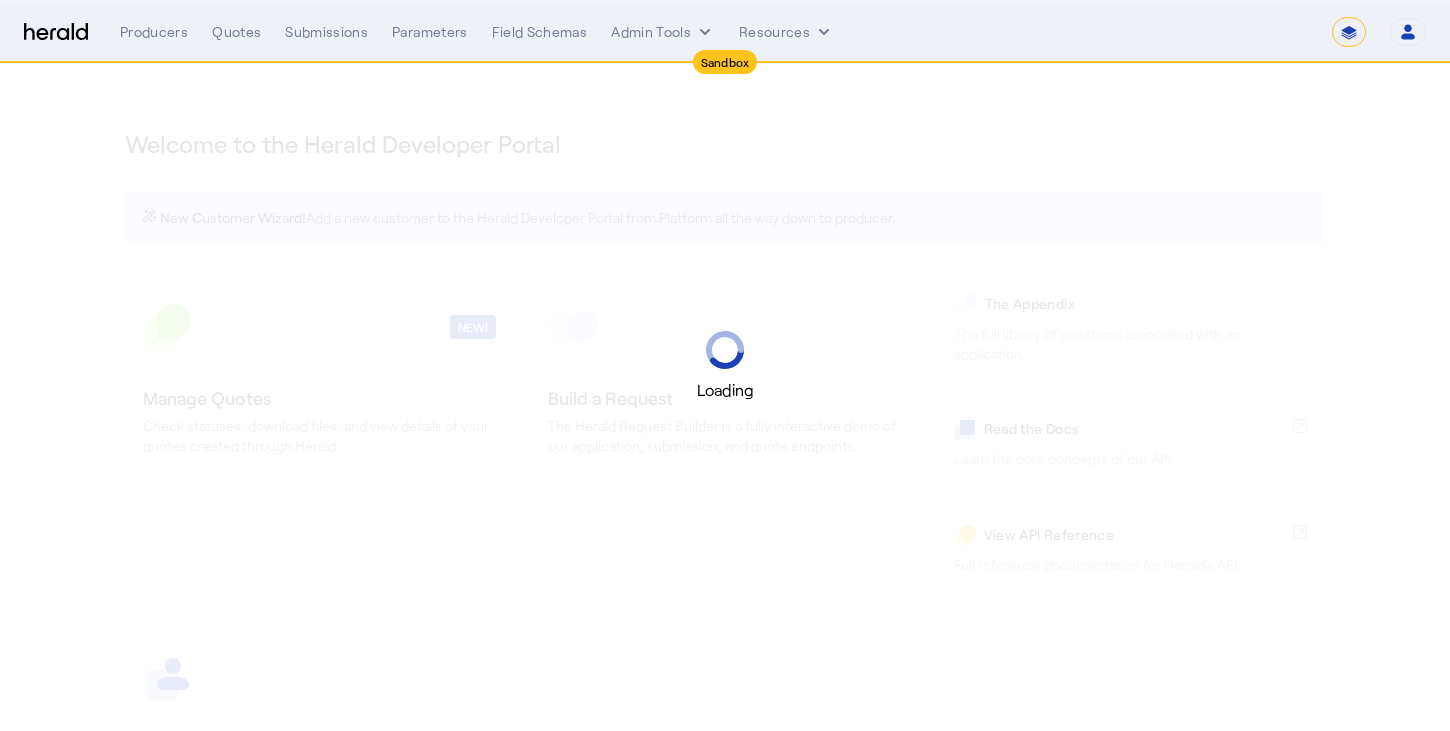 select on "*******" 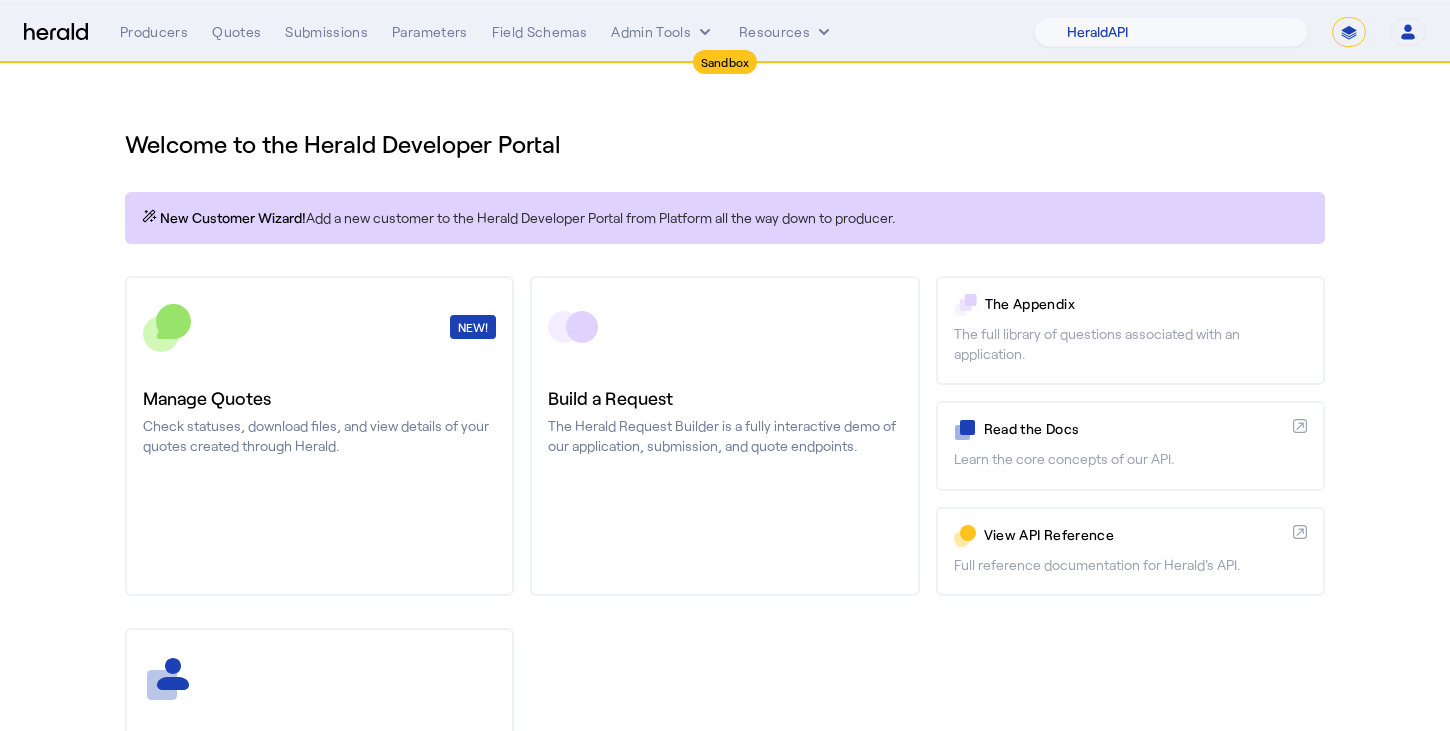 click on "Welcome to the Herald Developer Portal" at bounding box center (725, 144) 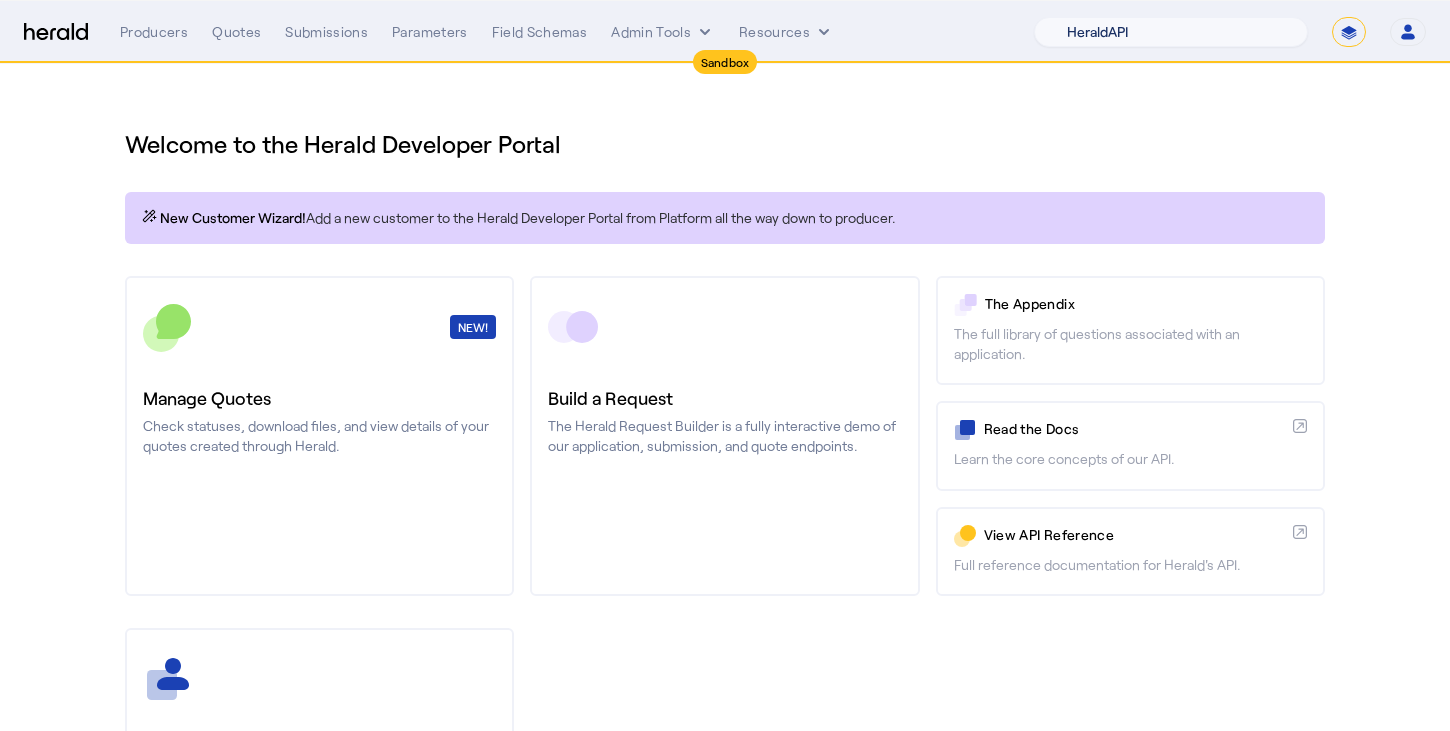 click on "1Fort   Acrisure   Acturis   Affinity Advisors   Affinity Risk   Agentero   AmWins   Anzen   Aon   Appulate   Arch   Assurely   BTIS   Babbix   Berxi   Billy   BindHQ   Bold Penguin    Bolt   Bond   Boxx   Brightway   Brit Demo Sandbox   Broker Buddha   Buddy   Bunker   Burns Wilcox   CNA Test   CRC   CS onboarding test account   Chubb Test   Citadel   Coalition   Coast   Coterie Test   Counterpart    CoverForce   CoverWallet   Coverdash   Coverhound   Cowbell   Cyber Example Platform   CyberPassport   Defy Insurance   Draftrs   ESpecialty   Embroker   Equal Parts   Exavalu   Ezyagent   Federacy Platform   FifthWall   Flow Speciality (Capitola)   Foundation   Founder Shield   Gaya   Gerent   GloveBox   Glow   Growthmill   HW Kaufman   Hartford Steam Boiler   Hawksoft   Heffernan Insurance Brokers   Herald Envoy Testing   HeraldAPI   Hypergato   Inchanted   Indemn.ai   Infinity   Insured.io   Insuremo   Insuritas   Irys   Jencap   Kamillio   Kayna   LTI Mindtree   Layr   Limit   Markel Test   Marsh   Novidea" at bounding box center [1171, 32] 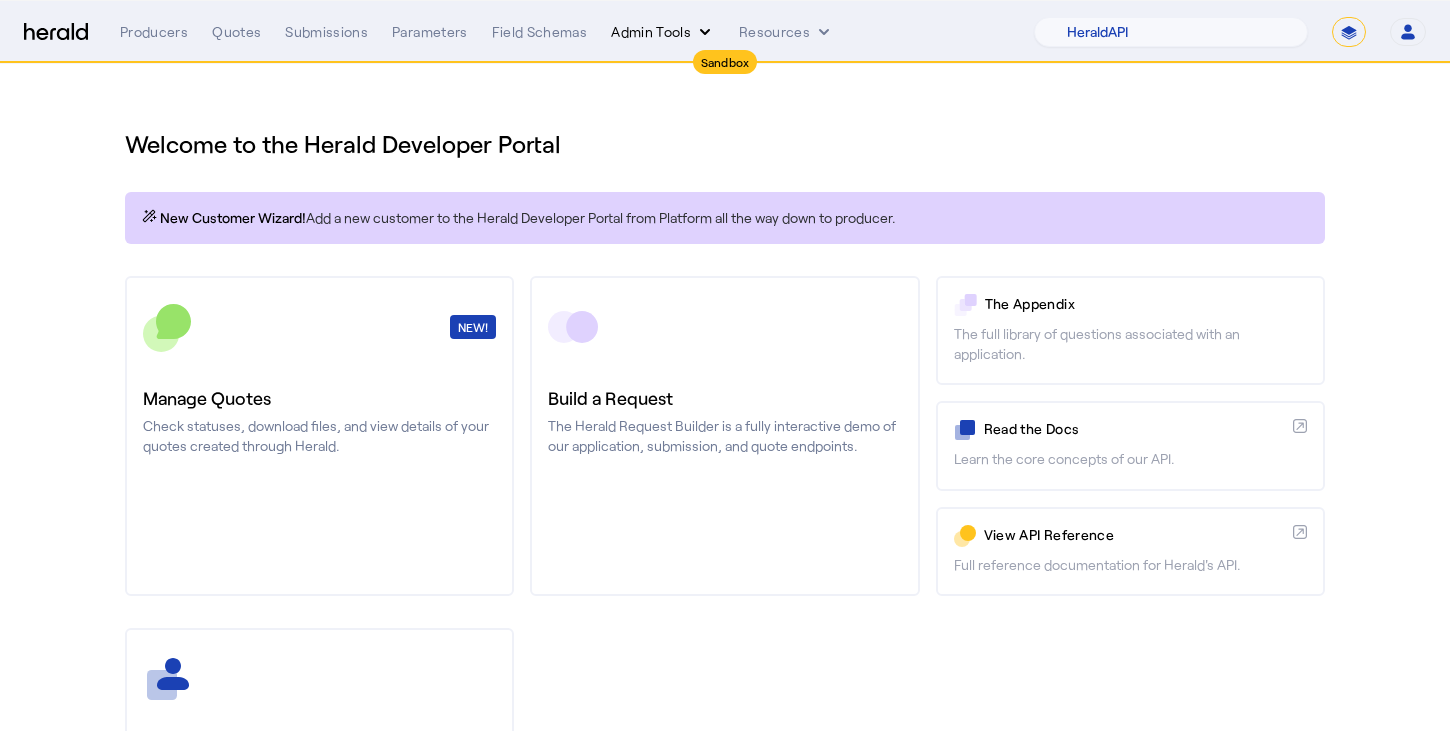 click on "Admin Tools" at bounding box center (663, 32) 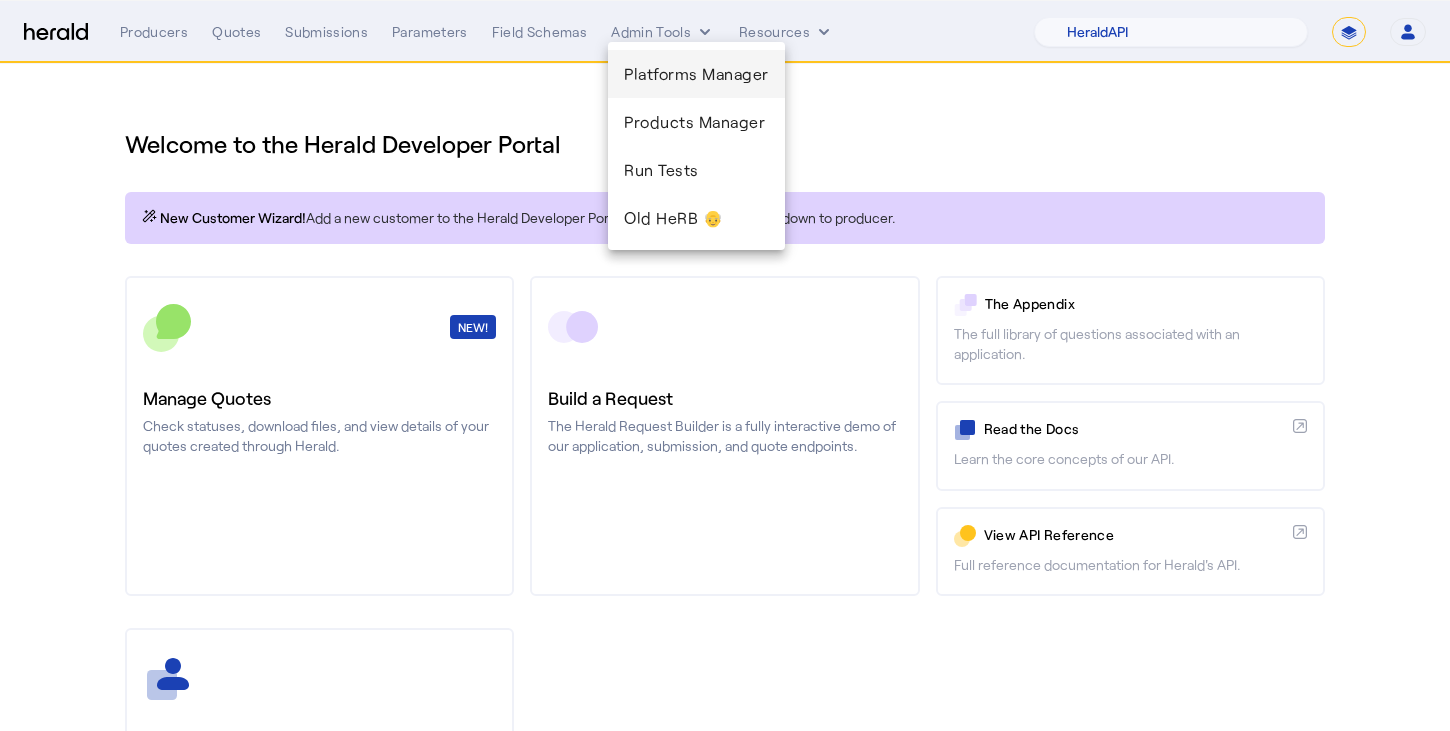 click on "Platforms Manager" at bounding box center (696, 74) 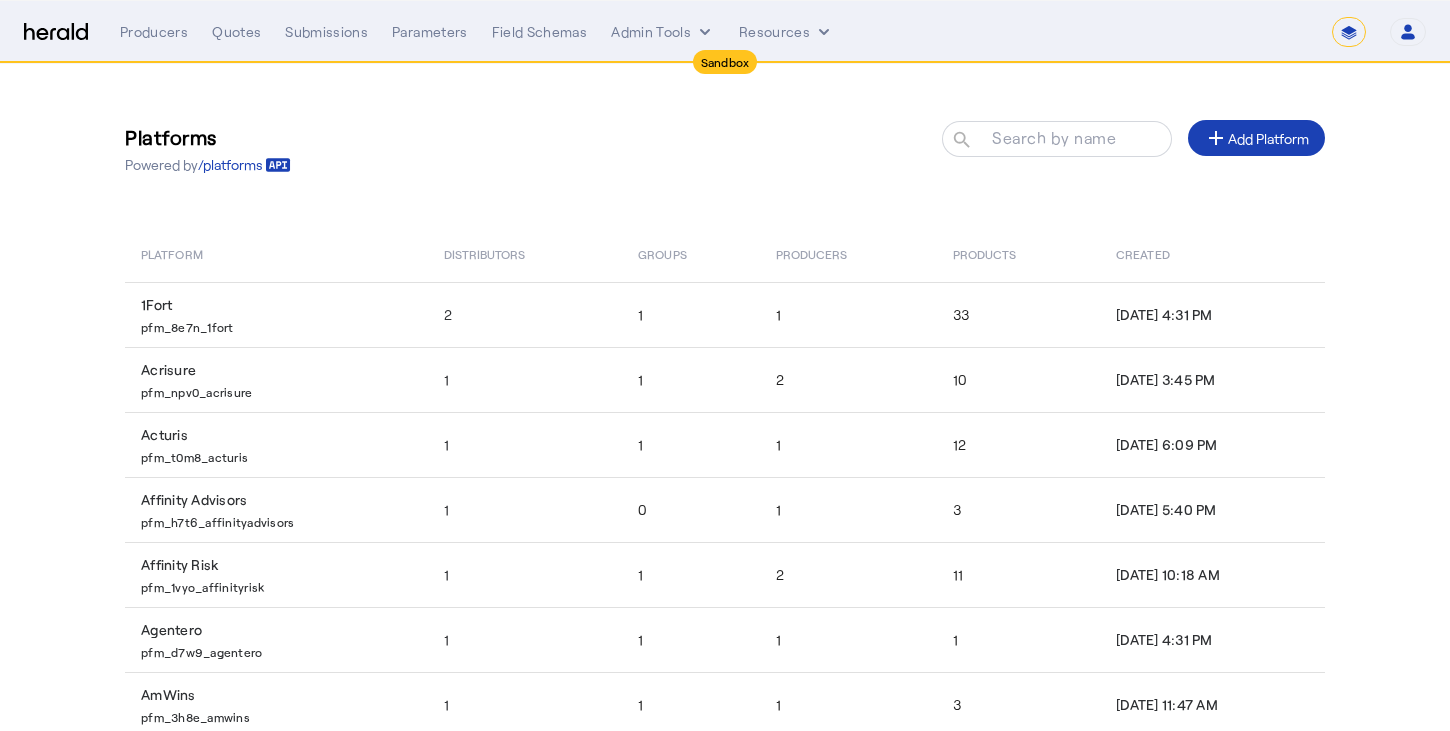 click on "Platforms  Powered by  /platforms
Search by name search add  Add Platform" 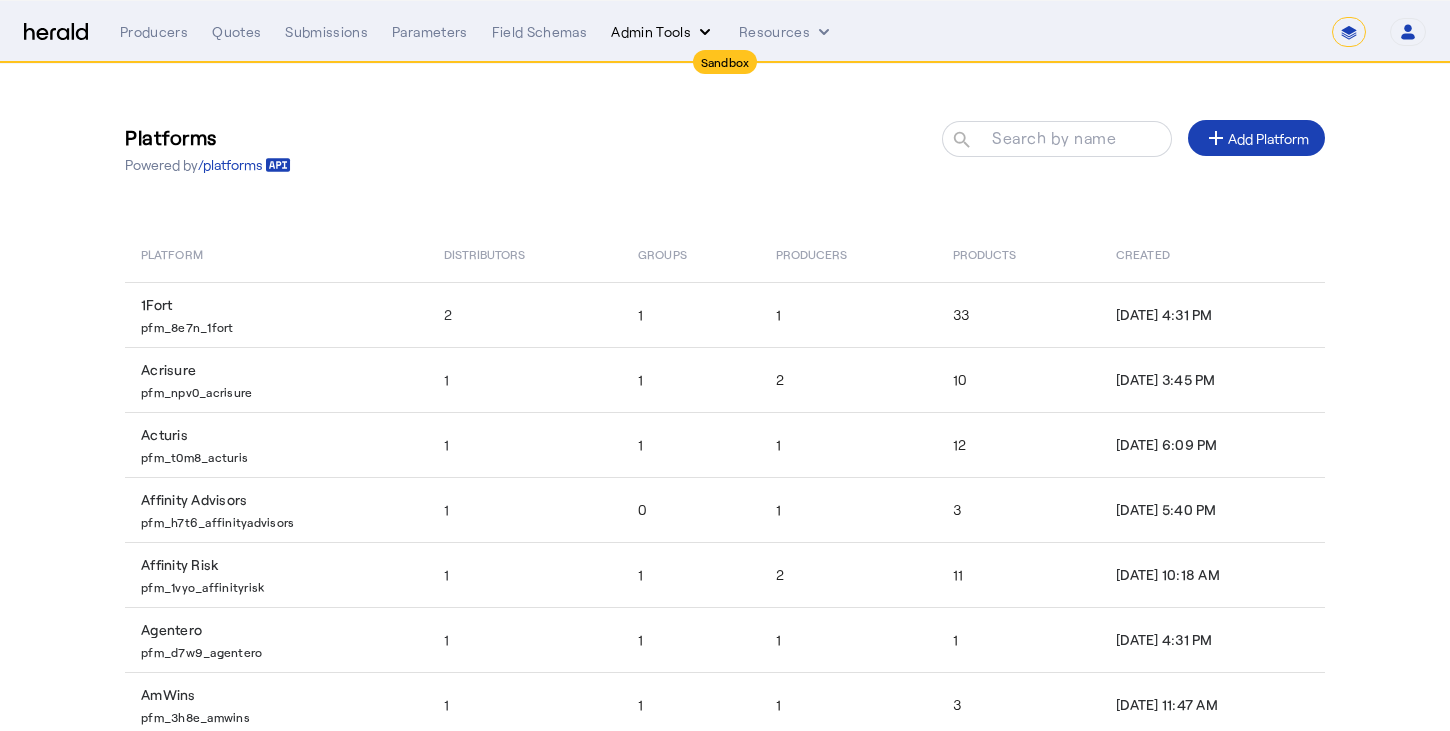 click on "Admin Tools" at bounding box center (663, 32) 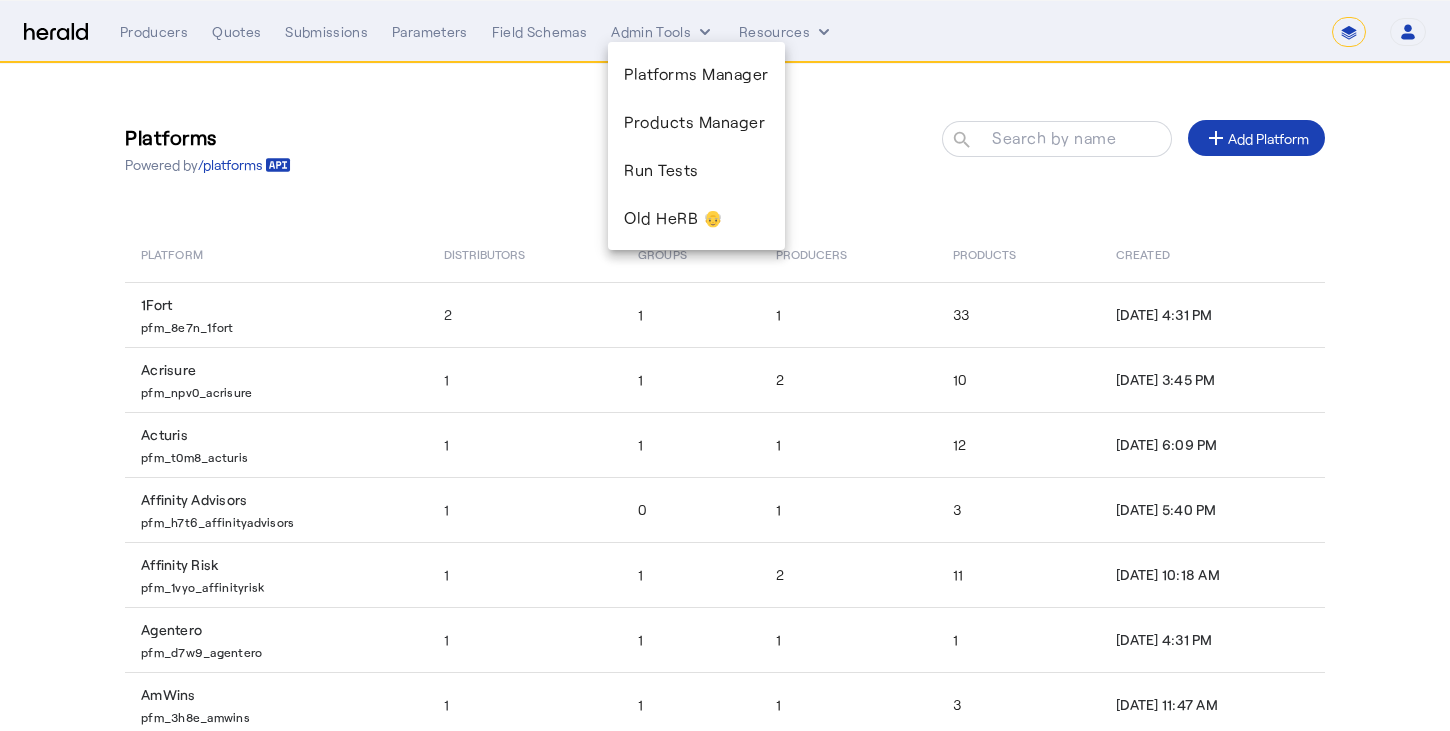 click at bounding box center (725, 365) 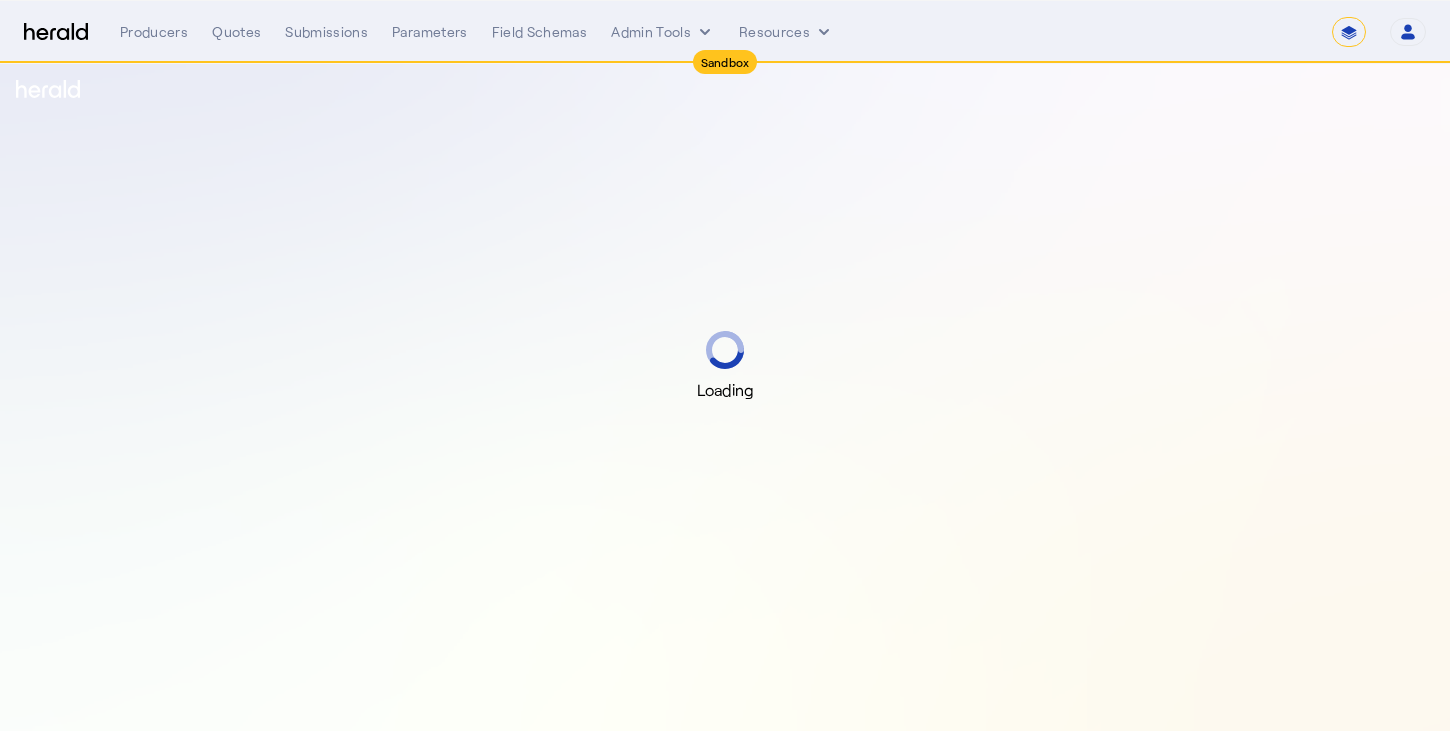 select on "*******" 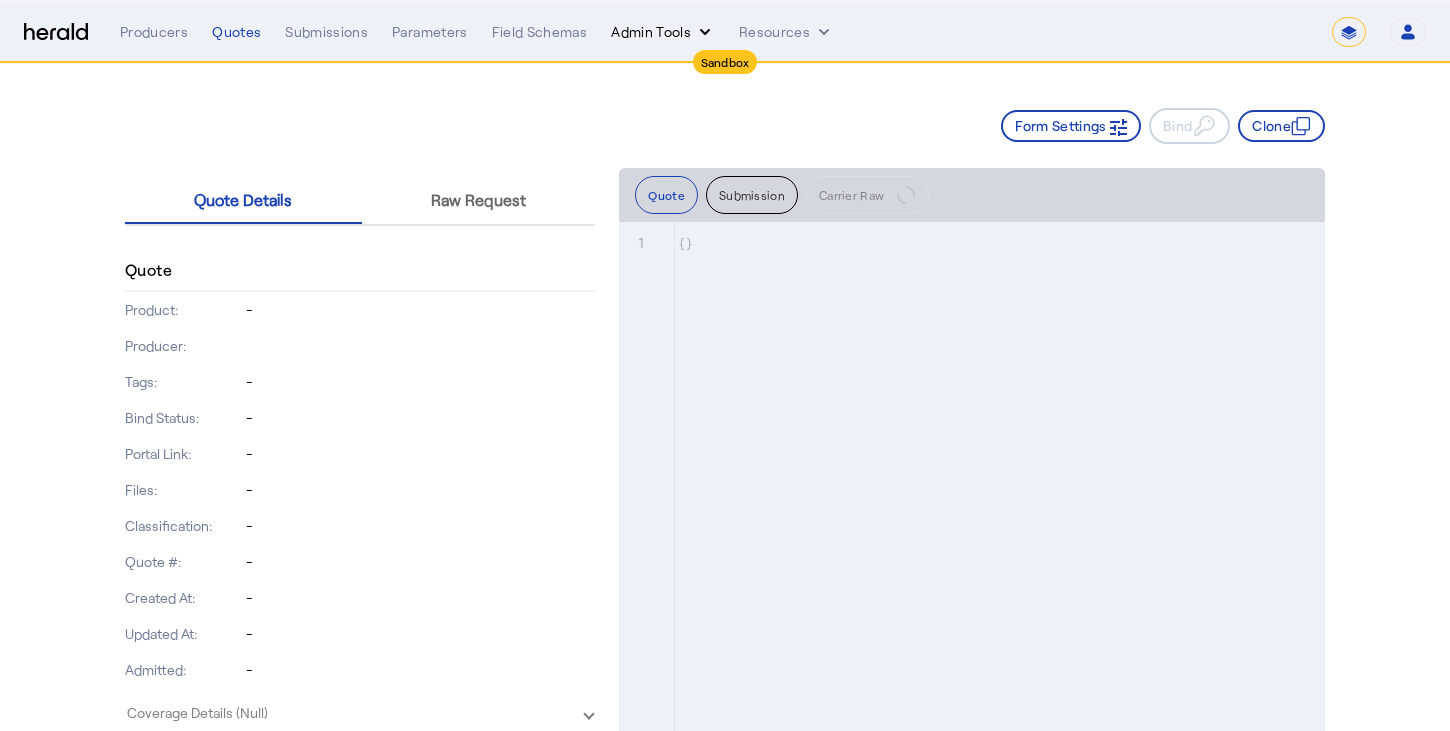 click on "Admin Tools" at bounding box center (663, 32) 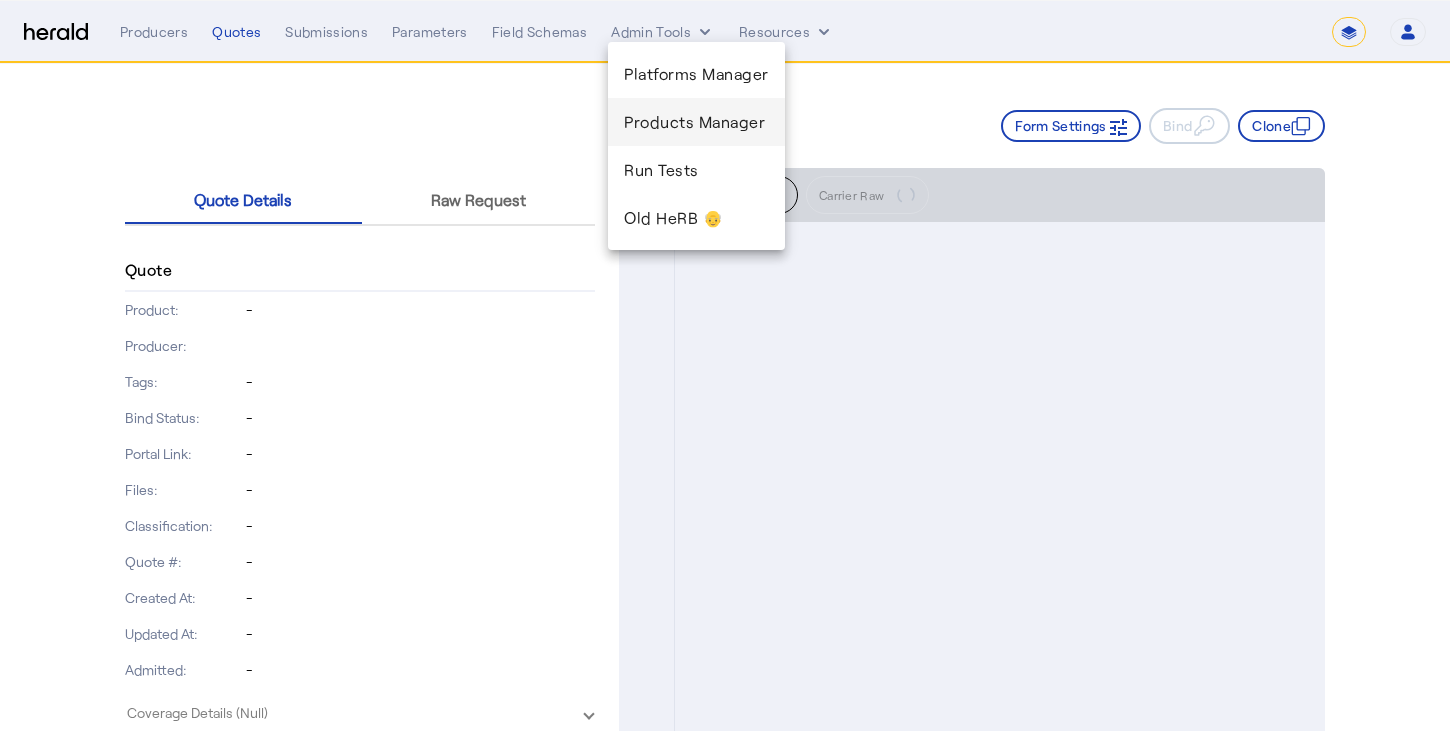 click on "Products Manager" at bounding box center [696, 122] 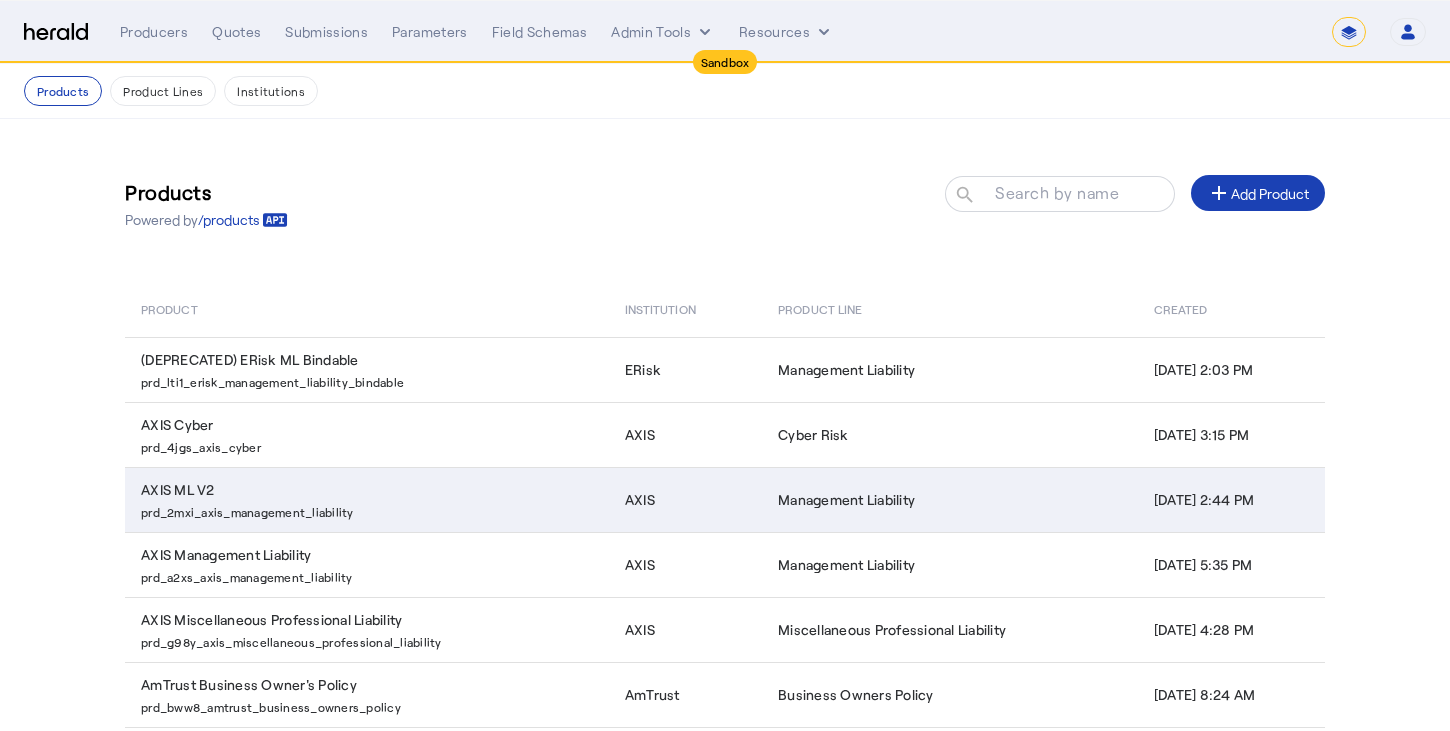 scroll, scrollTop: 353, scrollLeft: 0, axis: vertical 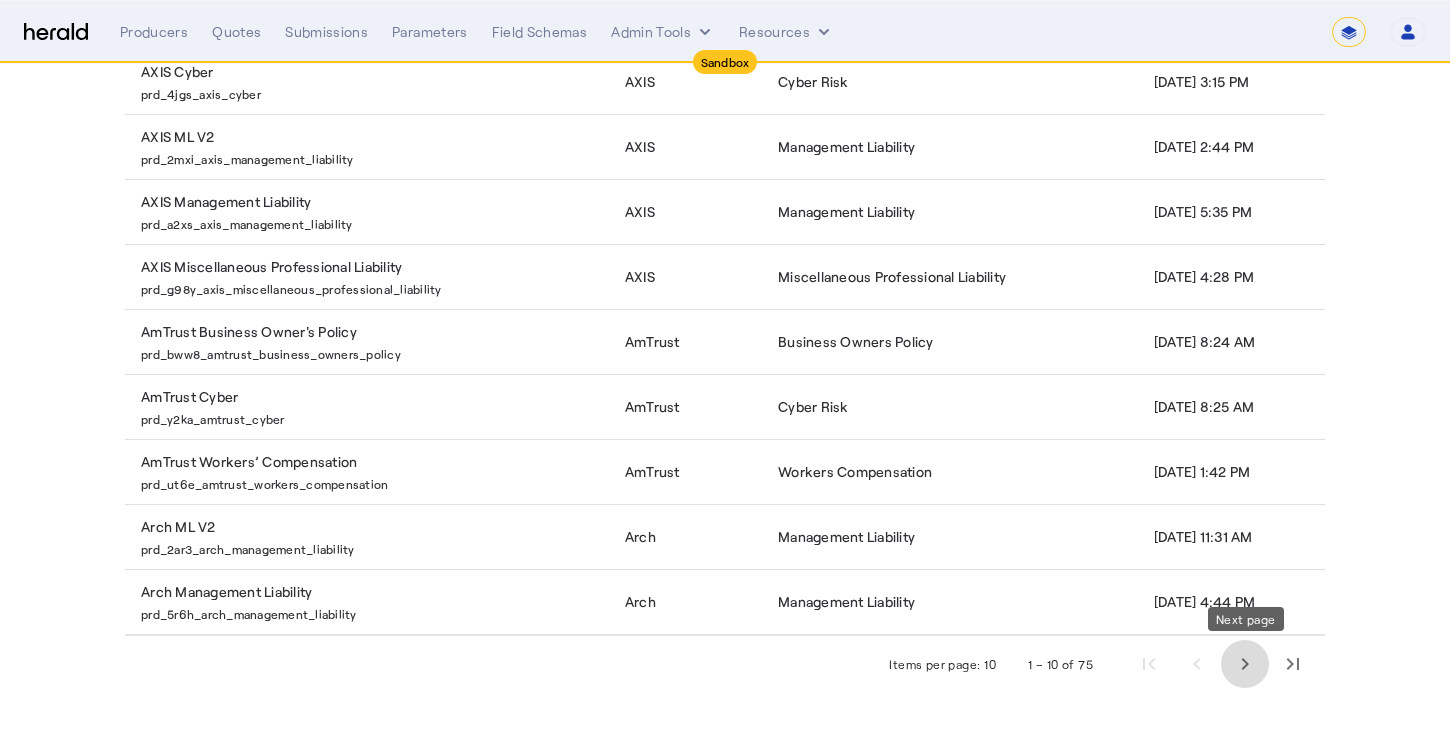 click 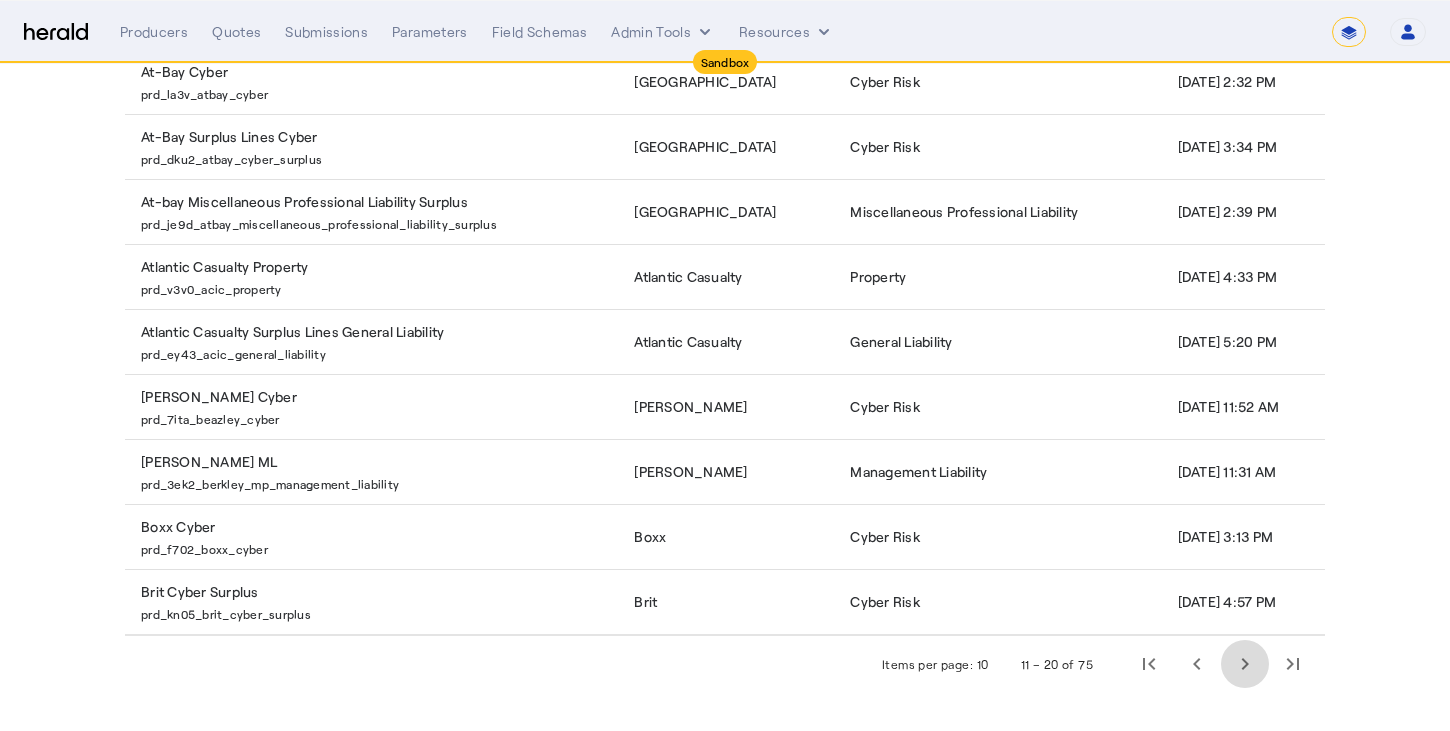 click 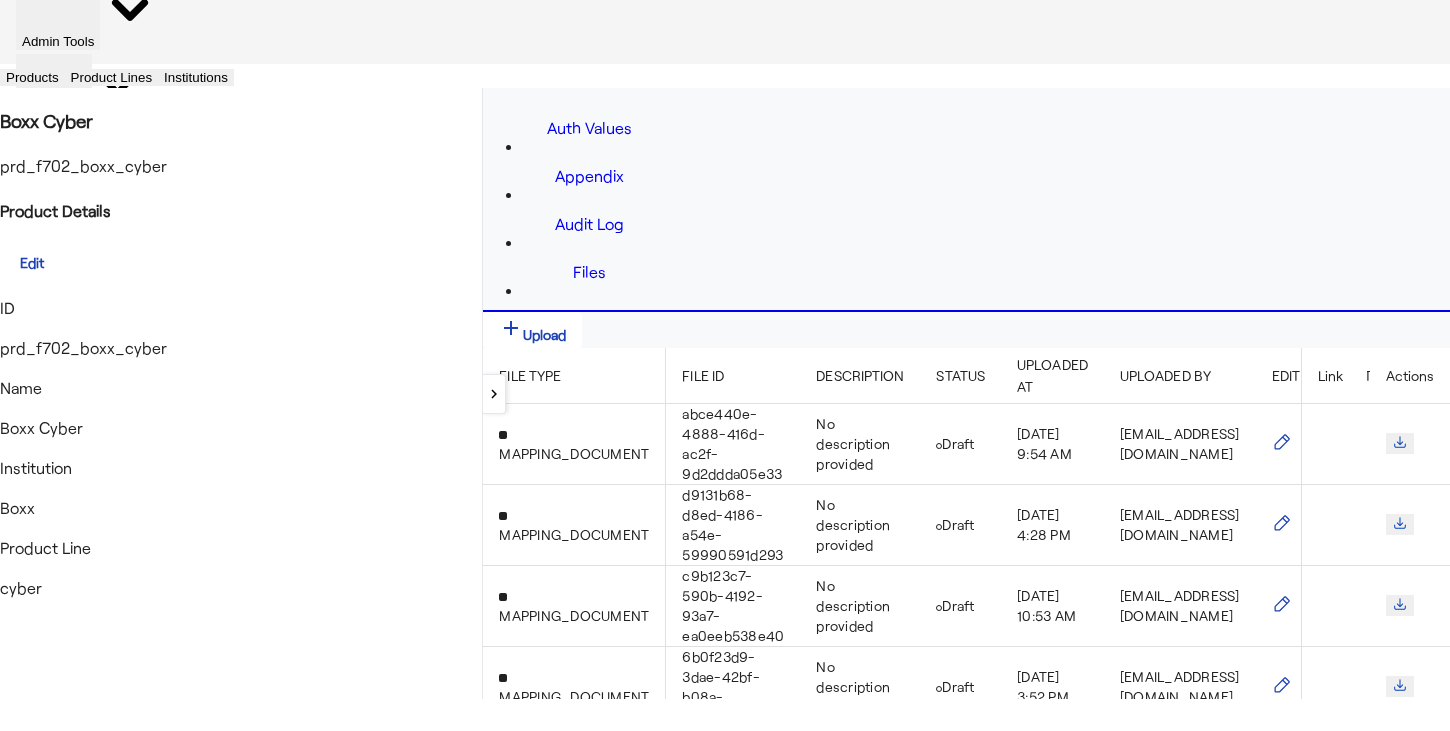 select on "*******" 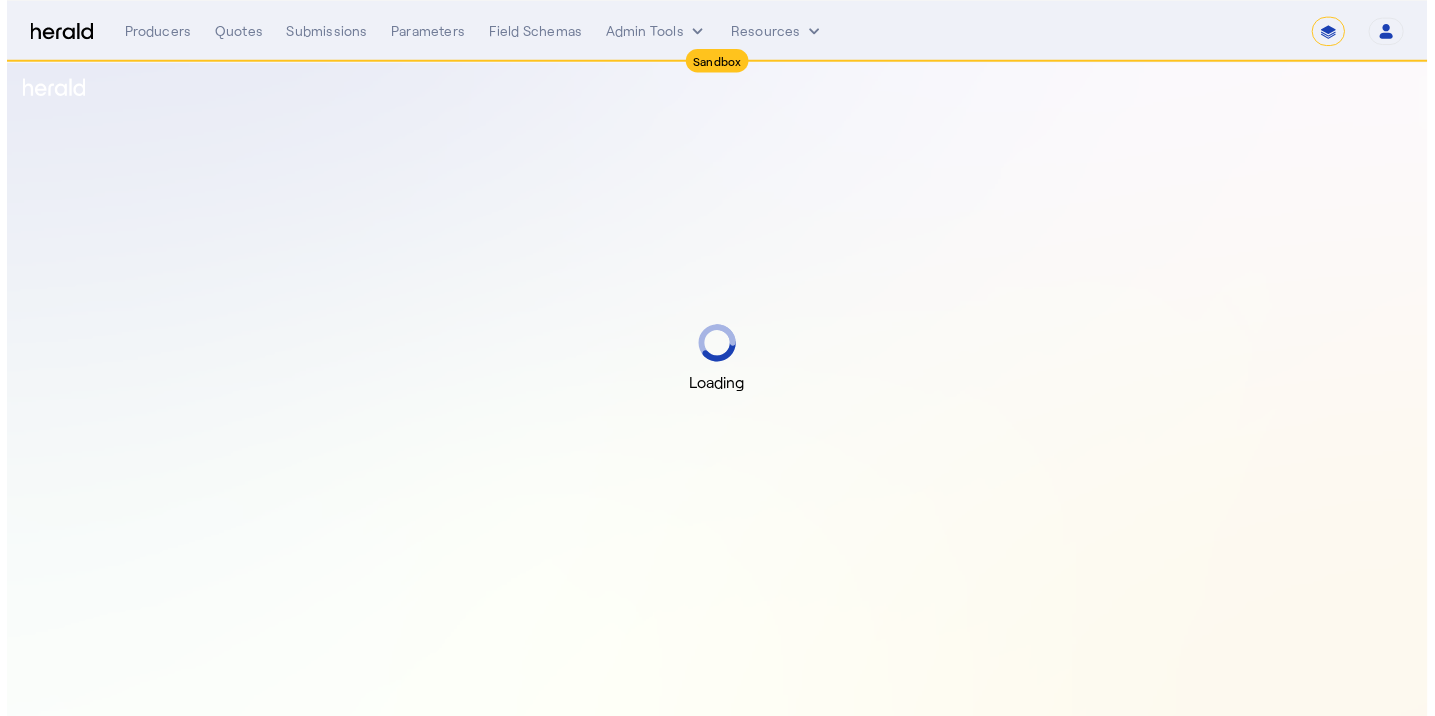 scroll, scrollTop: 0, scrollLeft: 0, axis: both 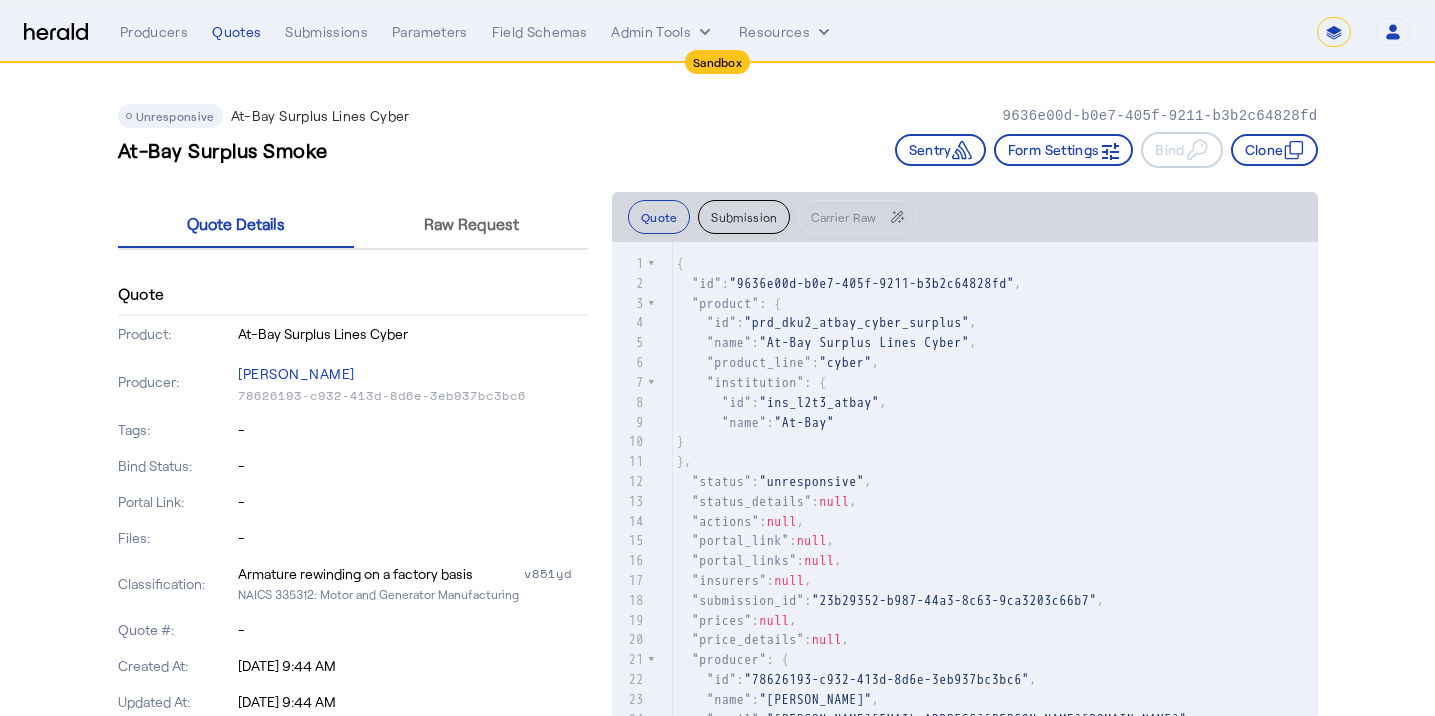 click on "Unresponsive  At-Bay Surplus Lines Cyber   9636e00d-b0e7-405f-9211-b3b2c64828fd   At-Bay Surplus Smoke   Sentry     Form Settings     Bind     Clone" 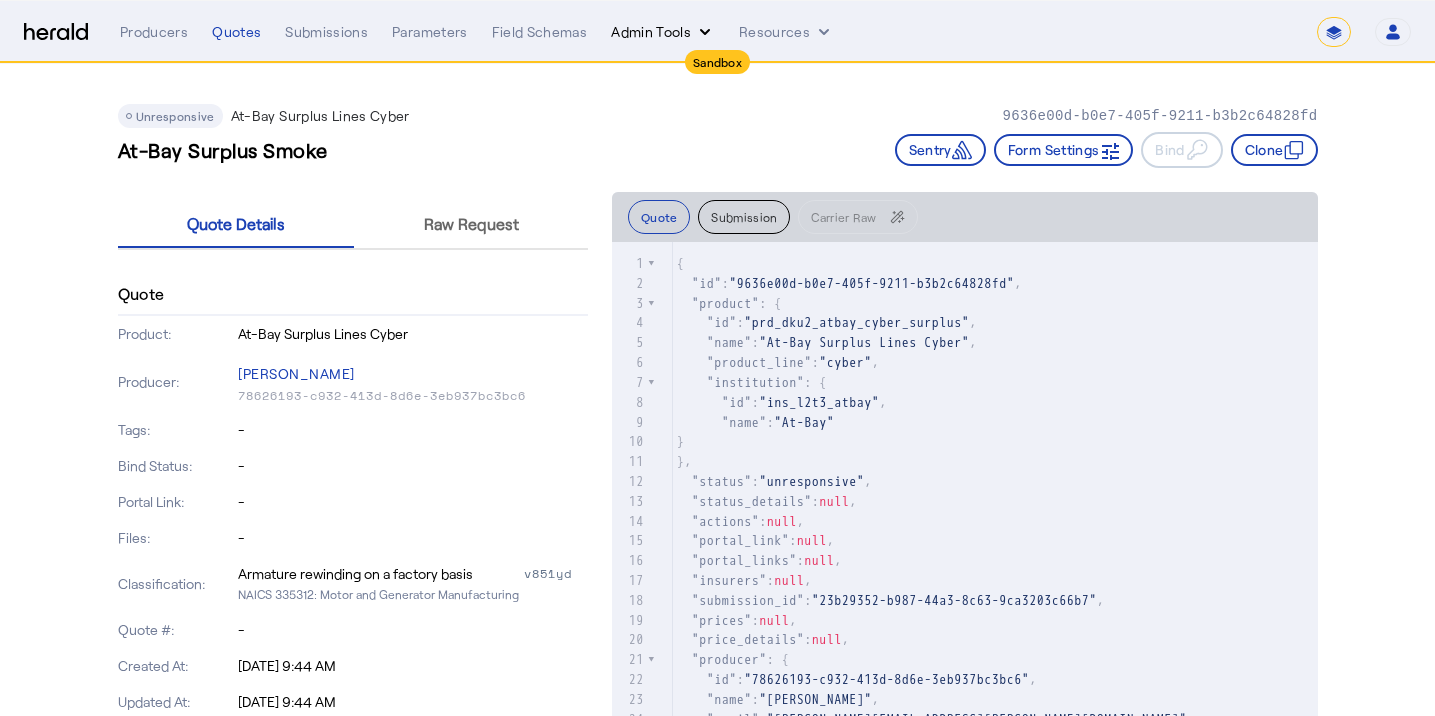 click on "Admin Tools" at bounding box center [663, 32] 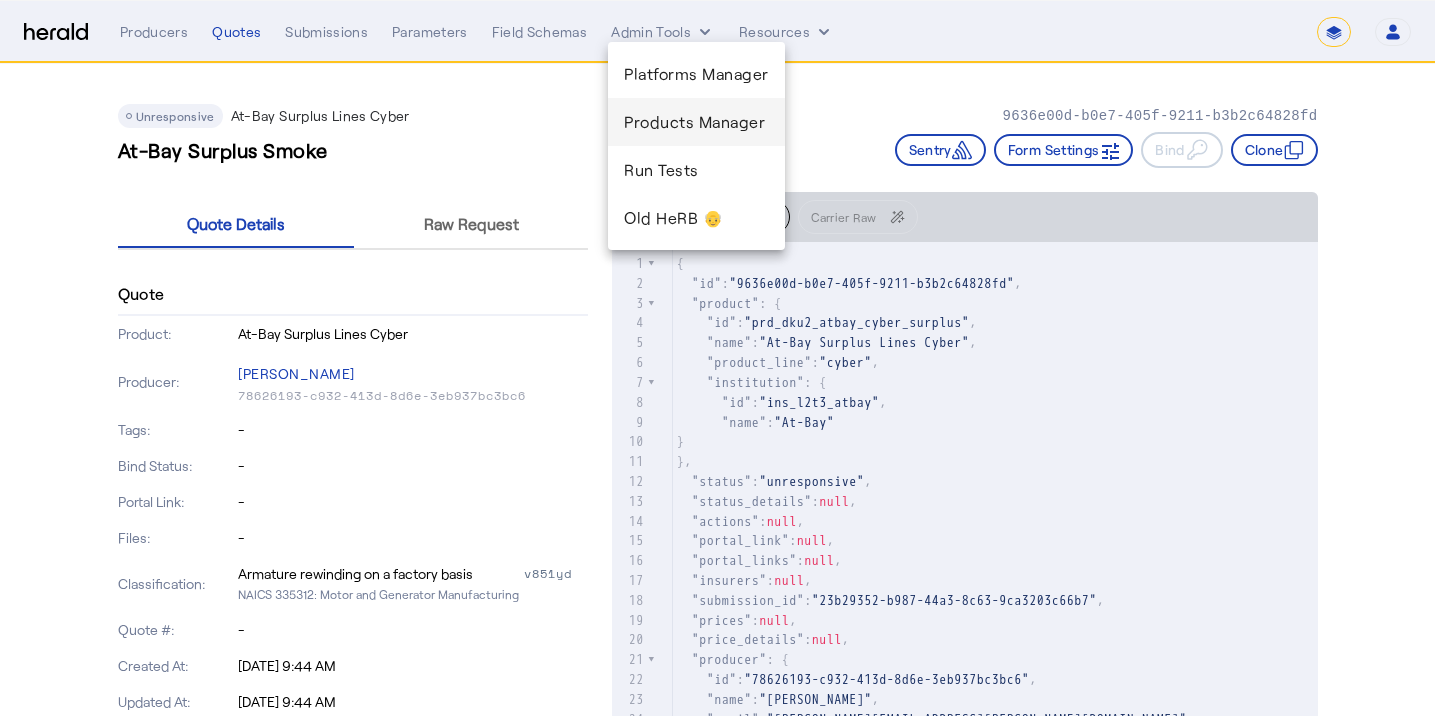 click on "Products Manager" at bounding box center (696, 122) 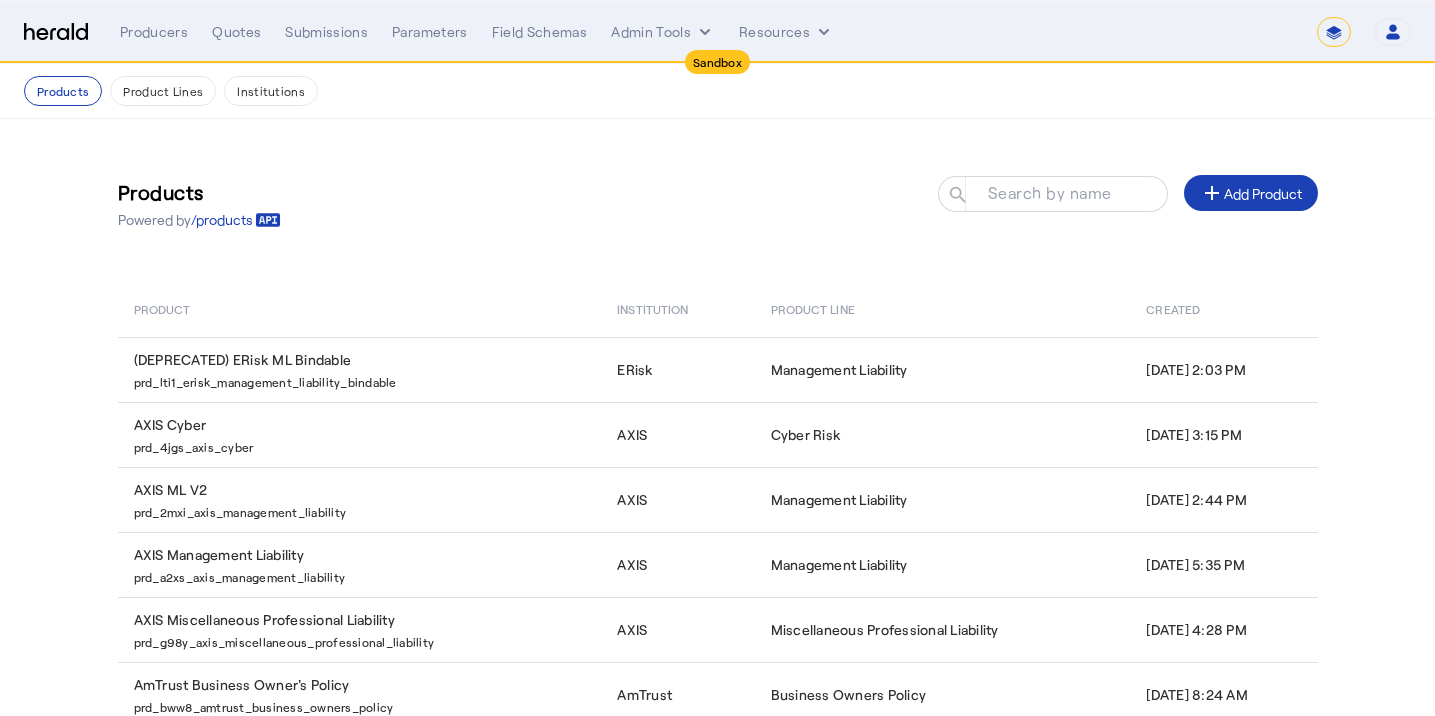 scroll, scrollTop: 368, scrollLeft: 0, axis: vertical 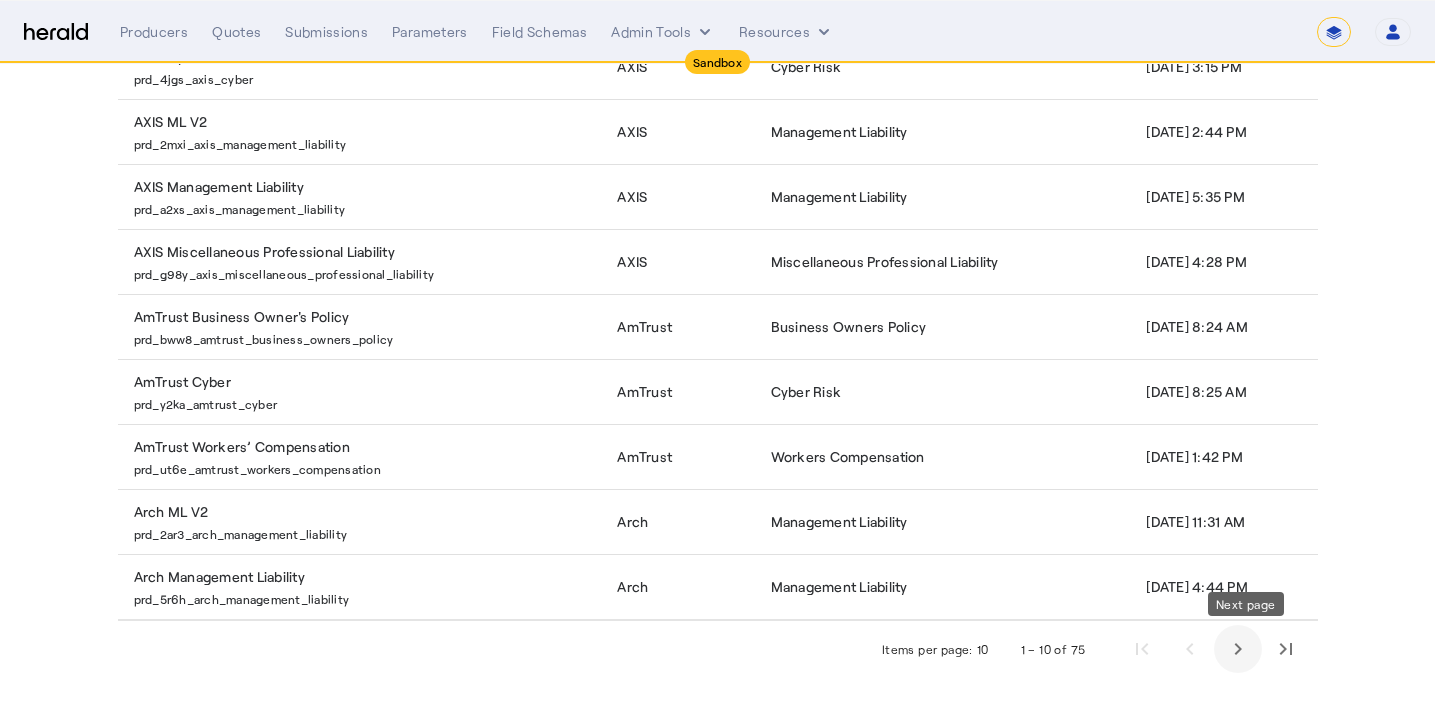 click 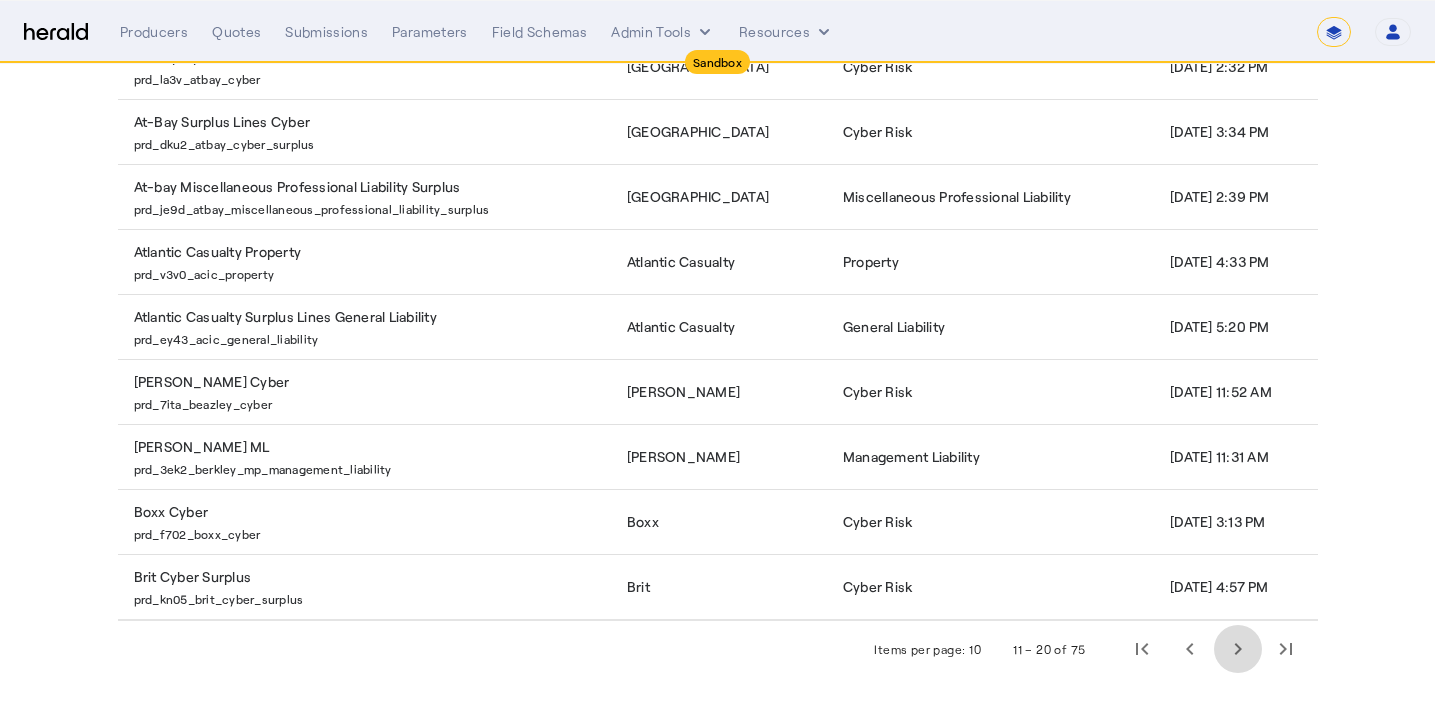 click 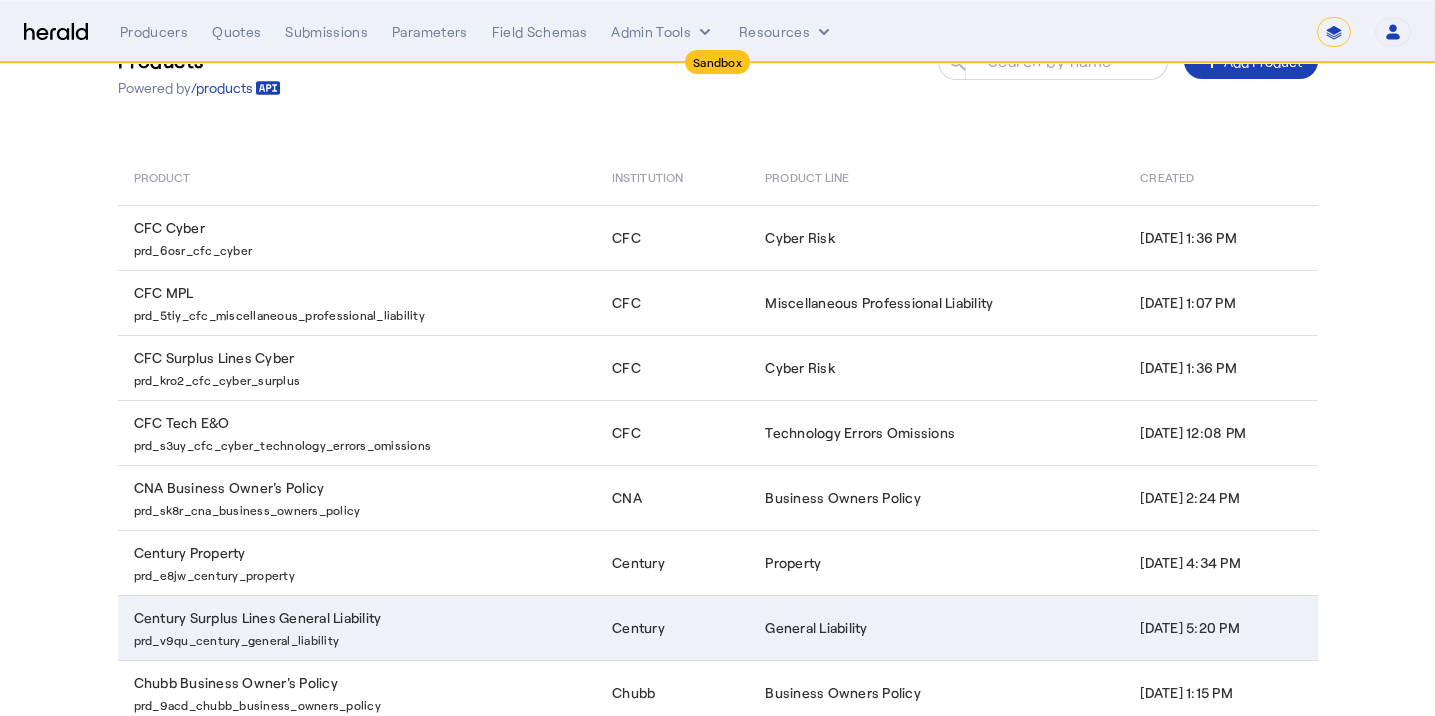 scroll, scrollTop: 0, scrollLeft: 0, axis: both 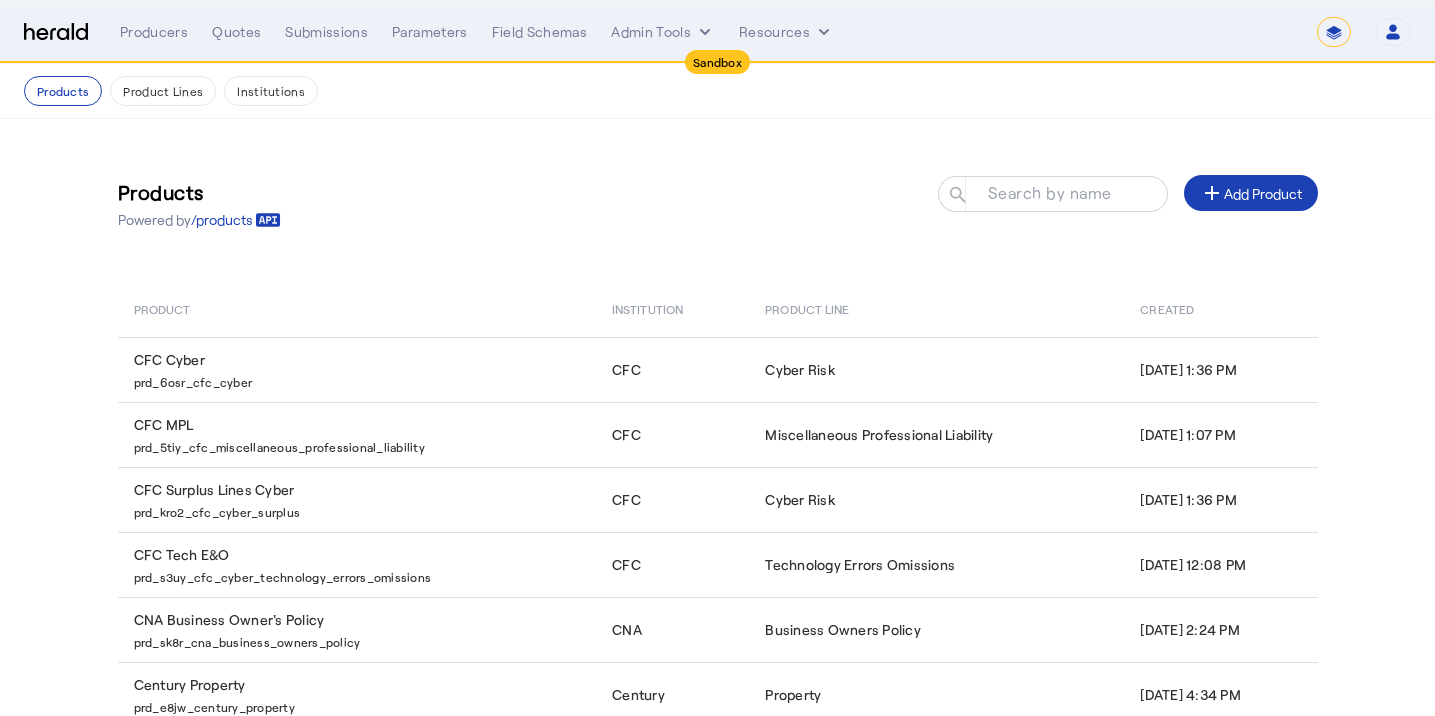 click on "Products  Powered by  /products
Search by name search add  Add Product   Product   Institution   Product Line   Created   CFC Cyber  prd_6osr_cfc_cyber   CFC   Cyber Risk   Jul 18, 2022, 1:36 PM   CFC MPL  prd_5tiy_cfc_miscellaneous_professional_liability   CFC   Miscellaneous Professional Liability   Jul 25, 2023, 1:07 PM   CFC Surplus Lines Cyber  prd_kro2_cfc_cyber_surplus   CFC   Cyber Risk   Jul 20, 2022, 1:36 PM   CFC Tech E&O  prd_s3uy_cfc_cyber_technology_errors_omissions   CFC   Technology Errors Omissions   Dec 01, 2022, 12:08 PM   CNA Business Owner's Policy  prd_sk8r_cna_business_owners_policy   CNA   Business Owners Policy   Dec 06, 2021, 2:24 PM   Century Property  prd_e8jw_century_property   Century   Property   Mar 18, 2022, 4:34 PM   Century Surplus Lines General Liability  prd_v9qu_century_general_liability   Century   General Liability   May 26, 2021, 5:20 PM   Chubb Business Owner's Policy  prd_9acd_chubb_business_owners_policy   Chubb   Chubb Cyber 10" 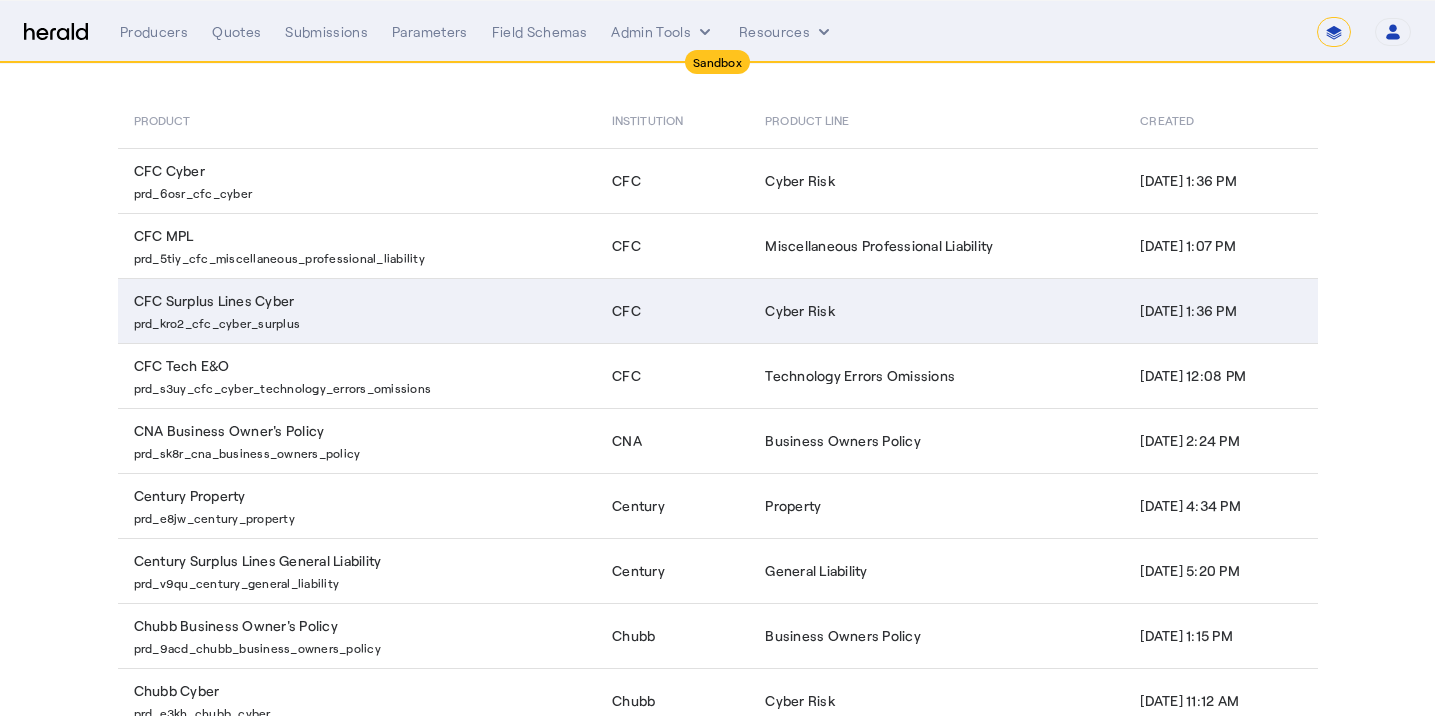 scroll, scrollTop: 0, scrollLeft: 0, axis: both 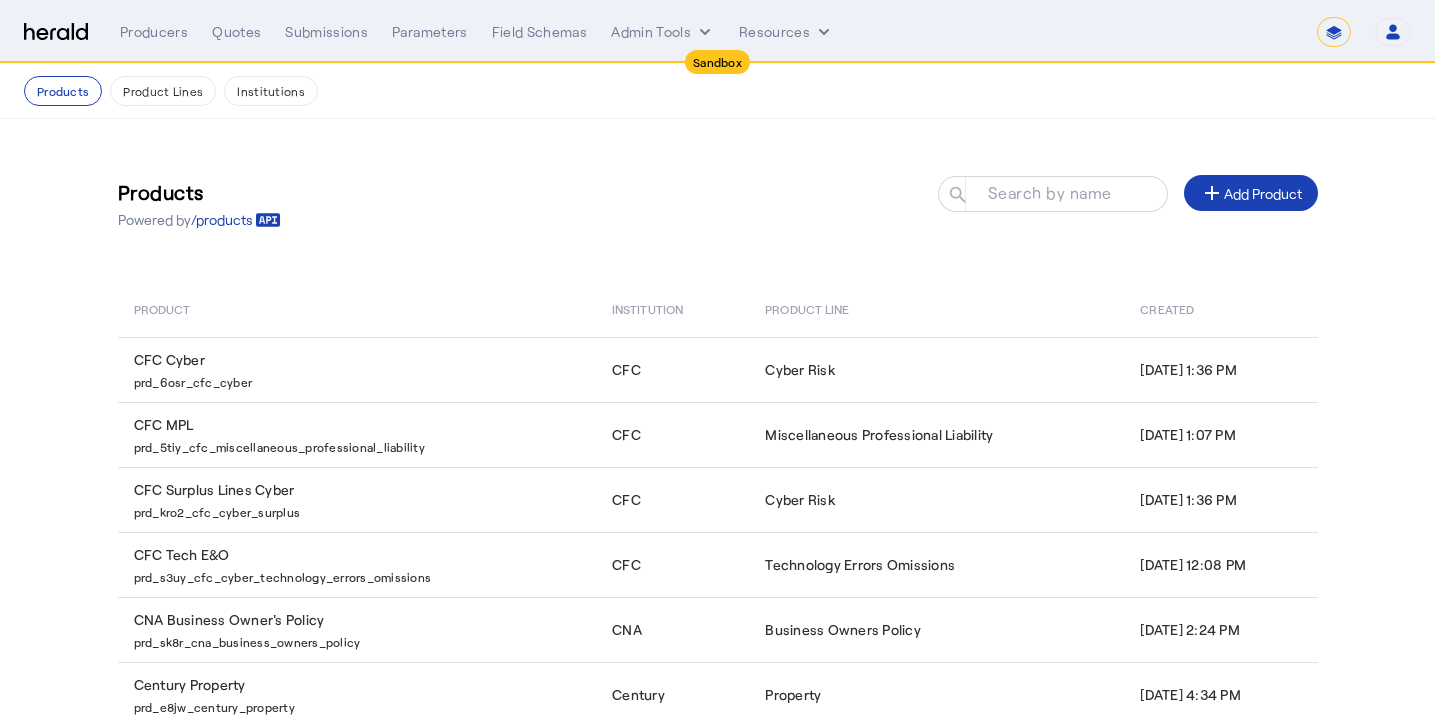 click on "Products  Powered by  /products
Search by name search add  Add Product" 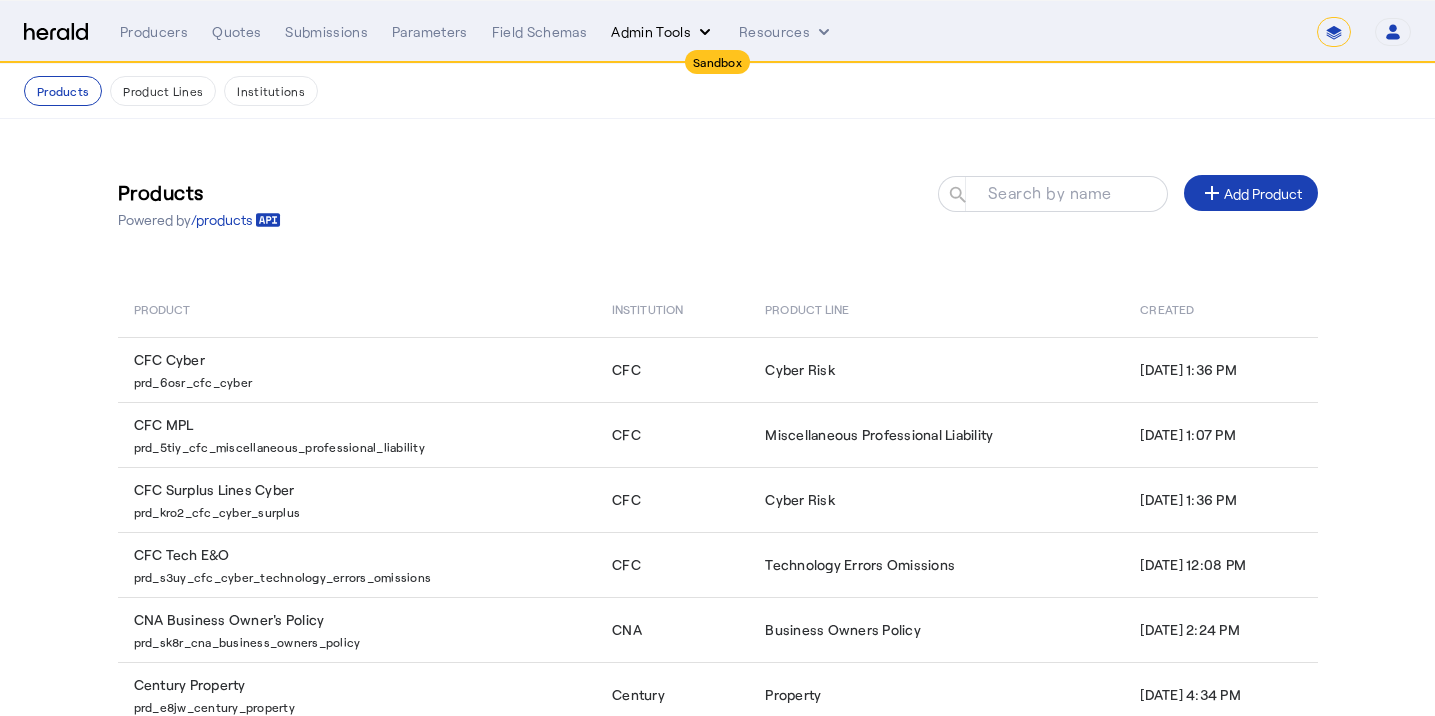 click on "Admin Tools" at bounding box center (663, 32) 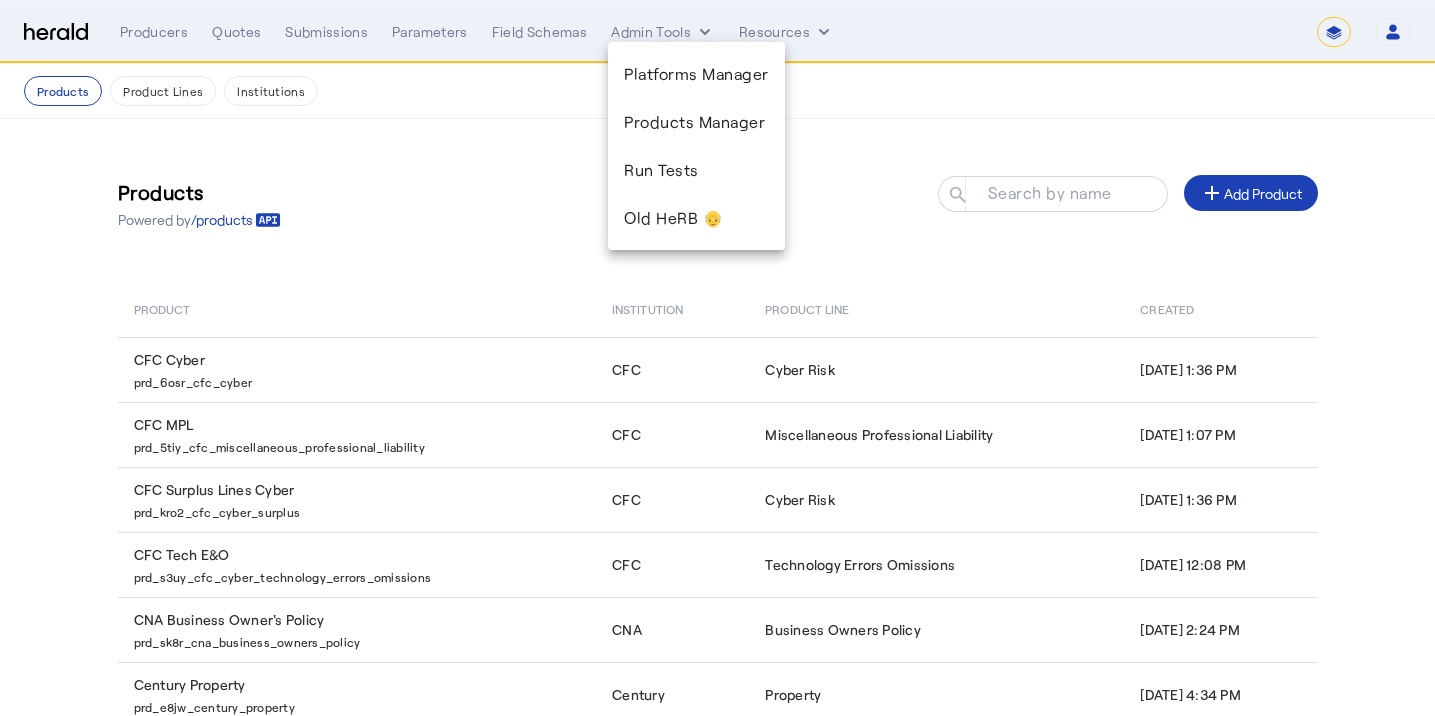 click at bounding box center (717, 358) 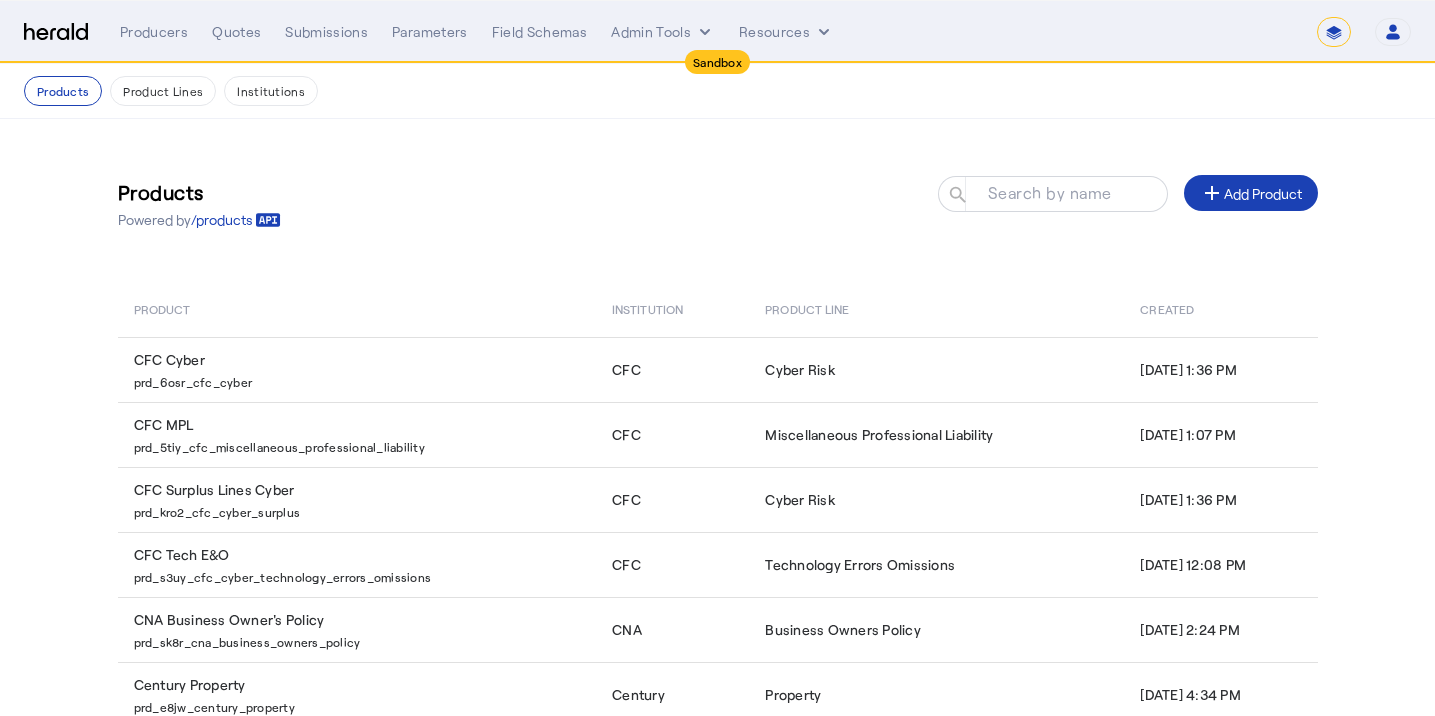 click on "Products   Product Lines   Institutions" 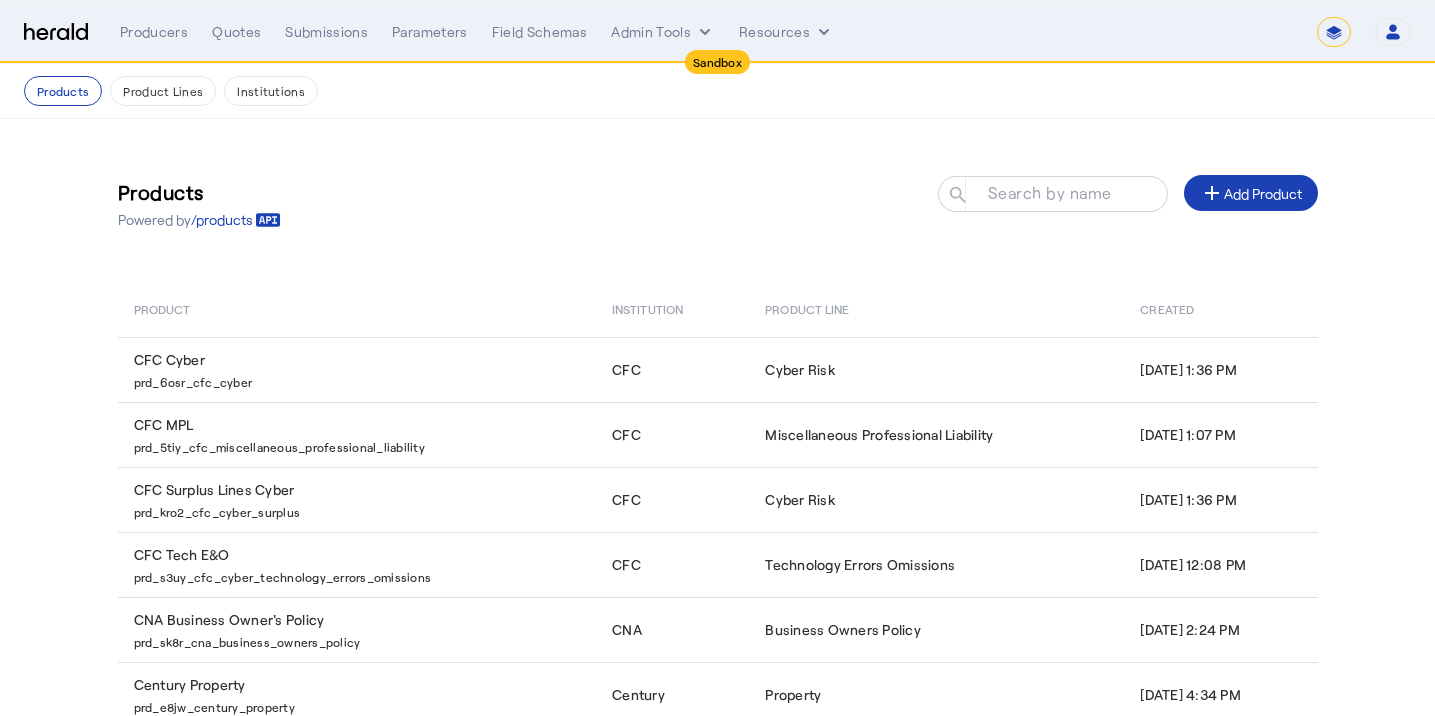 click on "**********" at bounding box center [1334, 32] 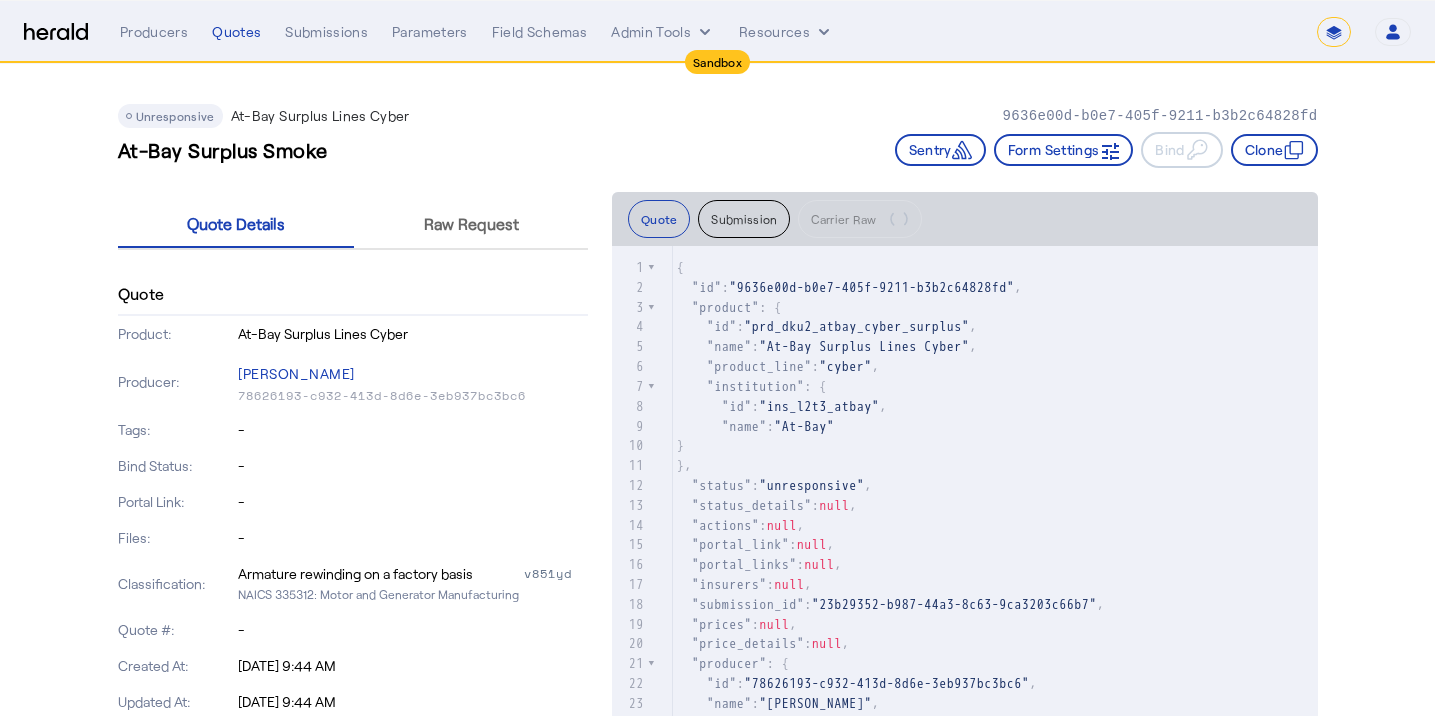 click on "Unresponsive  At-Bay Surplus Lines Cyber   9636e00d-b0e7-405f-9211-b3b2c64828fd" 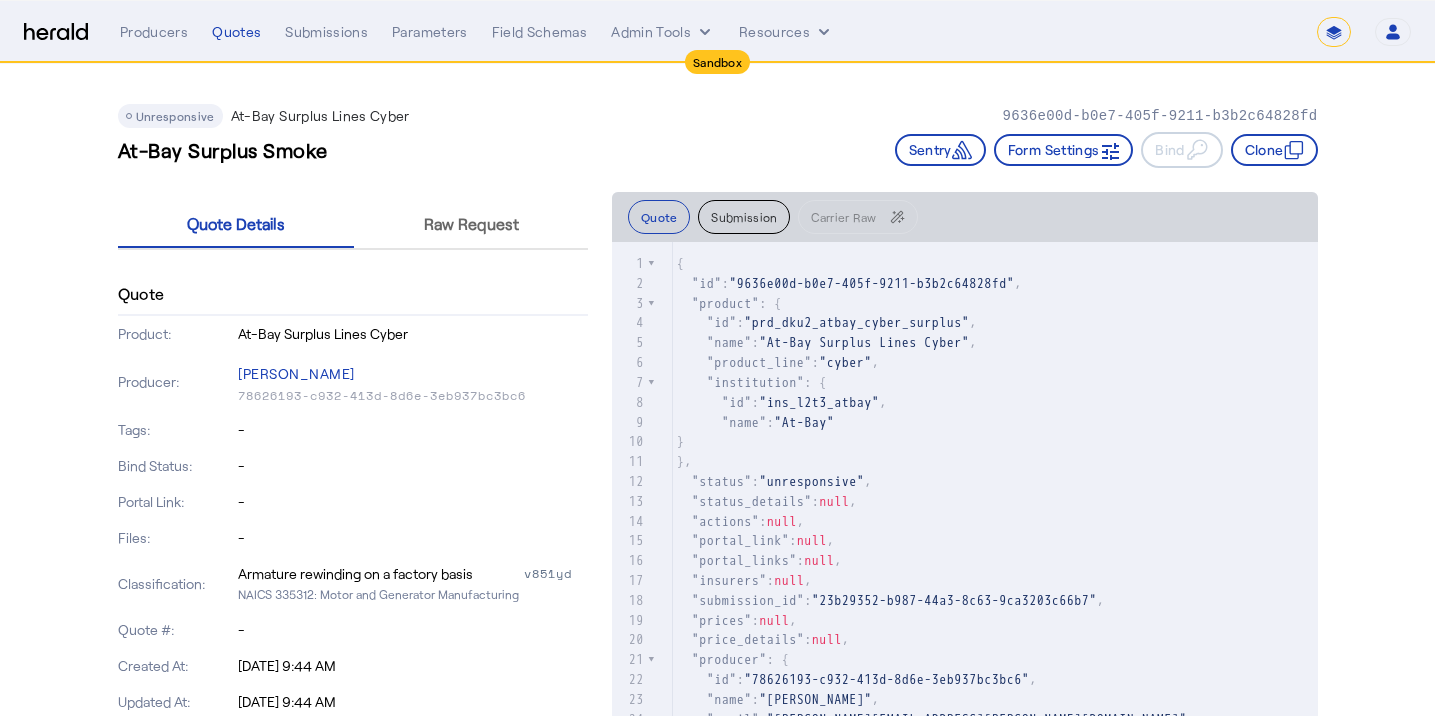 click on "At-Bay Surplus Smoke   Sentry     Form Settings     Bind     Clone" 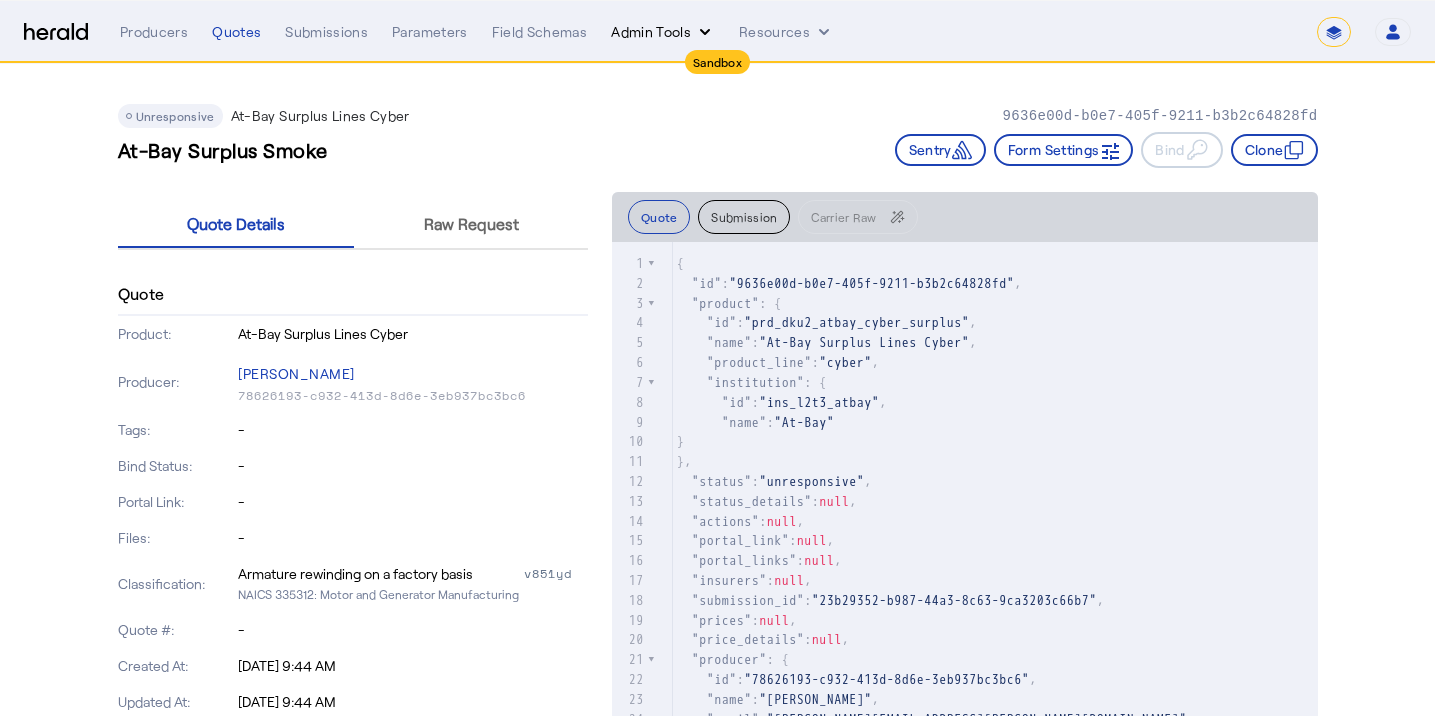 click on "Admin Tools" at bounding box center (663, 32) 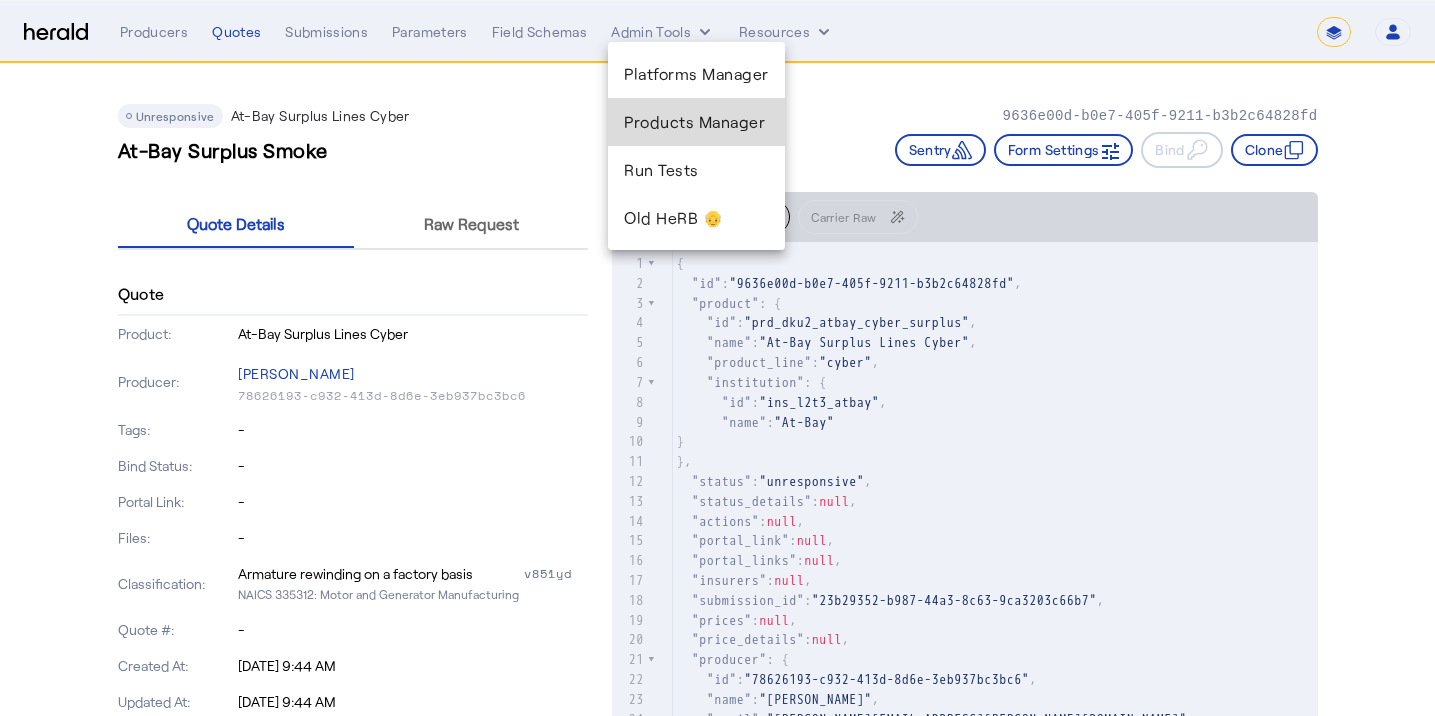 click on "Products Manager" at bounding box center (696, 122) 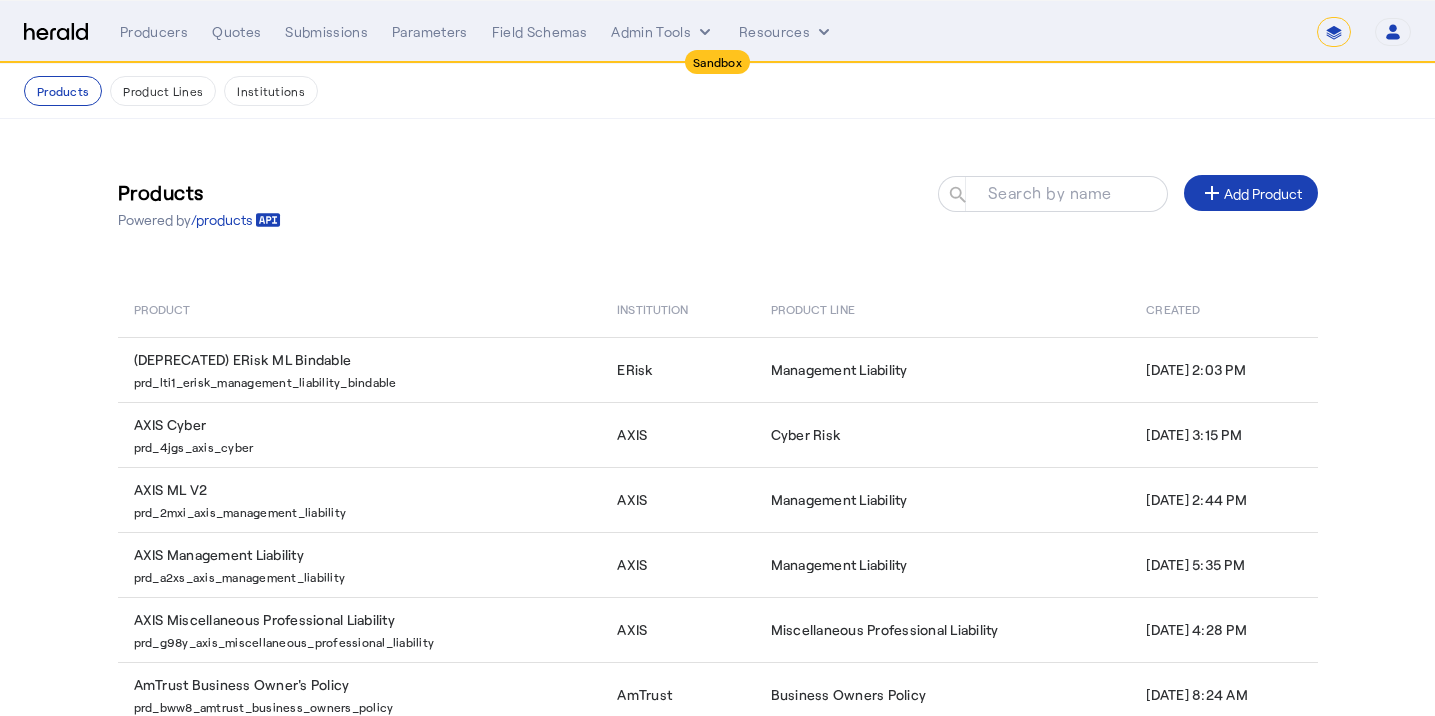scroll, scrollTop: 368, scrollLeft: 0, axis: vertical 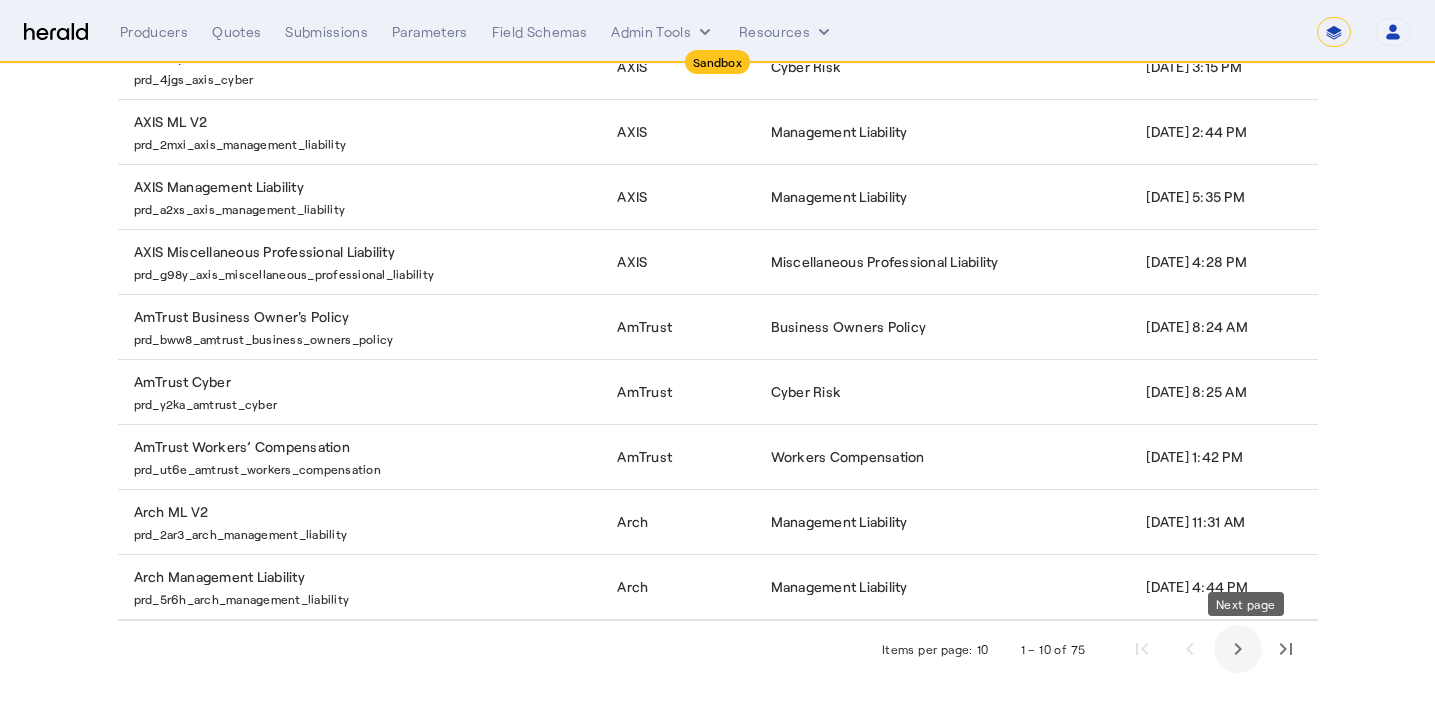 click 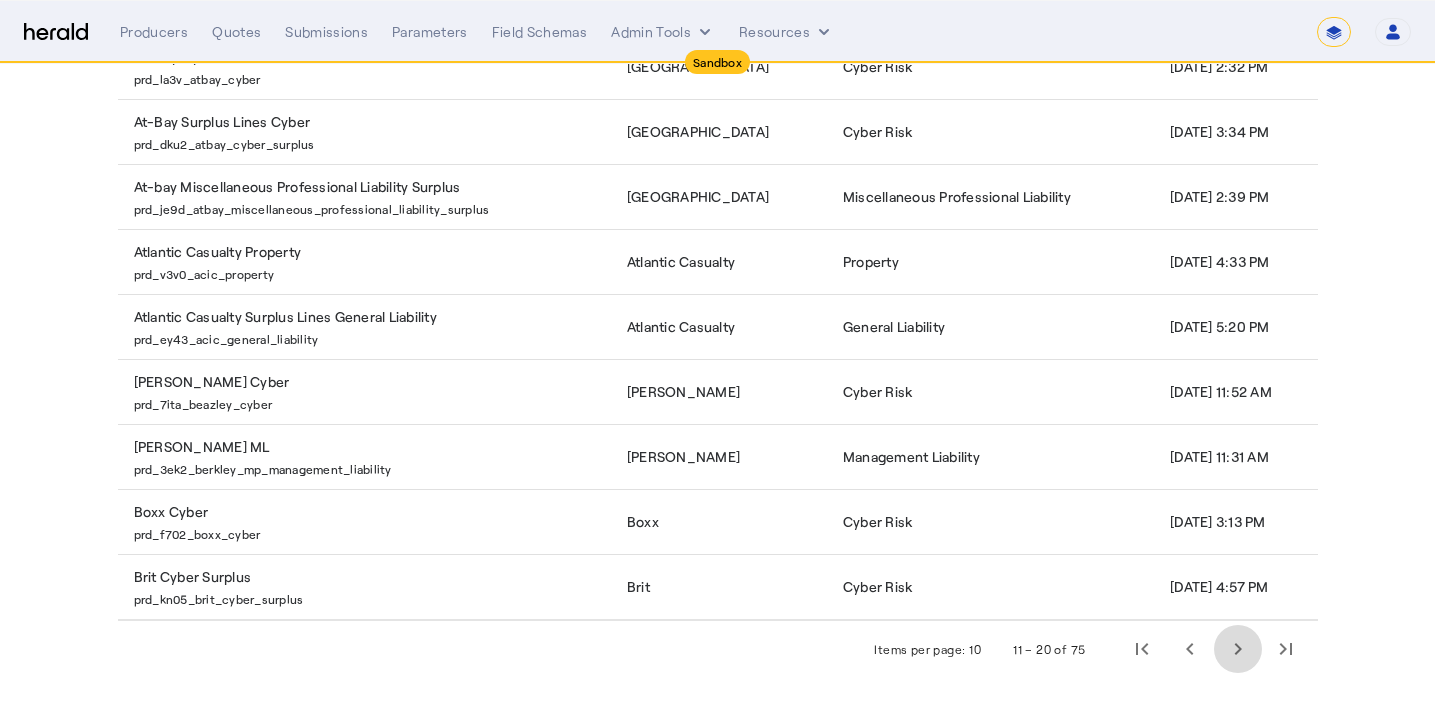click 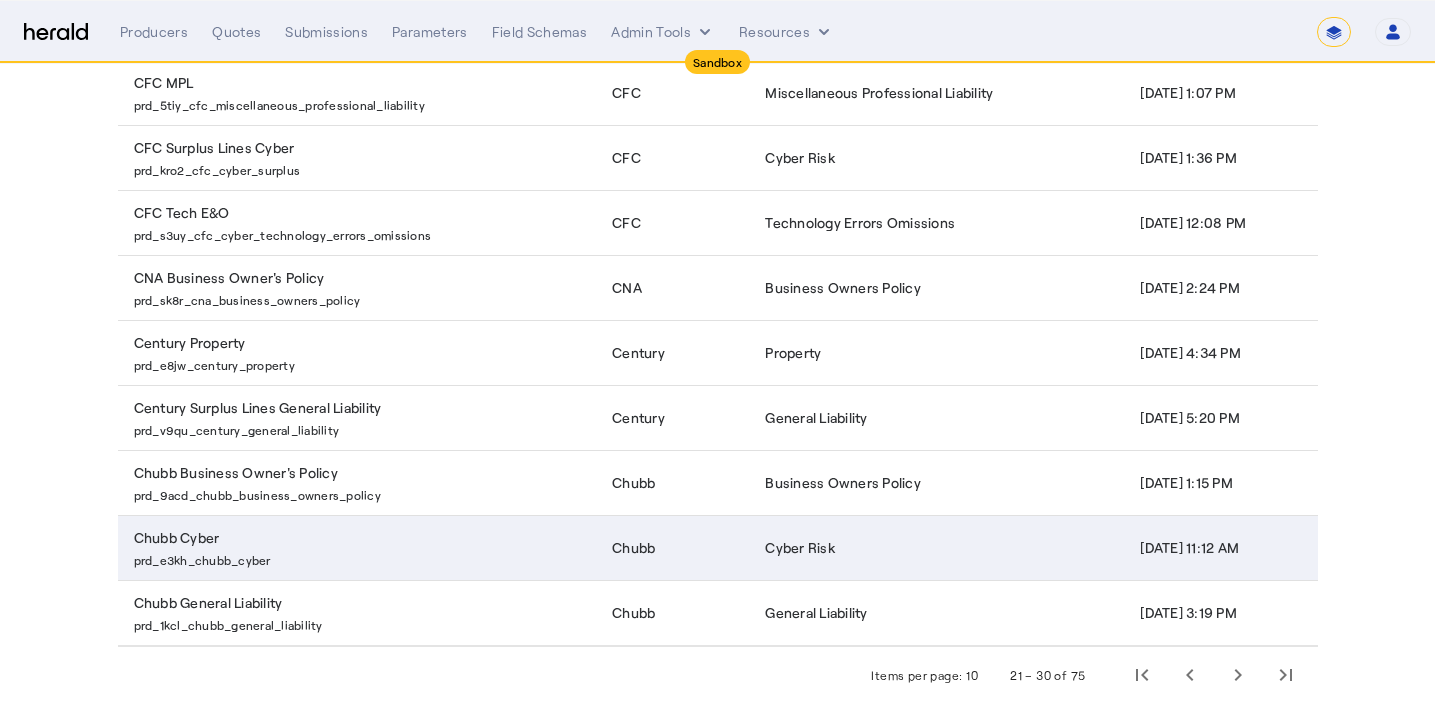 scroll, scrollTop: 368, scrollLeft: 0, axis: vertical 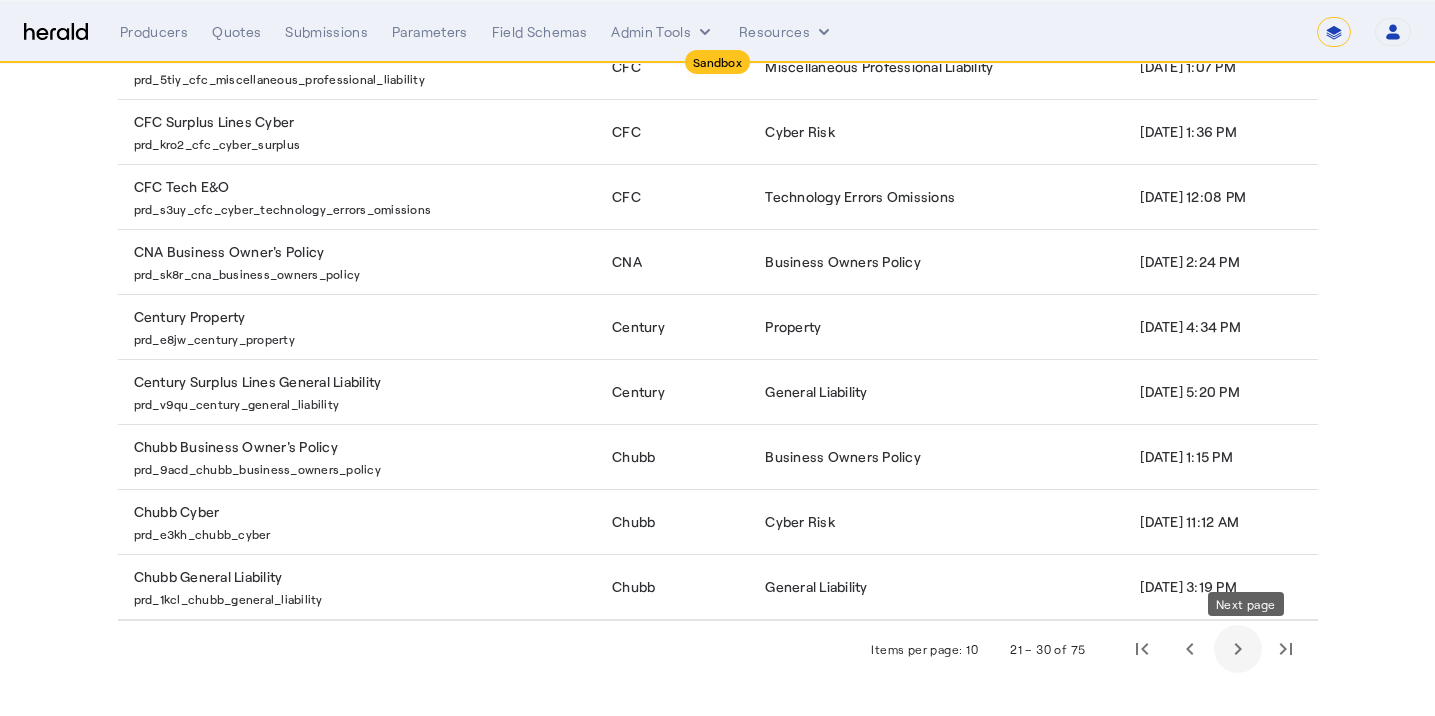 click 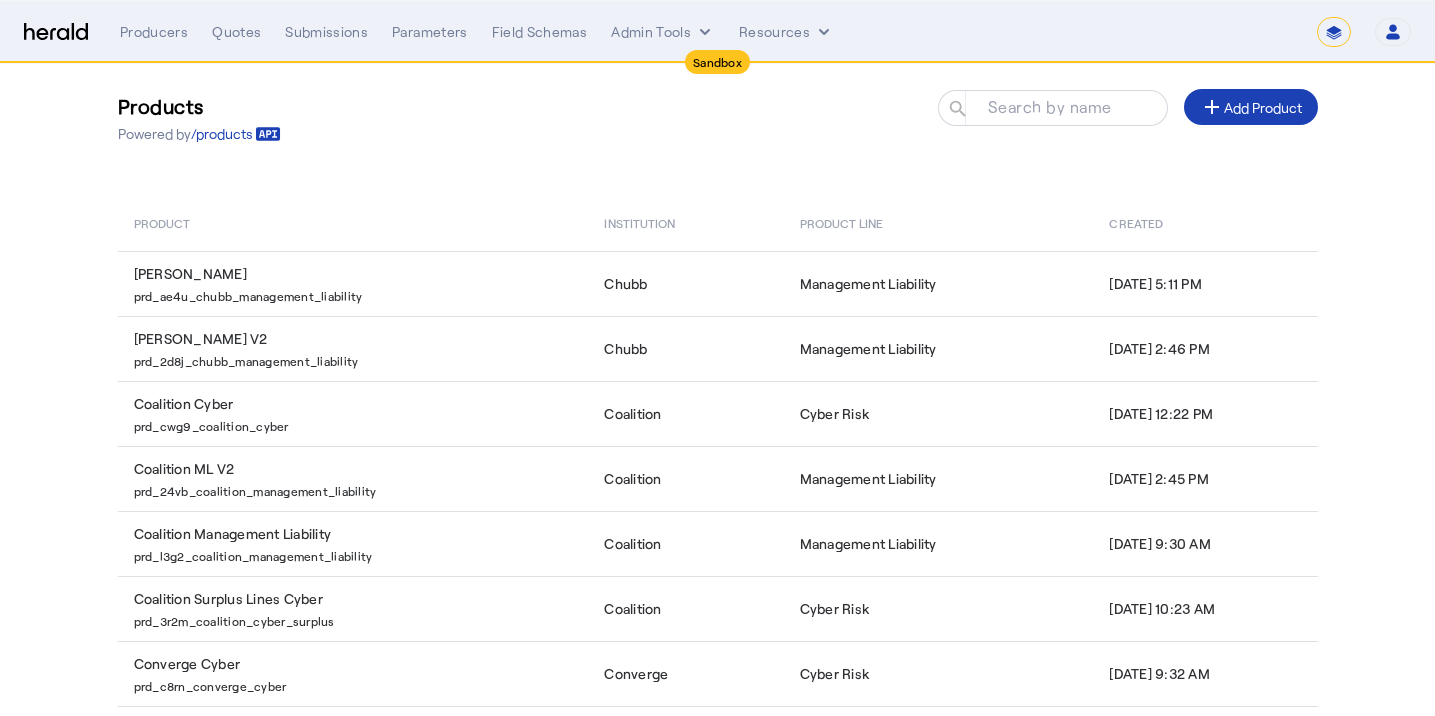 scroll, scrollTop: 0, scrollLeft: 10, axis: horizontal 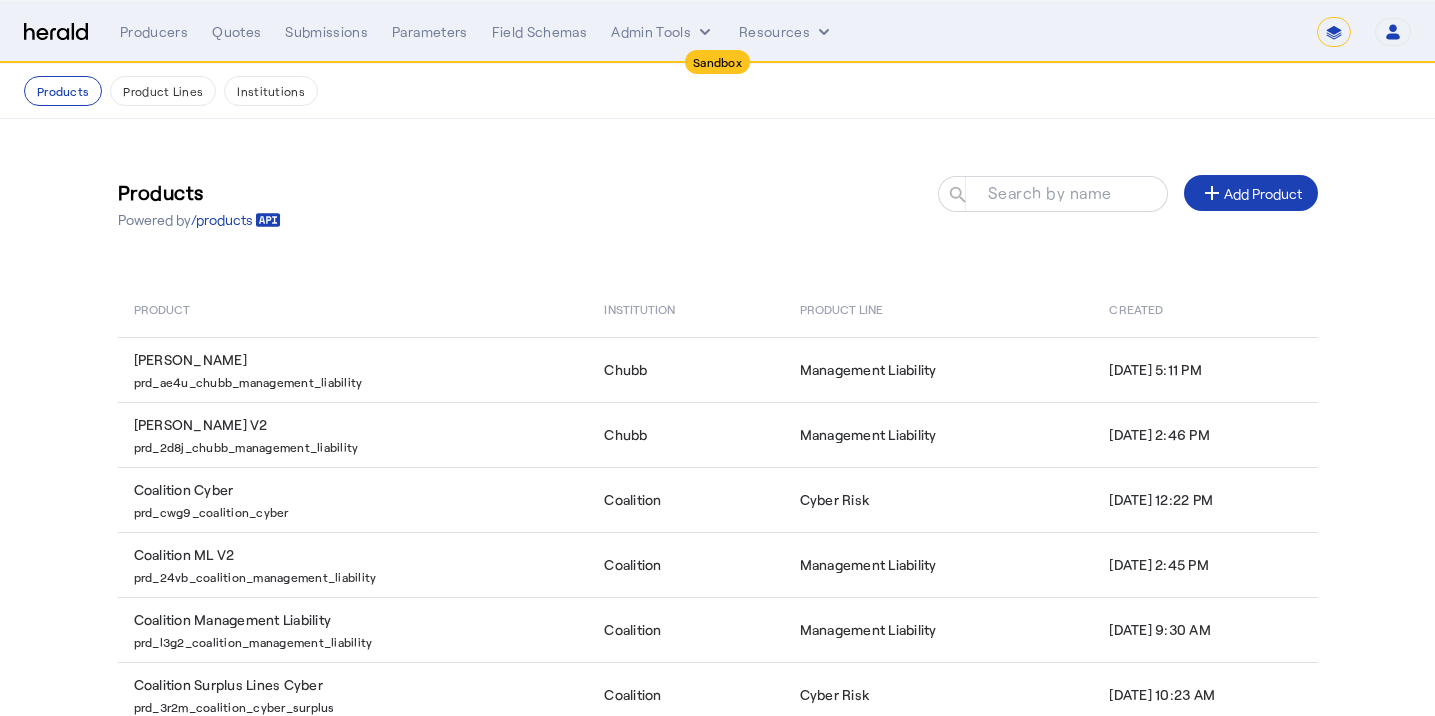 click on "**********" at bounding box center (1334, 32) 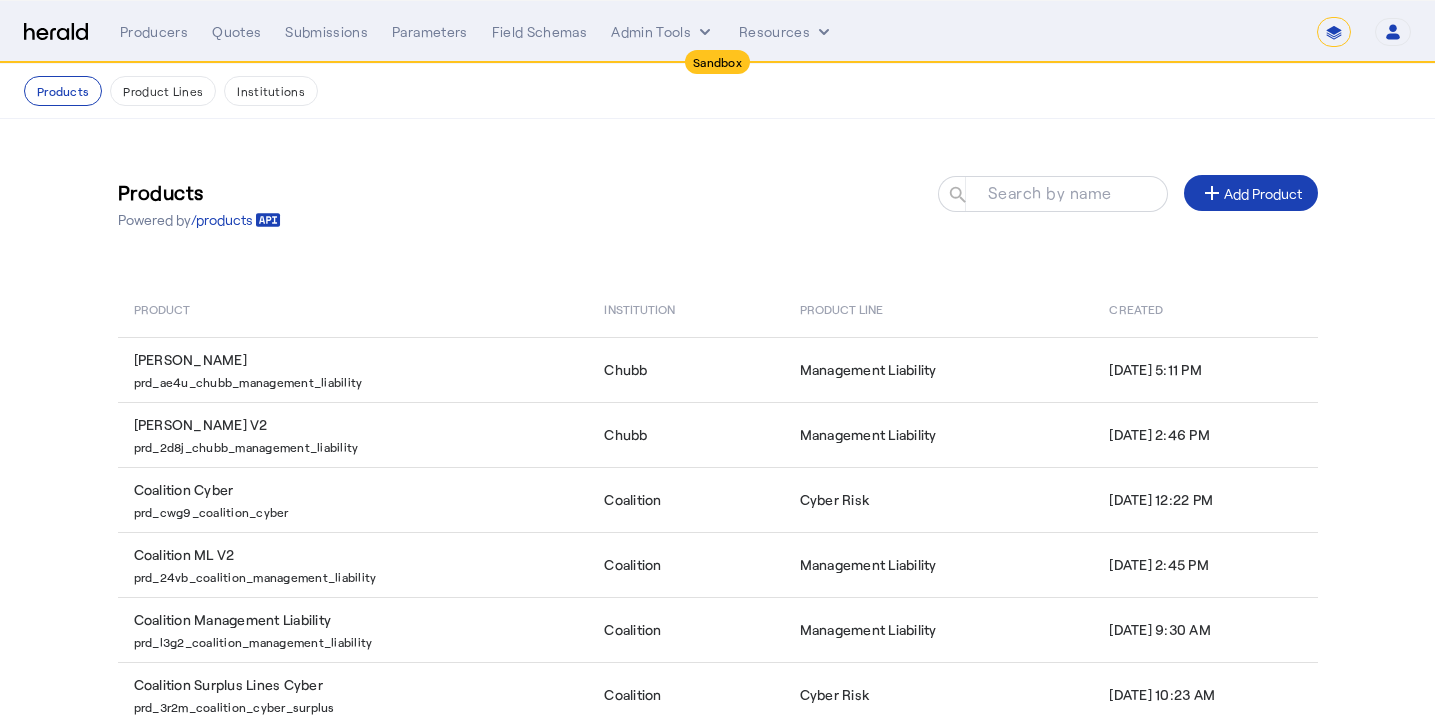 select on "**********" 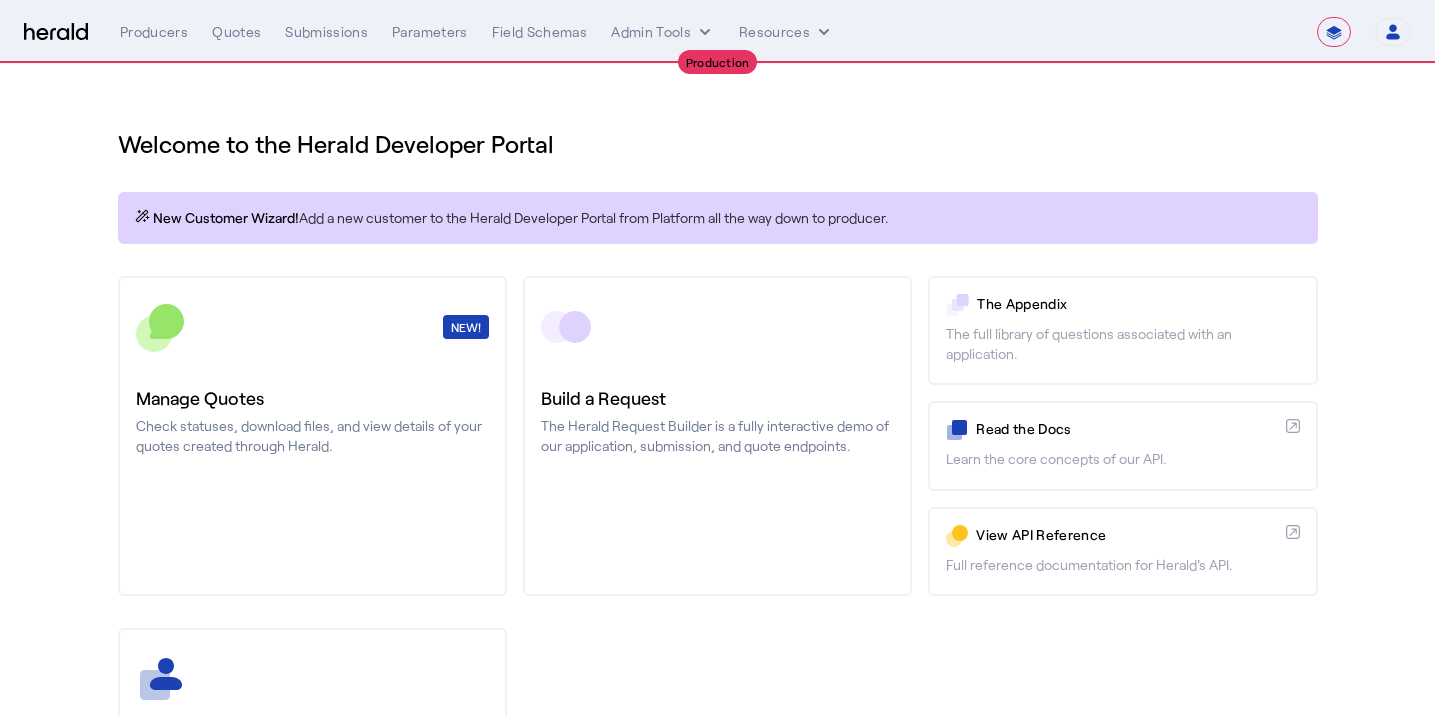 click on "Welcome to the Herald Developer Portal
New Customer Wizard!   Add a new customer to the Herald Developer Portal from Platform all the way down to producer.
NEW!  Manage Quotes  Check statuses, download files, and view details of your quotes created through Herald.
Build a Request  The Herald Request Builder is a fully interactive demo of our application, submission, and quote endpoints.
The Appendix   The full library of questions associated with an application.
Read the Docs
Learn the core concepts of our API.
View API Reference
Full reference documentation for Herald's API." 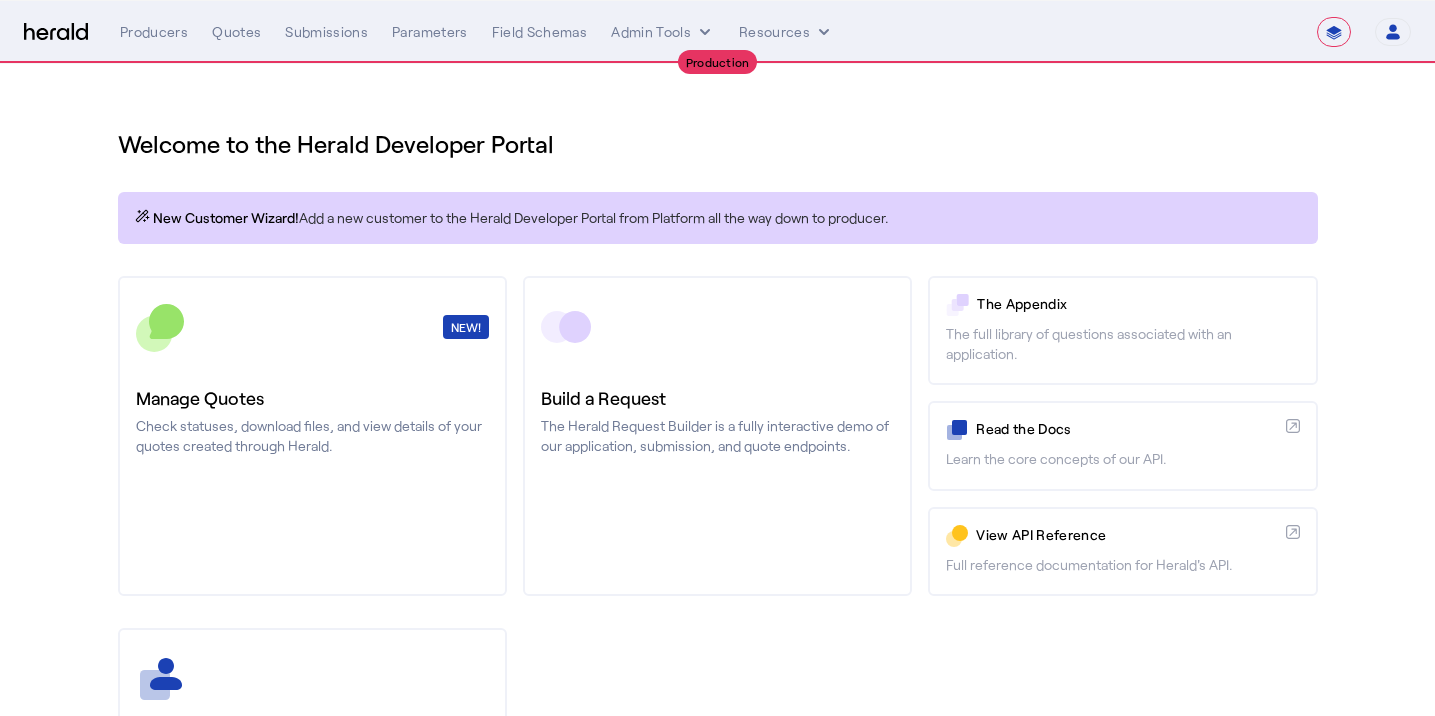 click on "Welcome to the Herald Developer Portal" at bounding box center (718, 144) 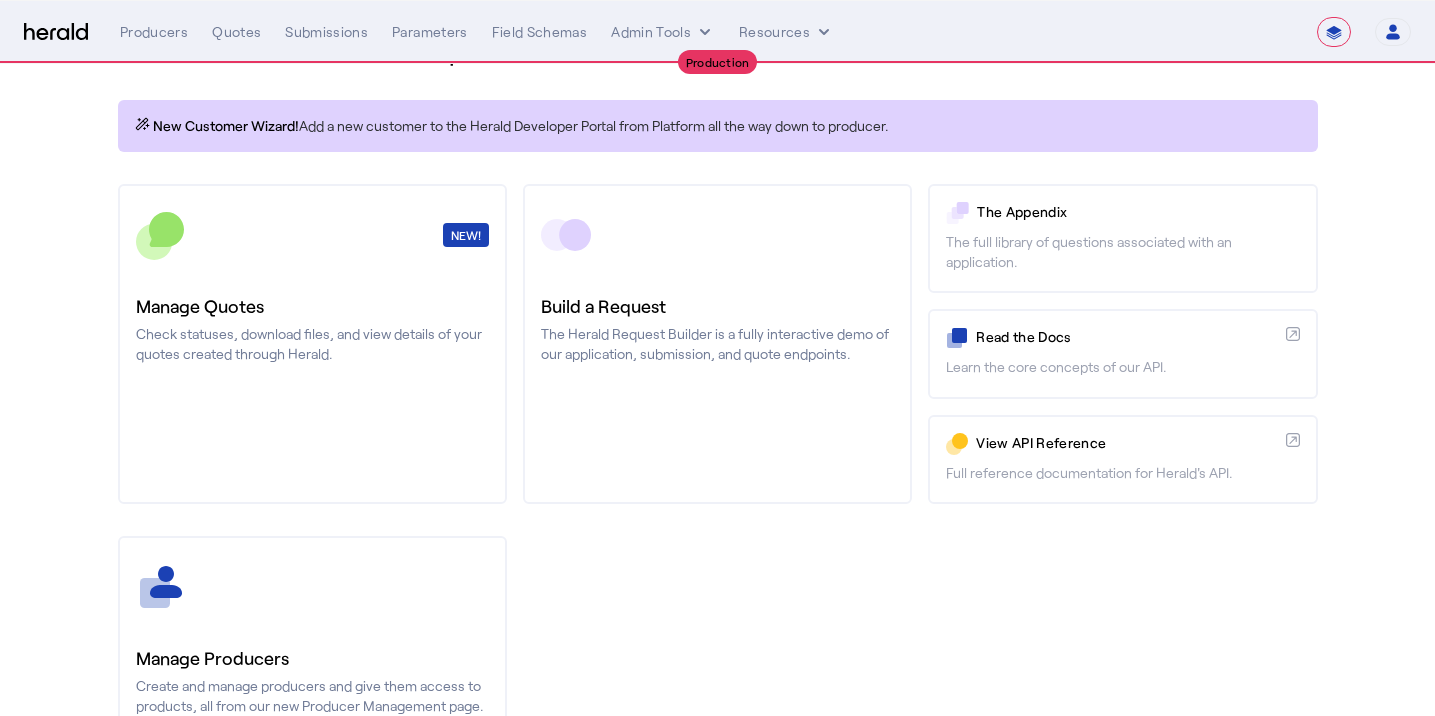 scroll, scrollTop: 0, scrollLeft: 0, axis: both 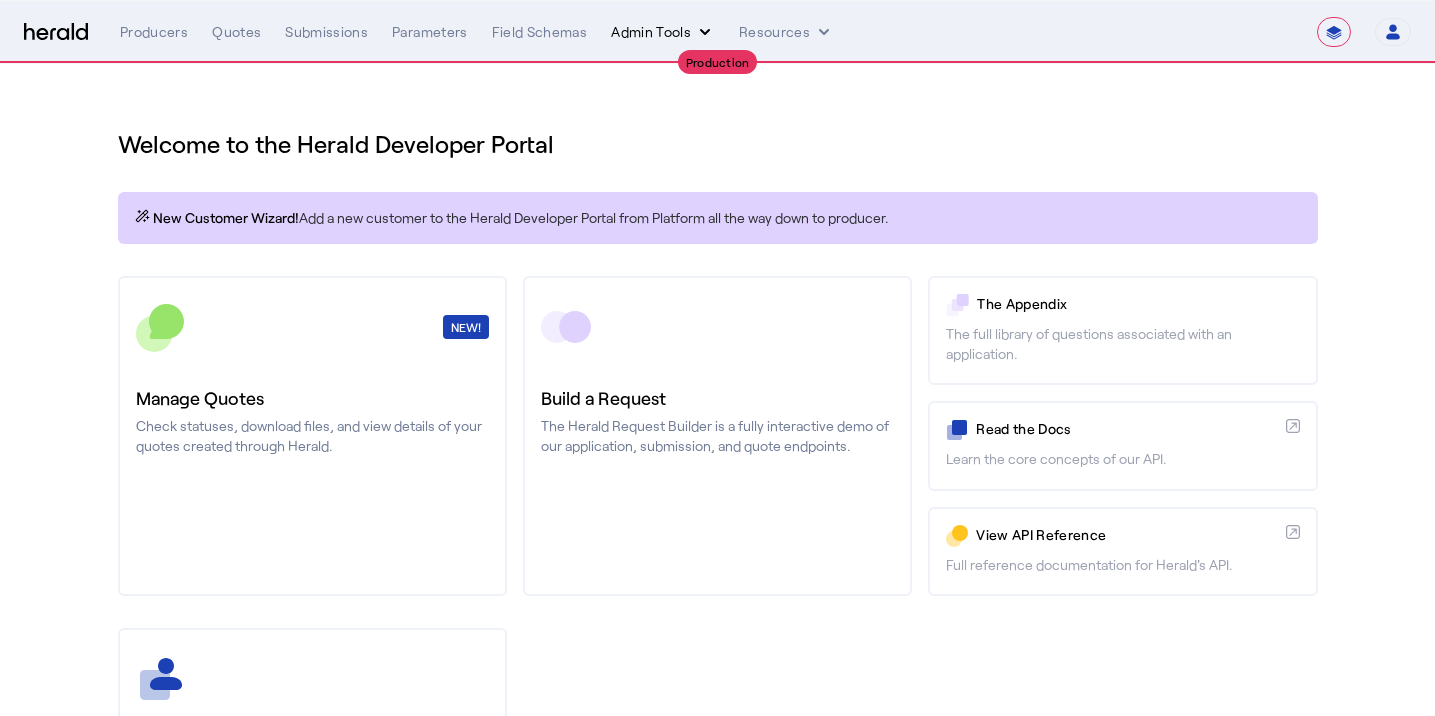 click on "**********" at bounding box center [765, 32] 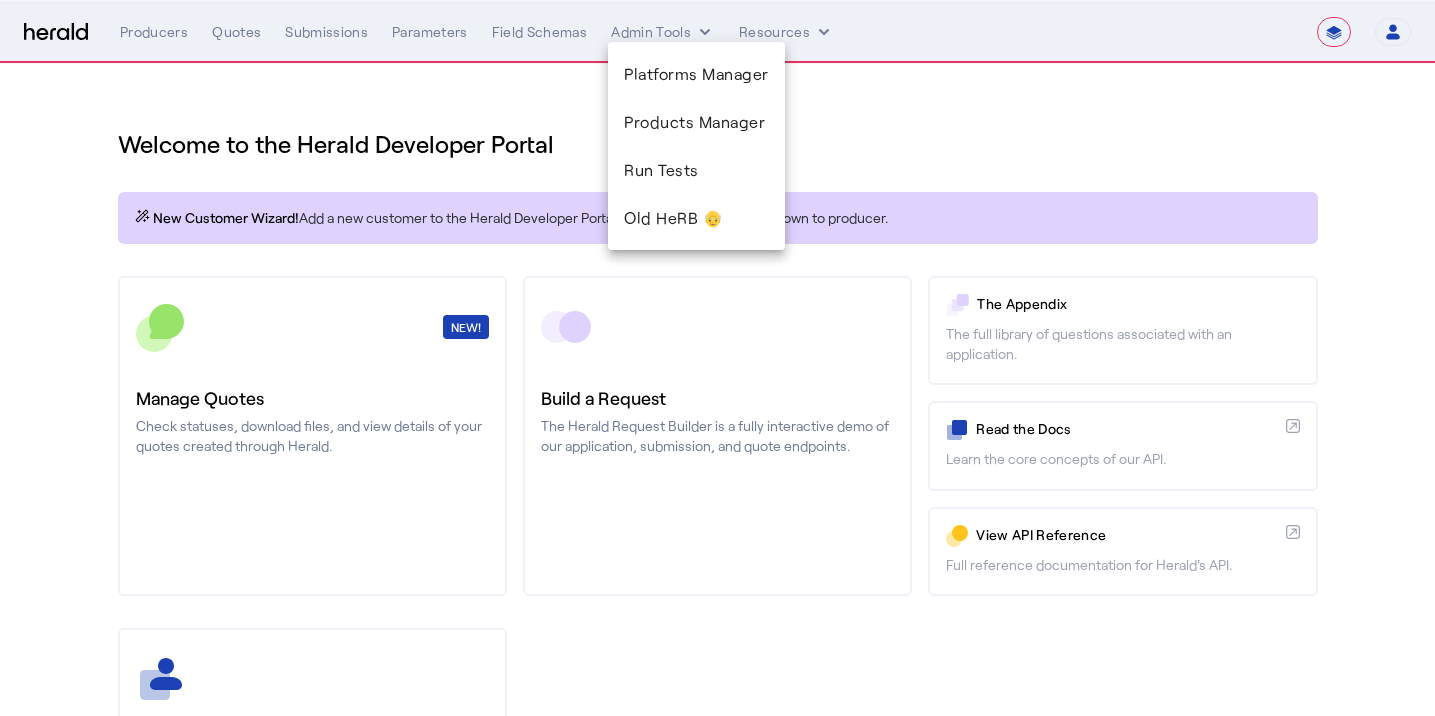 click at bounding box center [717, 358] 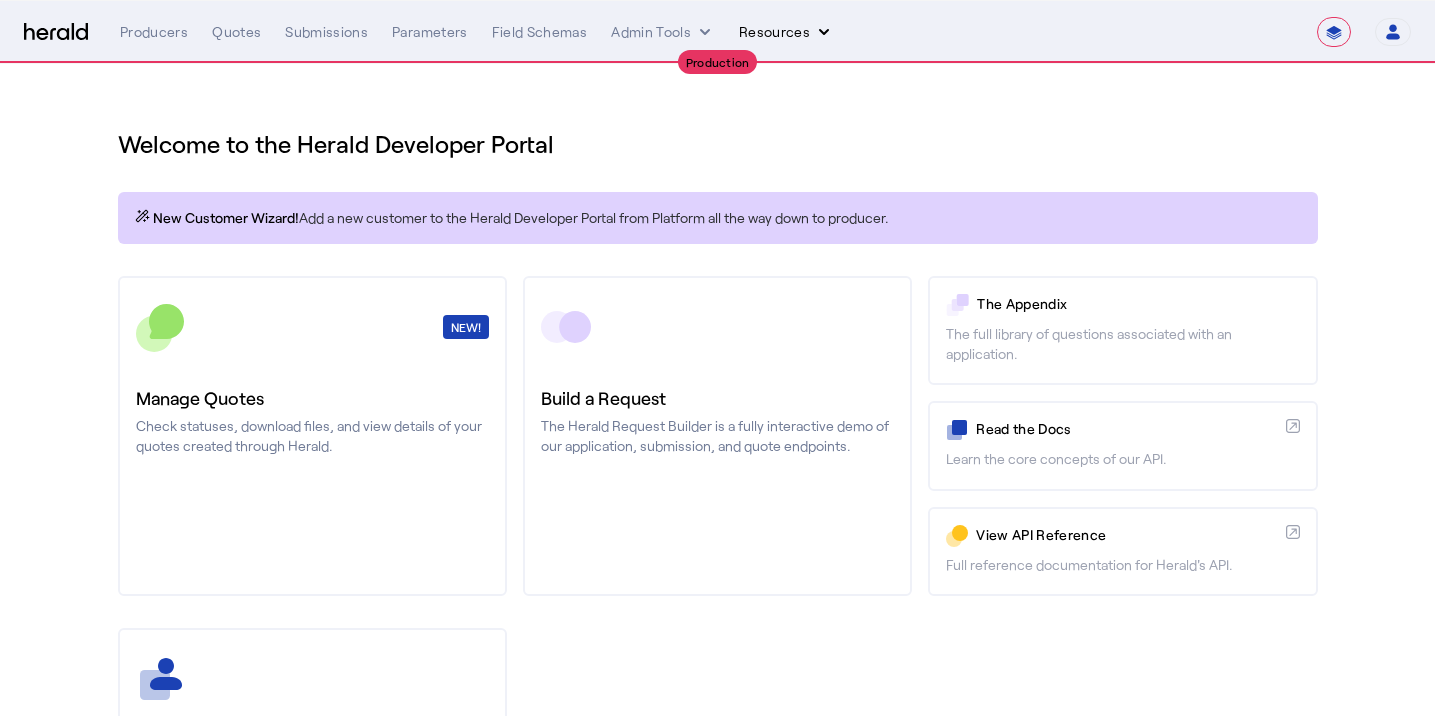 click on "Resources" at bounding box center (786, 32) 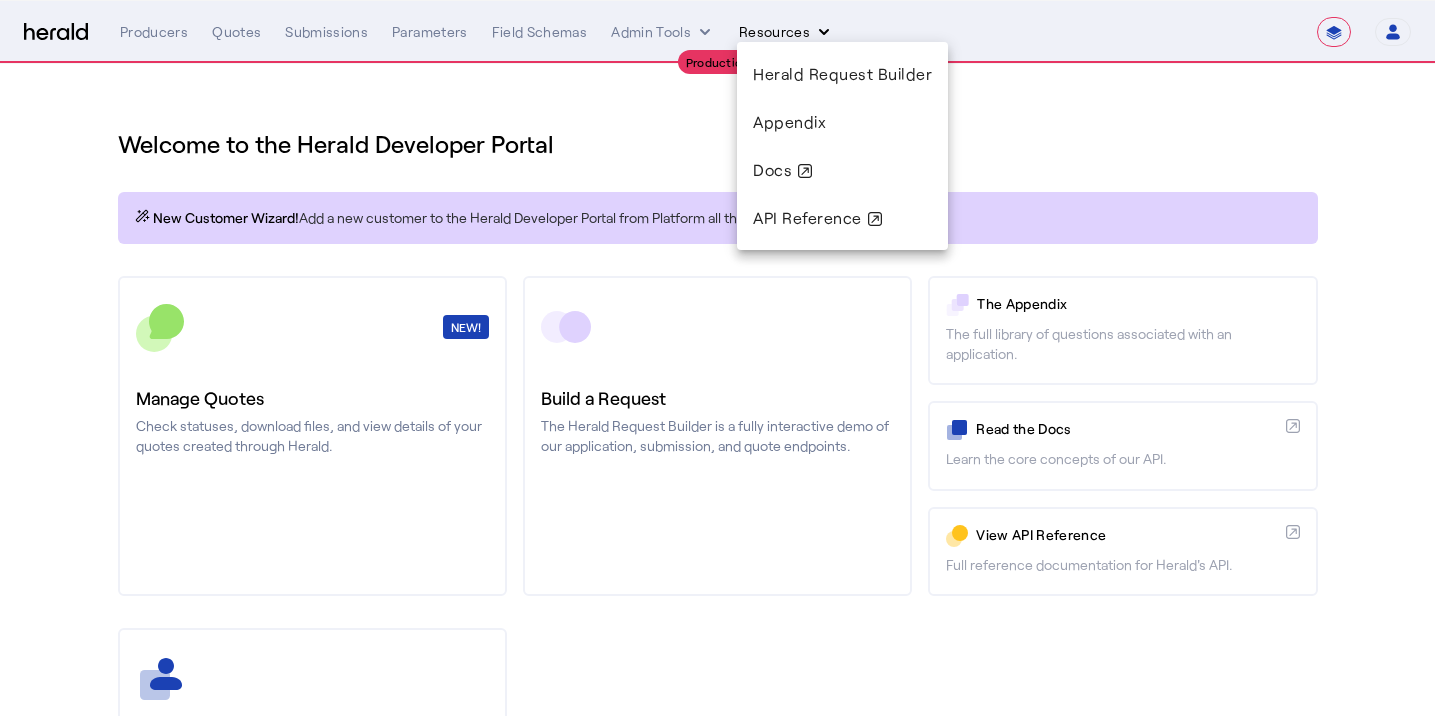 click at bounding box center (717, 358) 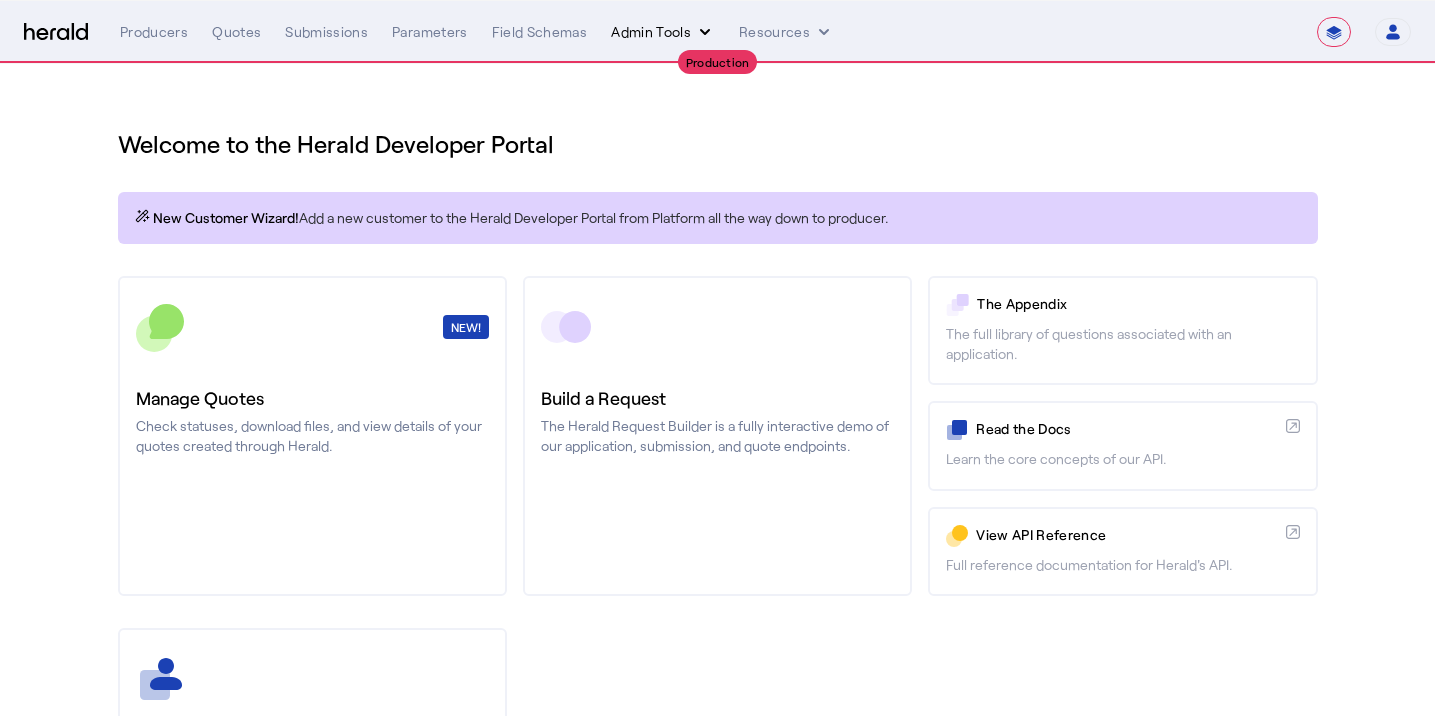 click on "Admin Tools" at bounding box center (663, 32) 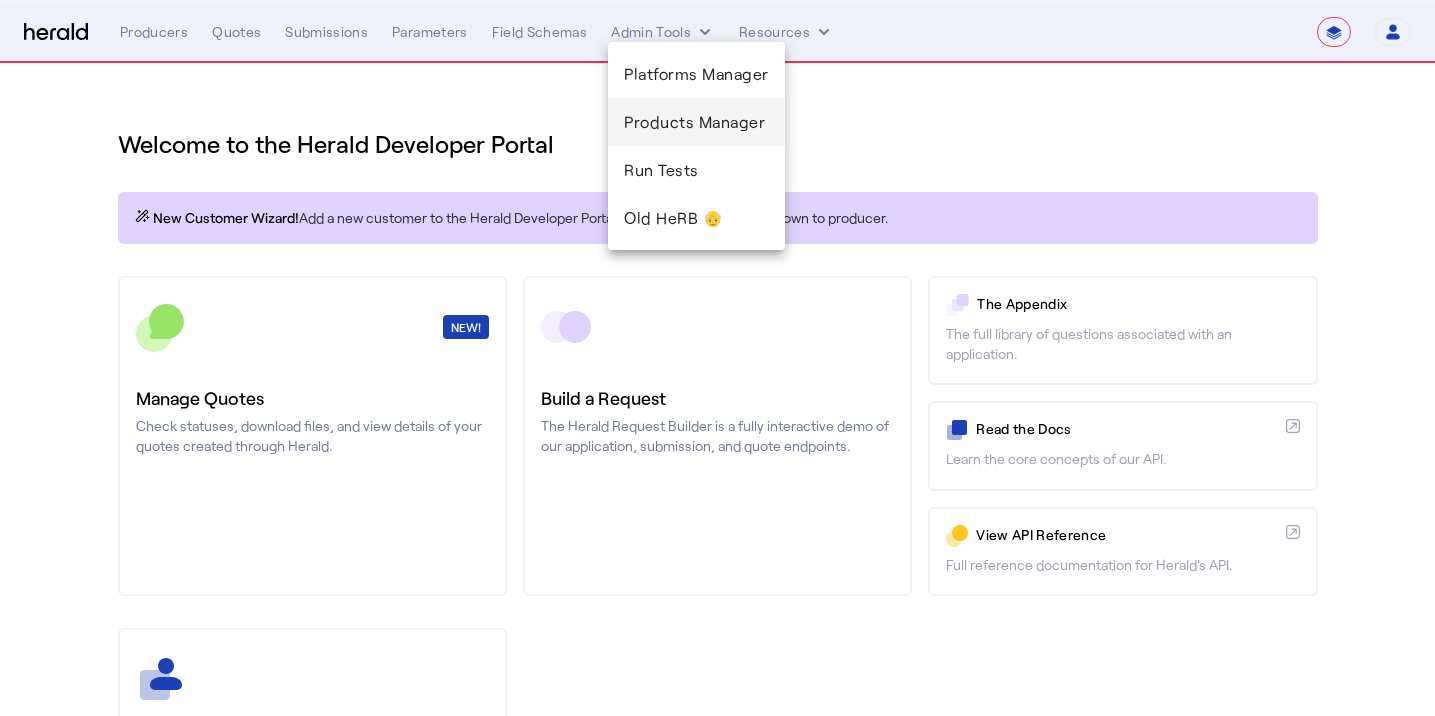 click on "Products Manager" at bounding box center [696, 122] 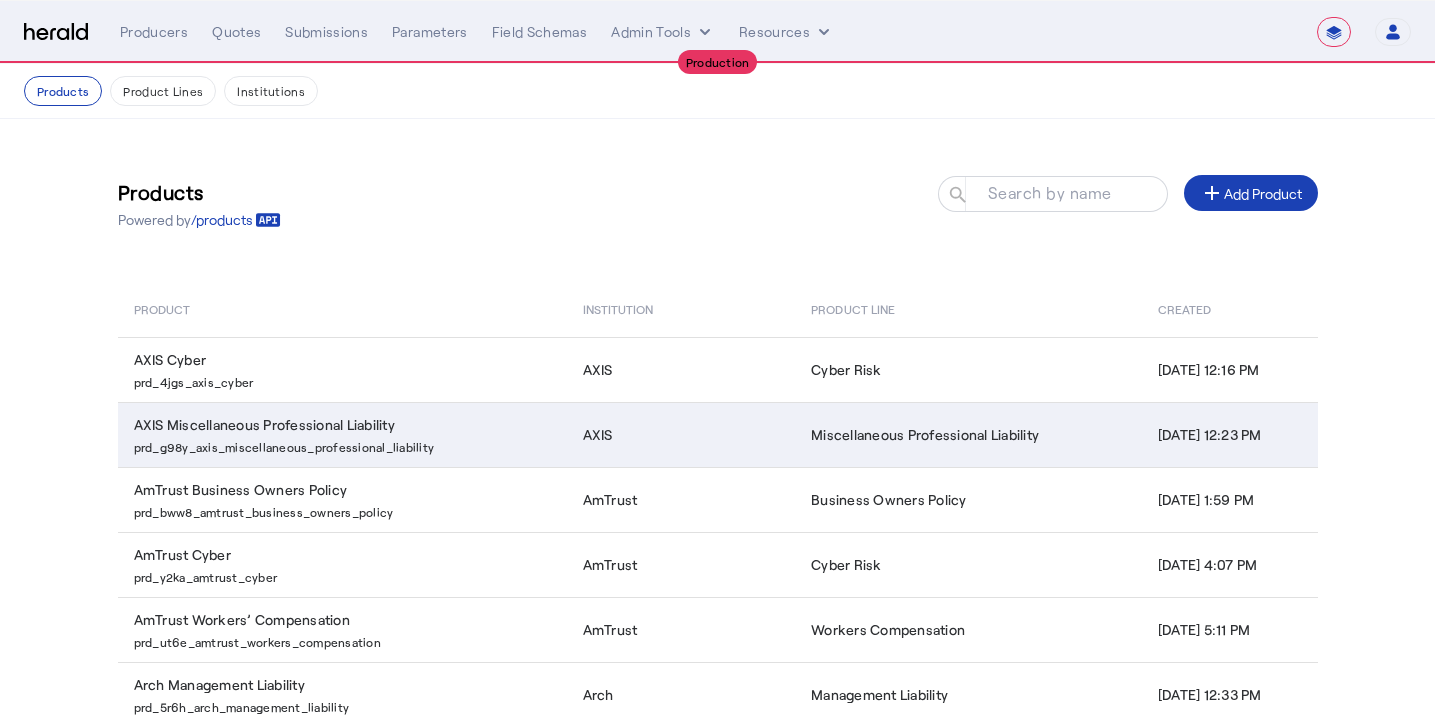 scroll, scrollTop: 368, scrollLeft: 0, axis: vertical 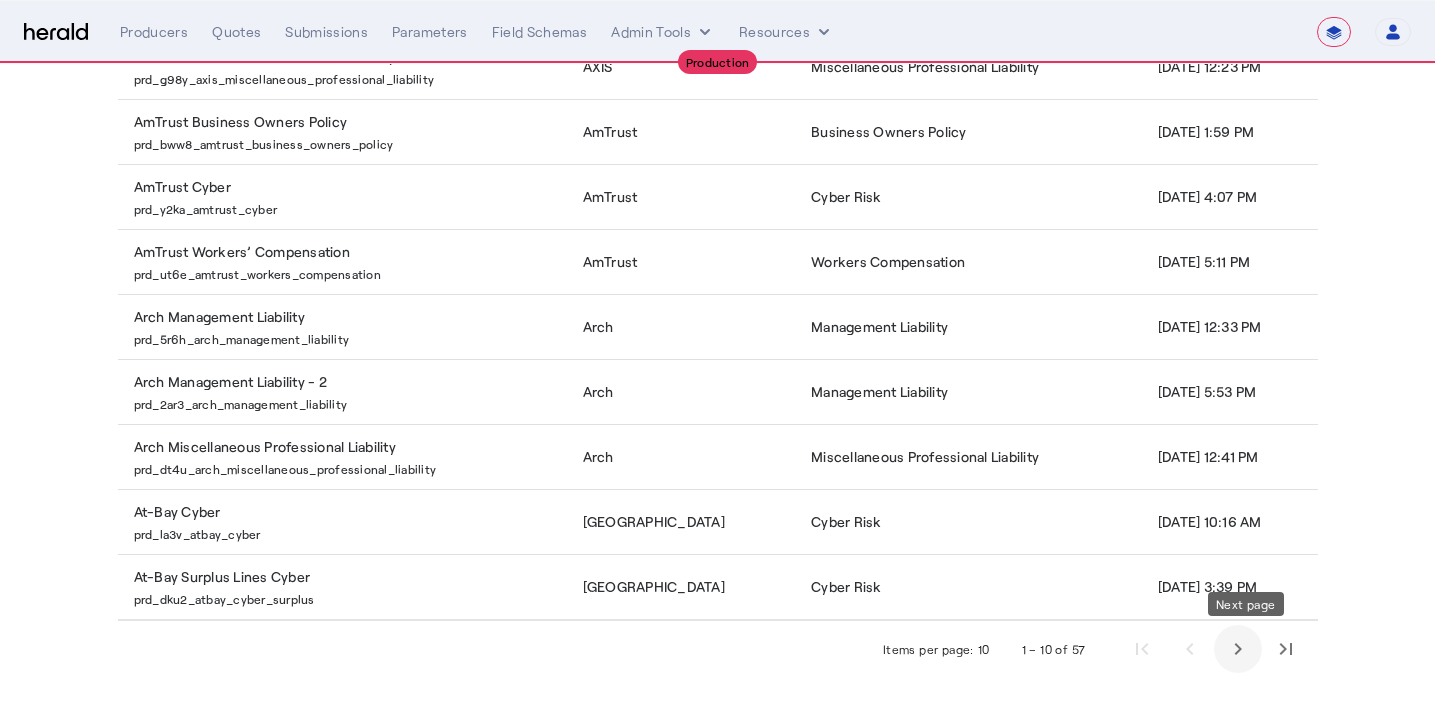 click 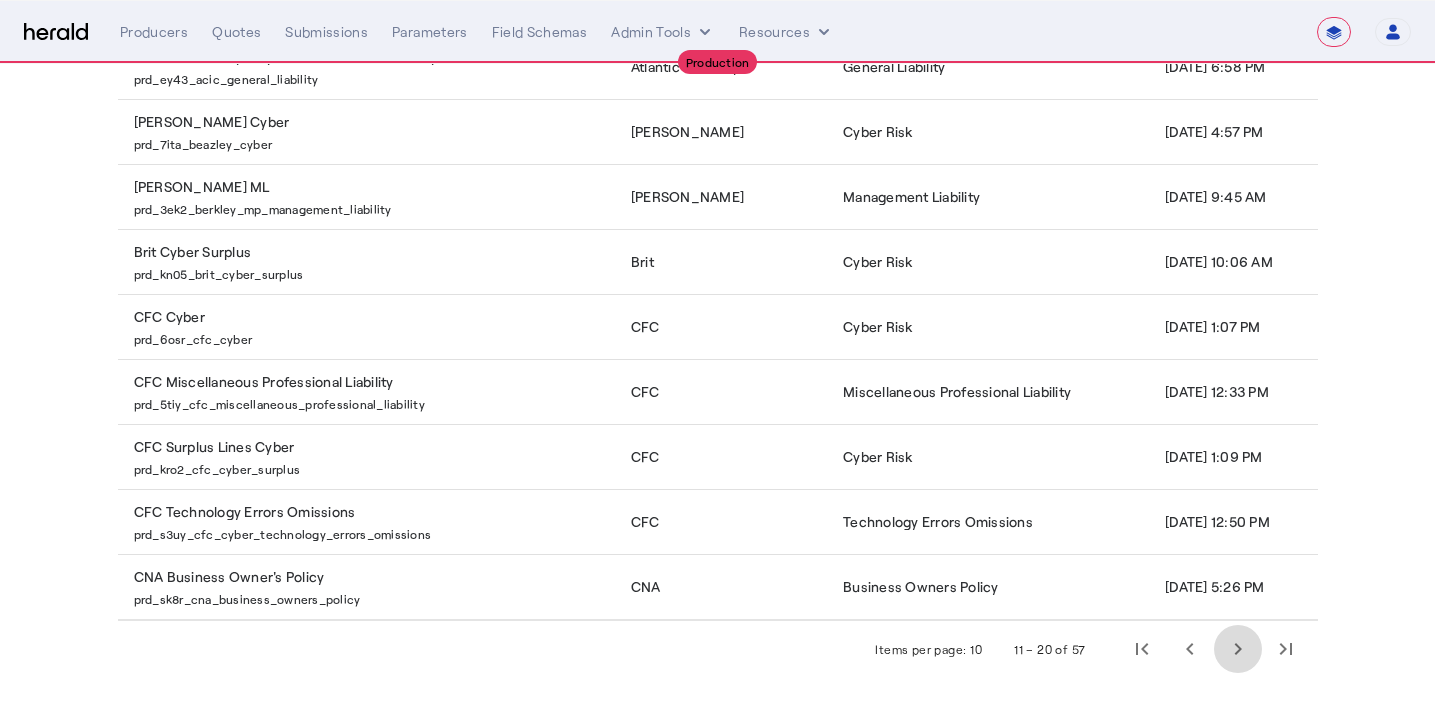 click 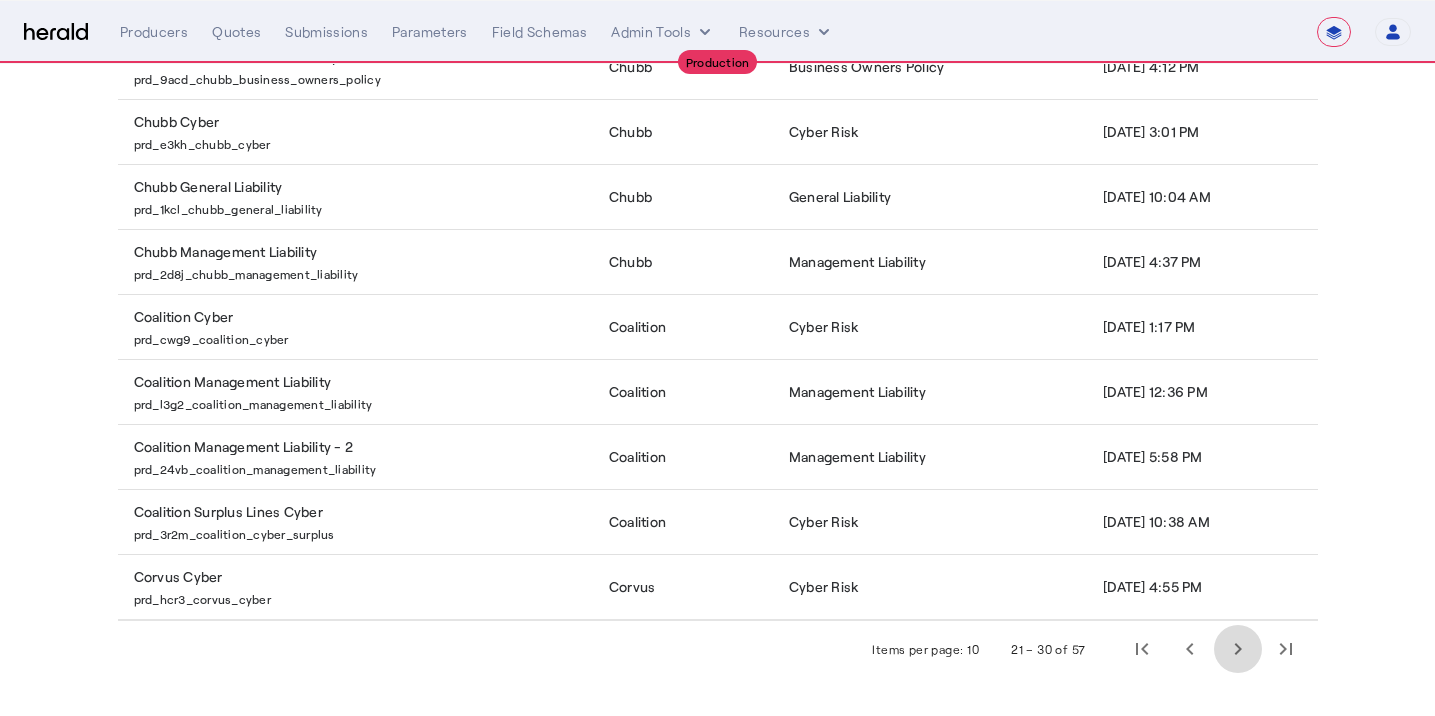 click 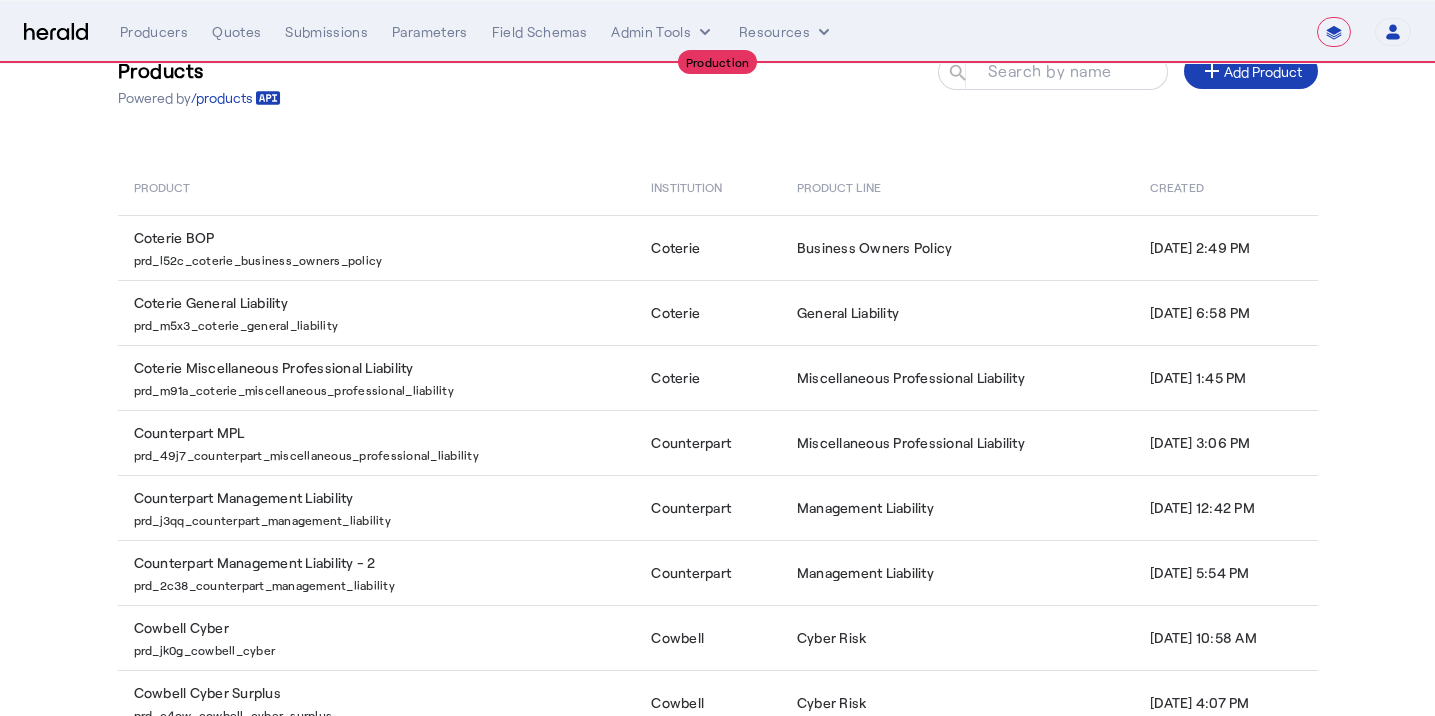 scroll, scrollTop: 55, scrollLeft: 0, axis: vertical 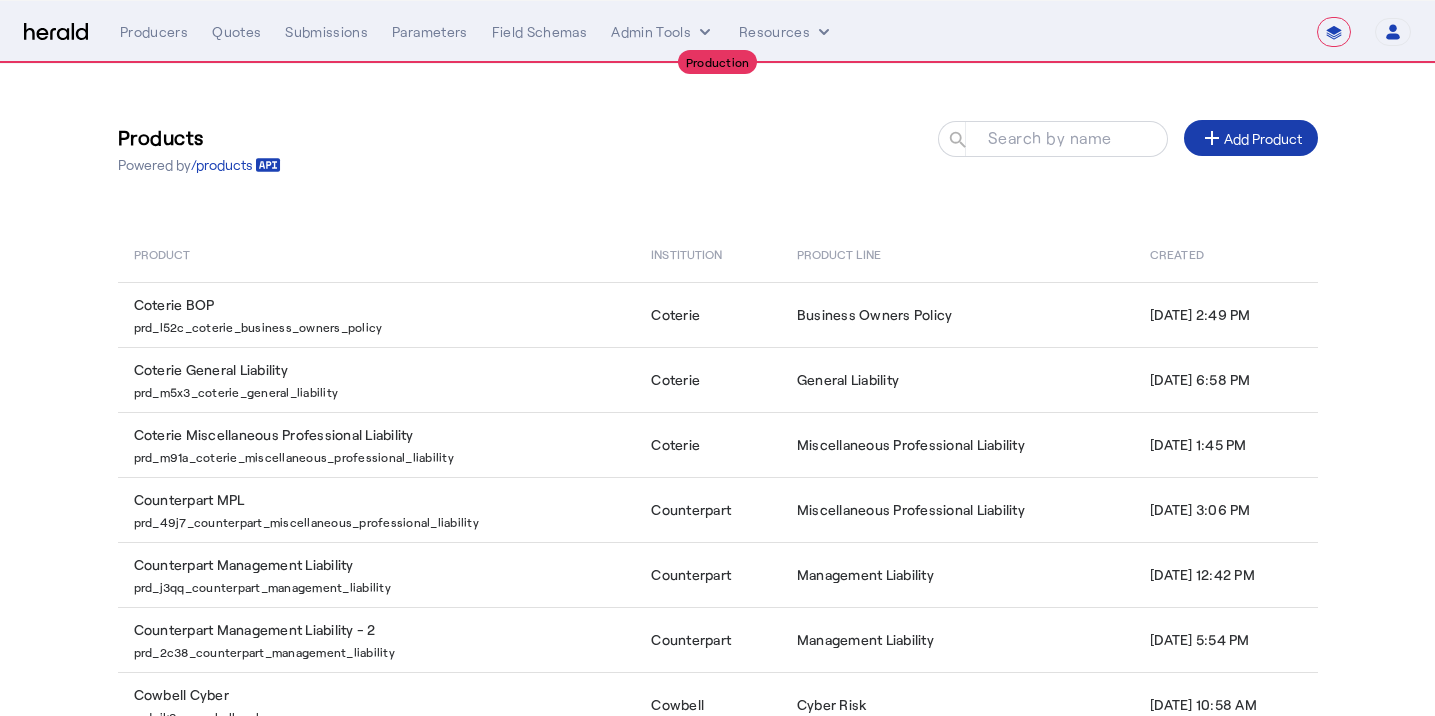 click on "add  Add Product" at bounding box center [1251, 138] 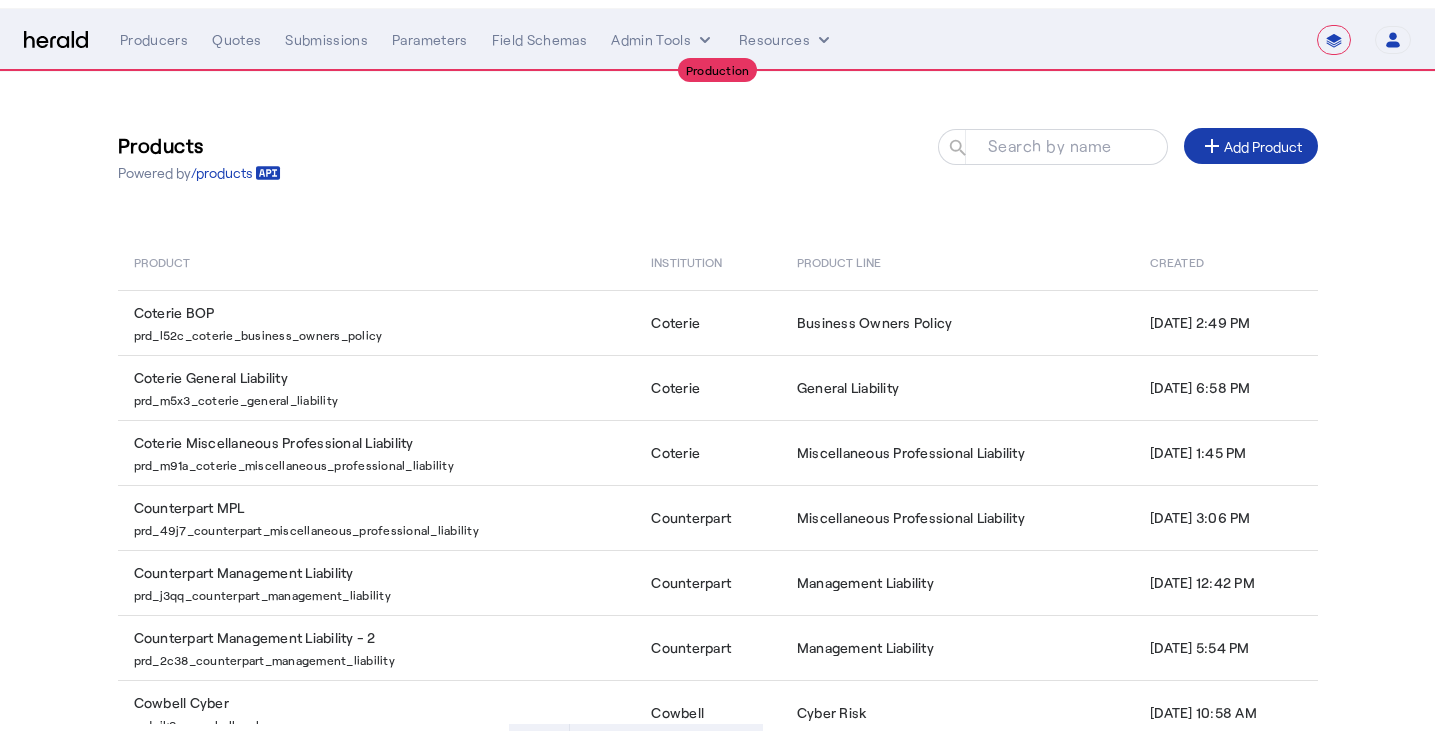 scroll, scrollTop: 0, scrollLeft: 0, axis: both 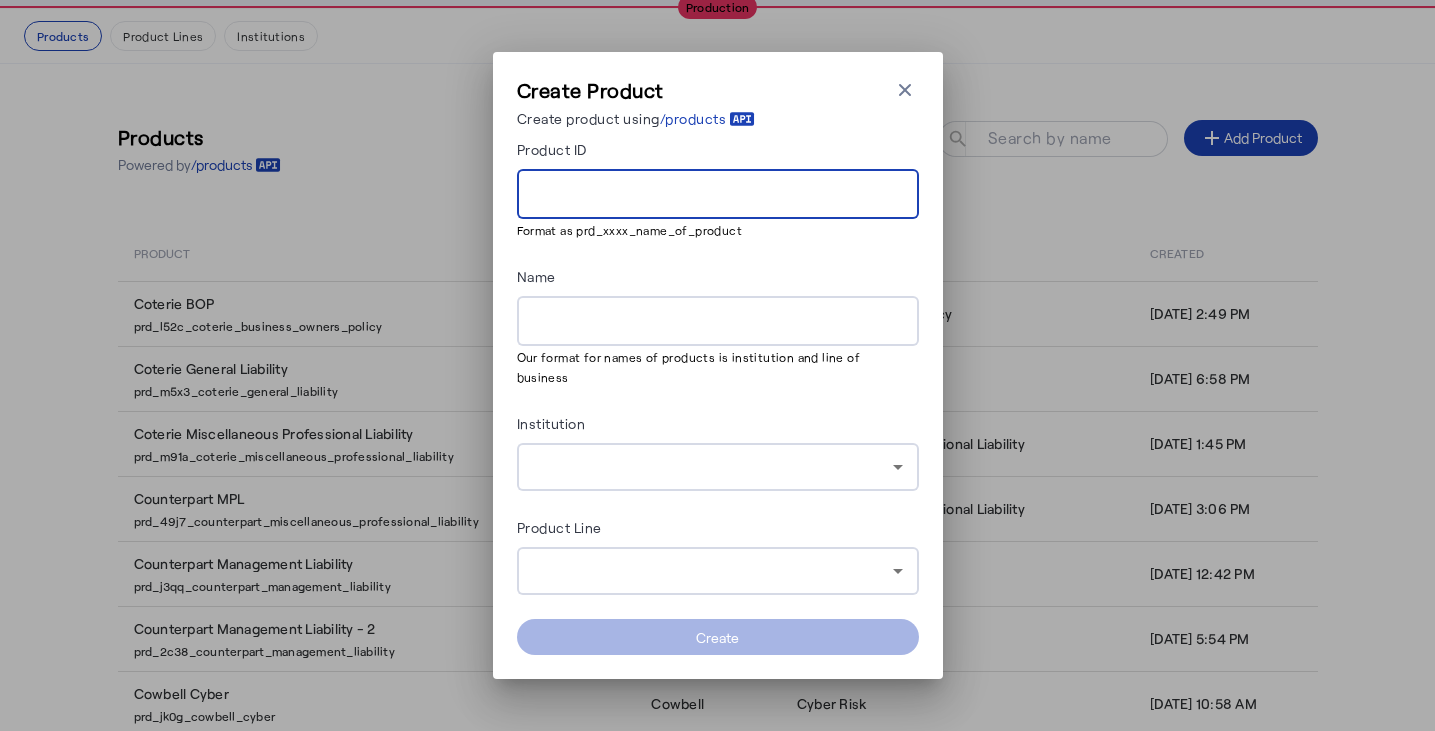 click on "Product ID" at bounding box center (718, 195) 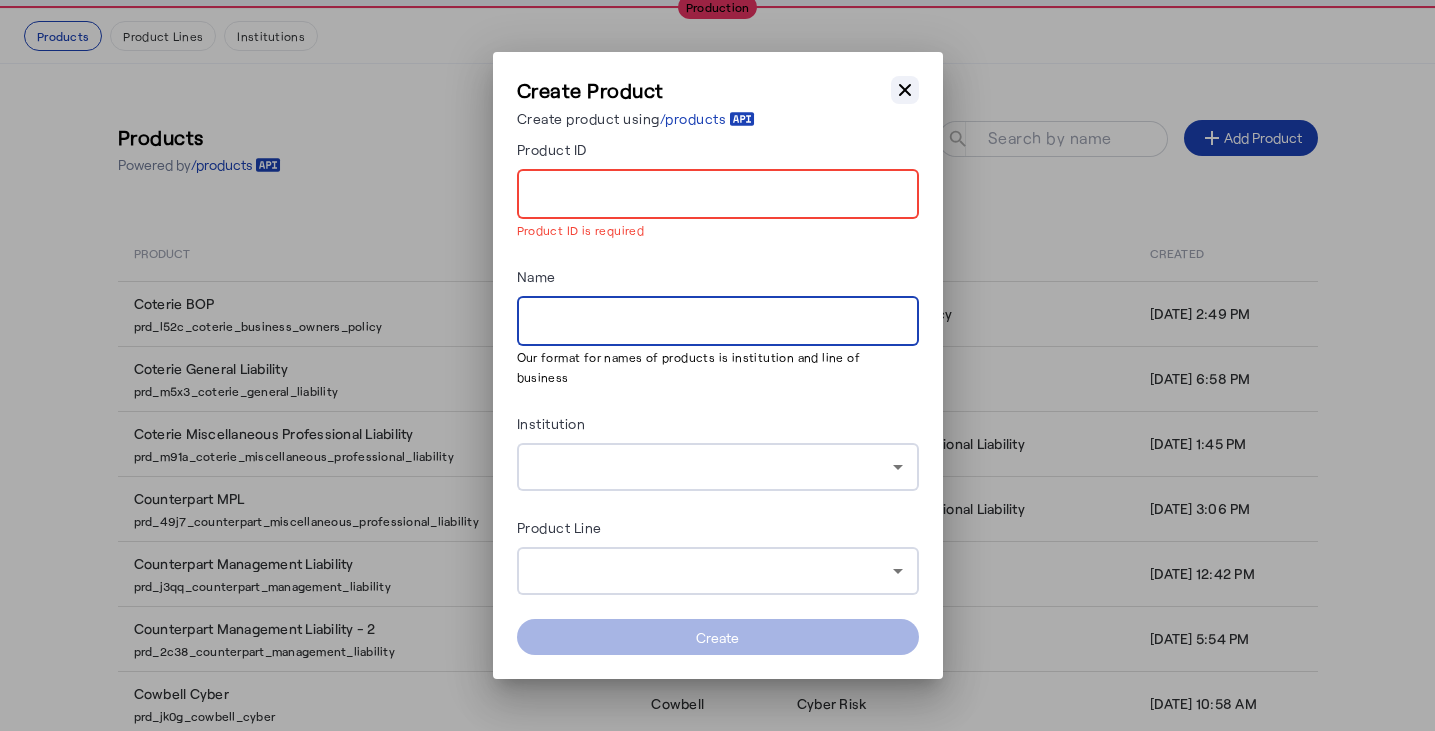 click 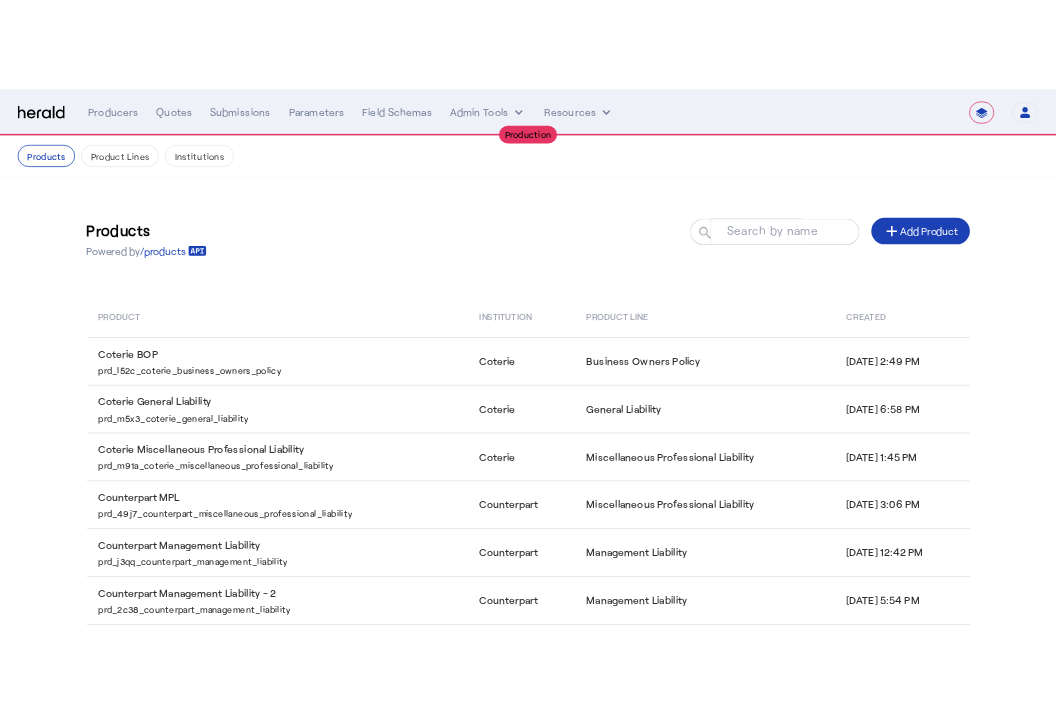 scroll, scrollTop: 55, scrollLeft: 0, axis: vertical 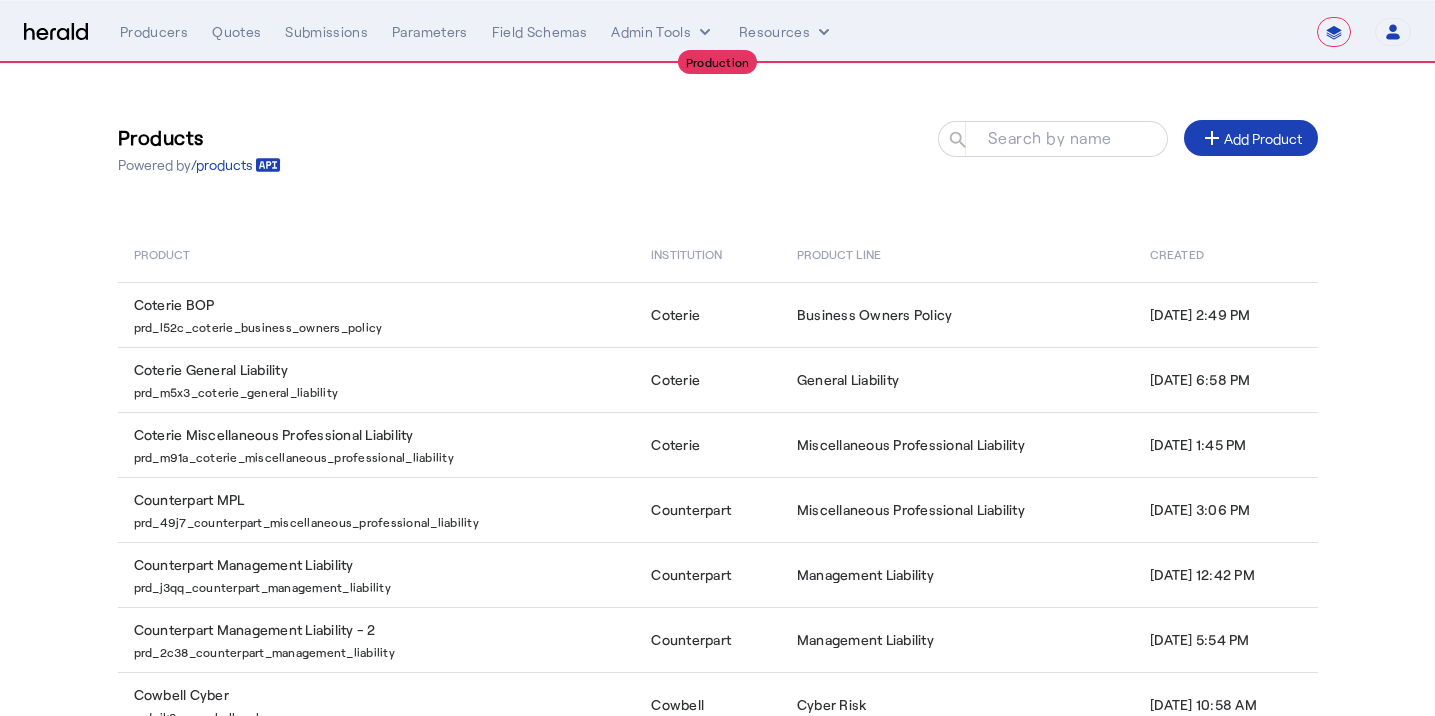 type 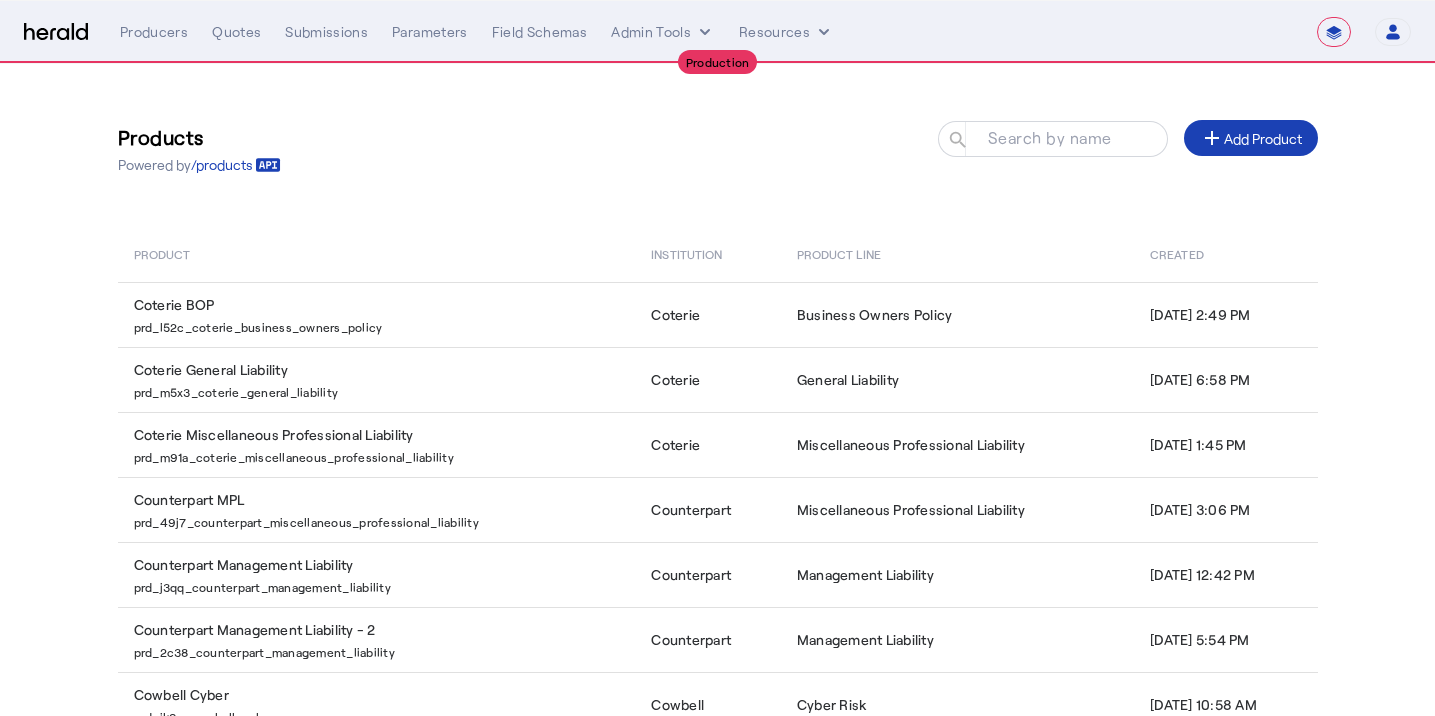 click on "**********" at bounding box center [765, 32] 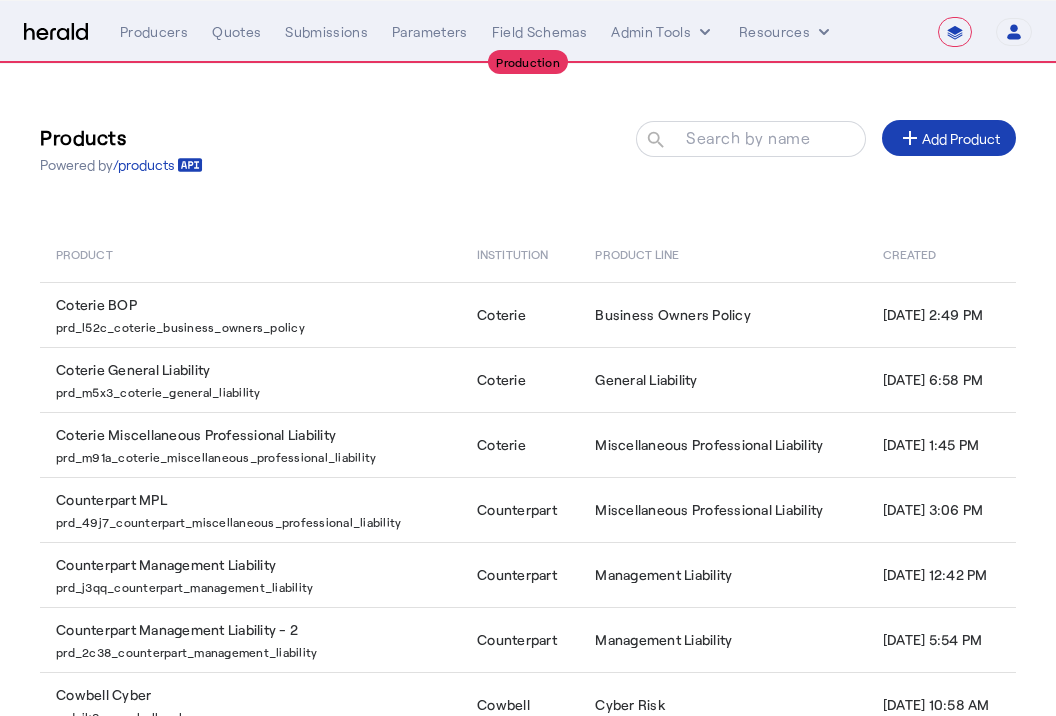 click on "**********" at bounding box center (955, 32) 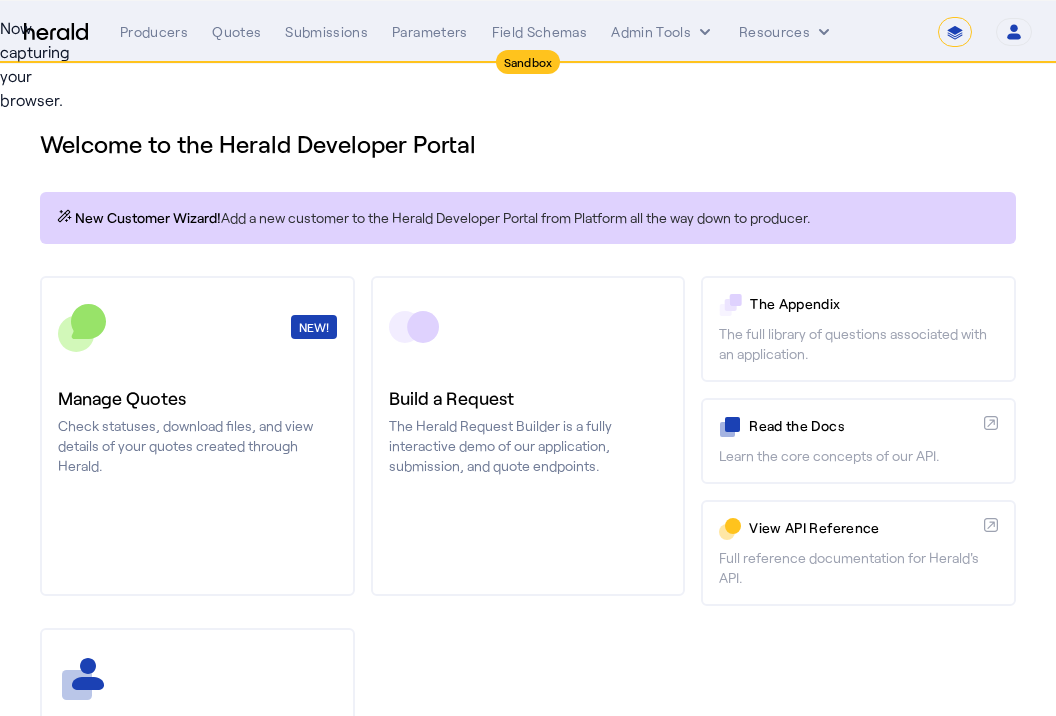 click on "Now capturing your browser." at bounding box center (0, 64) 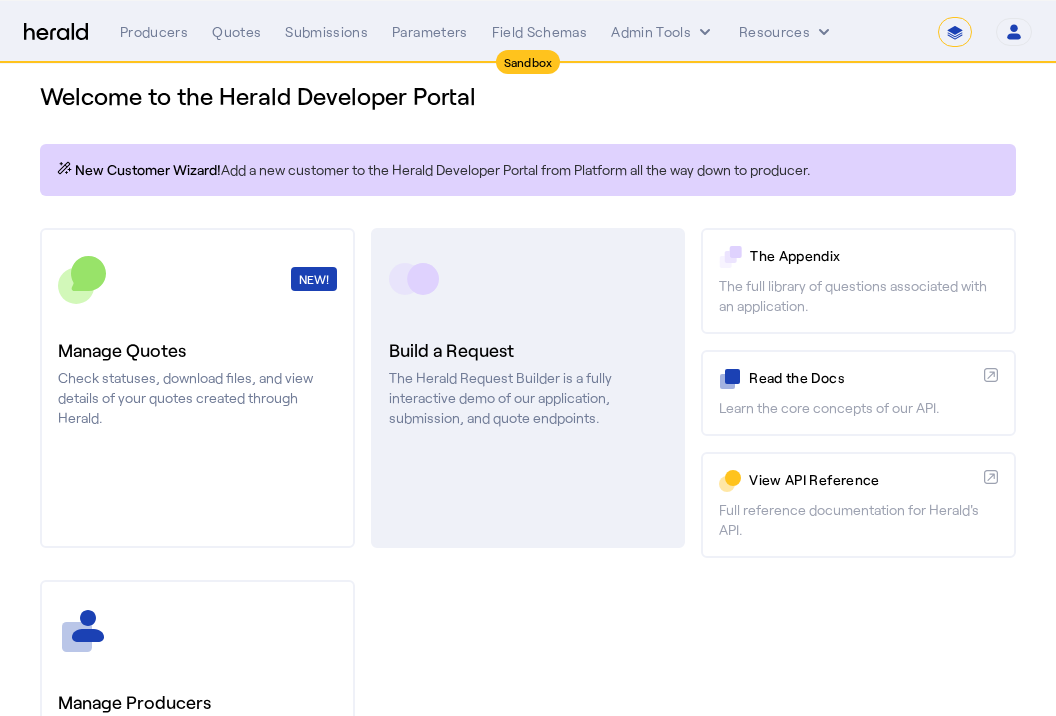 scroll, scrollTop: 0, scrollLeft: 0, axis: both 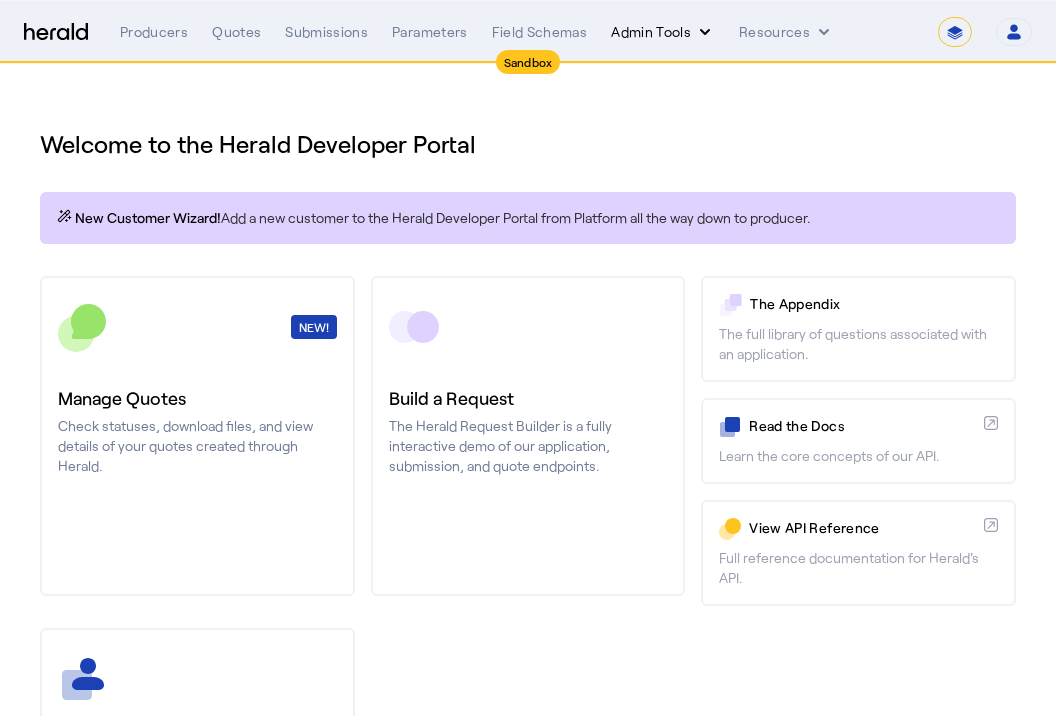 click on "Admin Tools" at bounding box center (663, 32) 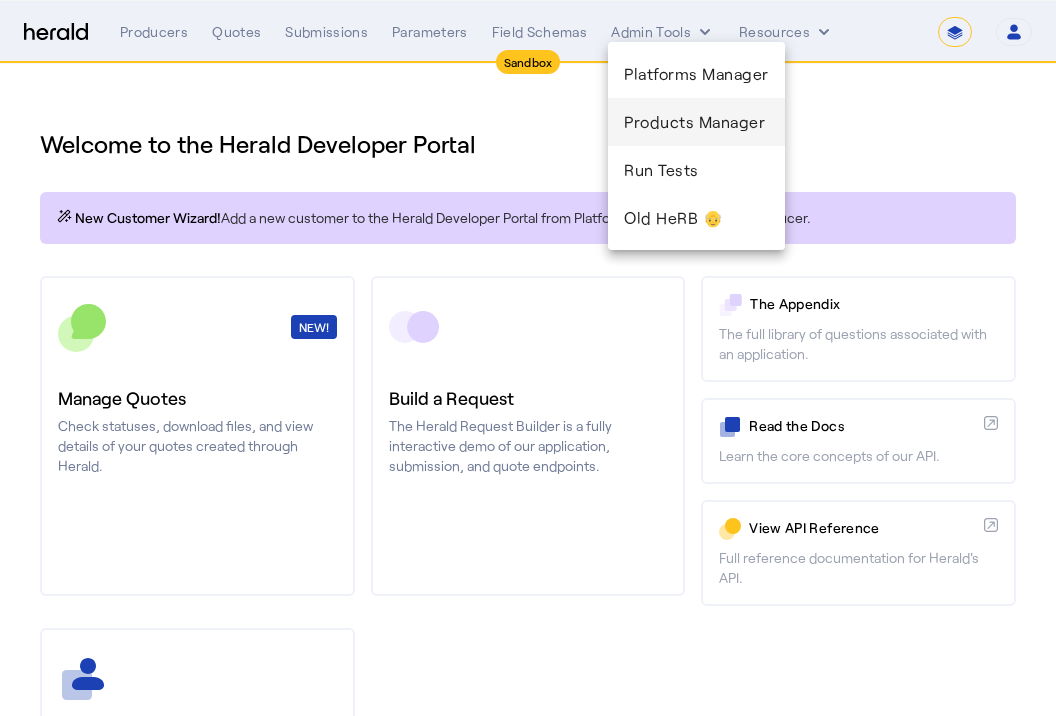 click on "Products Manager" at bounding box center (696, 122) 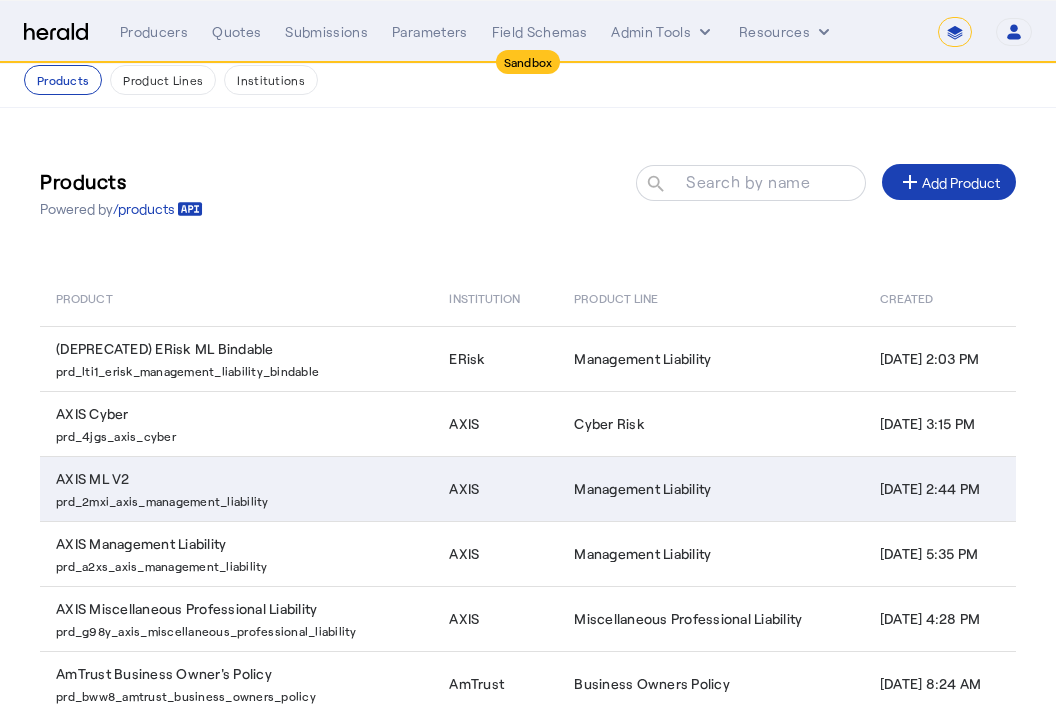scroll, scrollTop: 368, scrollLeft: 0, axis: vertical 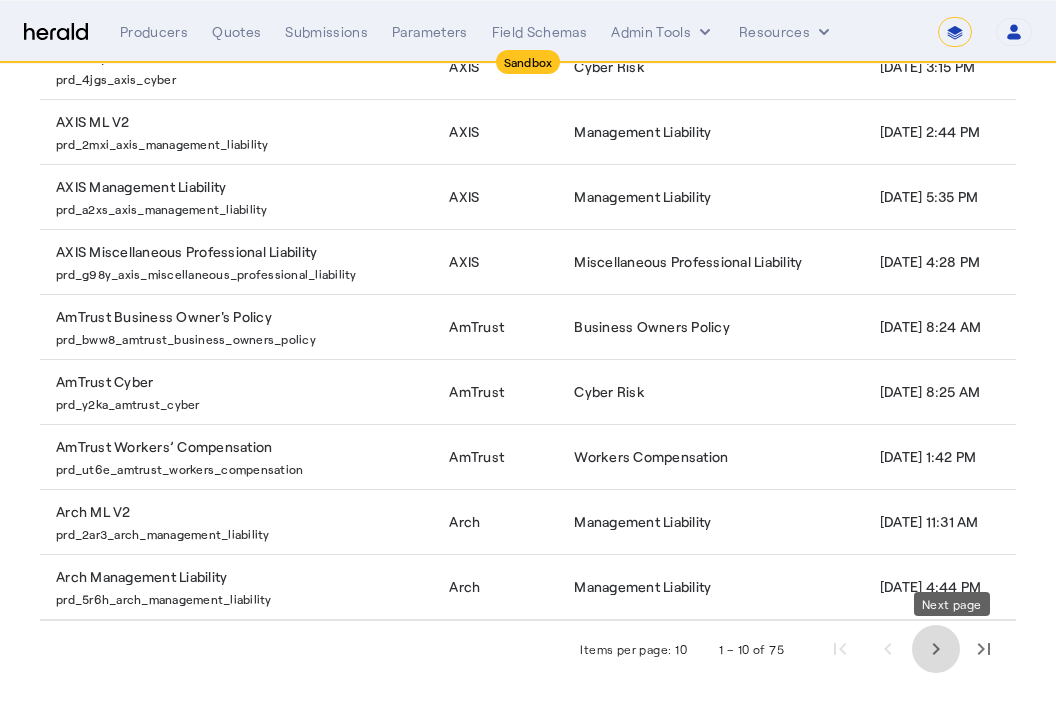 click 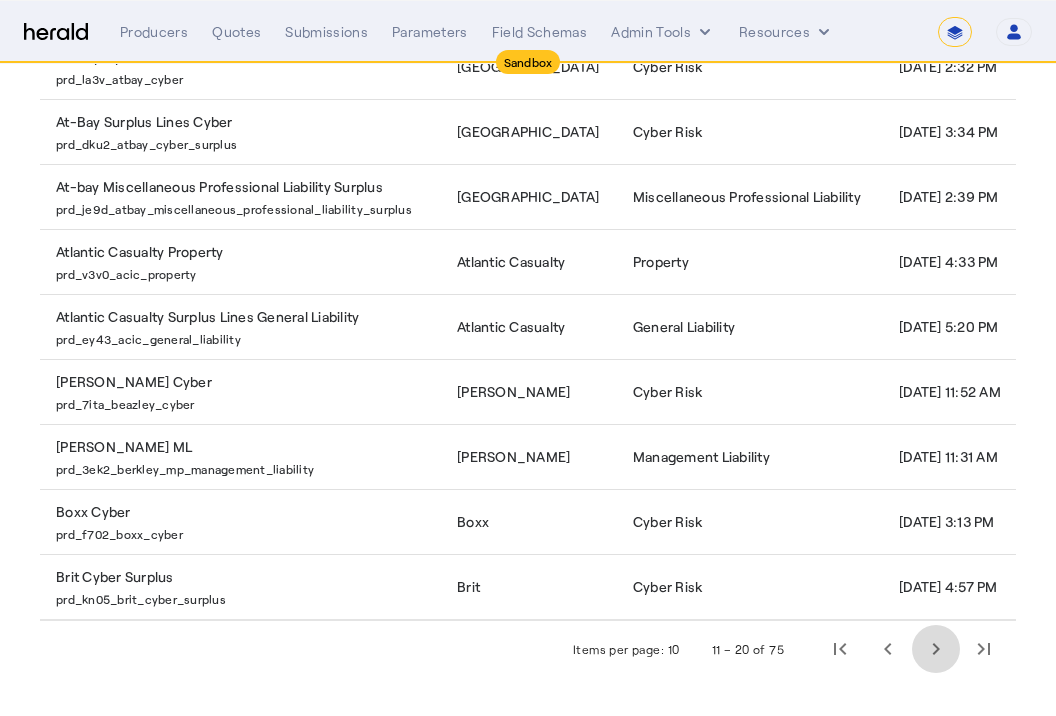 click 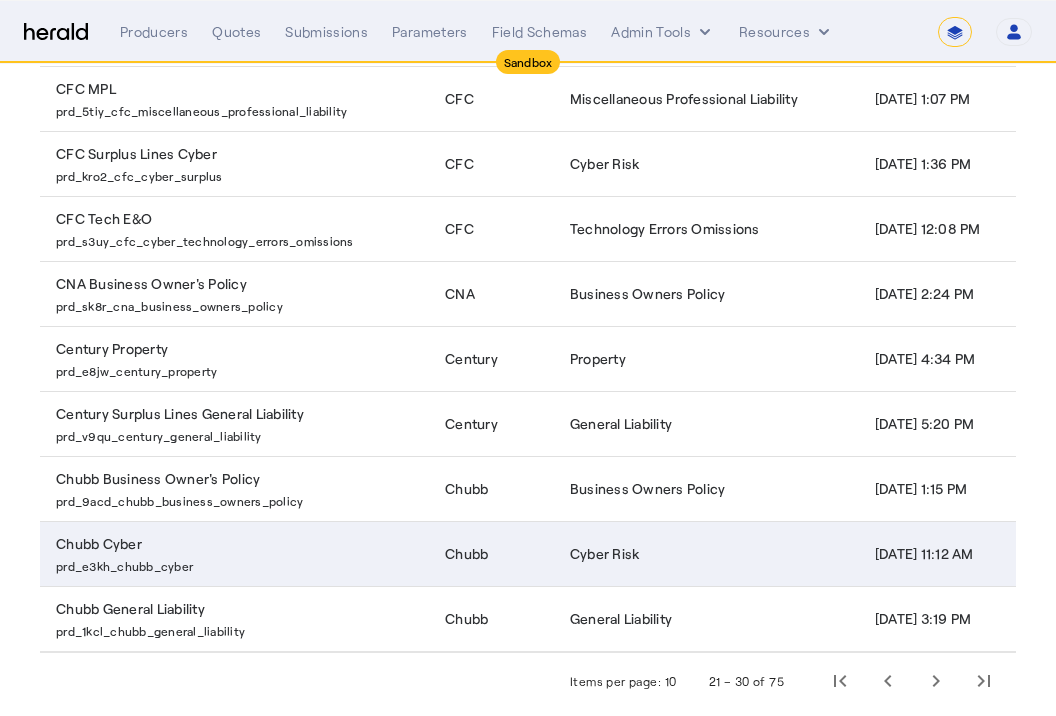 scroll, scrollTop: 368, scrollLeft: 0, axis: vertical 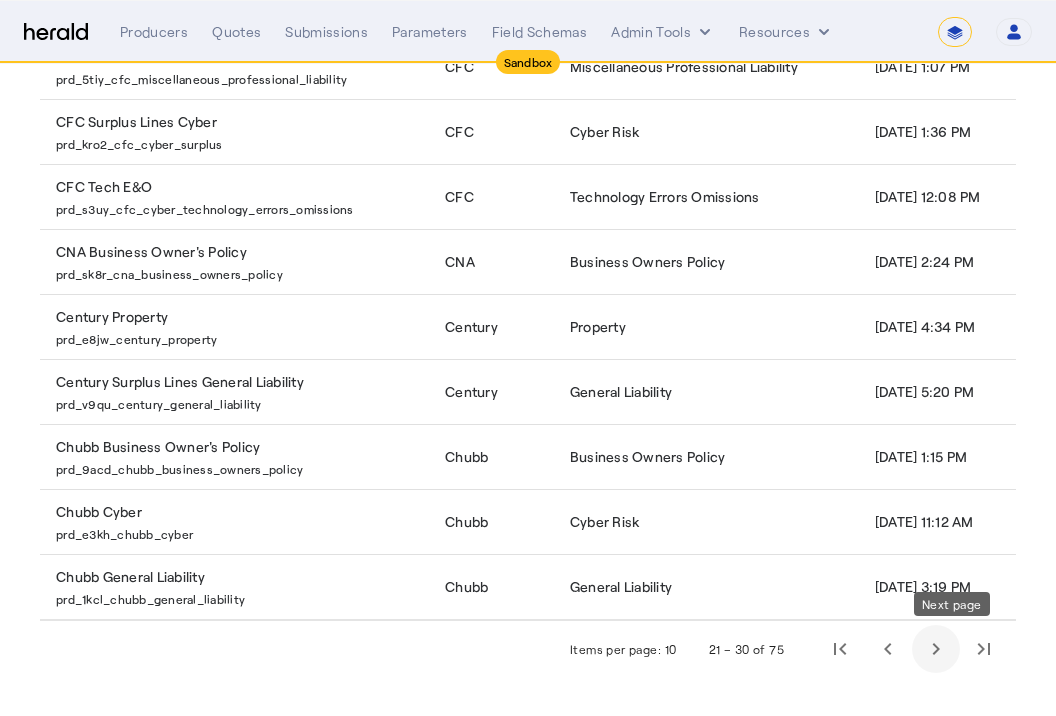 click 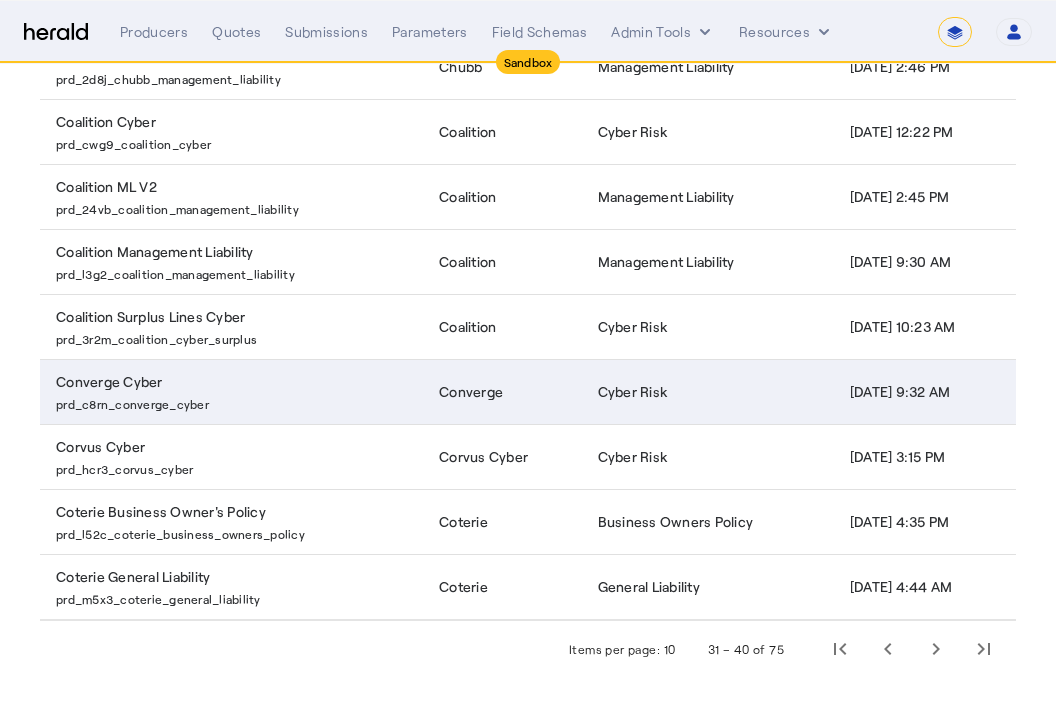 click on "prd_c8rn_converge_cyber" 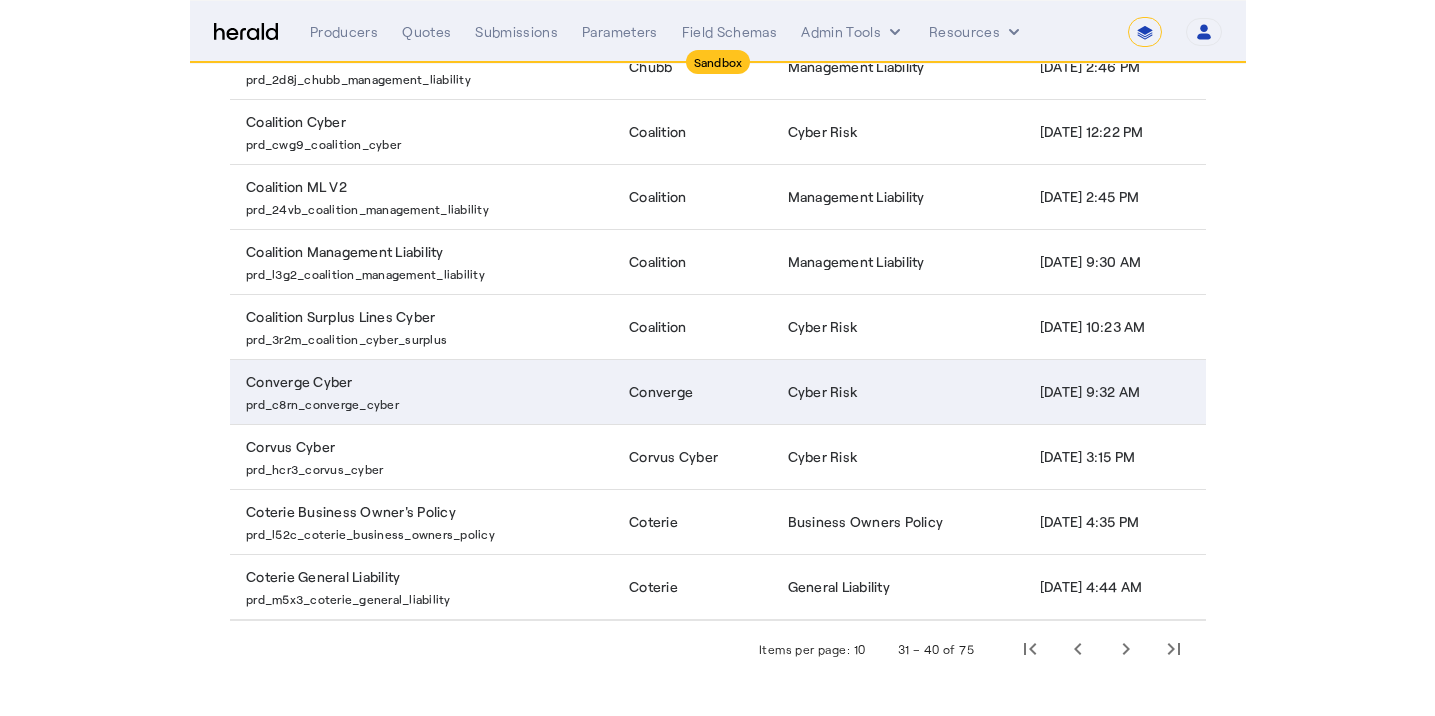 scroll, scrollTop: 0, scrollLeft: 0, axis: both 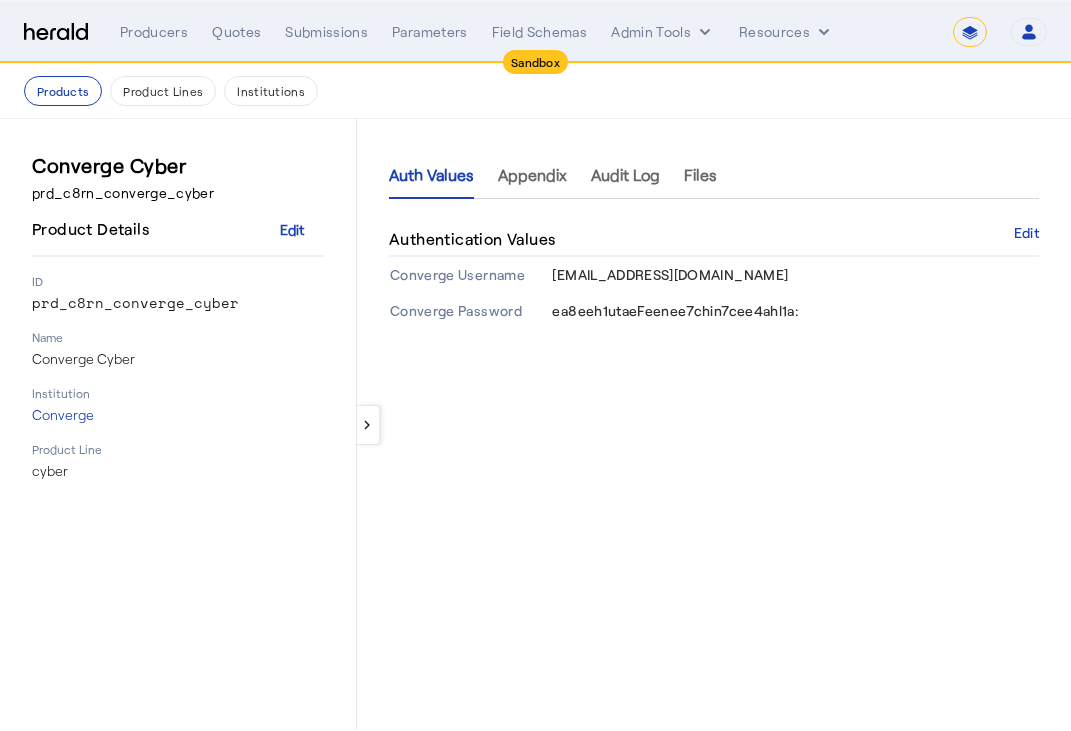 click on "prd_c8rn_converge_cyber" at bounding box center [178, 303] 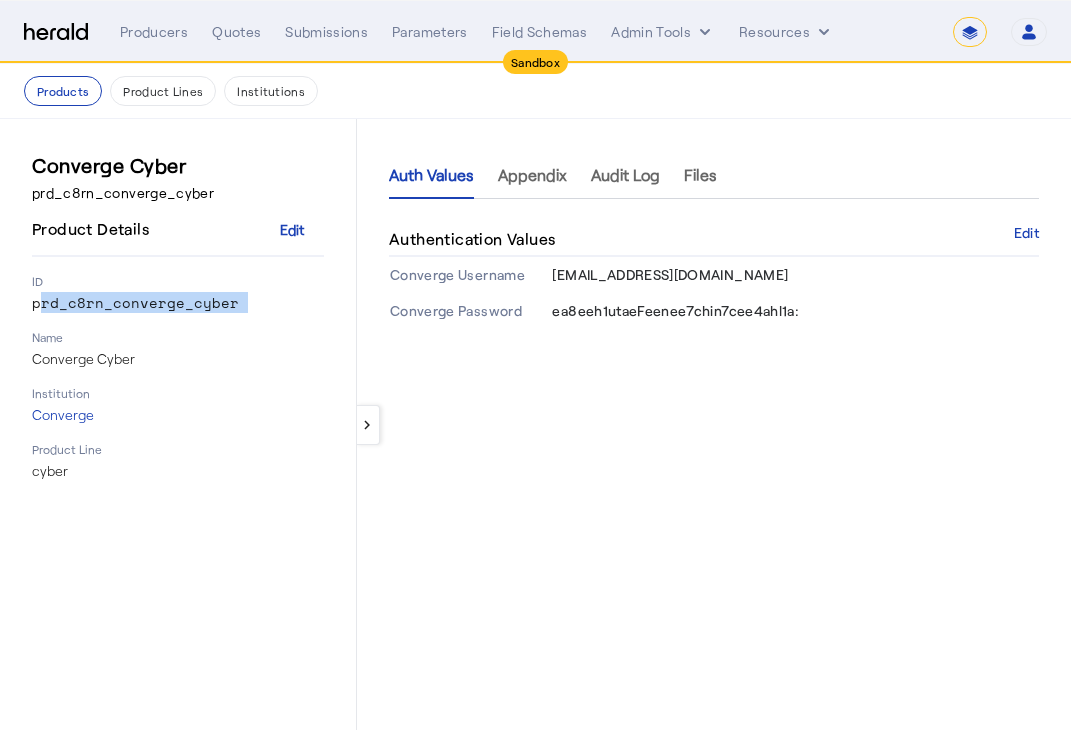click on "prd_c8rn_converge_cyber" at bounding box center [178, 303] 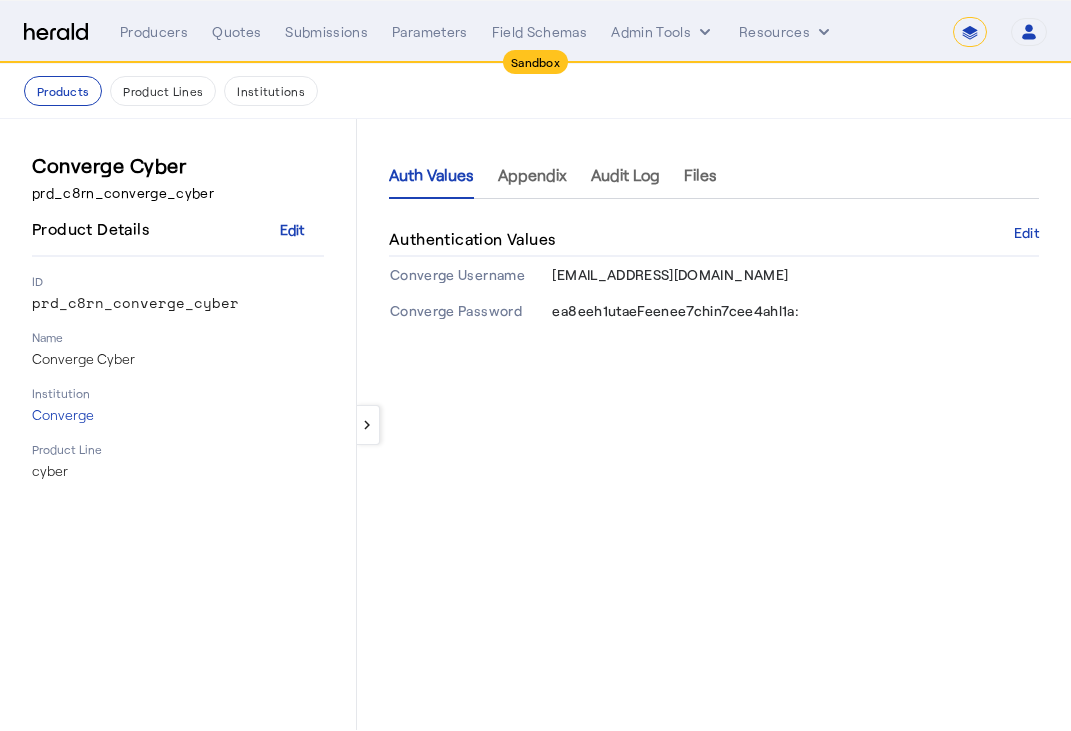 click on "Converge Cyber" at bounding box center (178, 165) 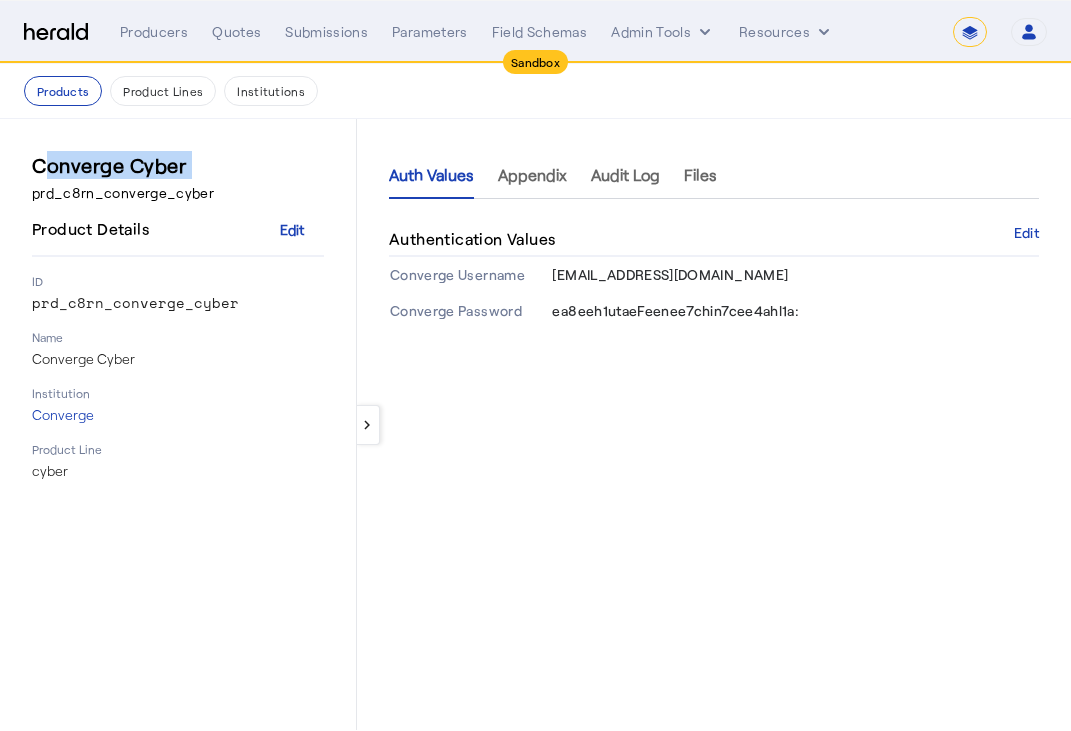 click on "Converge Cyber" at bounding box center (178, 165) 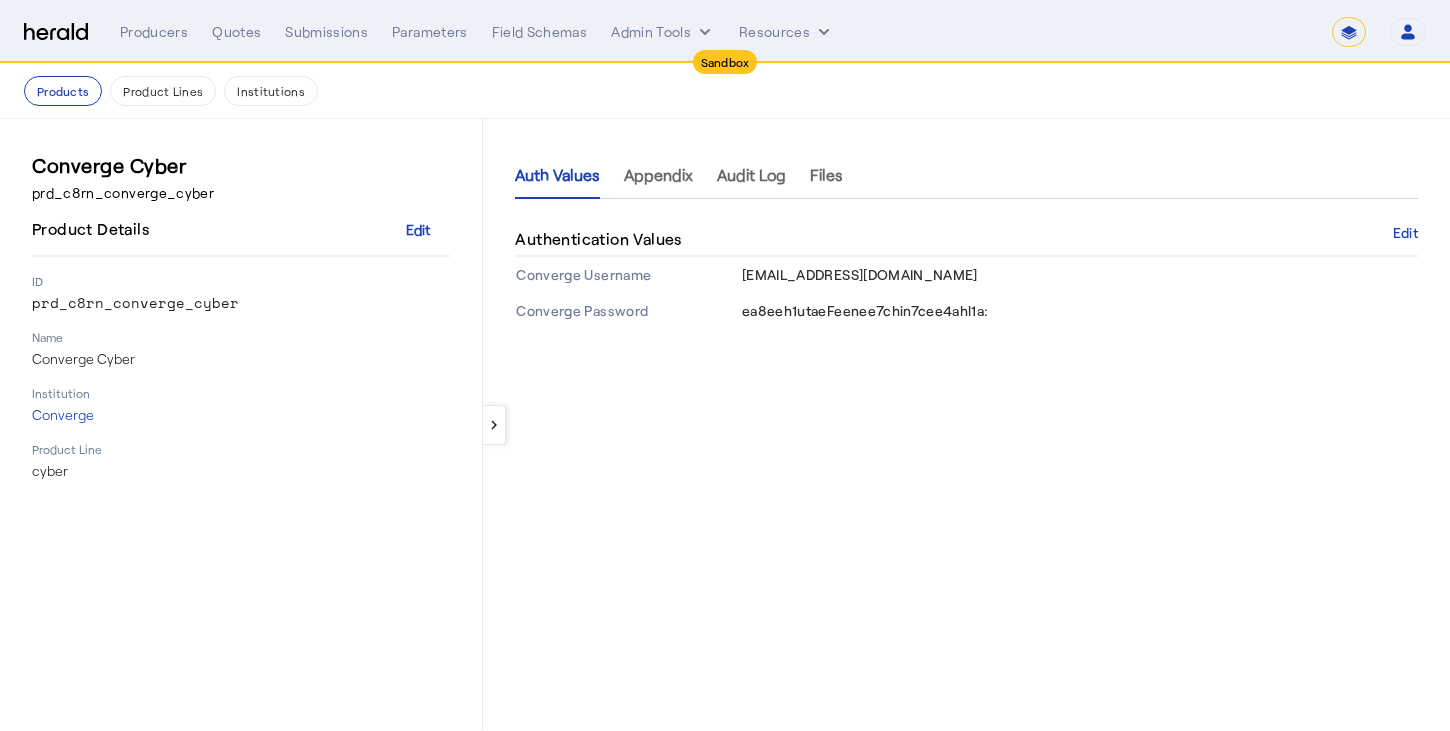 click on "keyboard_arrow_left  Auth Values   Appendix   Audit Log   Files  Authentication Values  Edit   Converge Username integrations@heraldapi.com  Converge Password ea8eeh1utaeFeenee7chin7cee4ahl1a:" 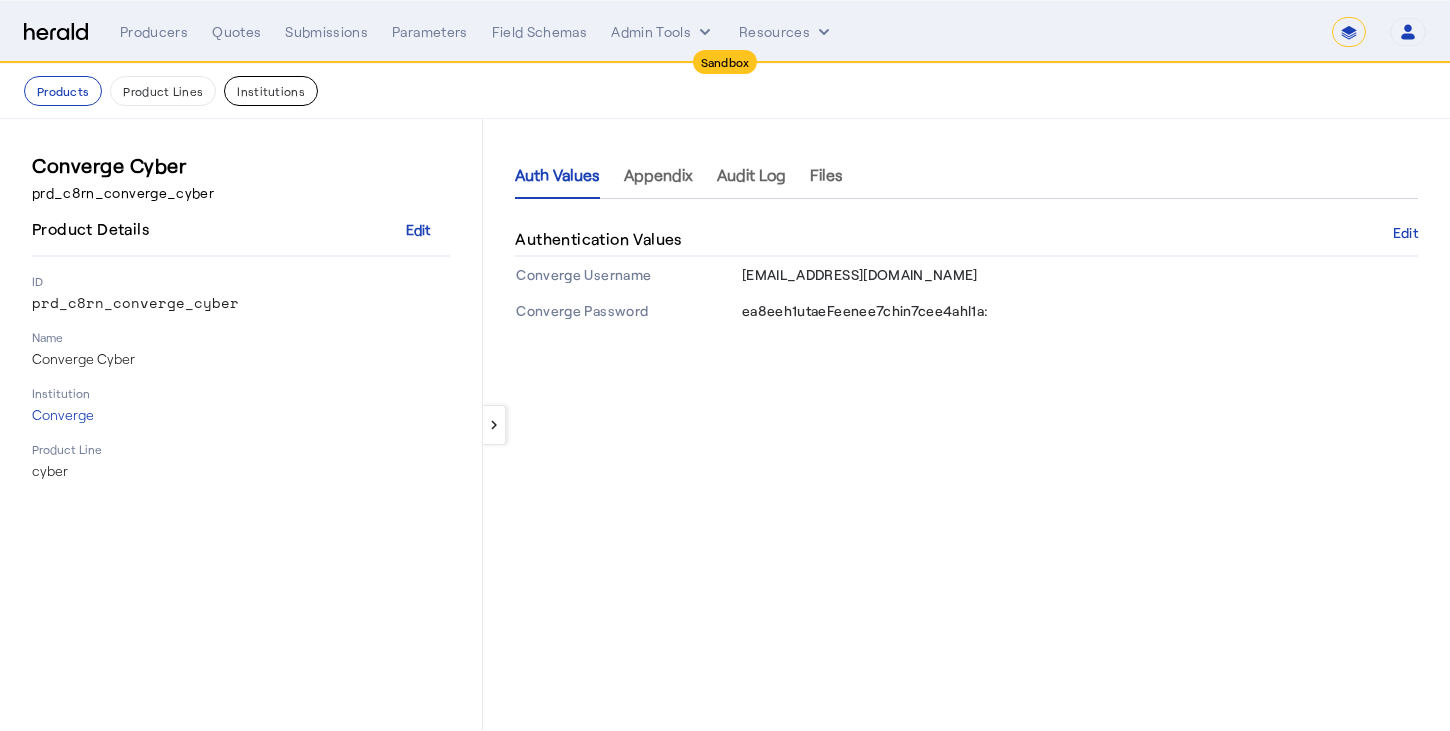 click on "Institutions" at bounding box center [271, 91] 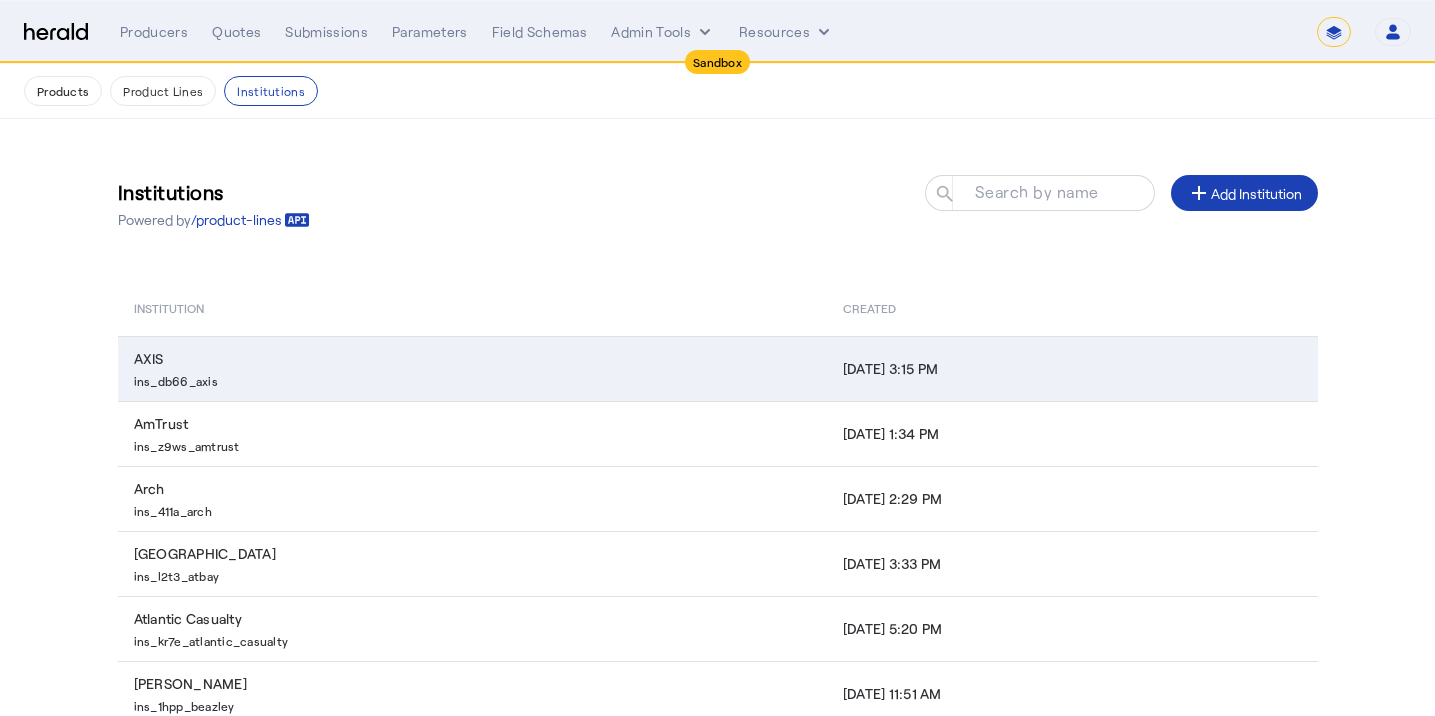scroll, scrollTop: 368, scrollLeft: 0, axis: vertical 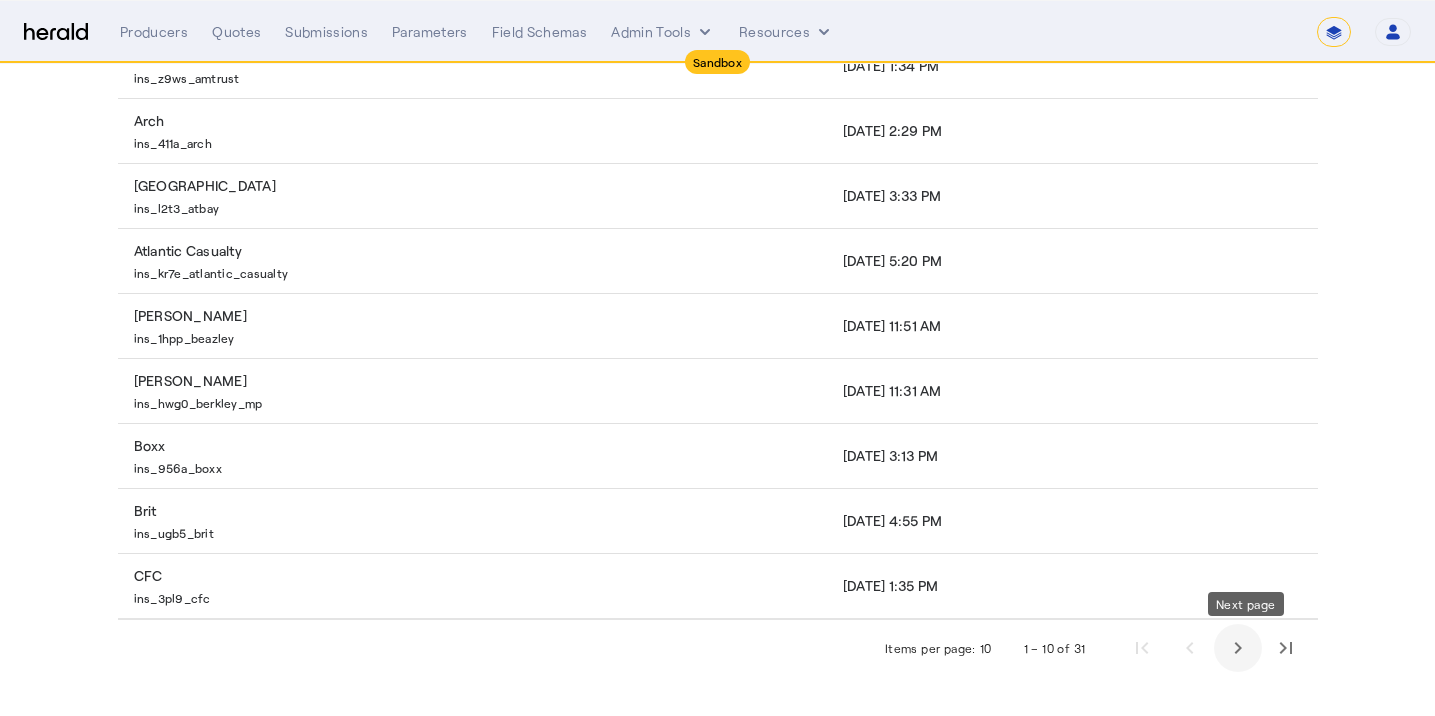 click 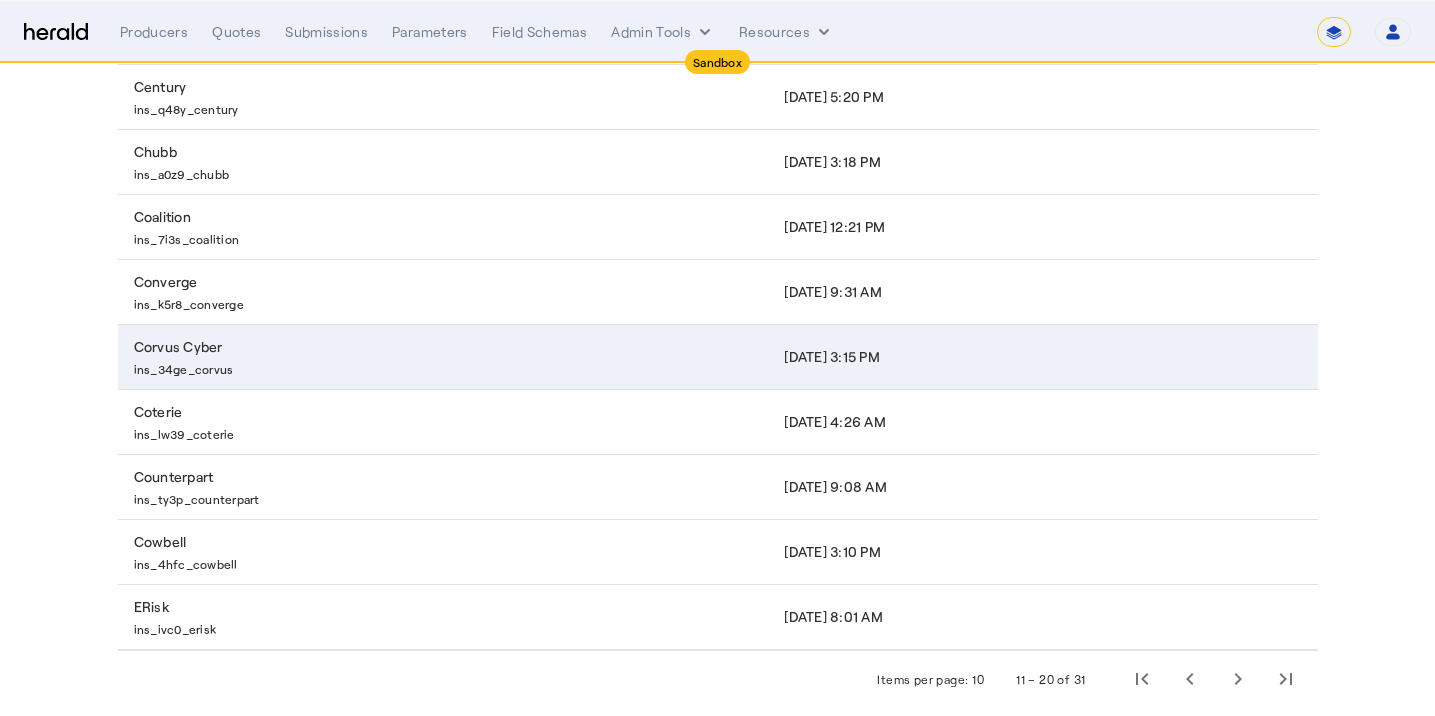 scroll, scrollTop: 336, scrollLeft: 0, axis: vertical 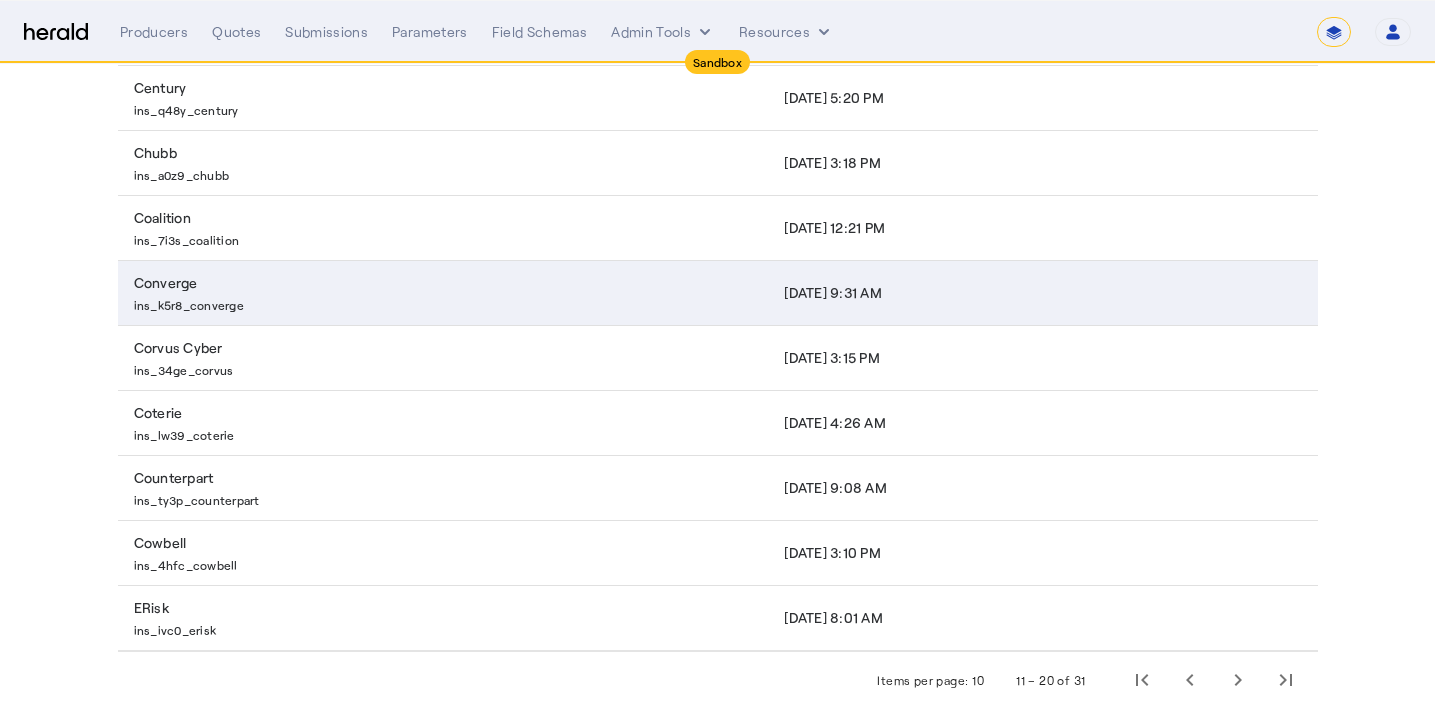 click on "ins_k5r8_converge" 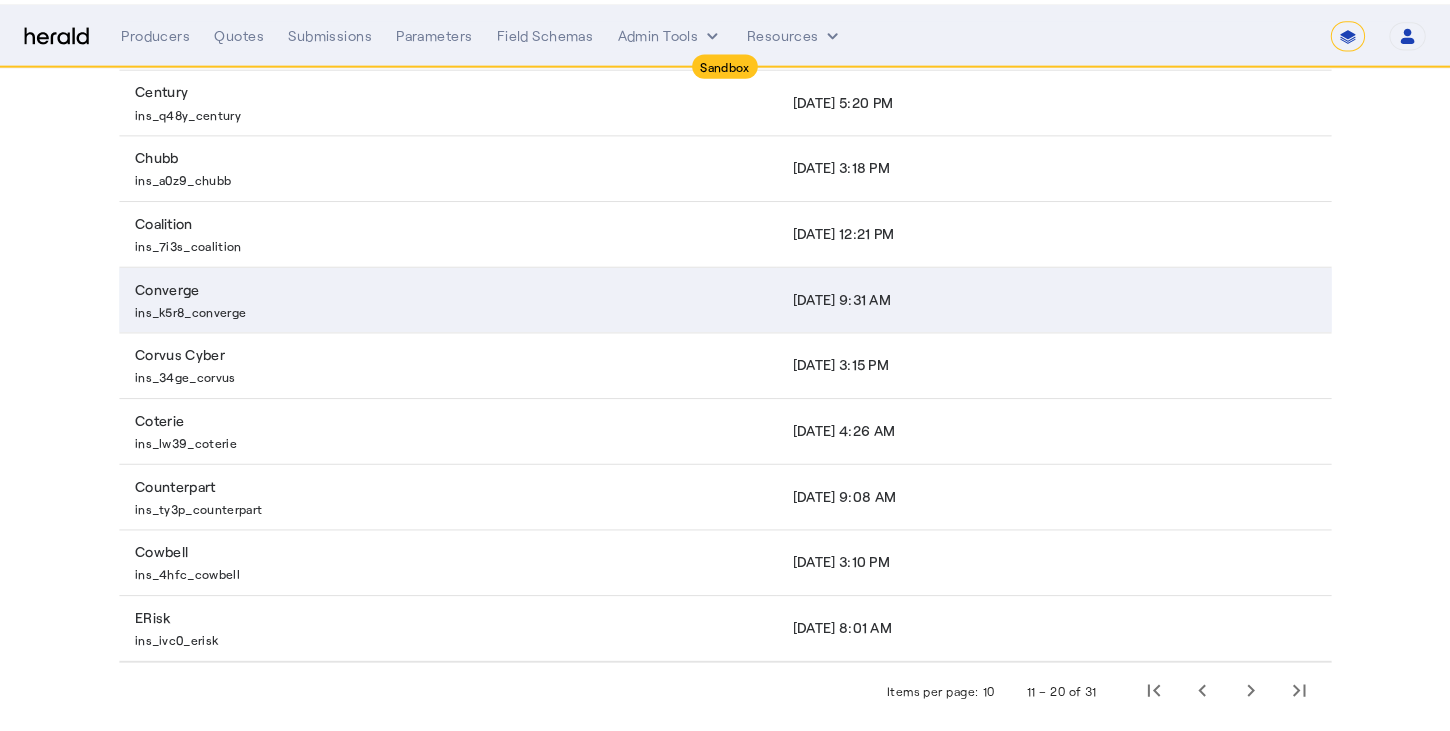 scroll, scrollTop: 0, scrollLeft: 0, axis: both 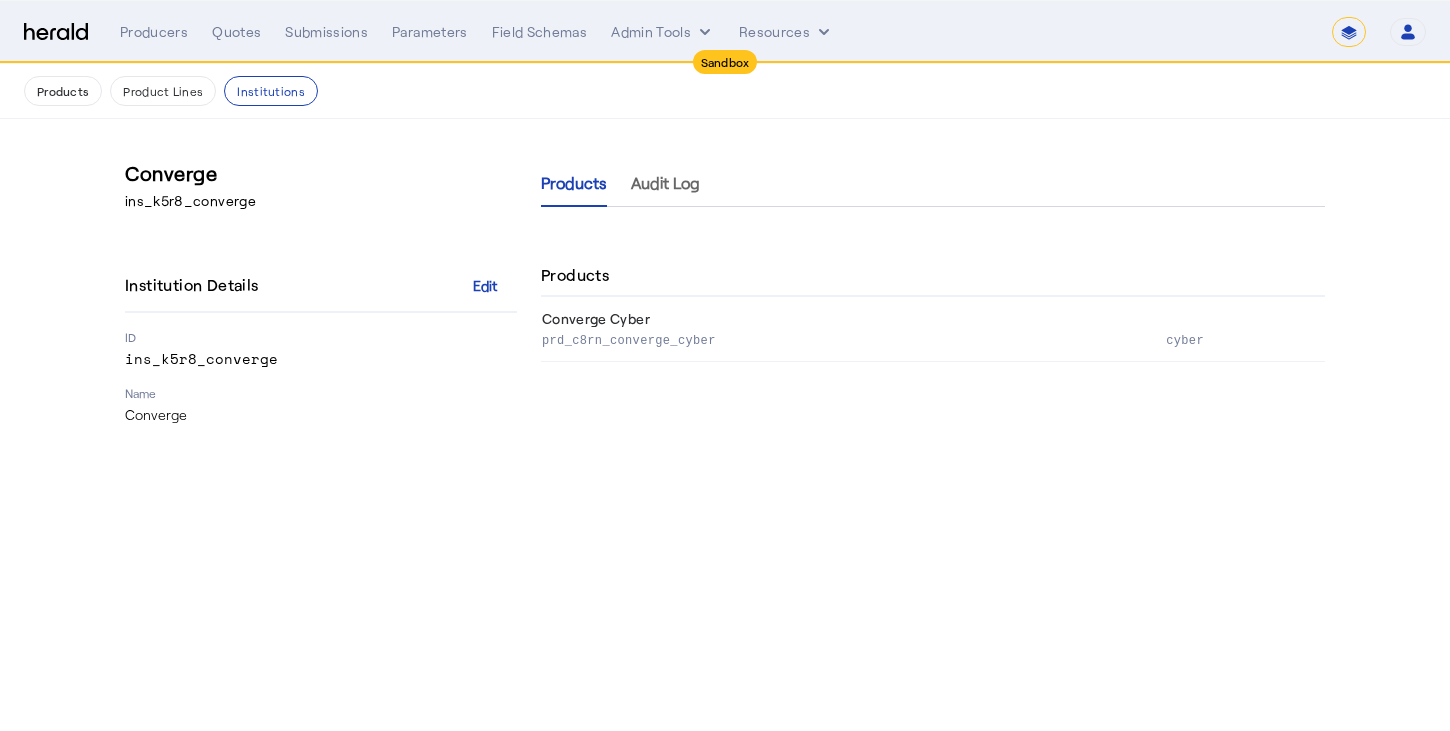 click on "ins_k5r8_converge" 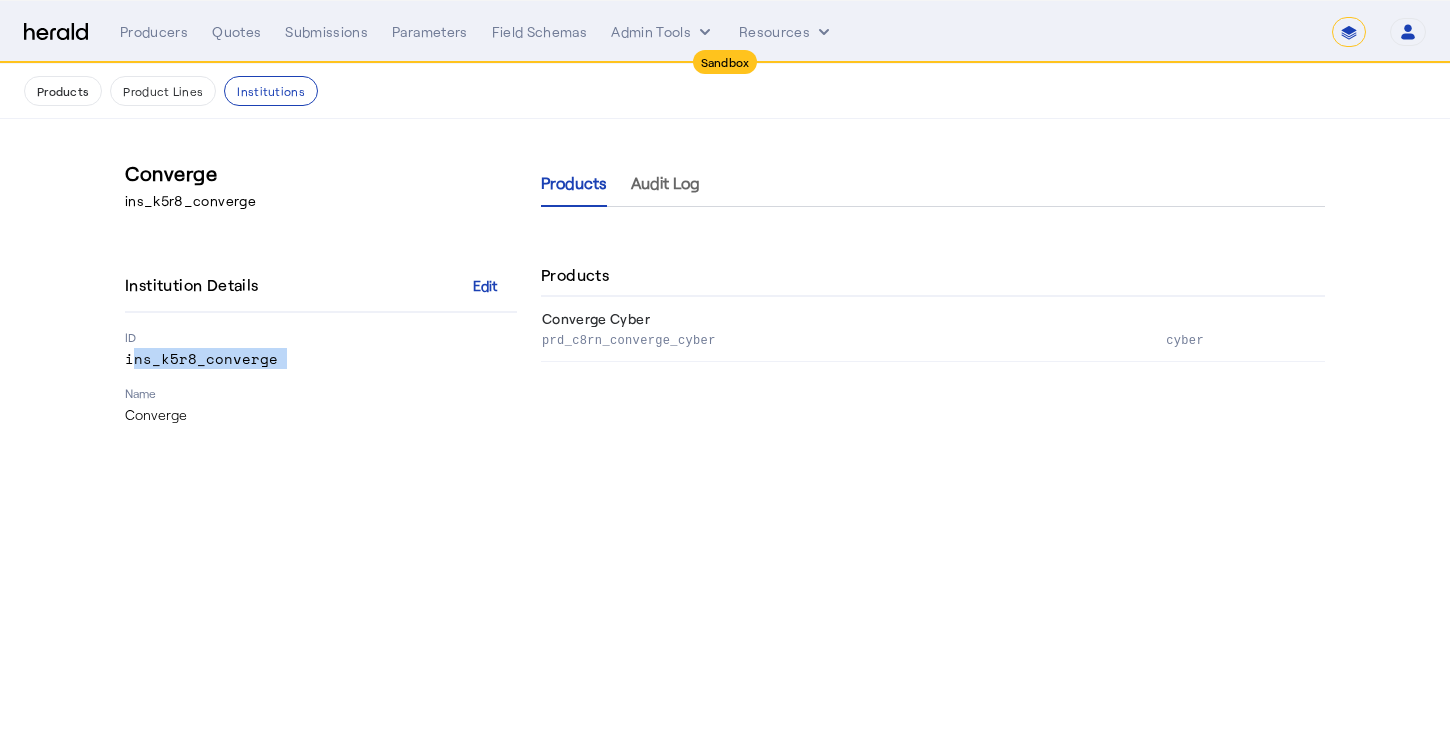 click on "ins_k5r8_converge" 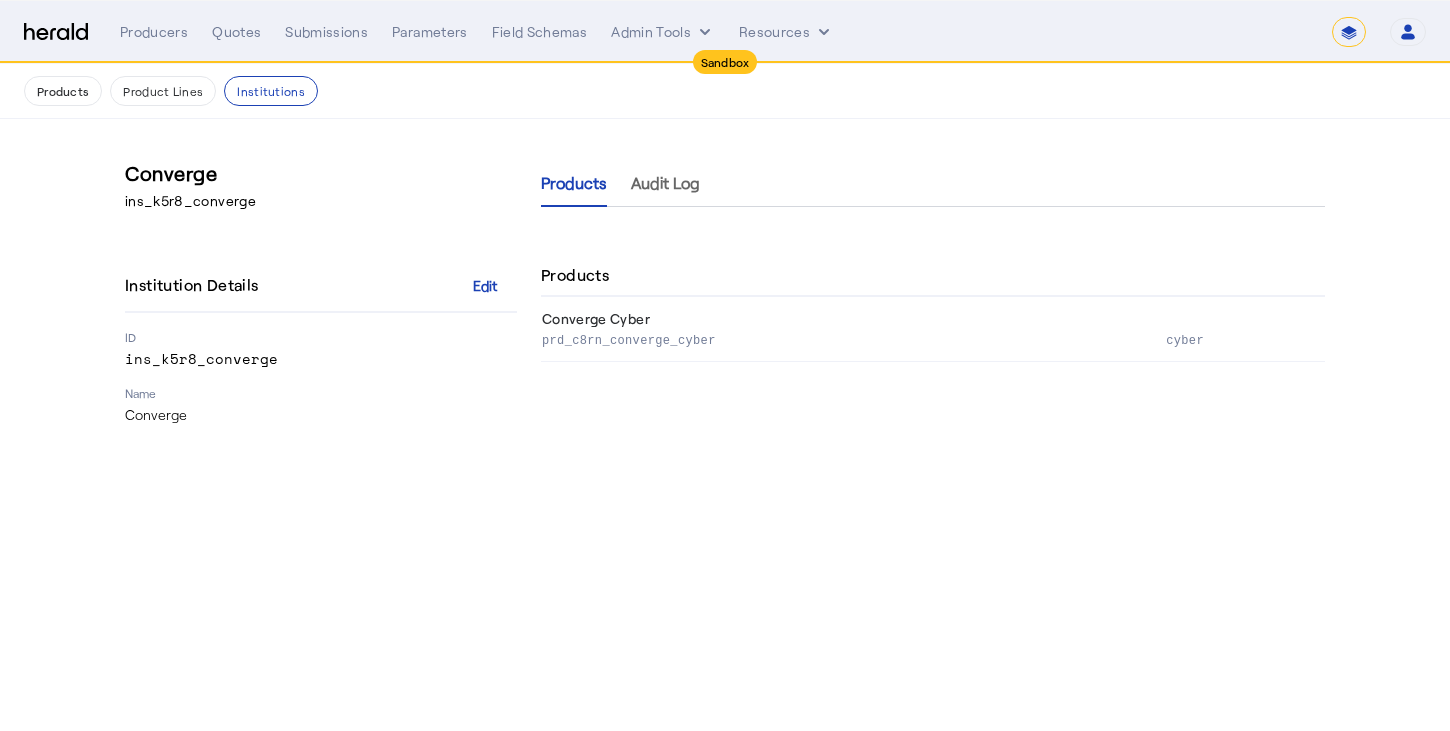 click on "Converge   ins_k5r8_converge   Institution Details   Edit   ID   ins_k5r8_converge   Name   Converge   Products   Audit Log  Products  Converge Cyber  prd_c8rn_converge_cyber     cyber" 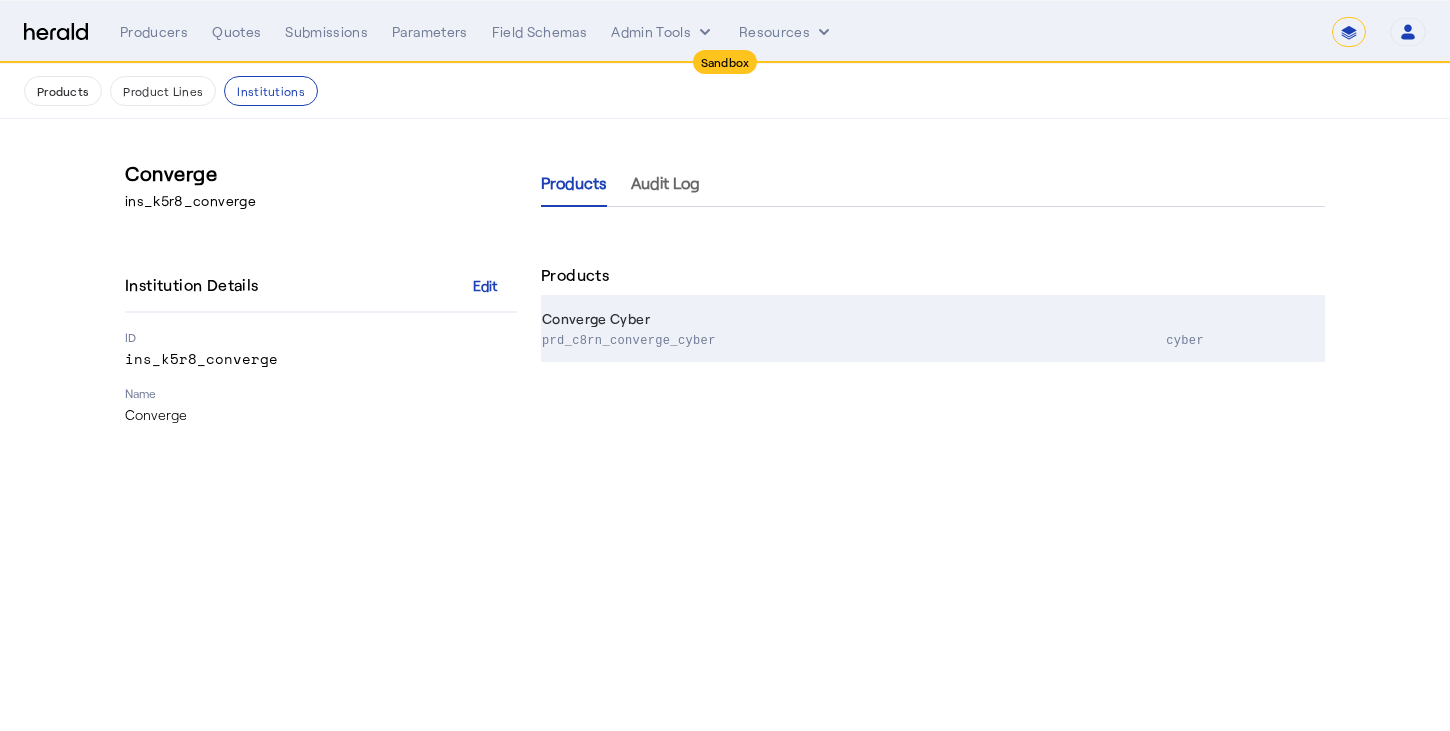 click on "prd_c8rn_converge_cyber" 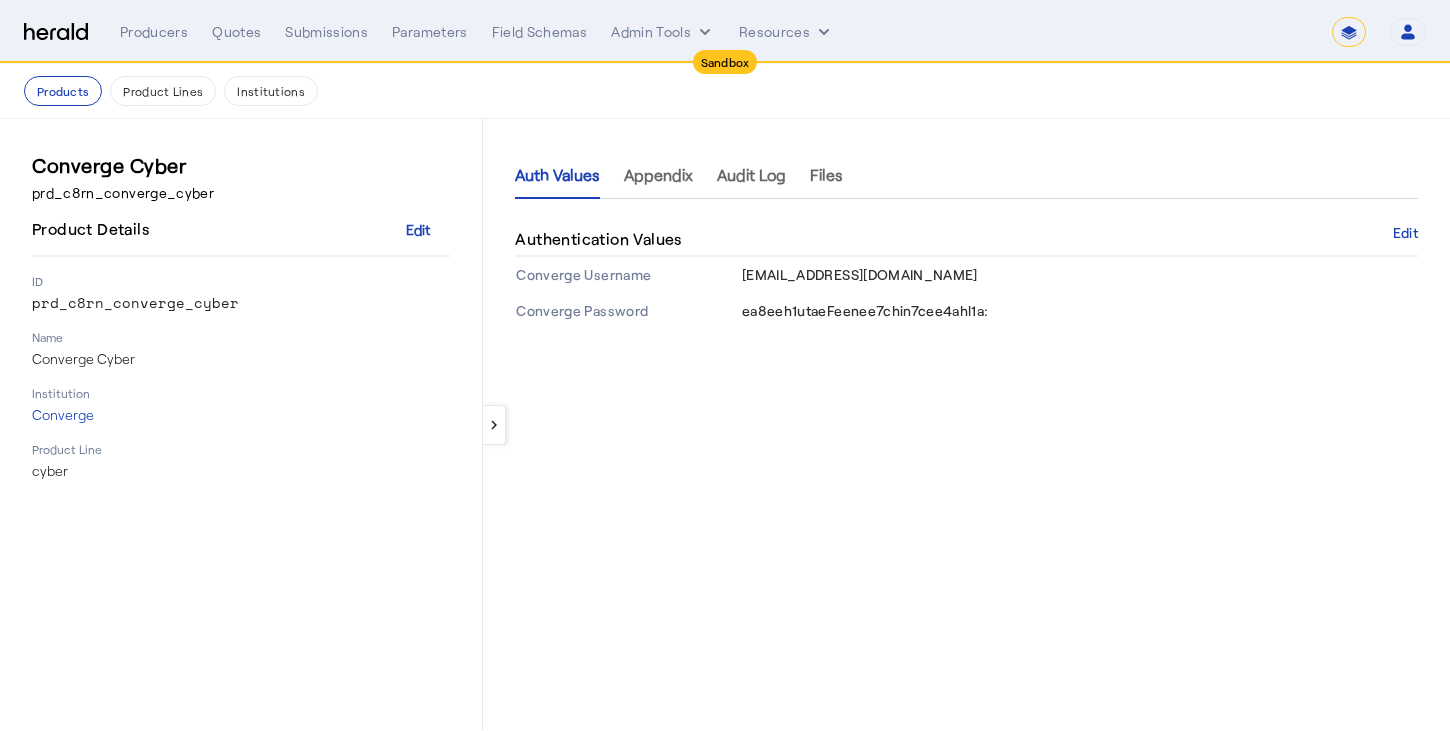 click on "Converge Cyber" at bounding box center (241, 165) 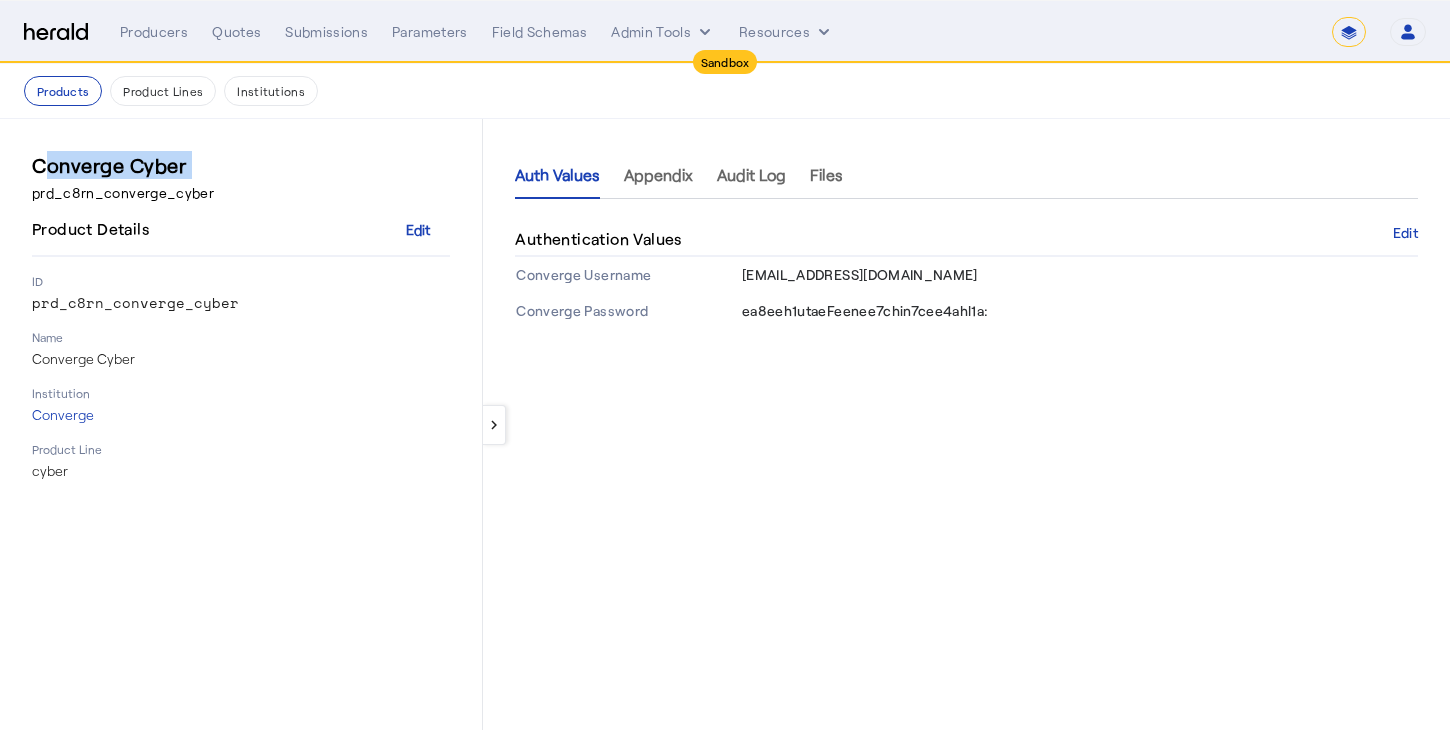 click on "Converge Cyber" at bounding box center [241, 165] 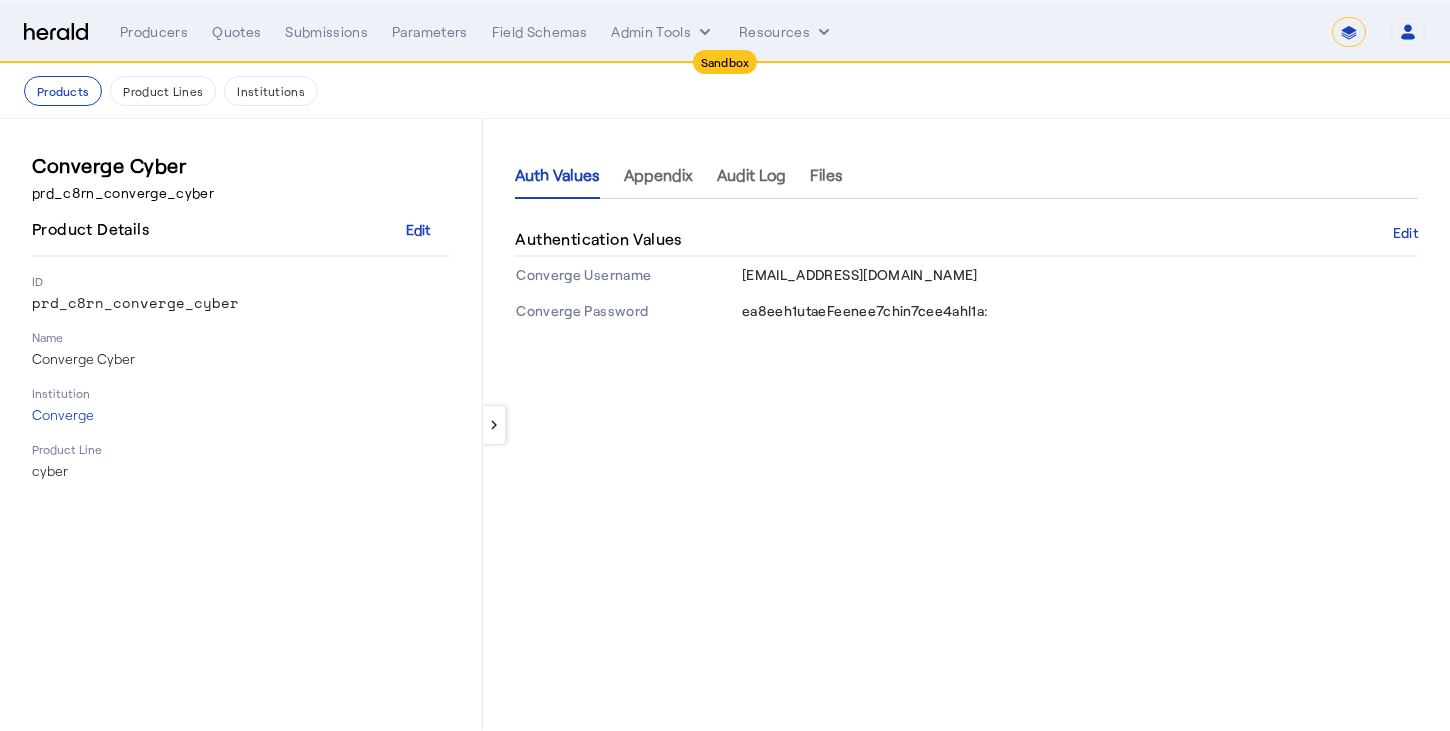 click on "prd_c8rn_converge_cyber" at bounding box center [241, 303] 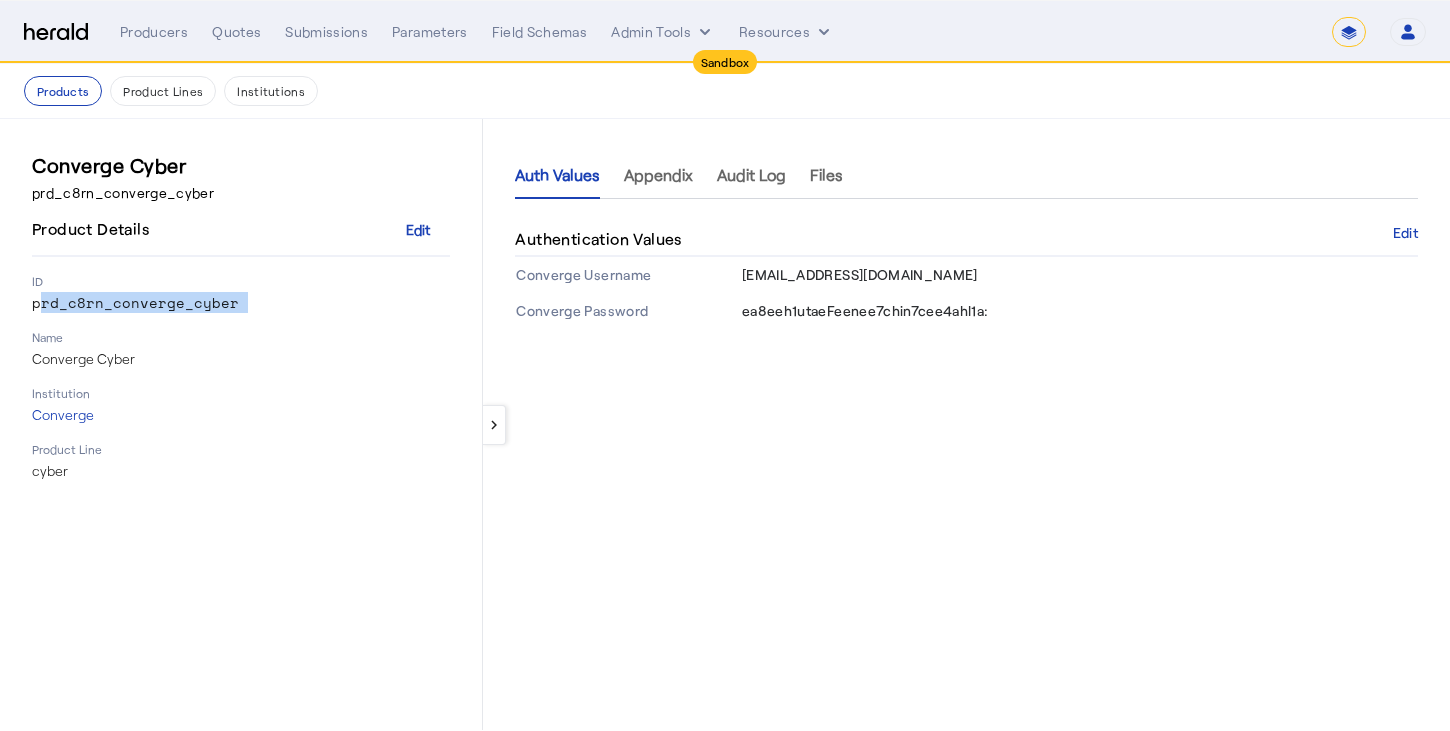 click on "prd_c8rn_converge_cyber" at bounding box center [241, 303] 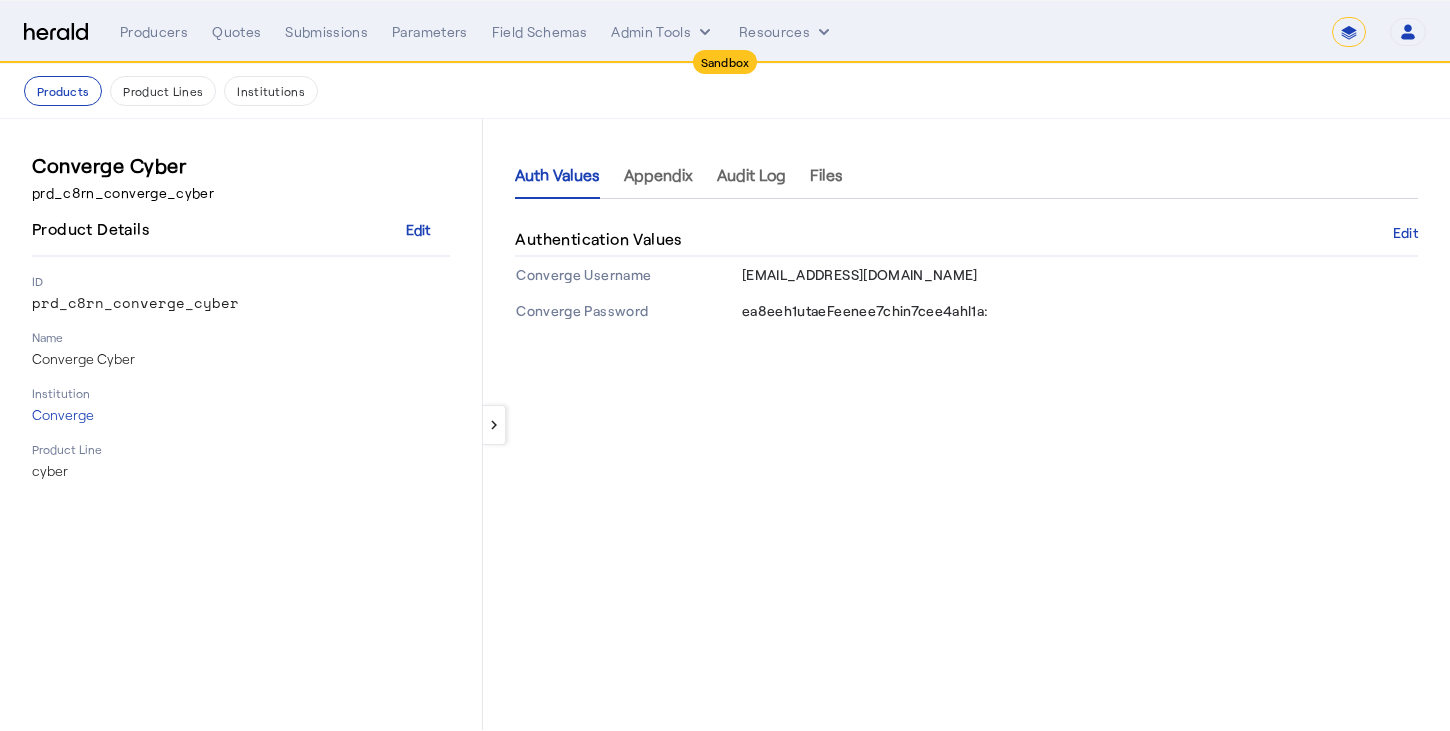 click on "Converge Cyber" at bounding box center (241, 359) 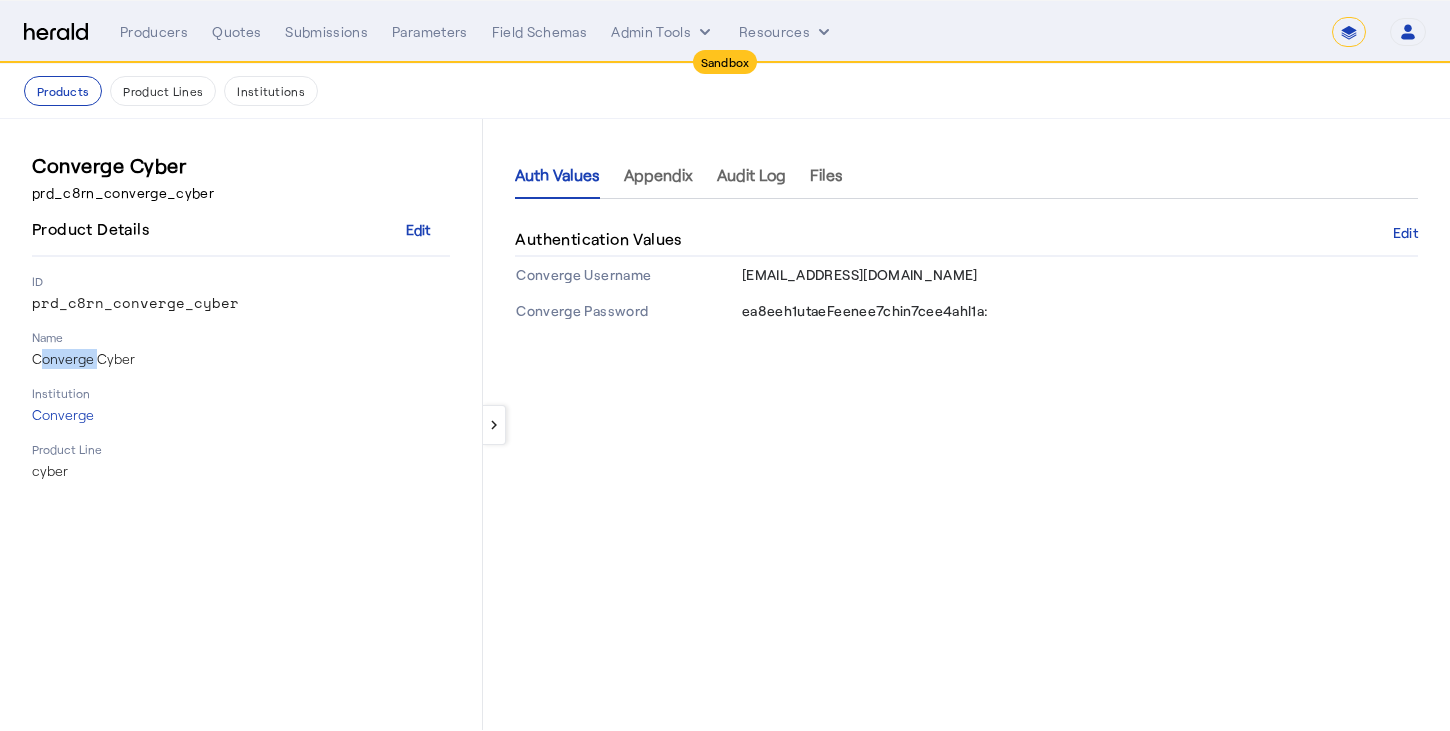 click on "Converge Cyber" at bounding box center (241, 359) 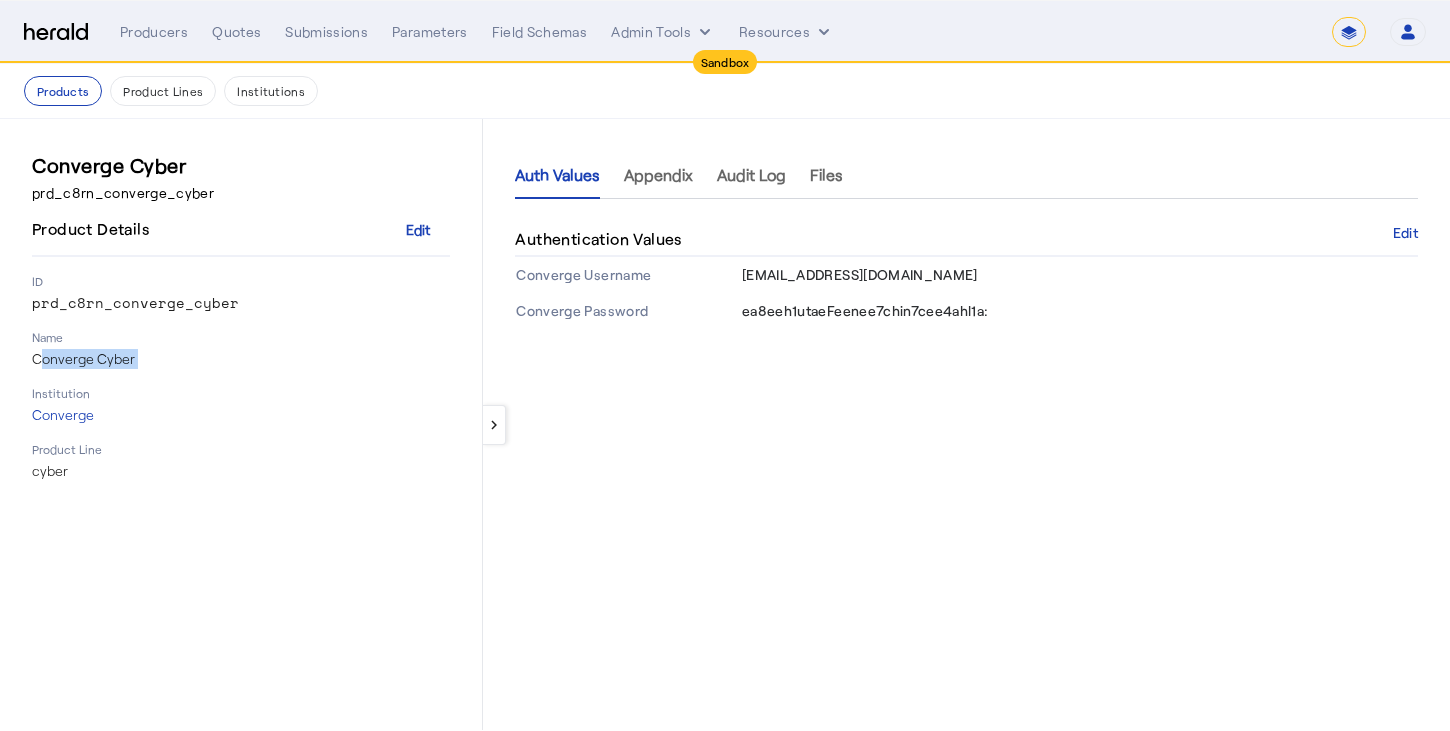 click on "Converge Cyber" at bounding box center (241, 359) 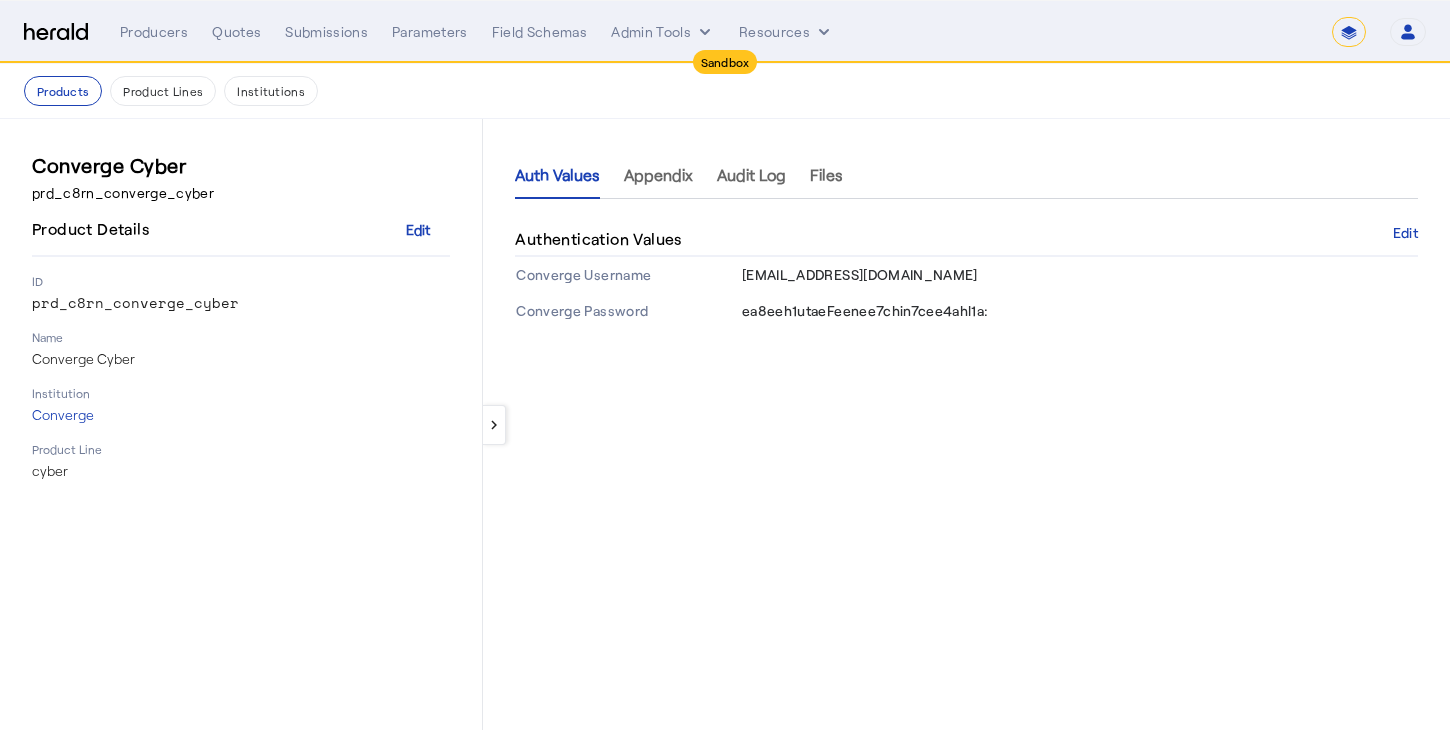 click on "Converge Cyber" at bounding box center [241, 165] 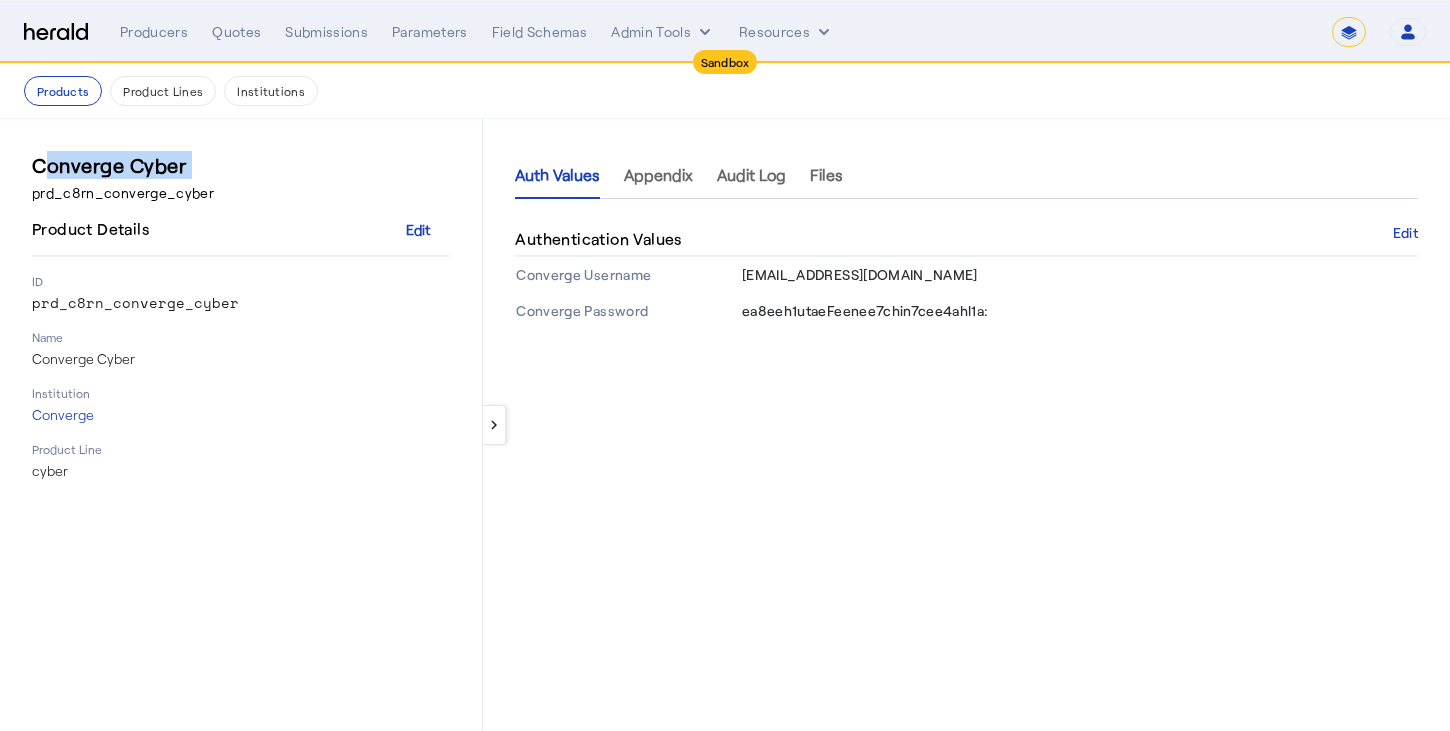 click on "Converge Cyber" at bounding box center (241, 165) 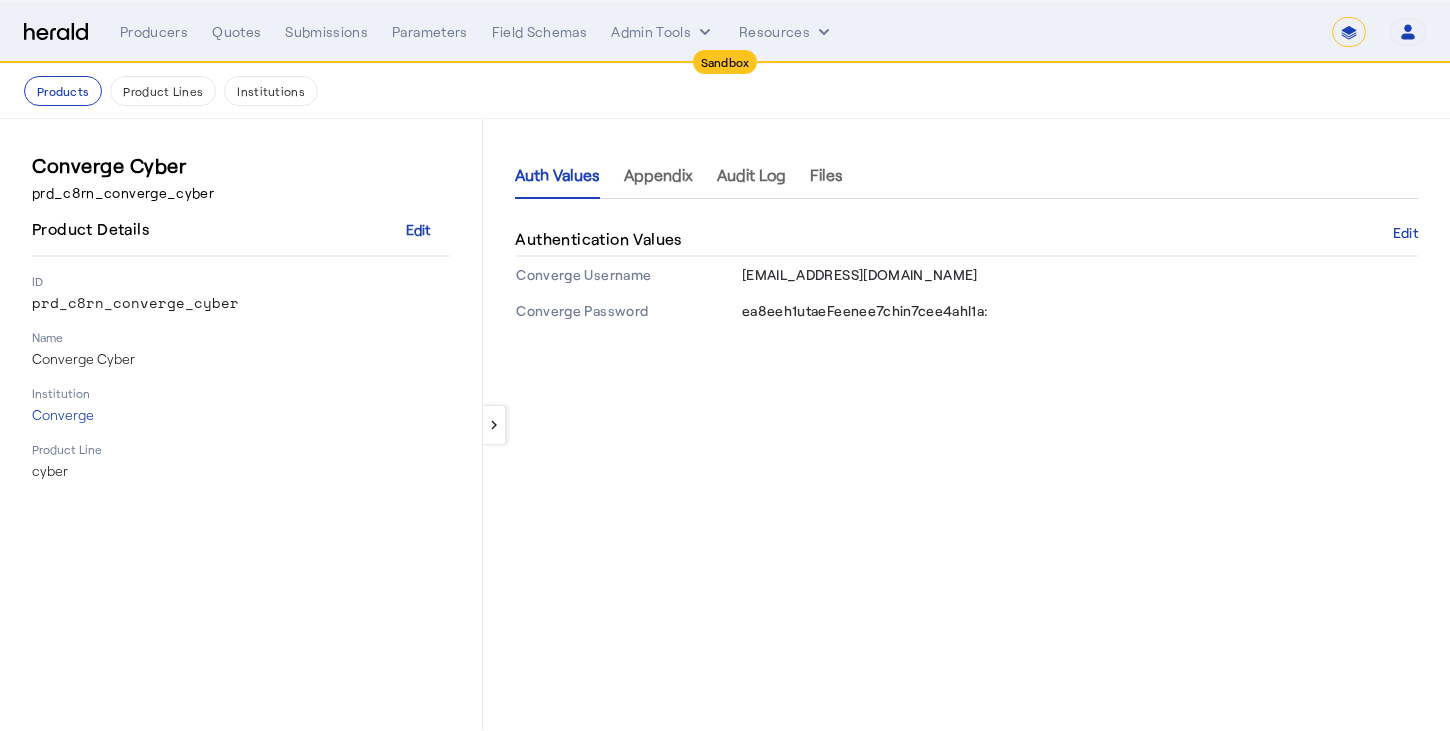 click on "keyboard_arrow_left  Auth Values   Appendix   Audit Log   Files  Authentication Values  Edit   Converge Username integrations@heraldapi.com  Converge Password ea8eeh1utaeFeenee7chin7cee4ahl1a:" 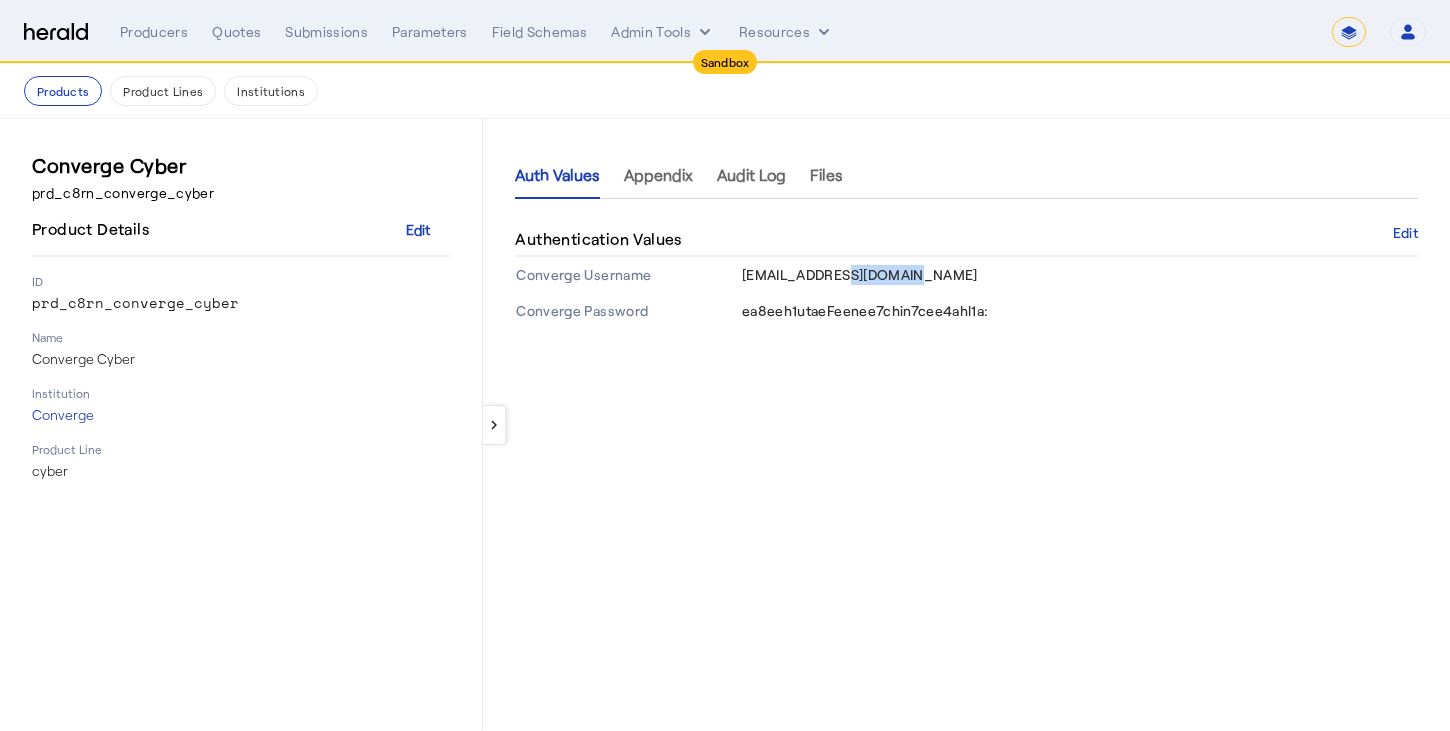 click on "integrations@heraldapi.com" 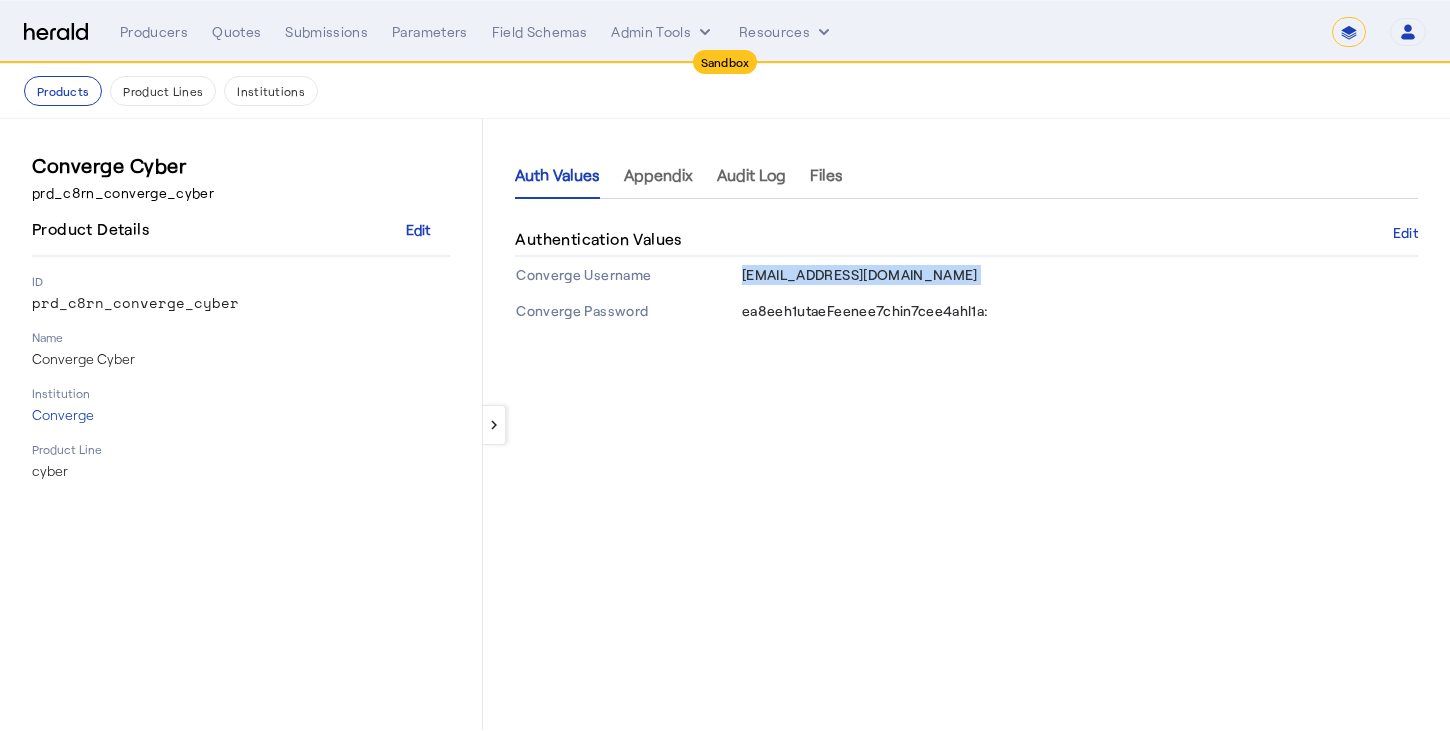 click on "integrations@heraldapi.com" 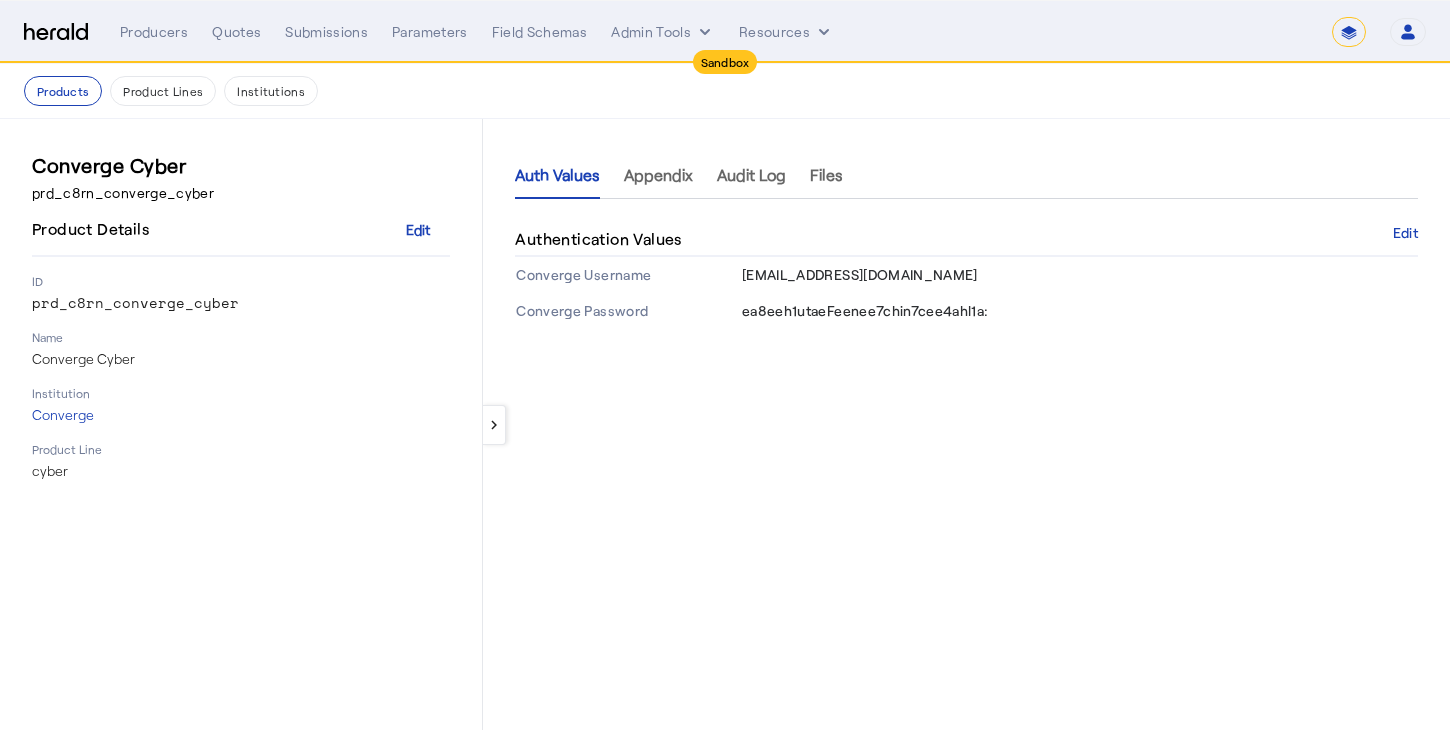 click on "keyboard_arrow_left  Auth Values   Appendix   Audit Log   Files  Authentication Values  Edit   Converge Username integrations@heraldapi.com  Converge Password ea8eeh1utaeFeenee7chin7cee4ahl1a:" 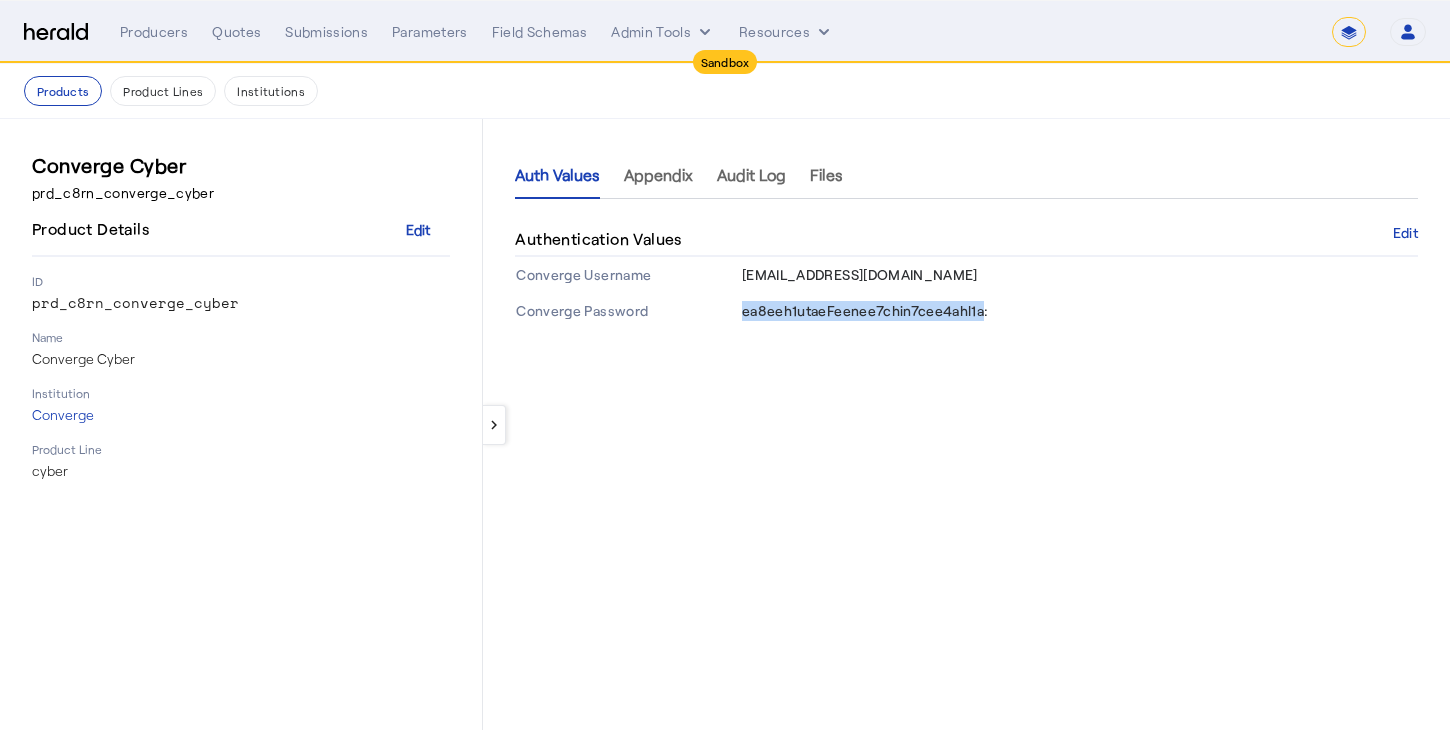 click on "ea8eeh1utaeFeenee7chin7cee4ahl1a:" 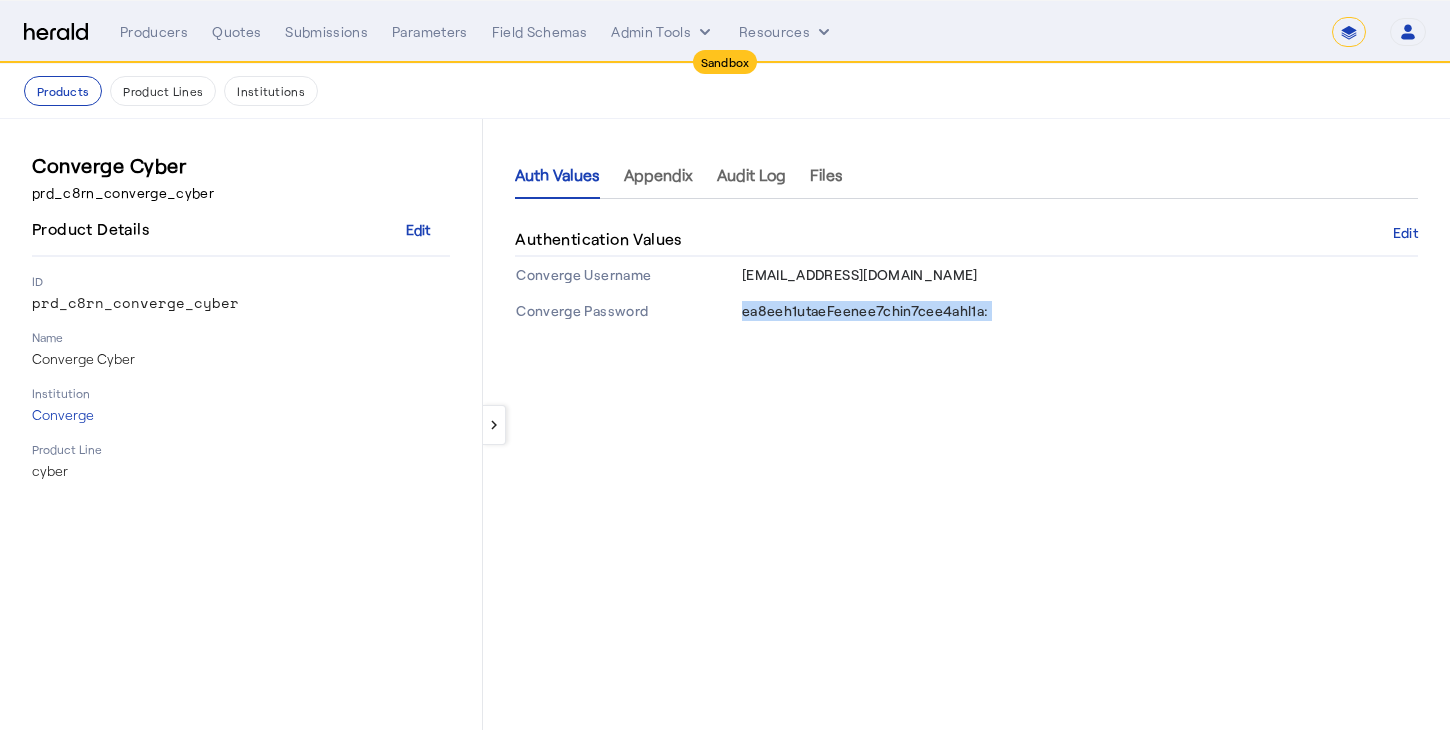 click on "ea8eeh1utaeFeenee7chin7cee4ahl1a:" 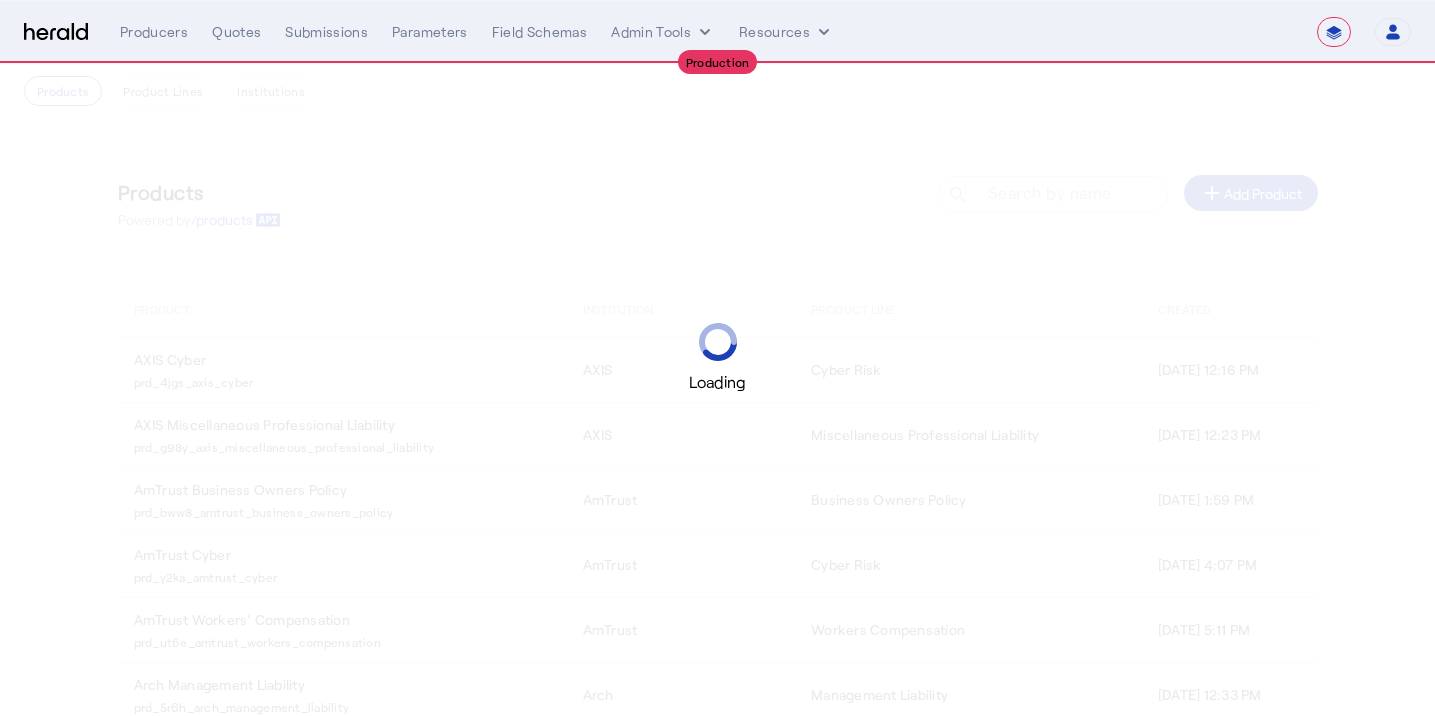 select on "**********" 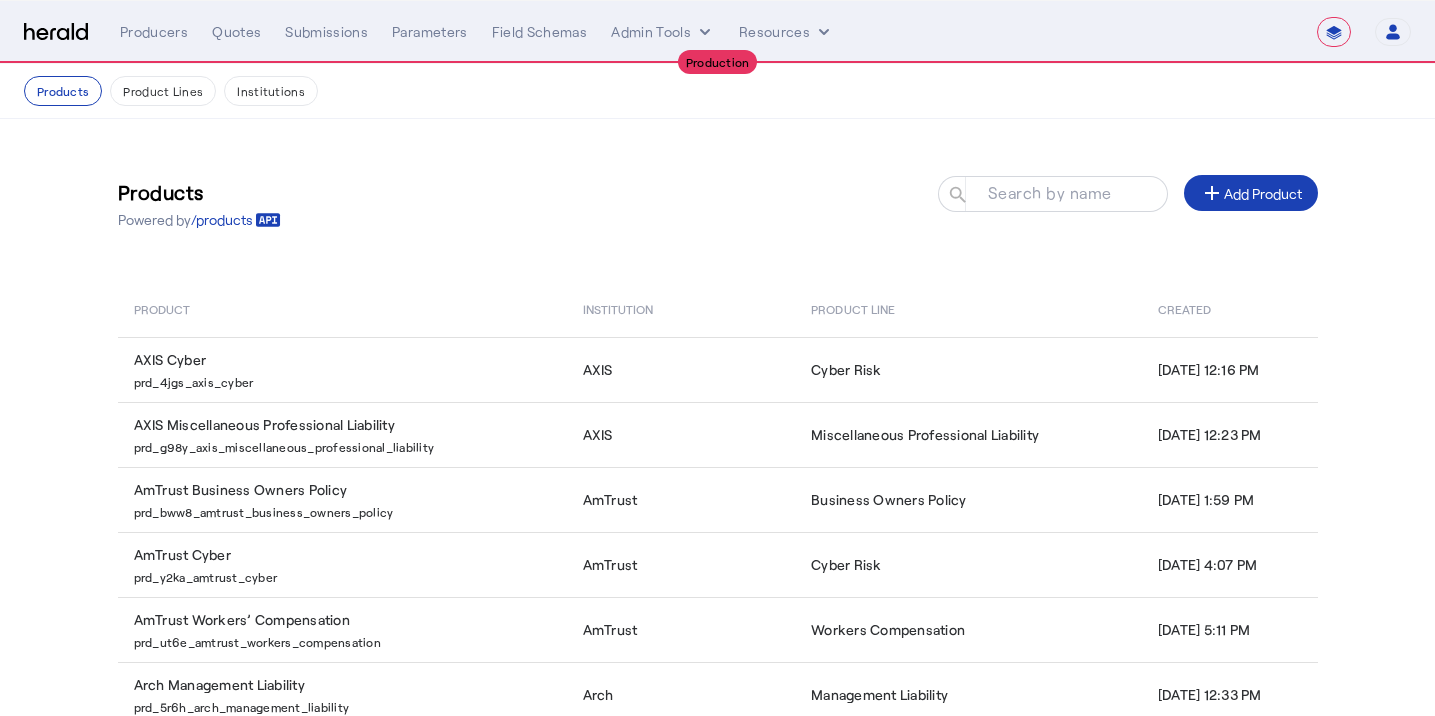 scroll, scrollTop: 0, scrollLeft: 0, axis: both 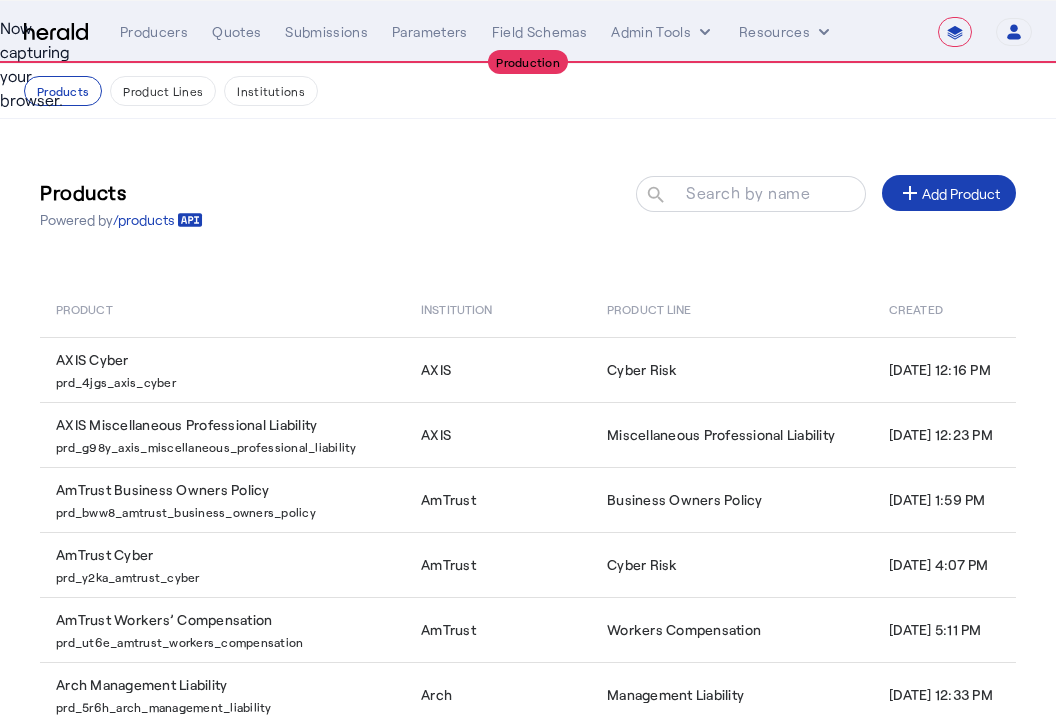 click on "Now capturing your browser." at bounding box center [0, 64] 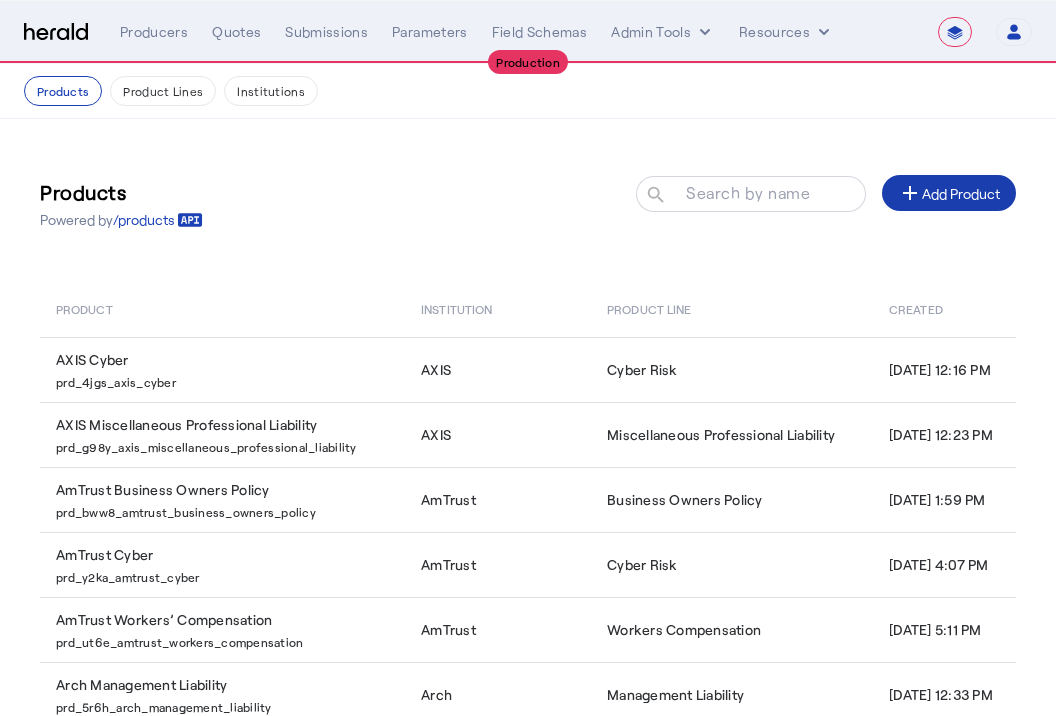 click on "add  Add Product" at bounding box center [949, 193] 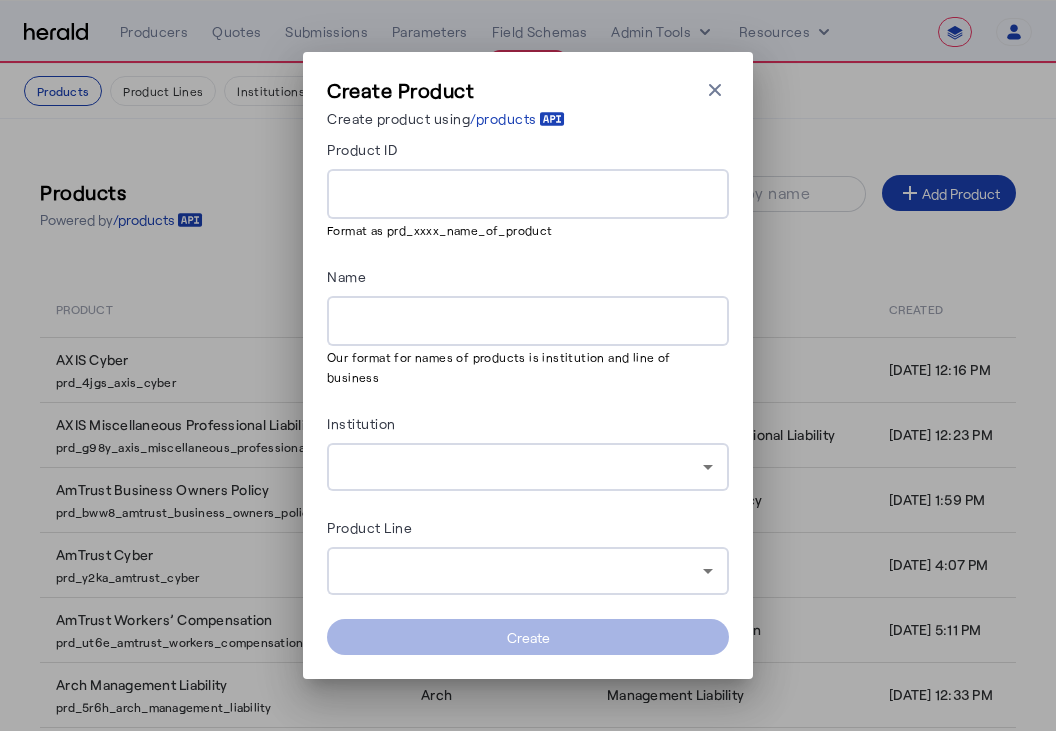 click on "Create Product  Create product using  /products
Close modal Product ID  Format as prd_xxxx_name_of_product  Name  Our format for names of products is institution and line of business  Institution Product Line  Create" at bounding box center [528, 365] 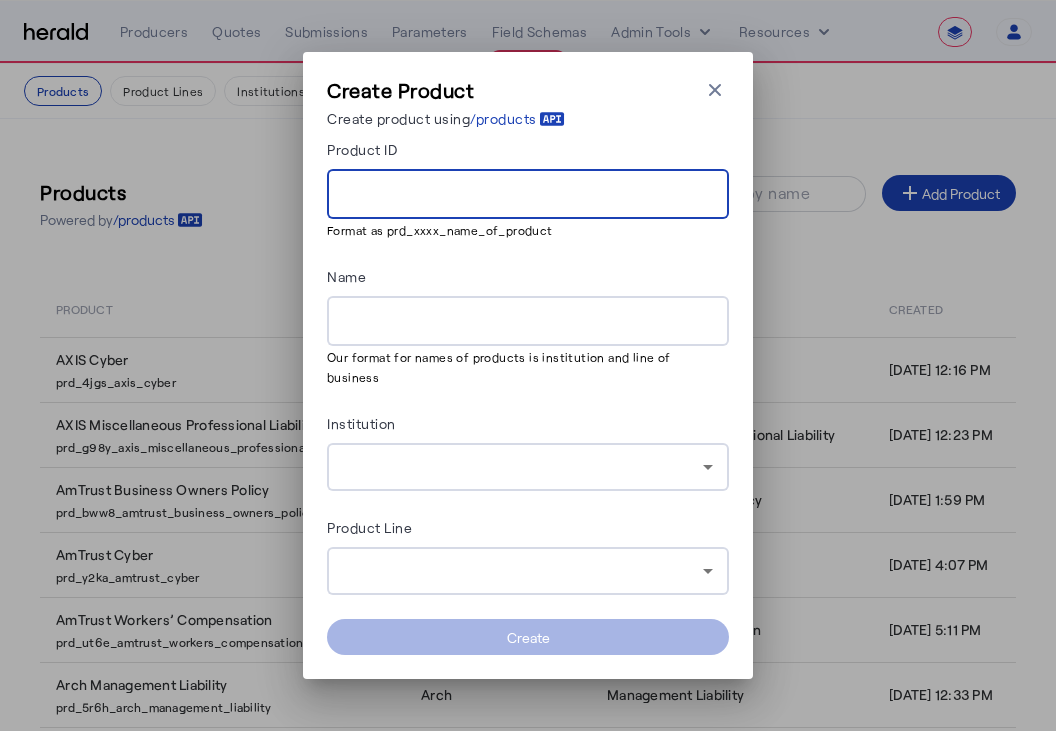 paste on "**********" 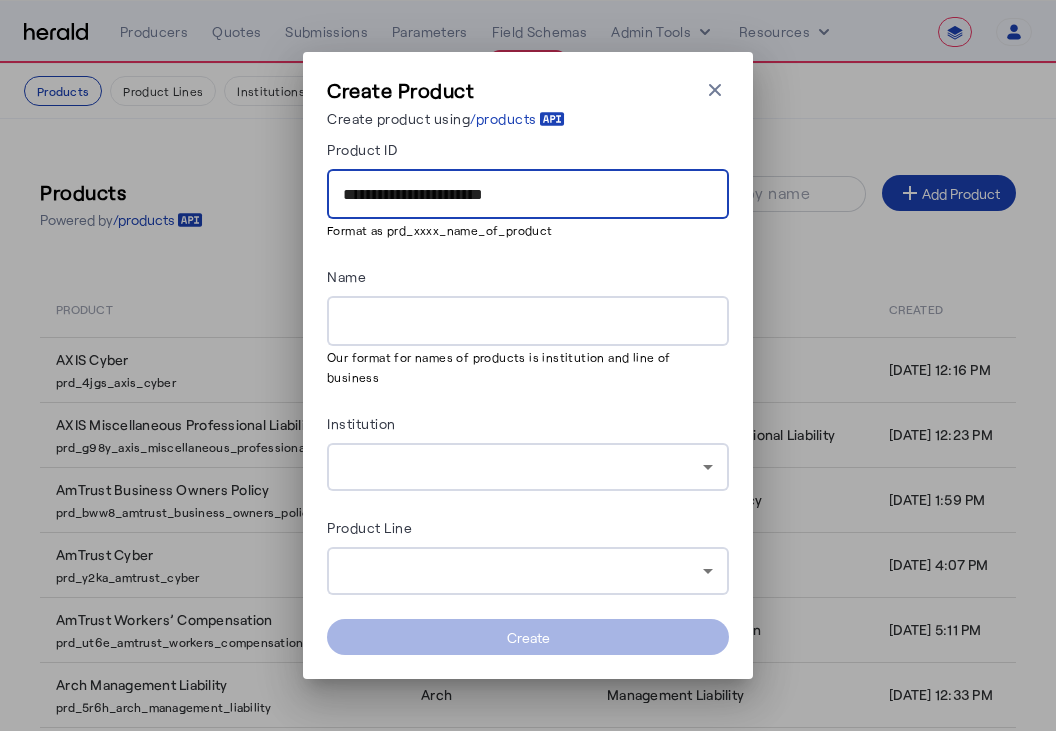 type on "**********" 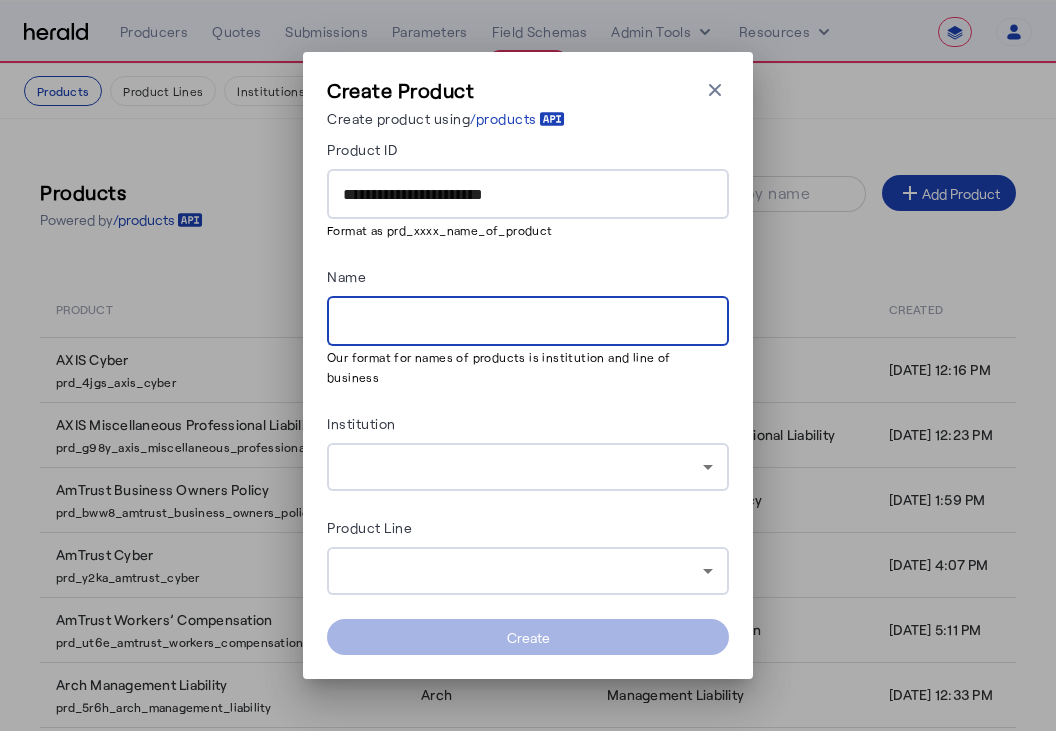 click on "Name" at bounding box center [528, 322] 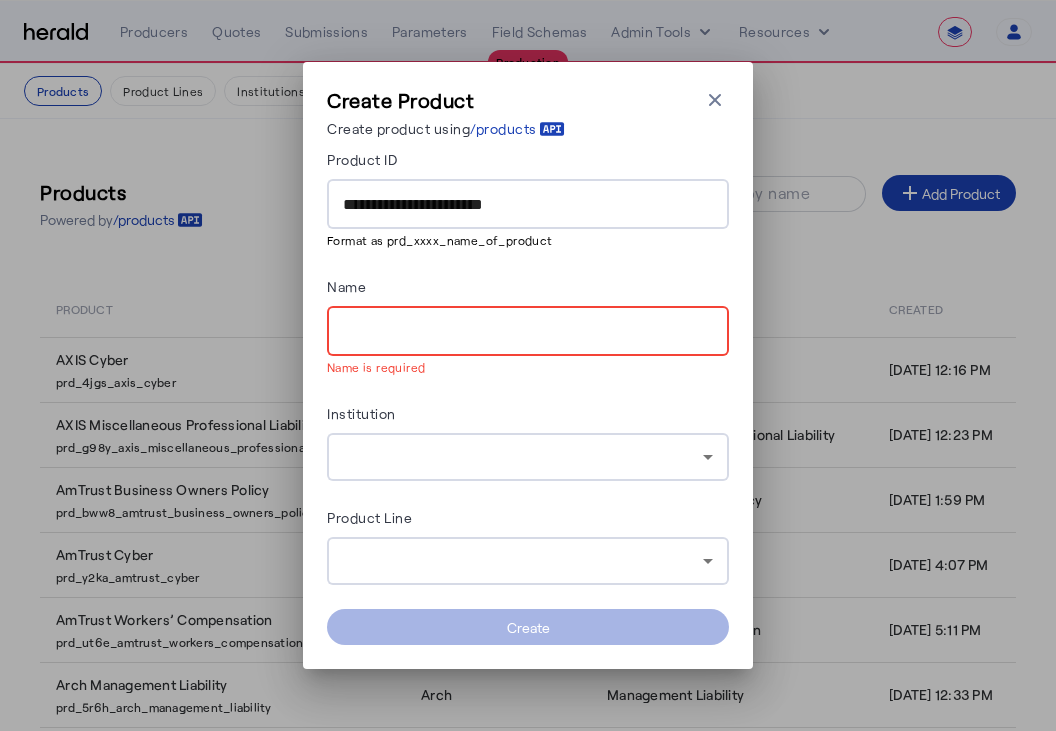 paste on "**********" 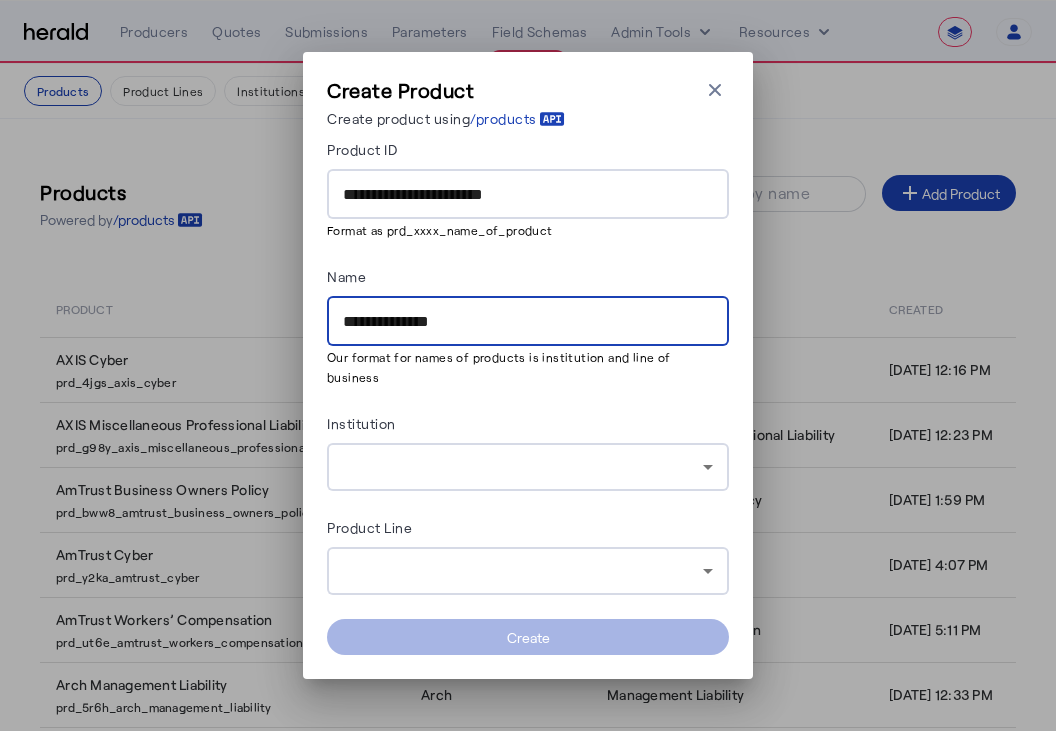 type on "**********" 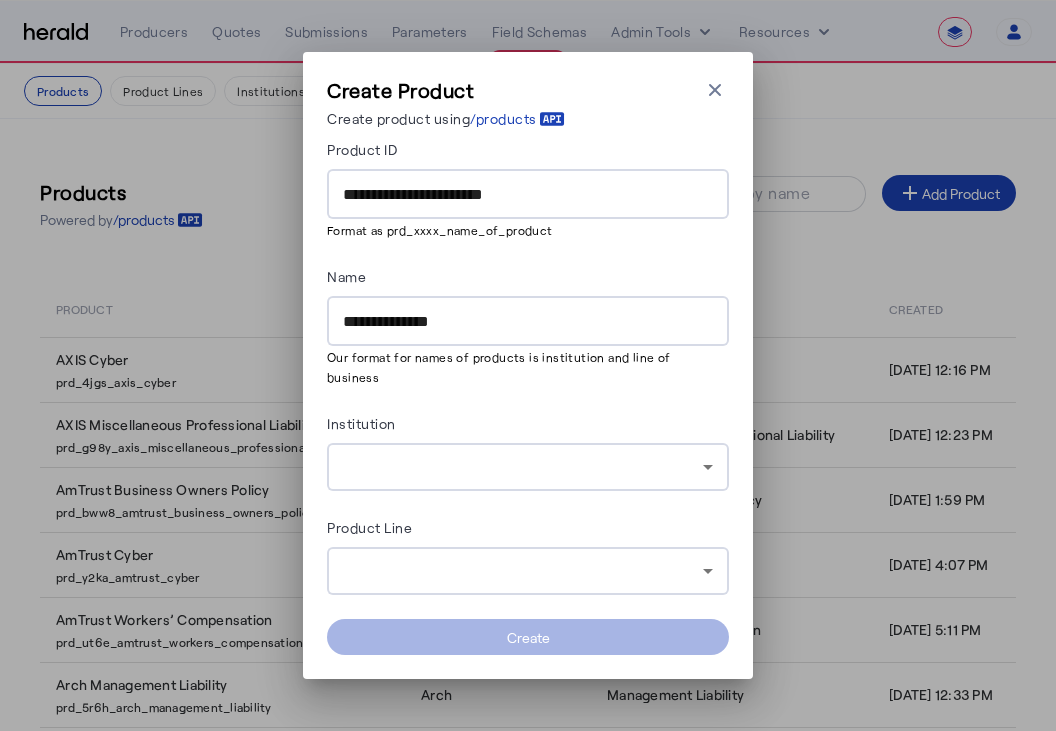 click at bounding box center (523, 467) 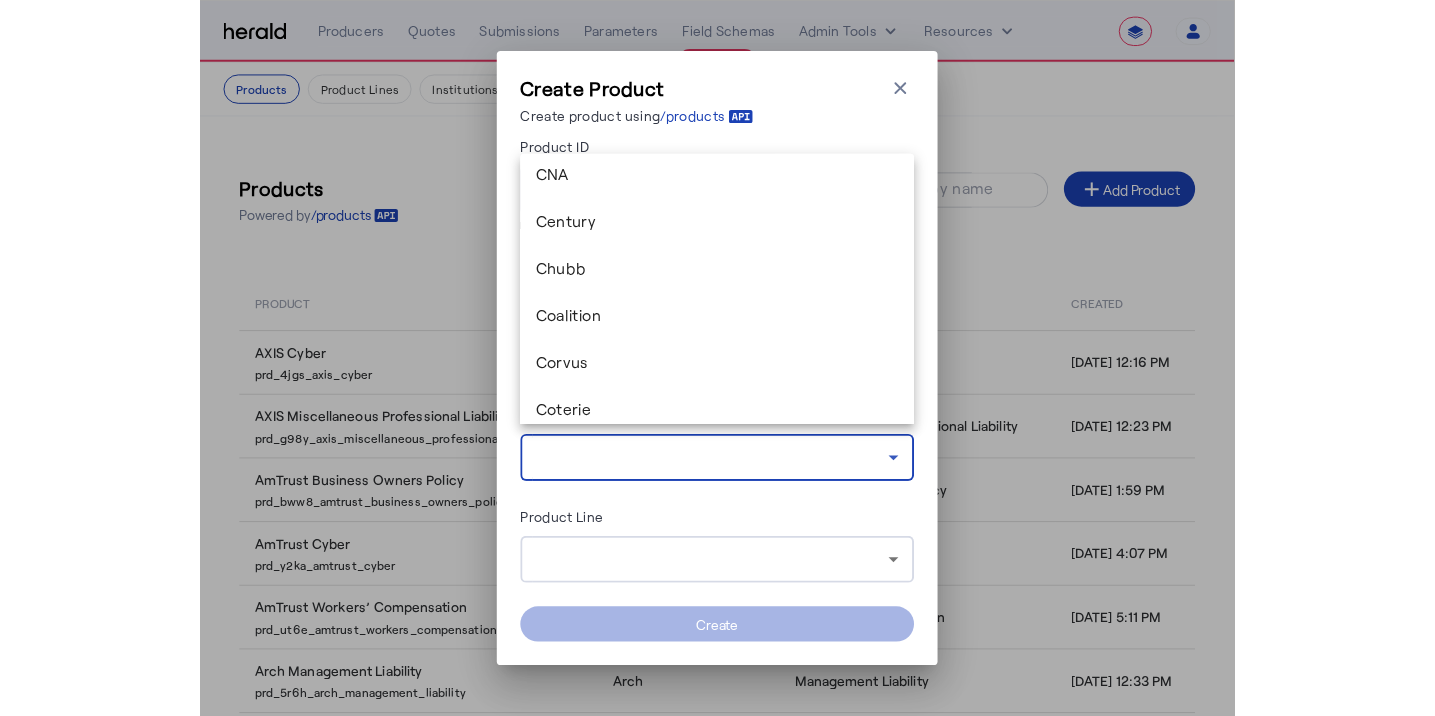 scroll, scrollTop: 374, scrollLeft: 0, axis: vertical 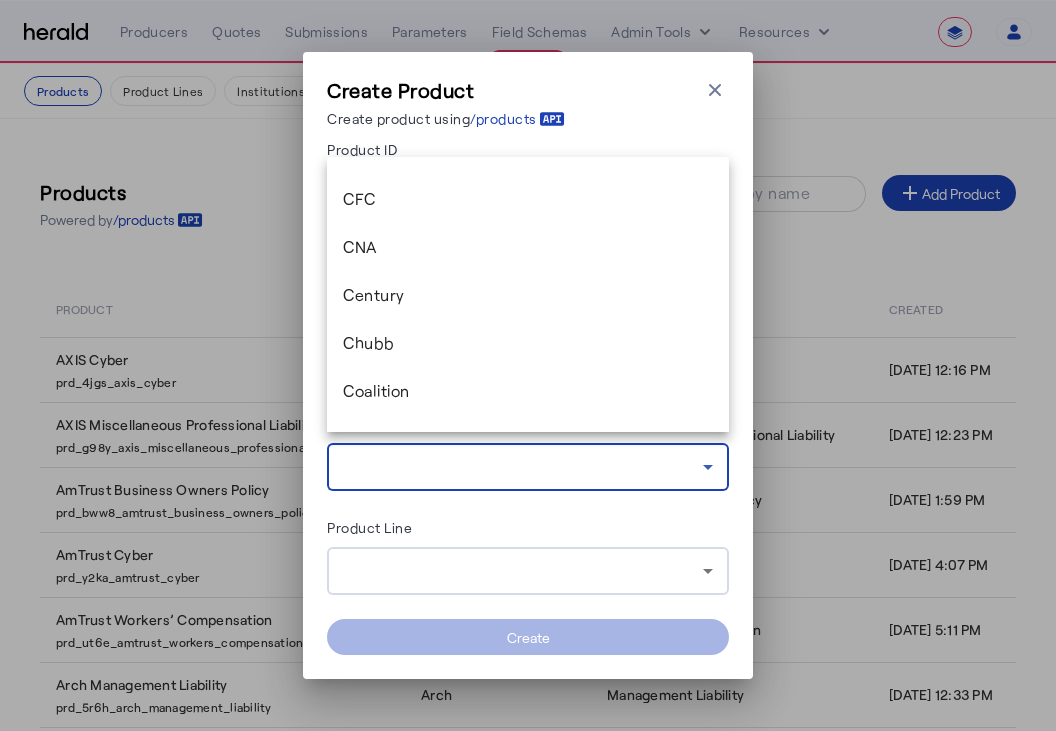click at bounding box center [528, 365] 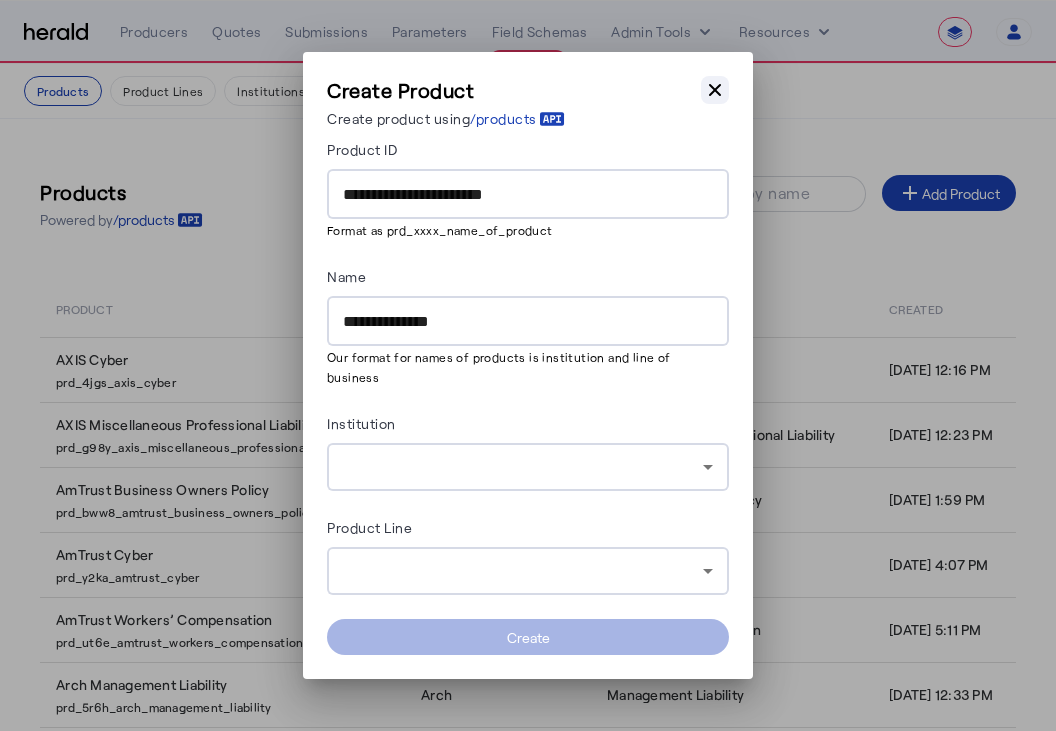 click 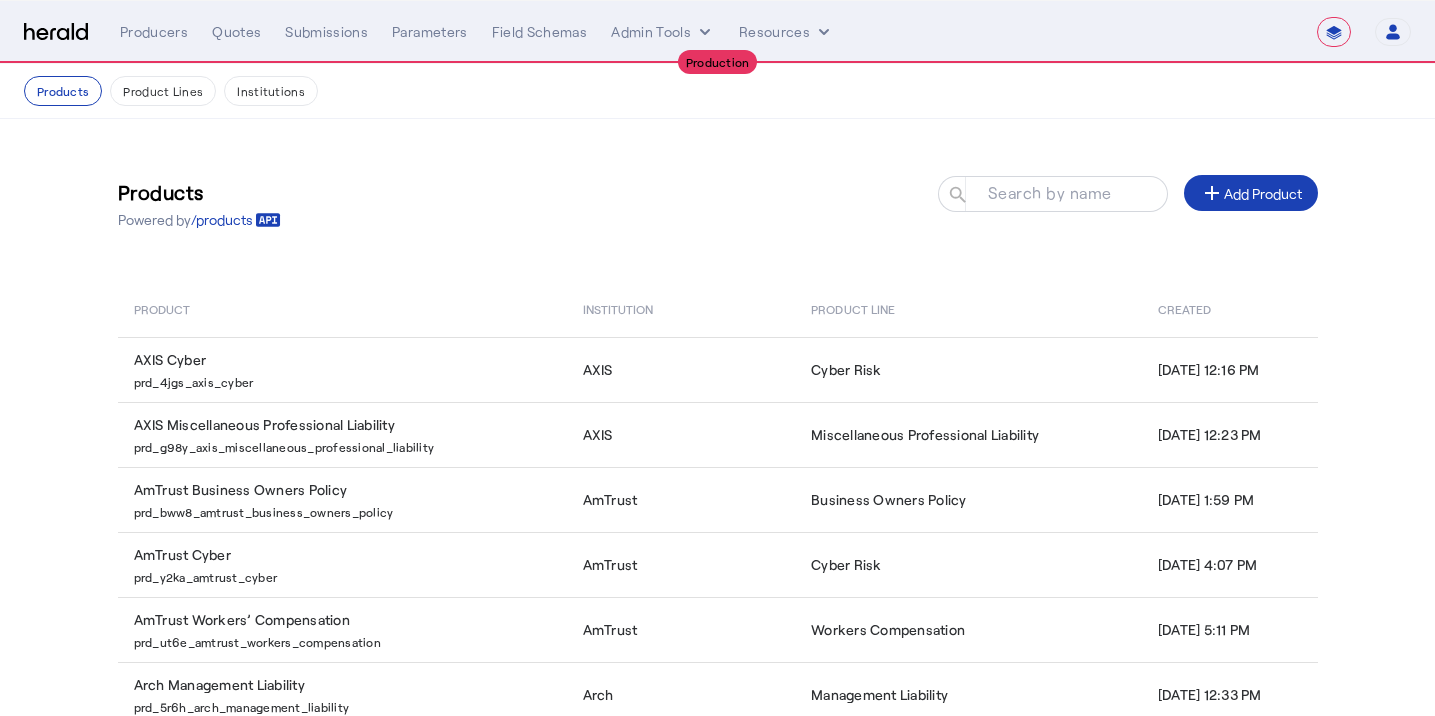 click on "Products  Powered by  /products
Search by name search add  Add Product" 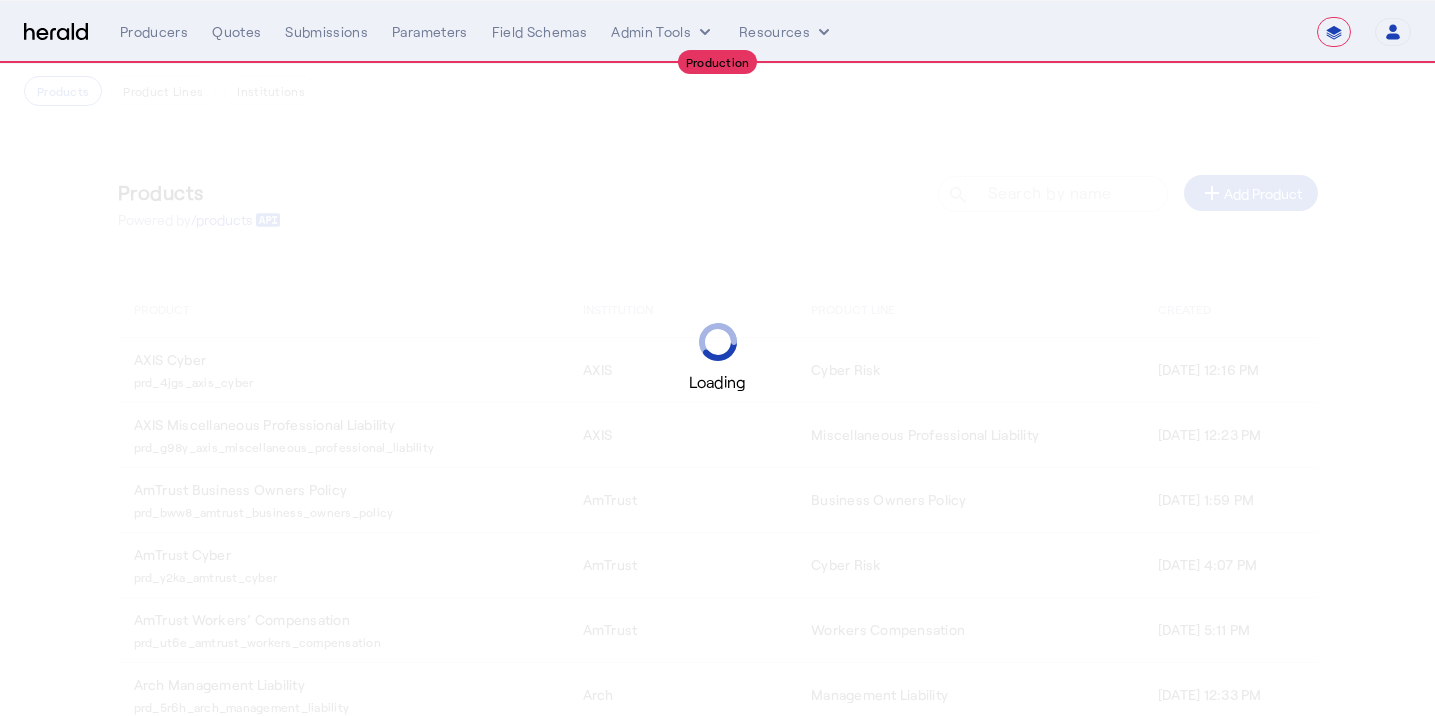 select on "**********" 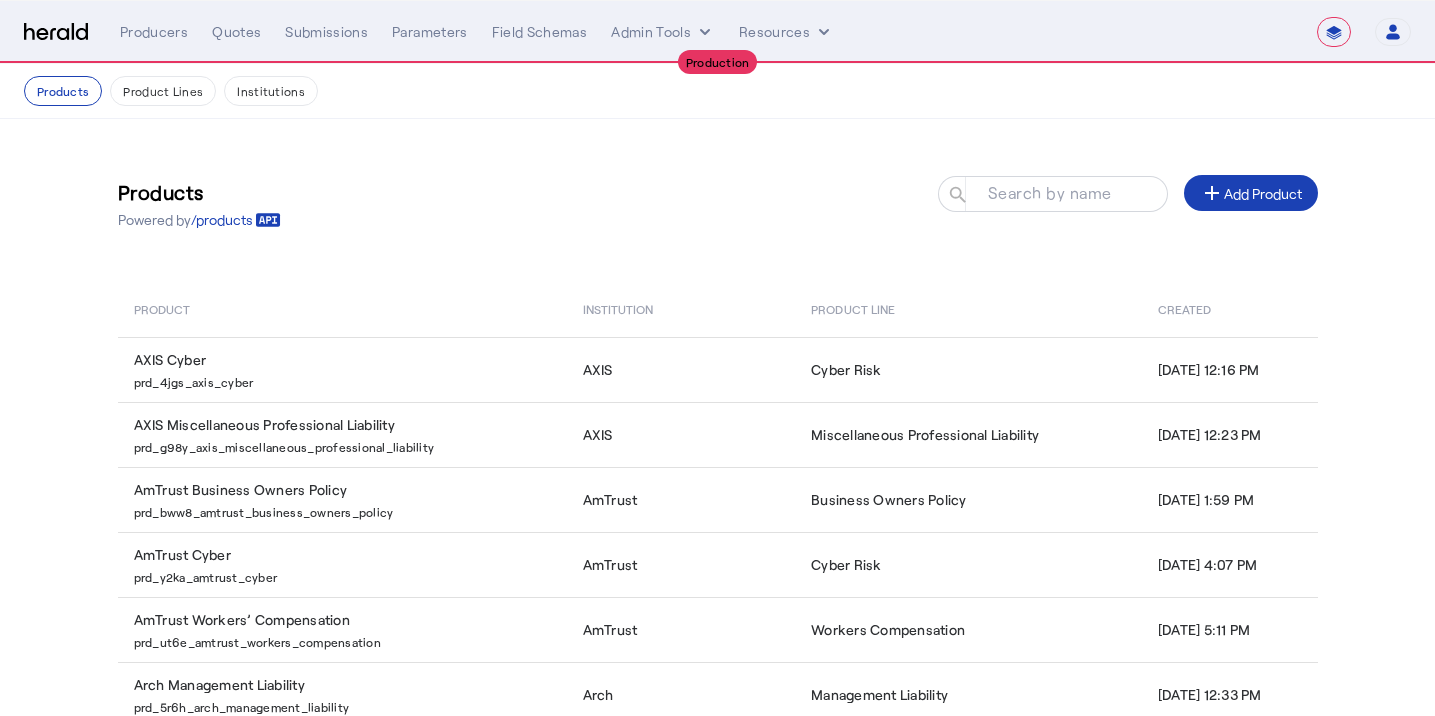 click on "Products  Powered by  /products
Search by name search add  Add Product   Product   Institution   Product Line   Created   AXIS Cyber  prd_4jgs_axis_cyber   AXIS   Cyber Risk   [DATE] 12:16 PM   AXIS Miscellaneous Professional Liability  prd_g98y_axis_miscellaneous_professional_liability   AXIS   Miscellaneous Professional Liability   [DATE] 12:23 PM   AmTrust Business Owners Policy  prd_bww8_amtrust_business_owners_policy   AmTrust   Business Owners Policy   [DATE] 1:59 PM   AmTrust Cyber  prd_y2ka_amtrust_cyber   AmTrust   Cyber Risk   [DATE] 4:07 PM   AmTrust Workers’ Compensation  prd_ut6e_amtrust_workers_compensation   AmTrust   Workers Compensation   [DATE] 5:11 PM   Arch Management Liability  prd_5r6h_arch_management_liability   Arch   Management Liability   [DATE] 12:33 PM   Arch Management Liability - 2  prd_2ar3_arch_management_liability   Arch   Management Liability   [DATE] 5:53 PM   Arch   At-[GEOGRAPHIC_DATA]" 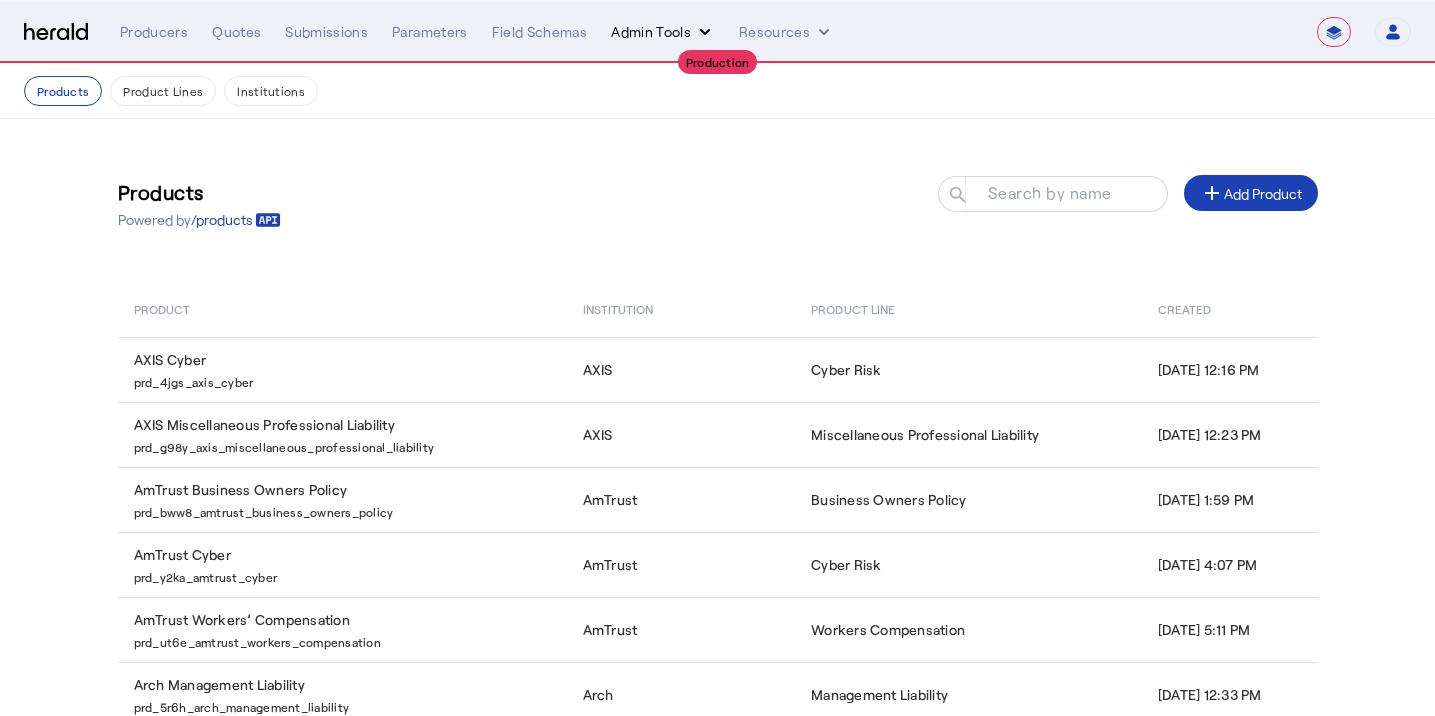 click on "Admin Tools" at bounding box center (663, 32) 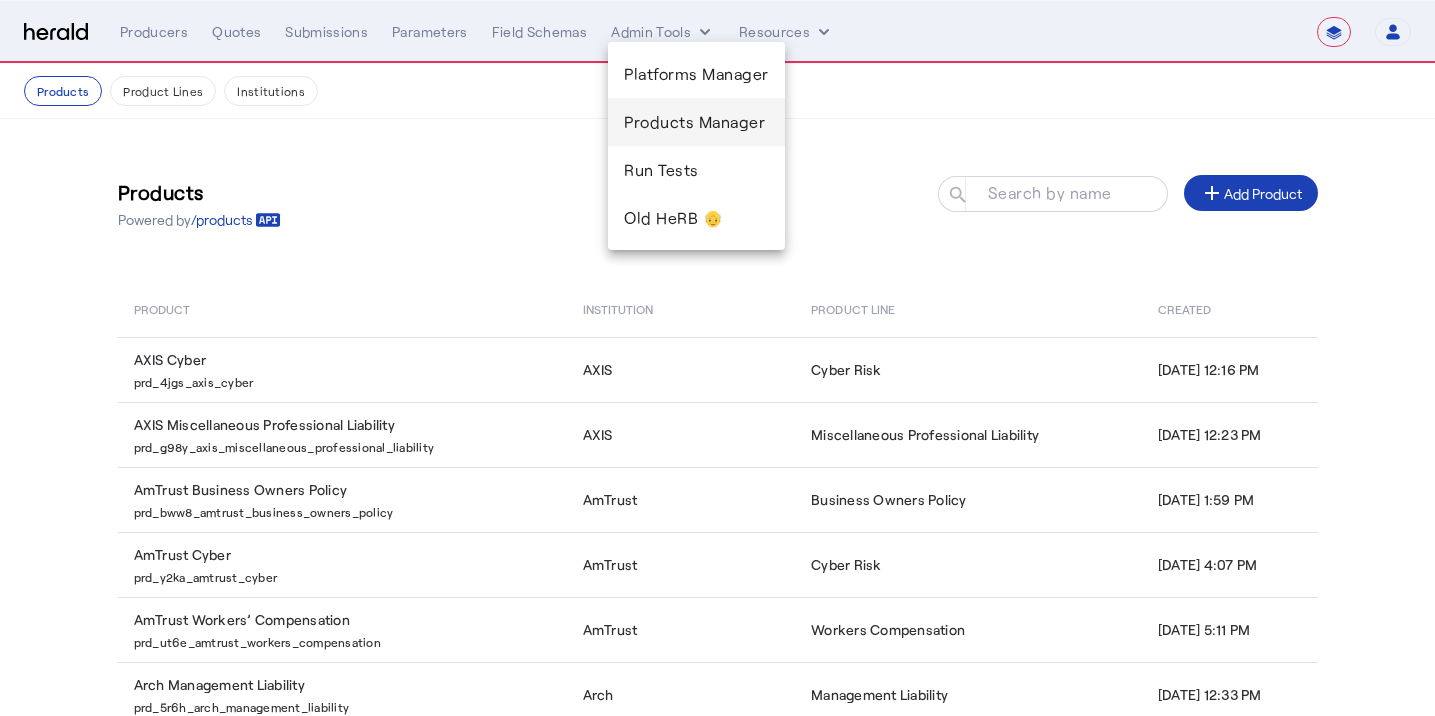 click on "Products Manager" at bounding box center [696, 122] 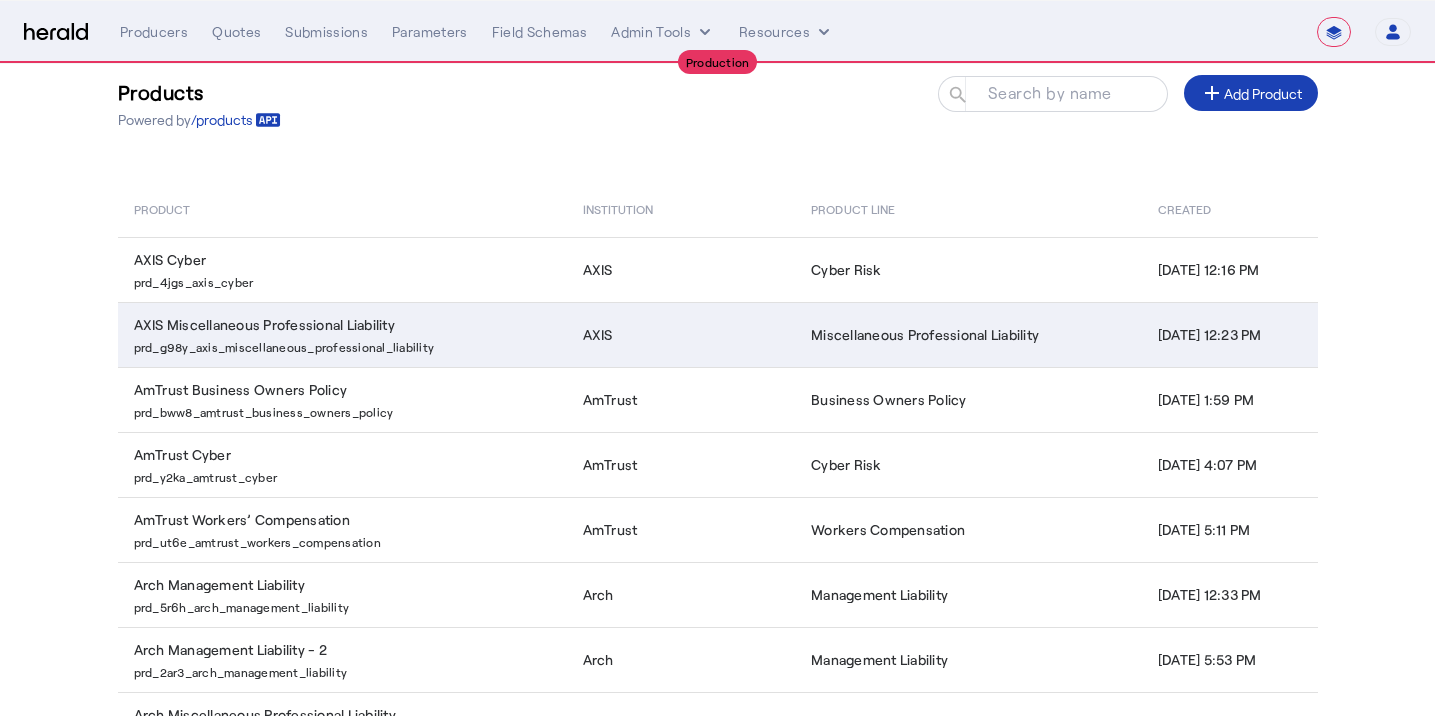 scroll, scrollTop: 0, scrollLeft: 0, axis: both 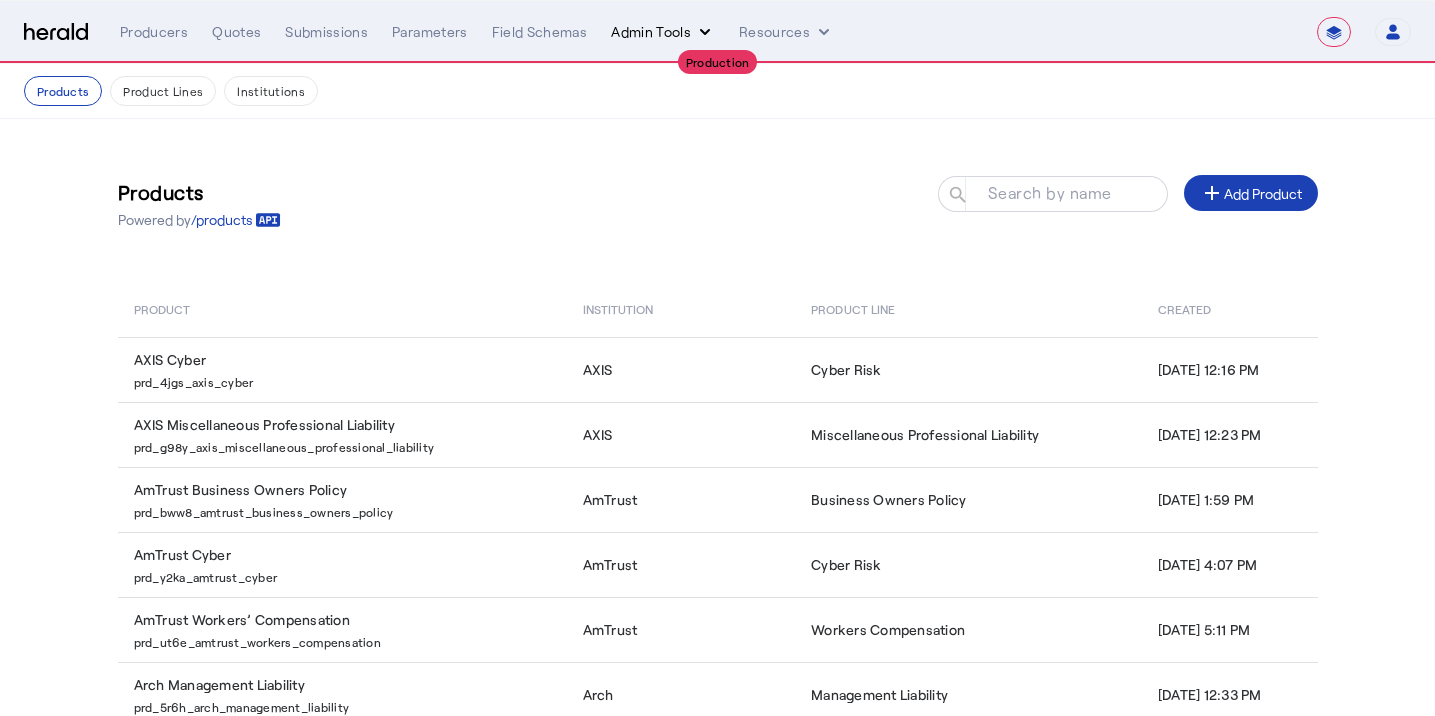 click on "Admin Tools" at bounding box center [663, 32] 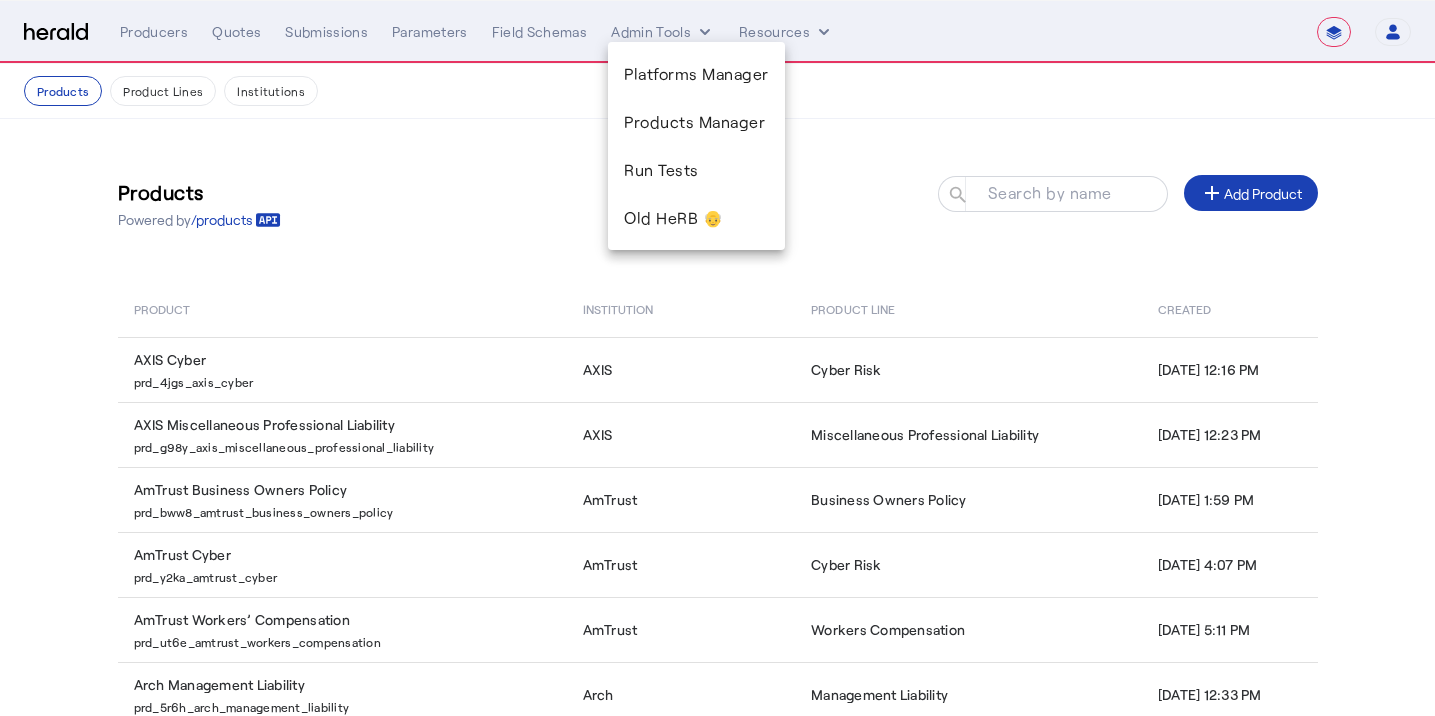 click at bounding box center (717, 358) 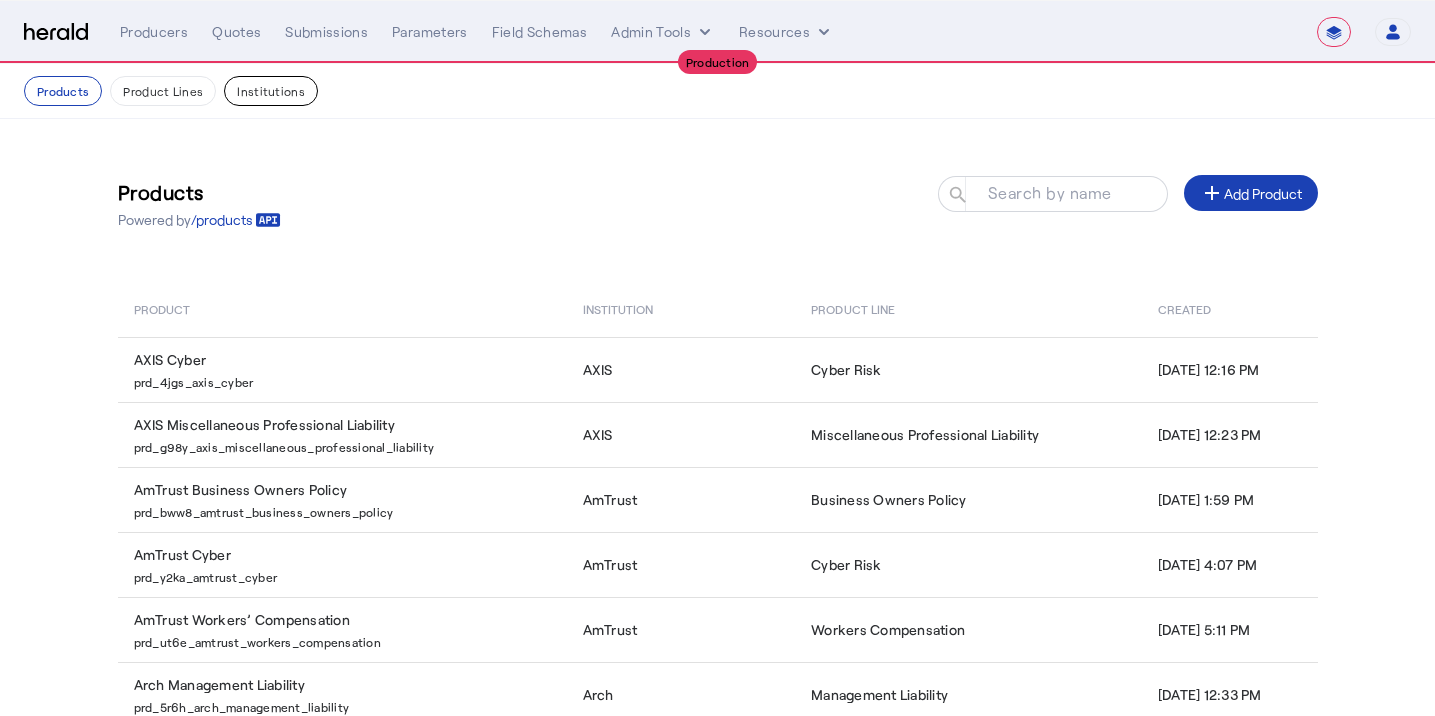 click on "Institutions" at bounding box center [271, 91] 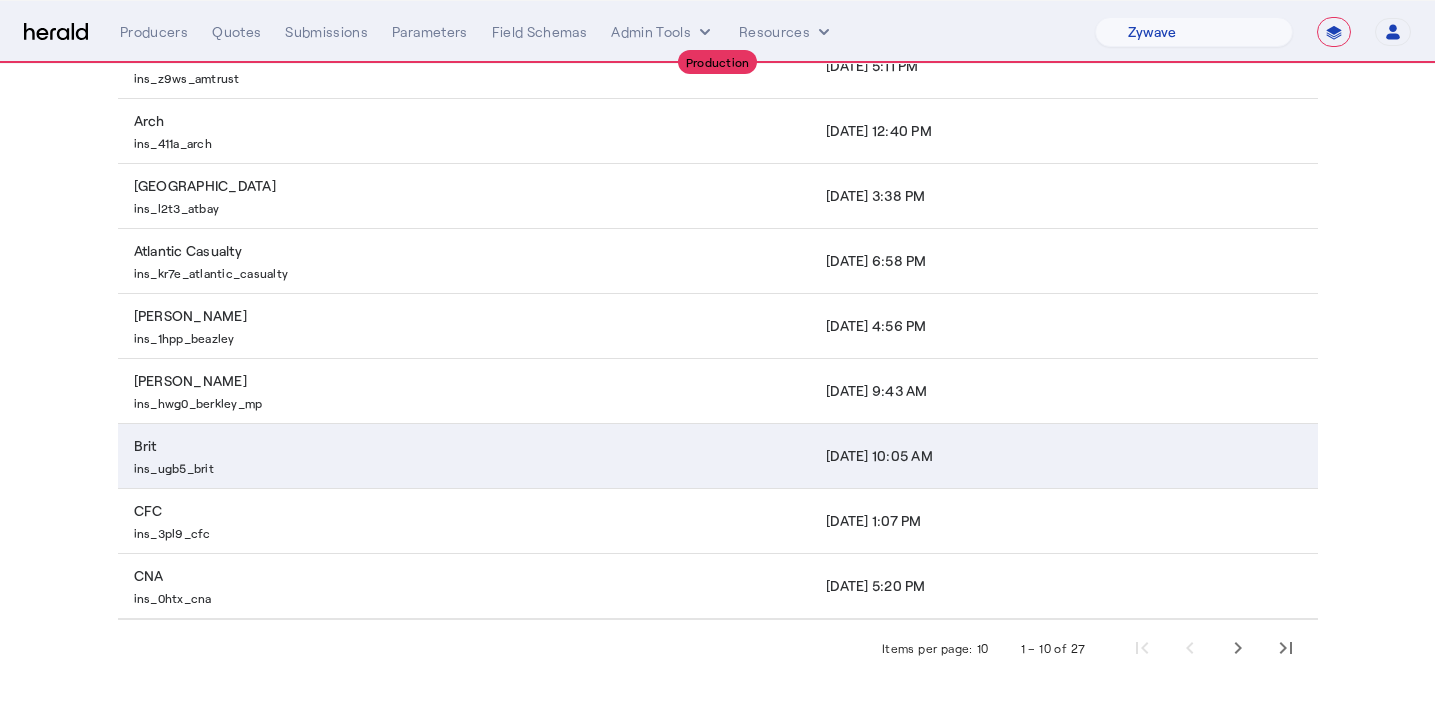 scroll, scrollTop: 0, scrollLeft: 0, axis: both 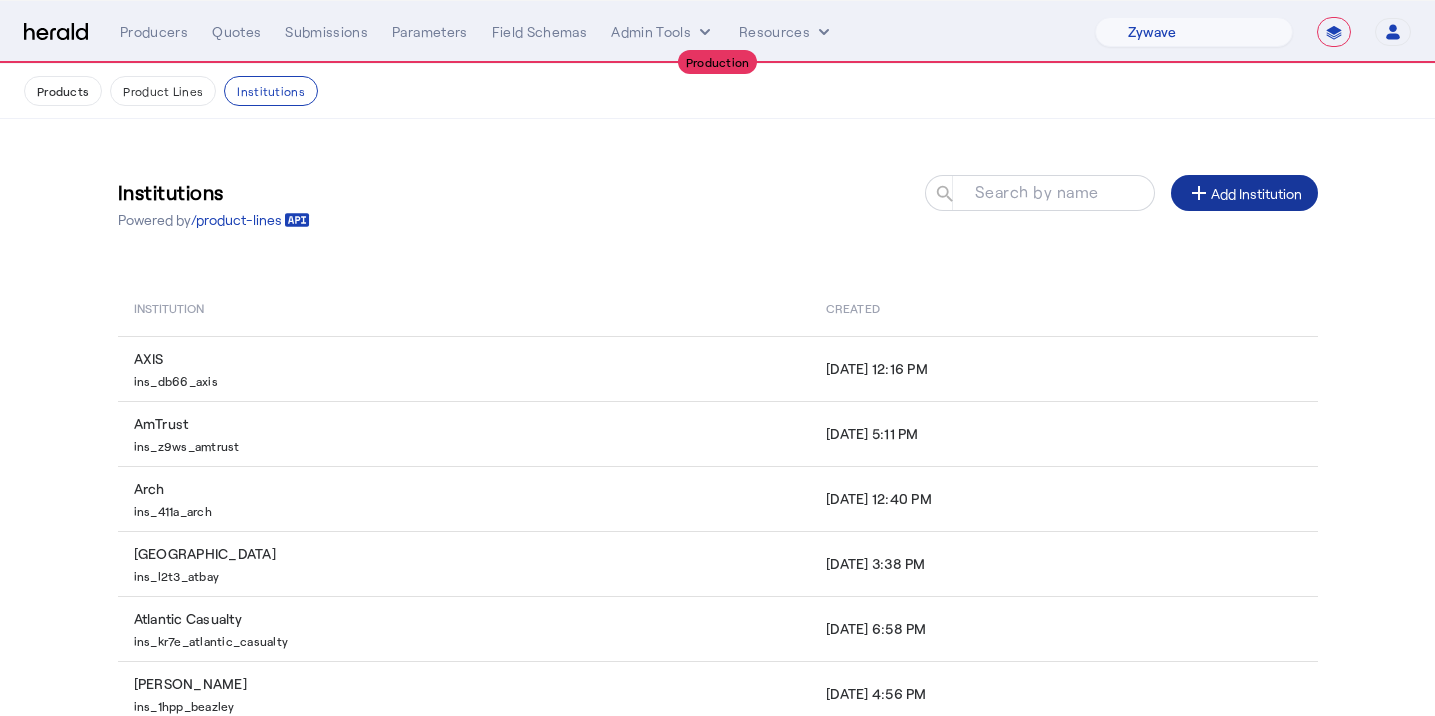 click on "add  Add Institution" at bounding box center [1244, 193] 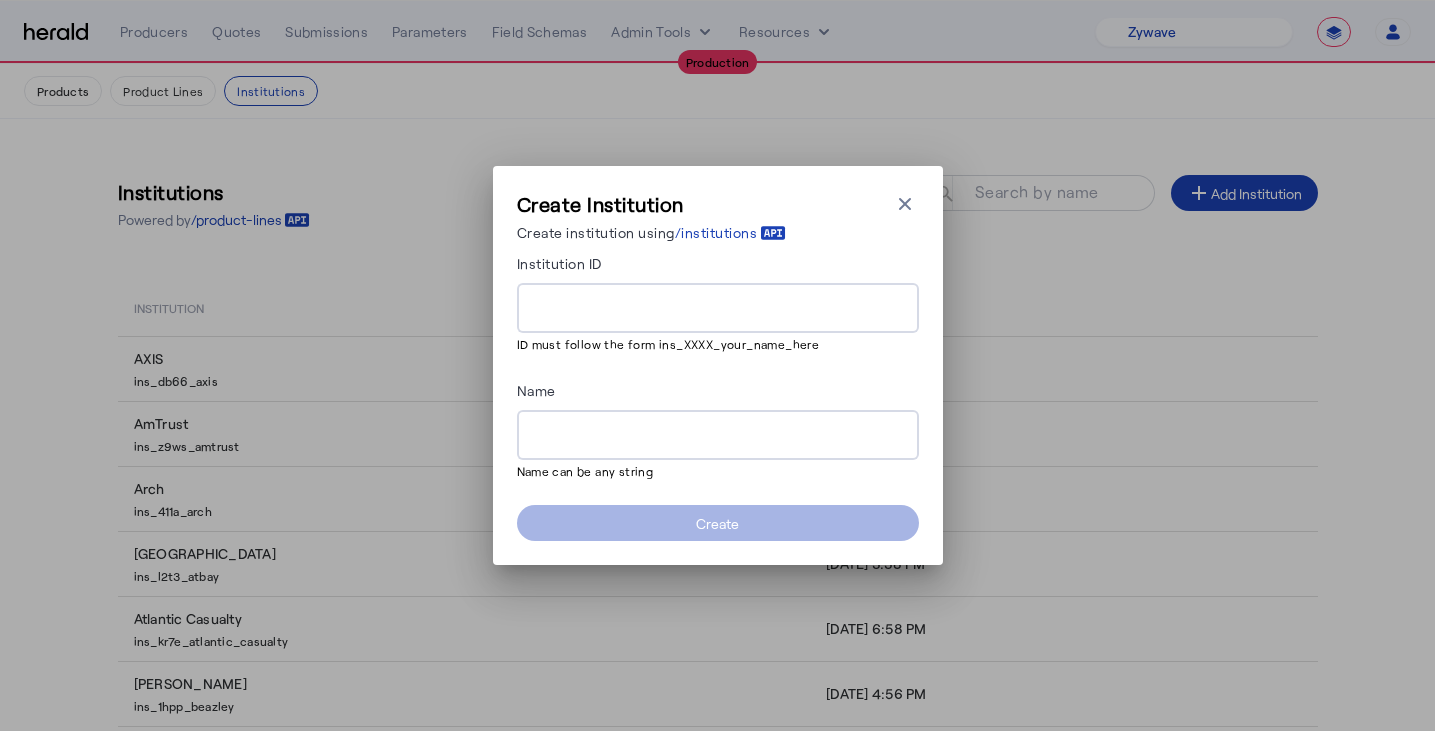 click on "Name can be any string" at bounding box center (712, 470) 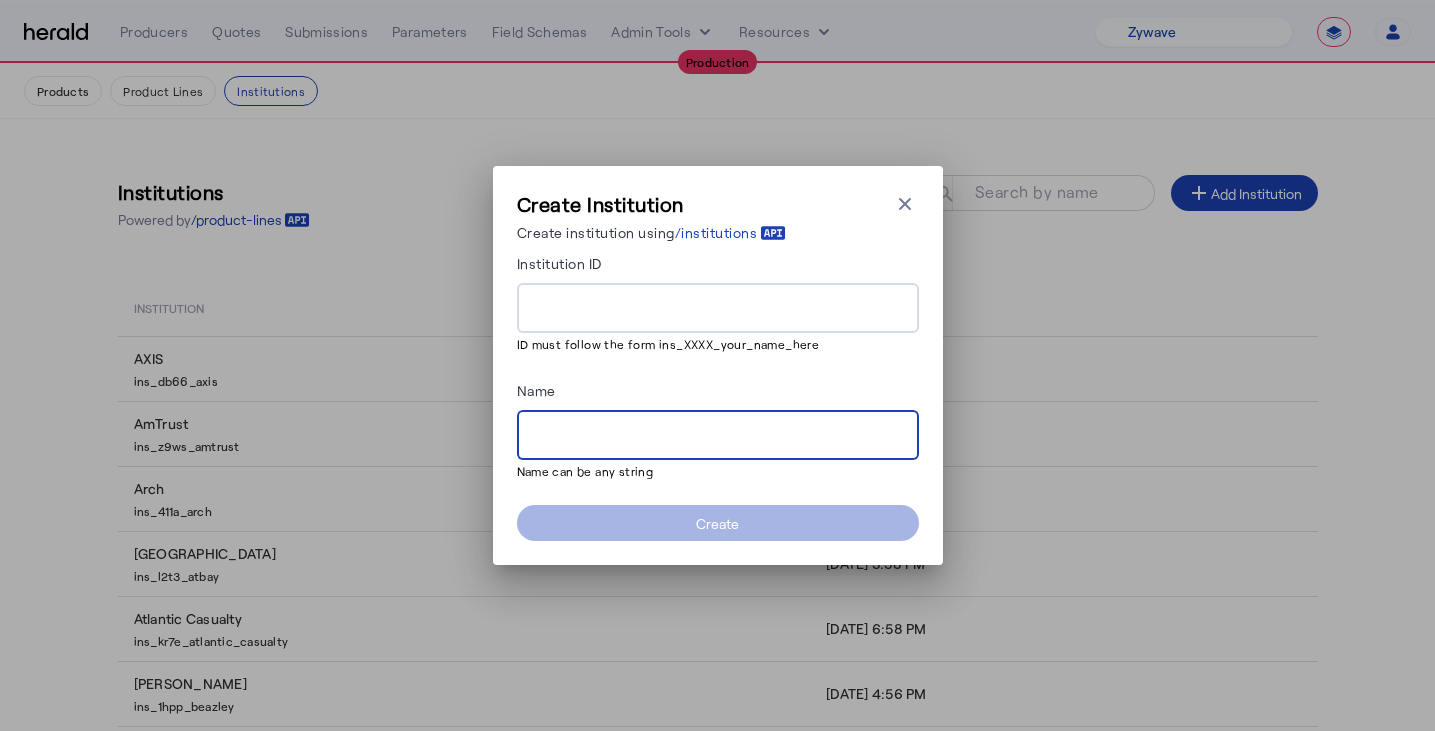 click on "Name" at bounding box center [718, 436] 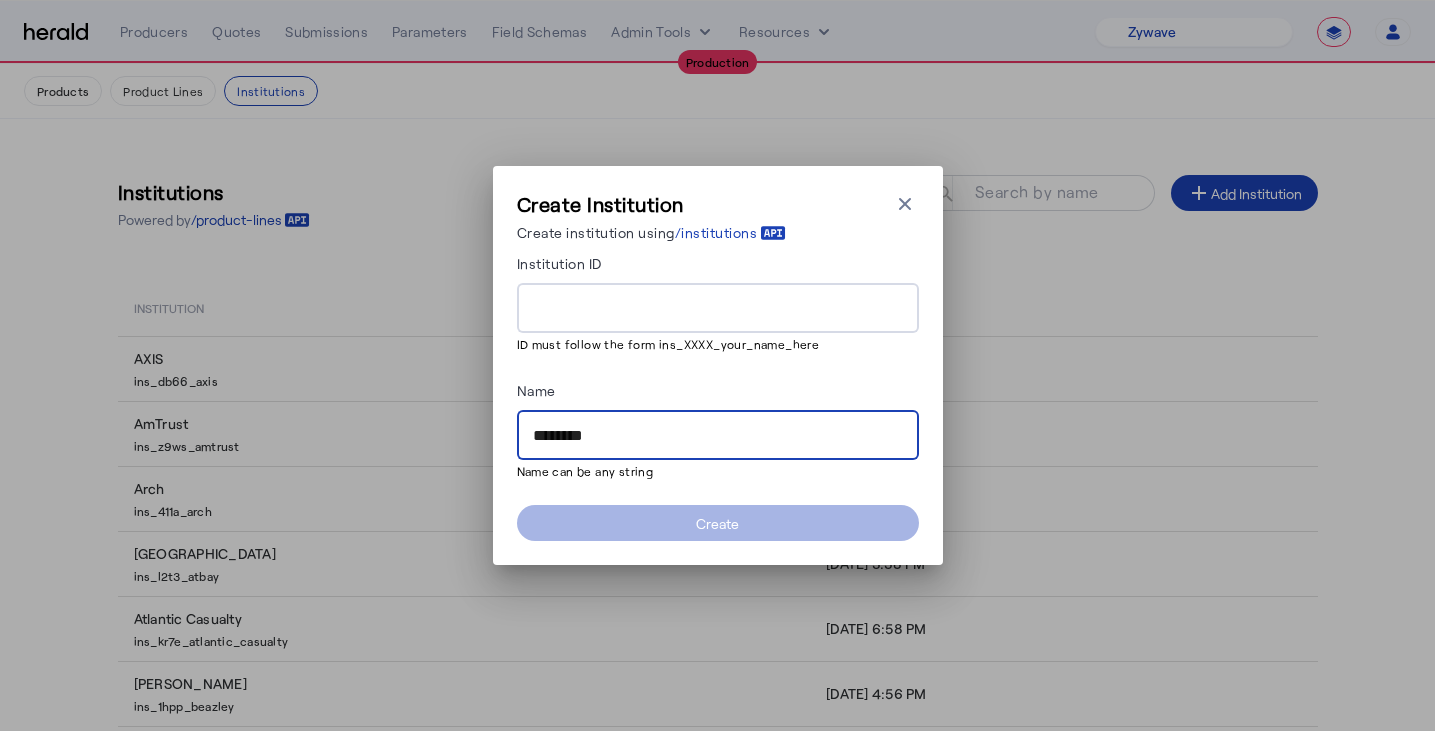 type on "********" 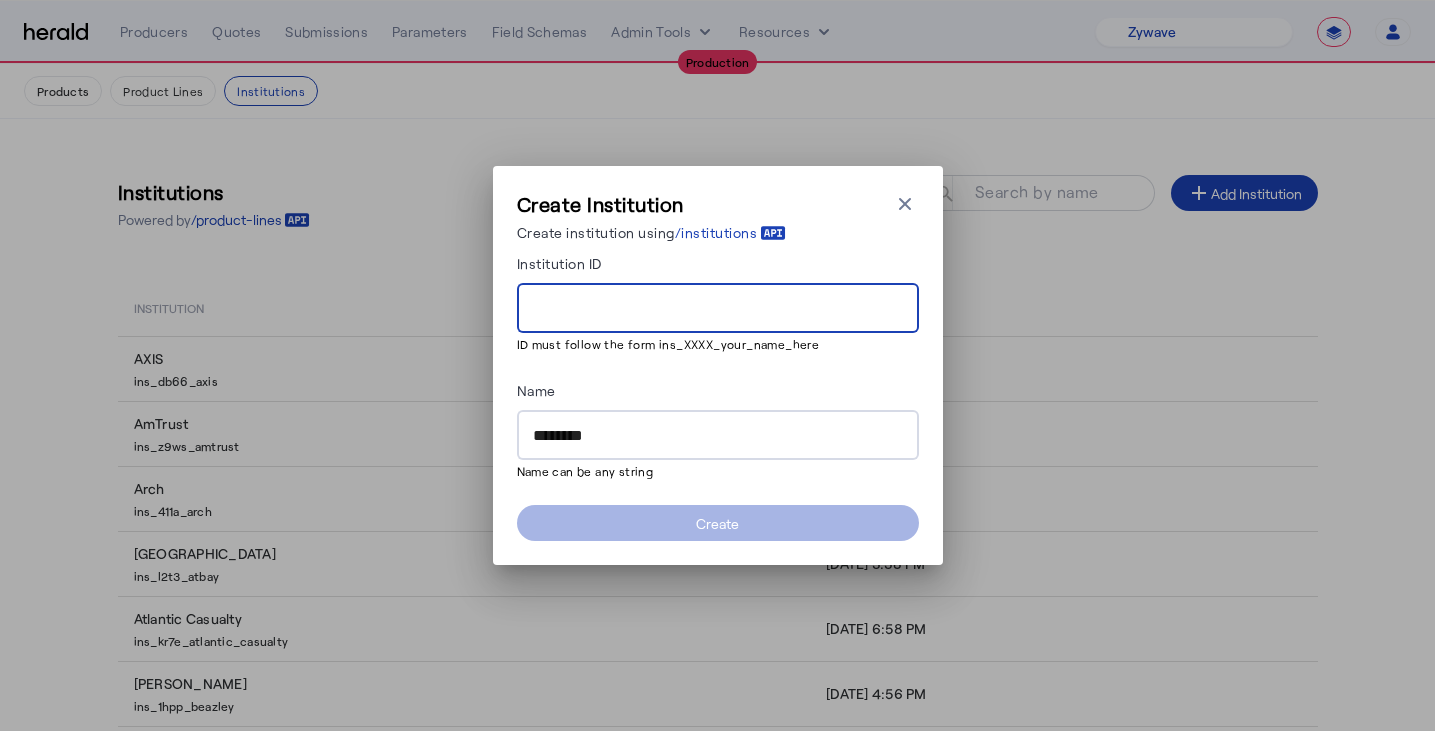 click on "Institution ID" at bounding box center [718, 309] 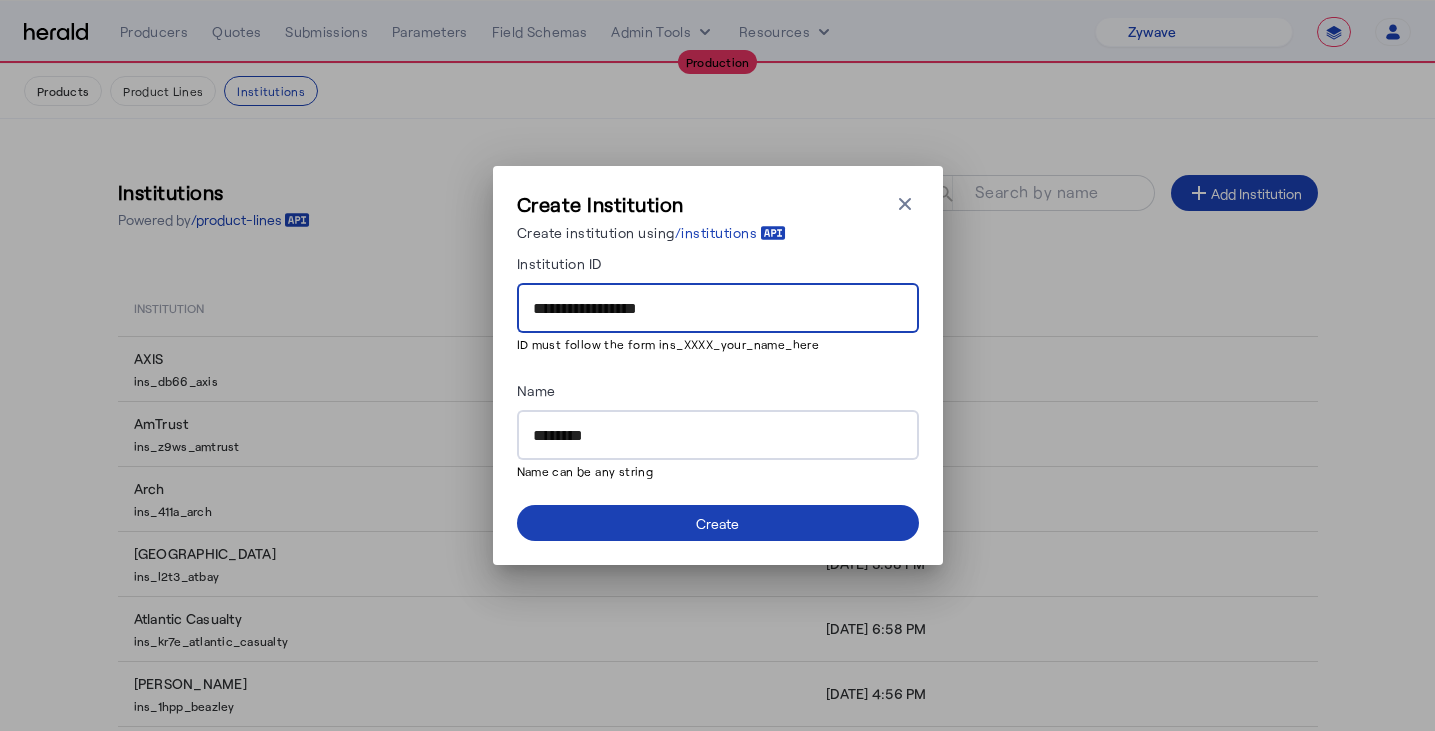 type on "**********" 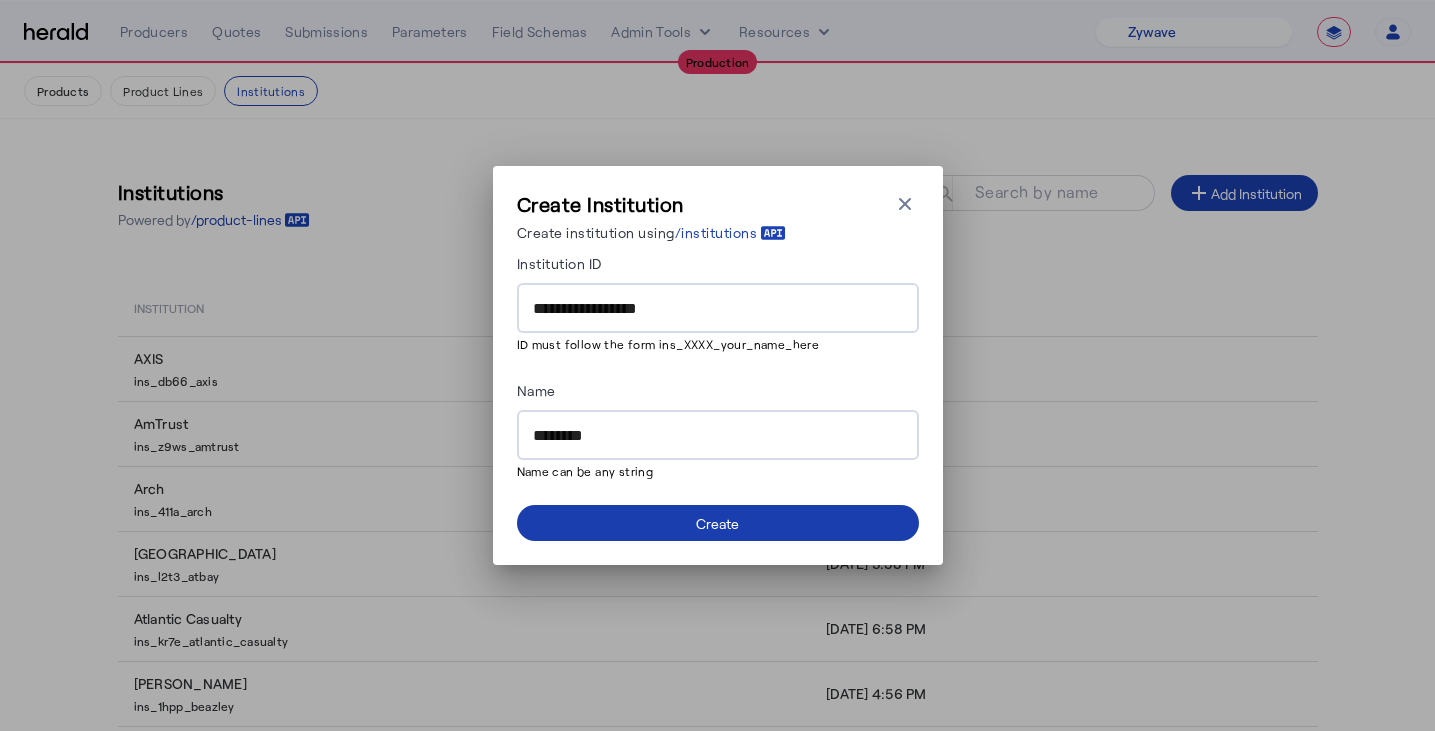 click at bounding box center (718, 523) 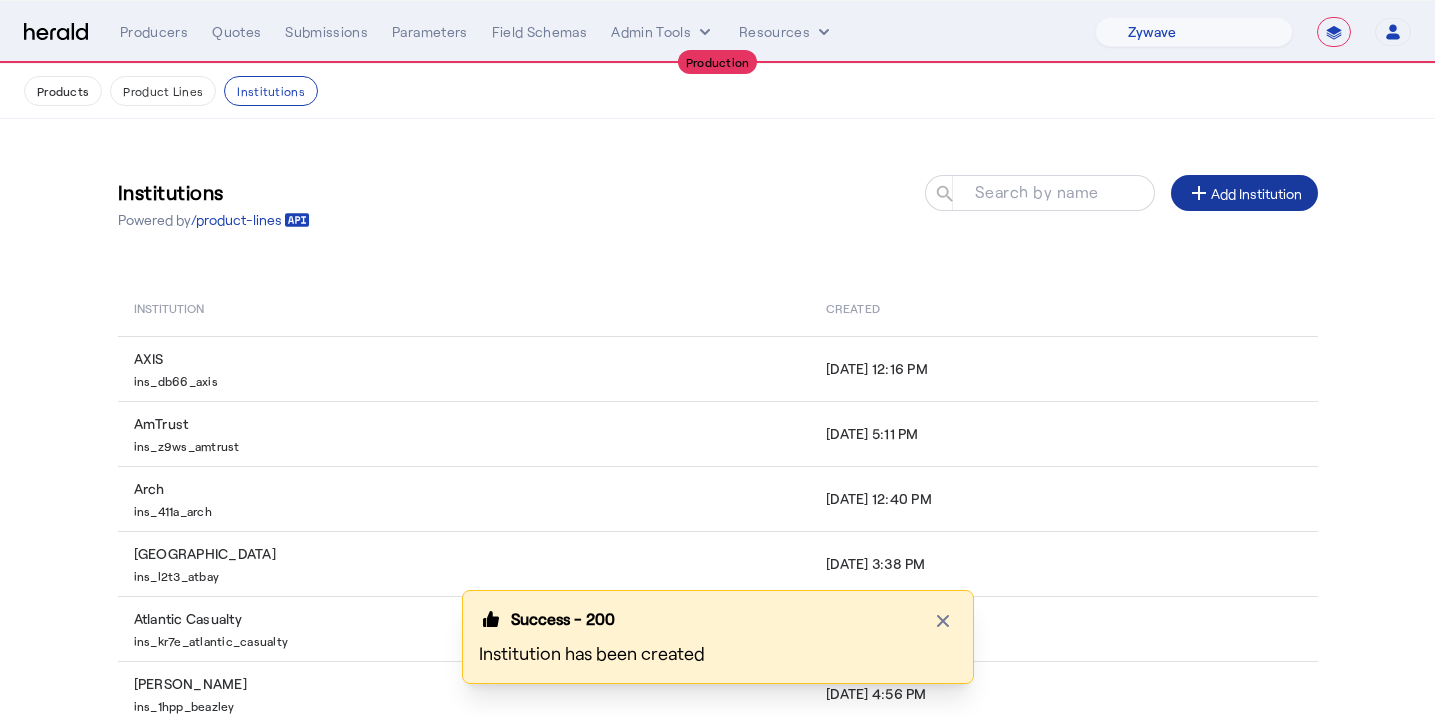 click on "Institutions  Powered by  /product-lines
Search by name search add  Add Institution   Institution   Created   AXIS  ins_db66_axis   Jun 27, 2023, 12:16 PM   AmTrust  ins_z9ws_amtrust   Feb 19, 2023, 5:11 PM   Arch  ins_411a_arch   Jan 09, 2023, 12:40 PM   At-Bay  ins_l2t3_atbay   Sep 09, 2022, 3:38 PM   Atlantic Casualty  ins_kr7e_atlantic_casualty   Aug 03, 2021, 6:58 PM   Beazley  ins_1hpp_beazley   Feb 27, 2024, 4:56 PM   Berkley MP  ins_hwg0_berkley_mp   Apr 01, 2025, 9:43 AM   Brit  ins_ugb5_brit   May 09, 2025, 10:05 AM   CFC  ins_3pl9_cfc   Sep 27, 2022, 1:07 PM   CNA  ins_0htx_cna   Feb 03, 2022, 5:20 PM   Items per page:  10  1 – 10 of 28" 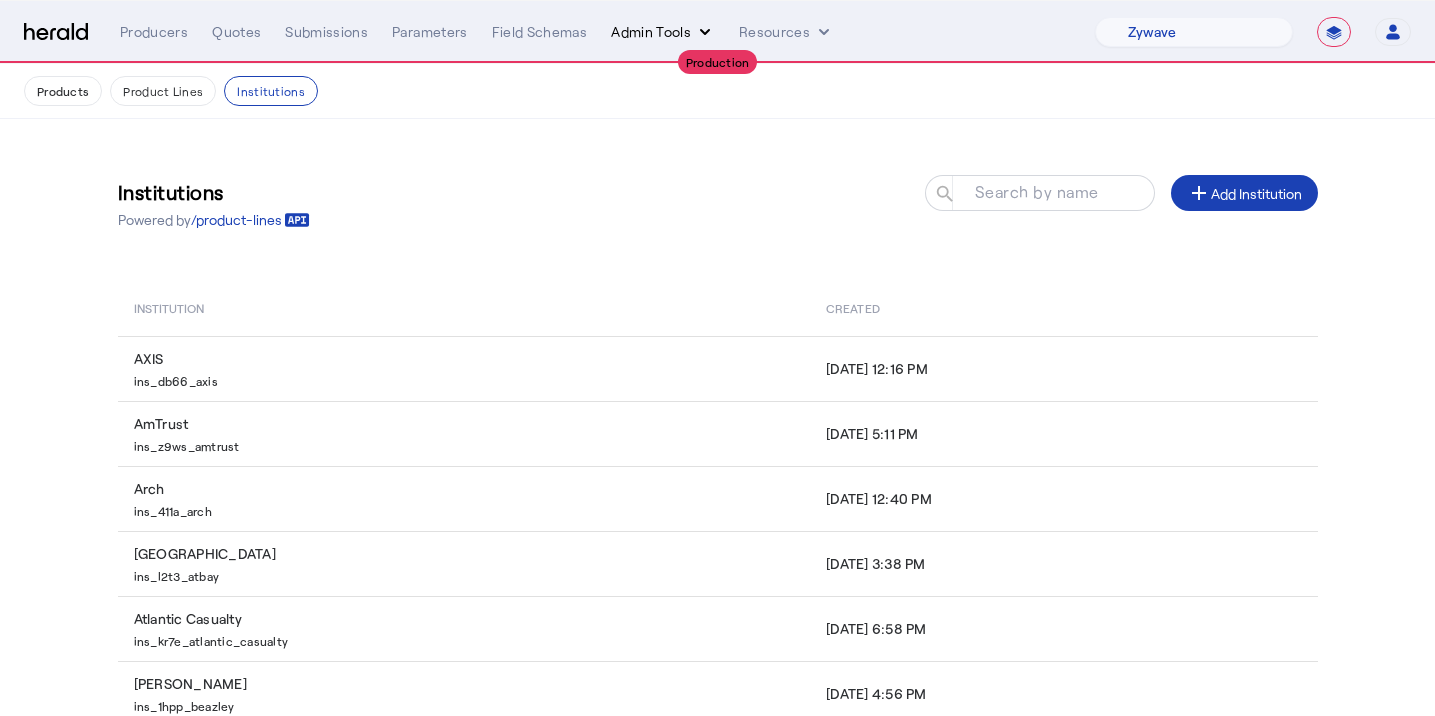 click on "Admin Tools" at bounding box center [663, 32] 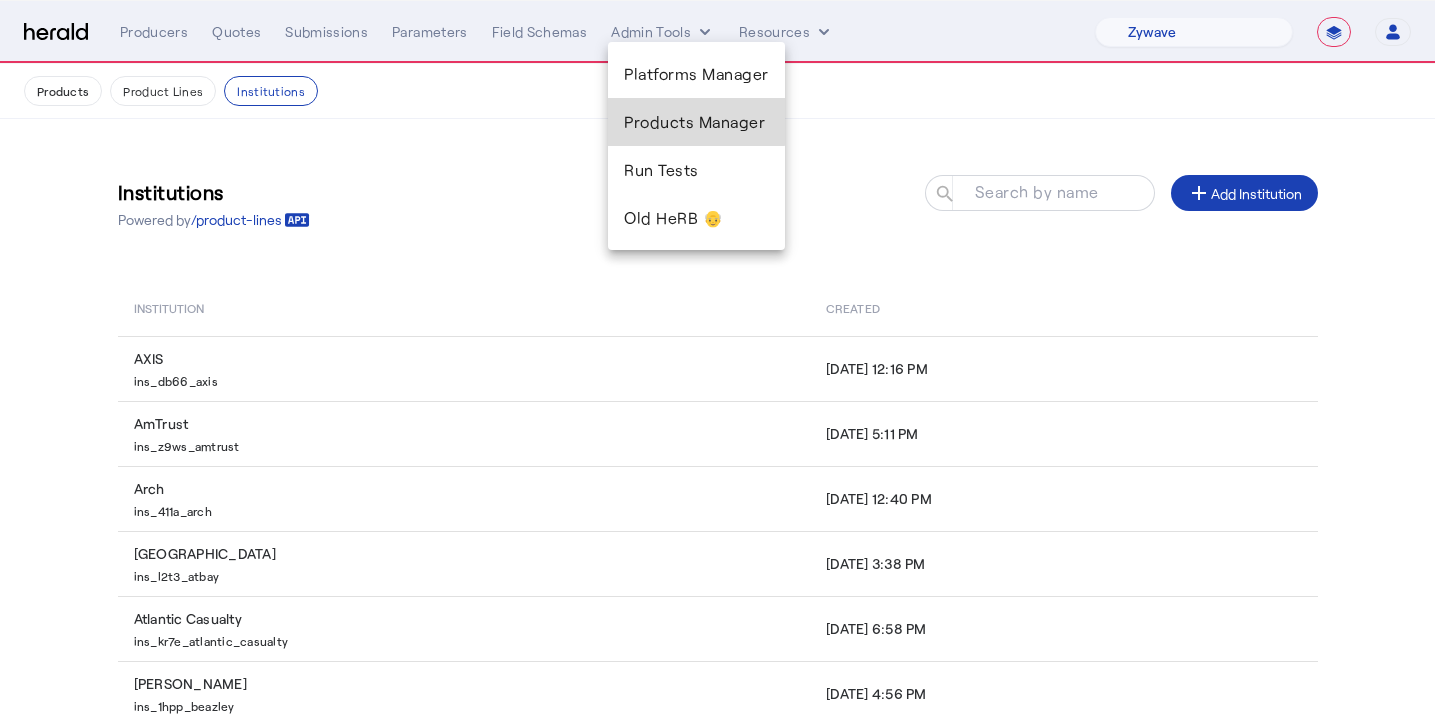 click on "Products Manager" at bounding box center (696, 122) 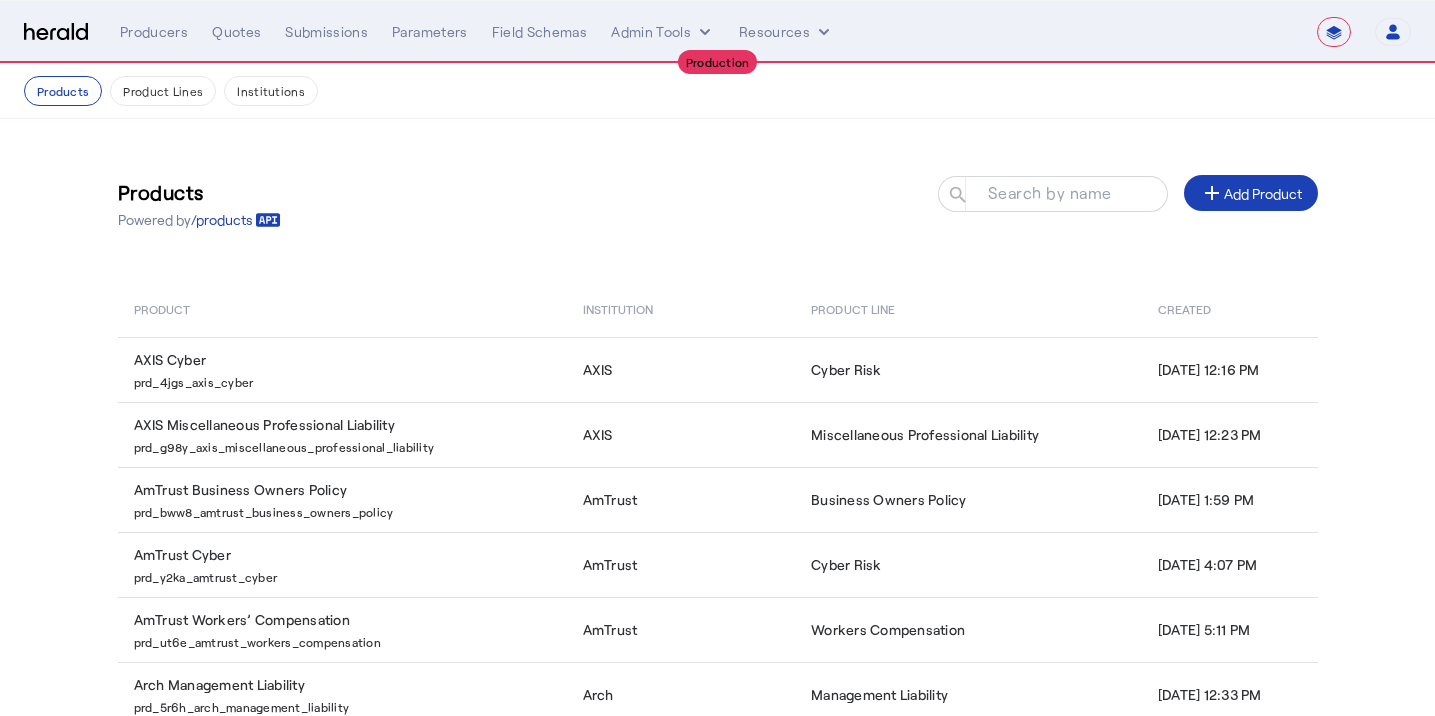 click on "Products  Powered by  /products
Search by name search add  Add Product" 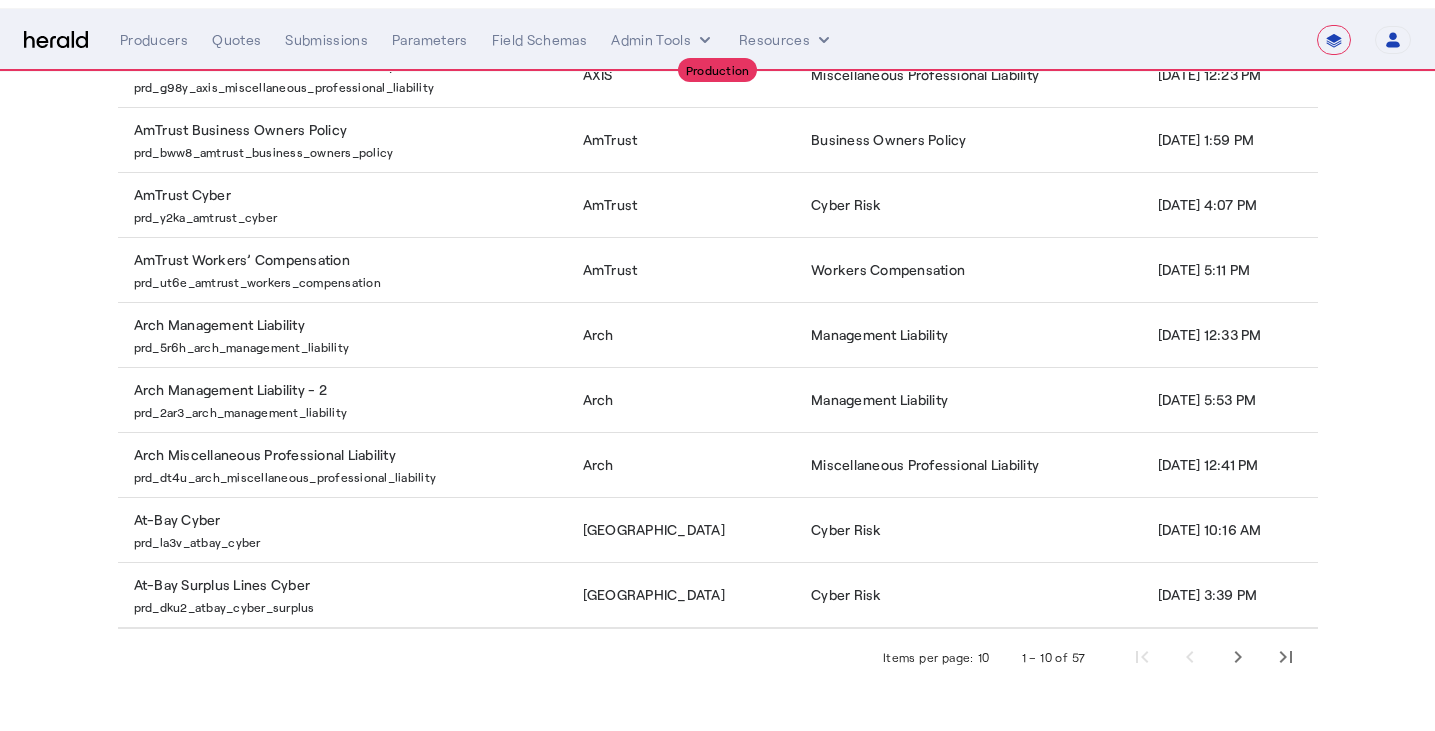 scroll, scrollTop: 0, scrollLeft: 0, axis: both 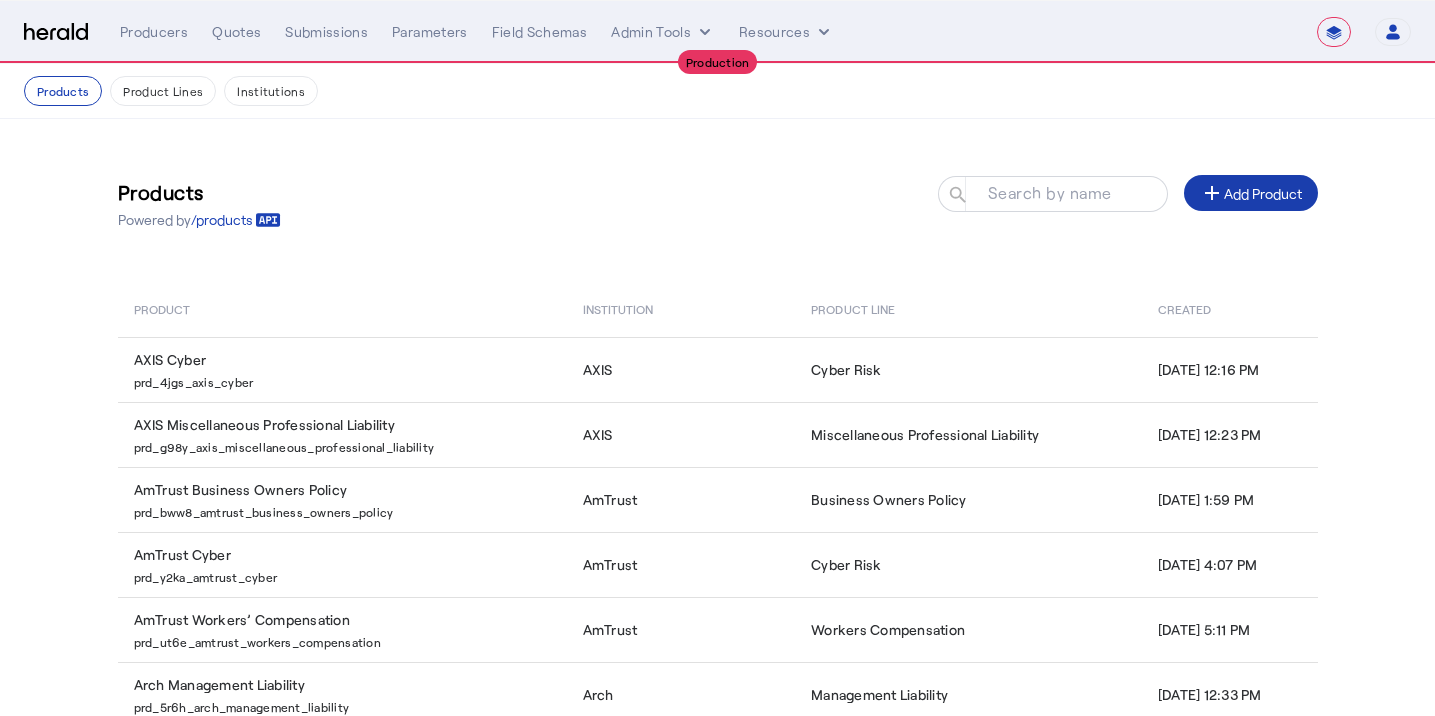 click on "add  Add Product" at bounding box center [1251, 193] 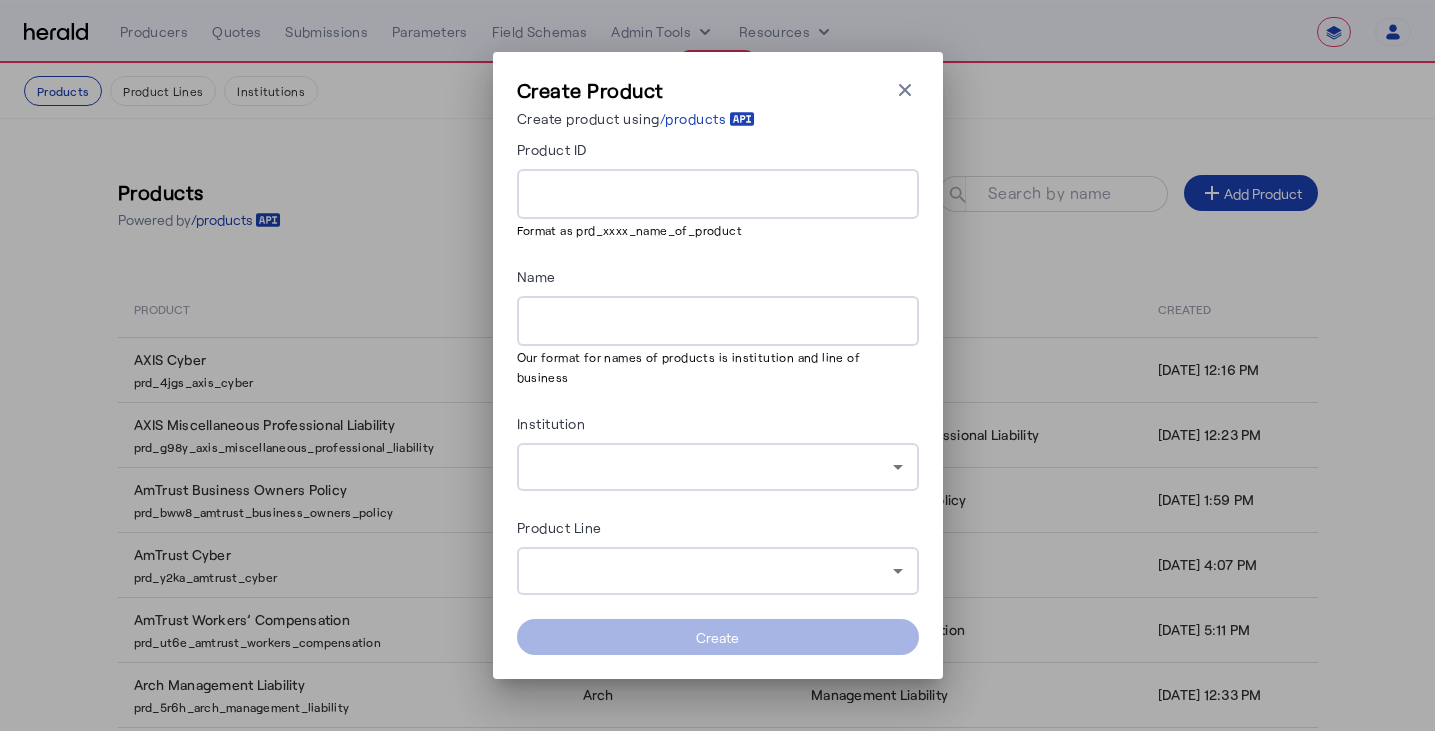 click on "Product ID  Format as prd_xxxx_name_of_product  Name  Our format for names of products is institution and line of business  Institution Product Line  Create" at bounding box center (718, 396) 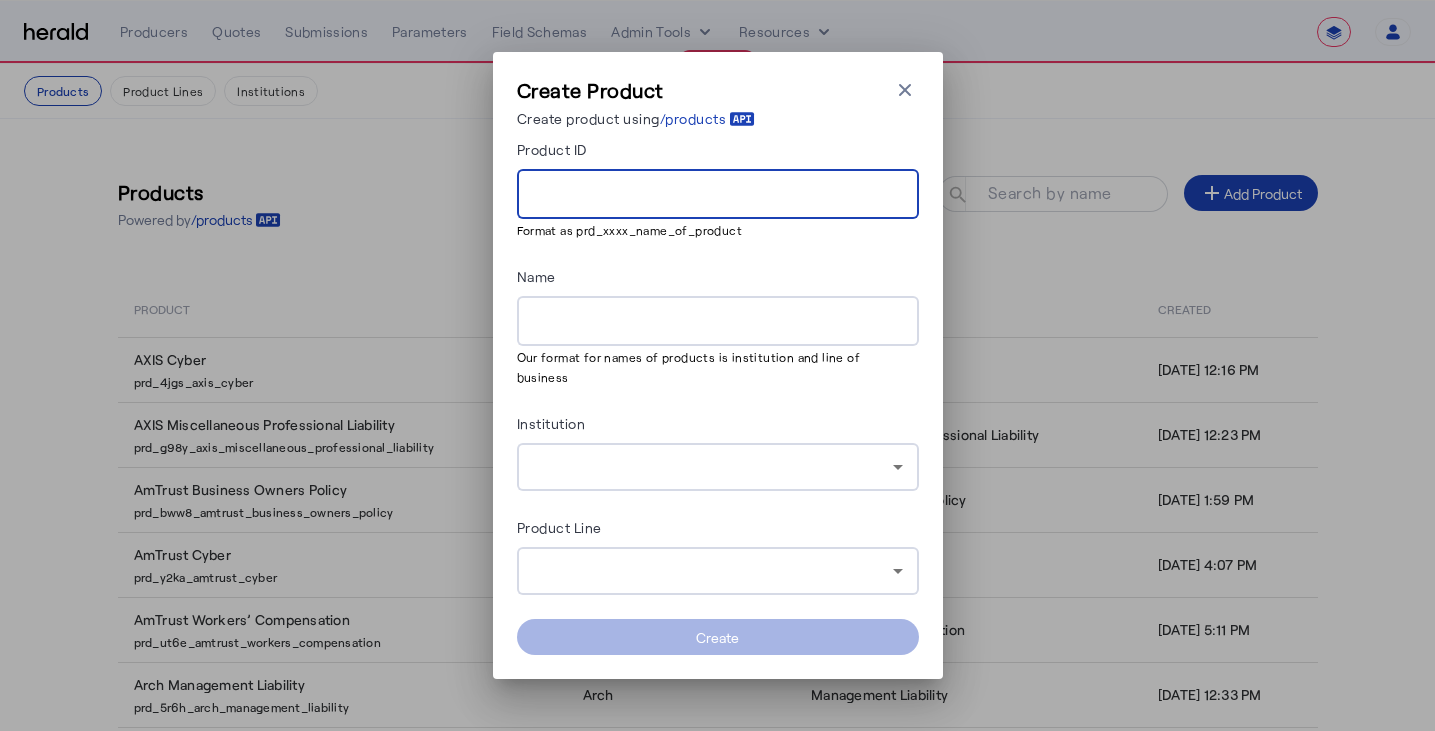 click on "Product ID" at bounding box center [718, 195] 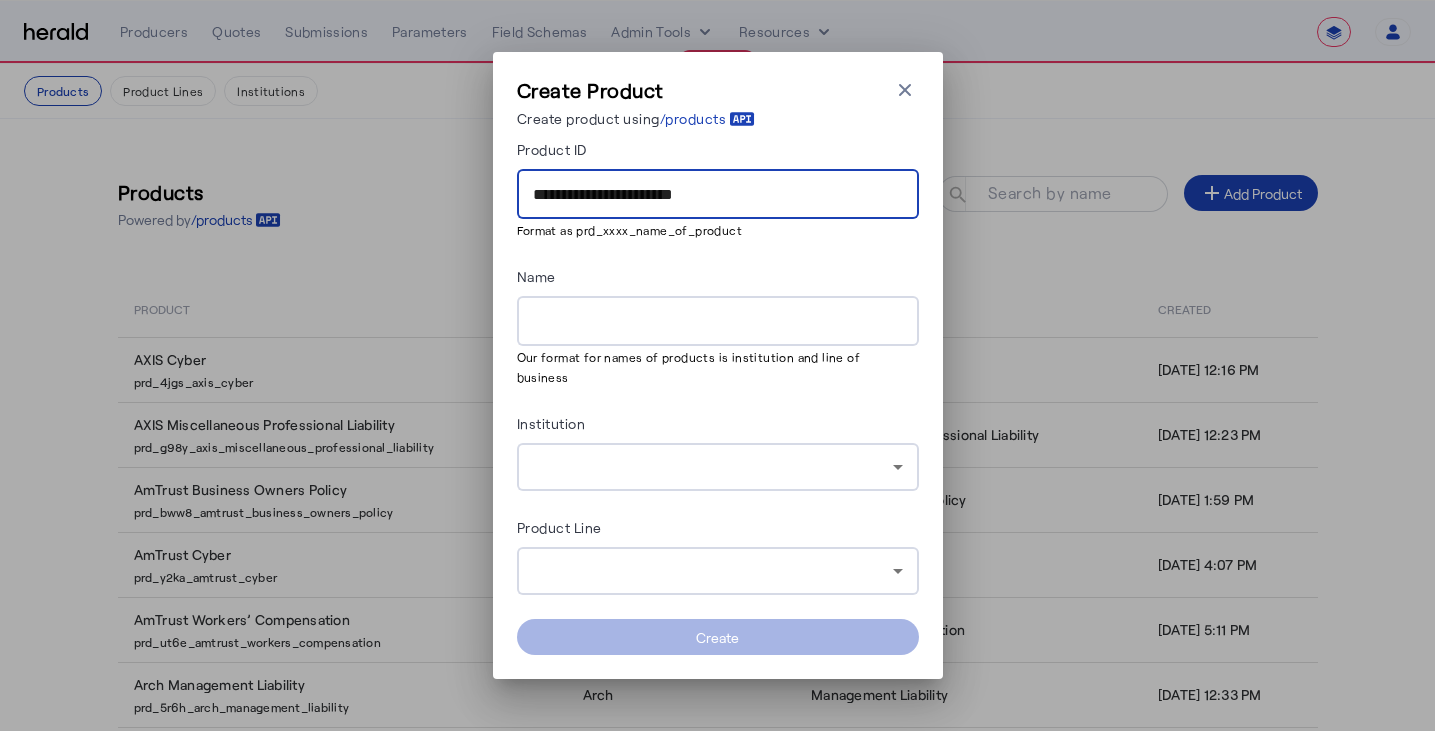 type on "**********" 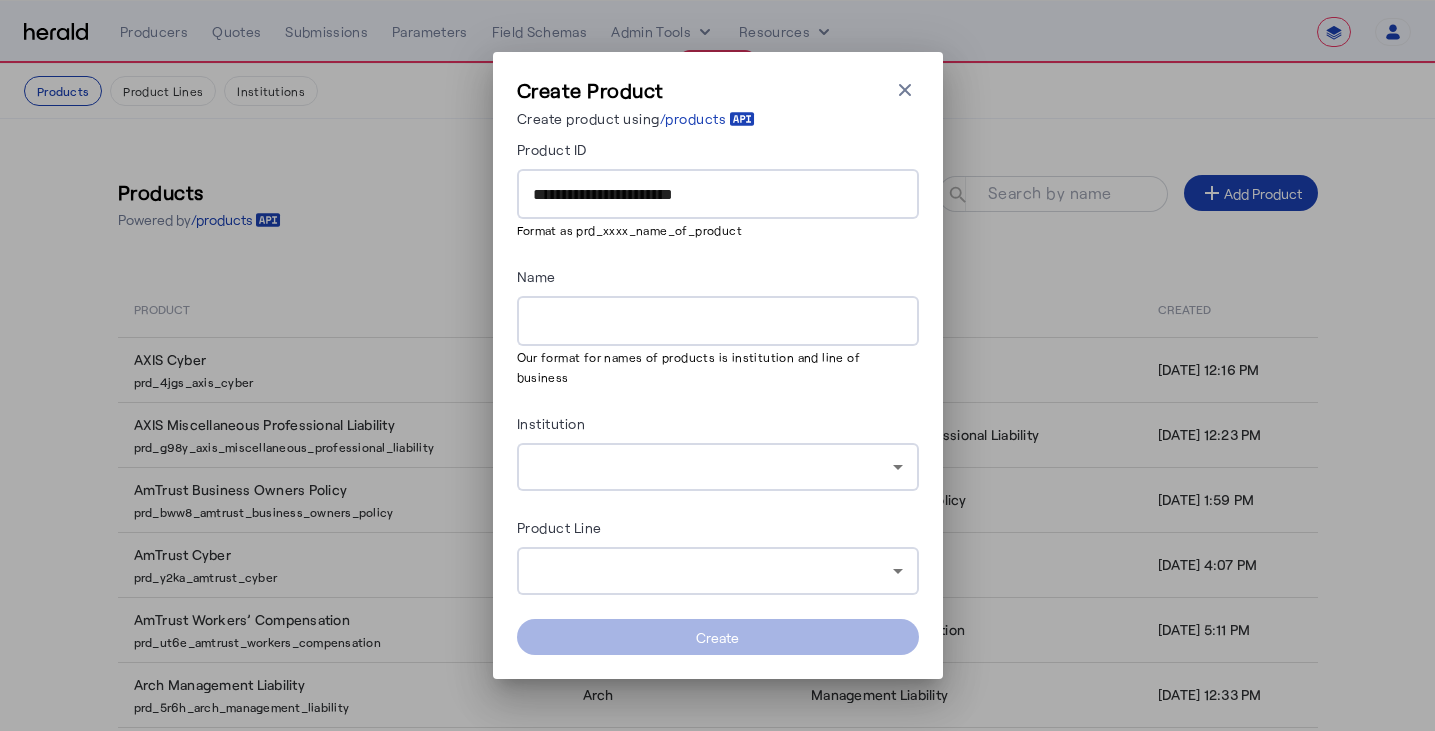 click on "**********" at bounding box center (718, 396) 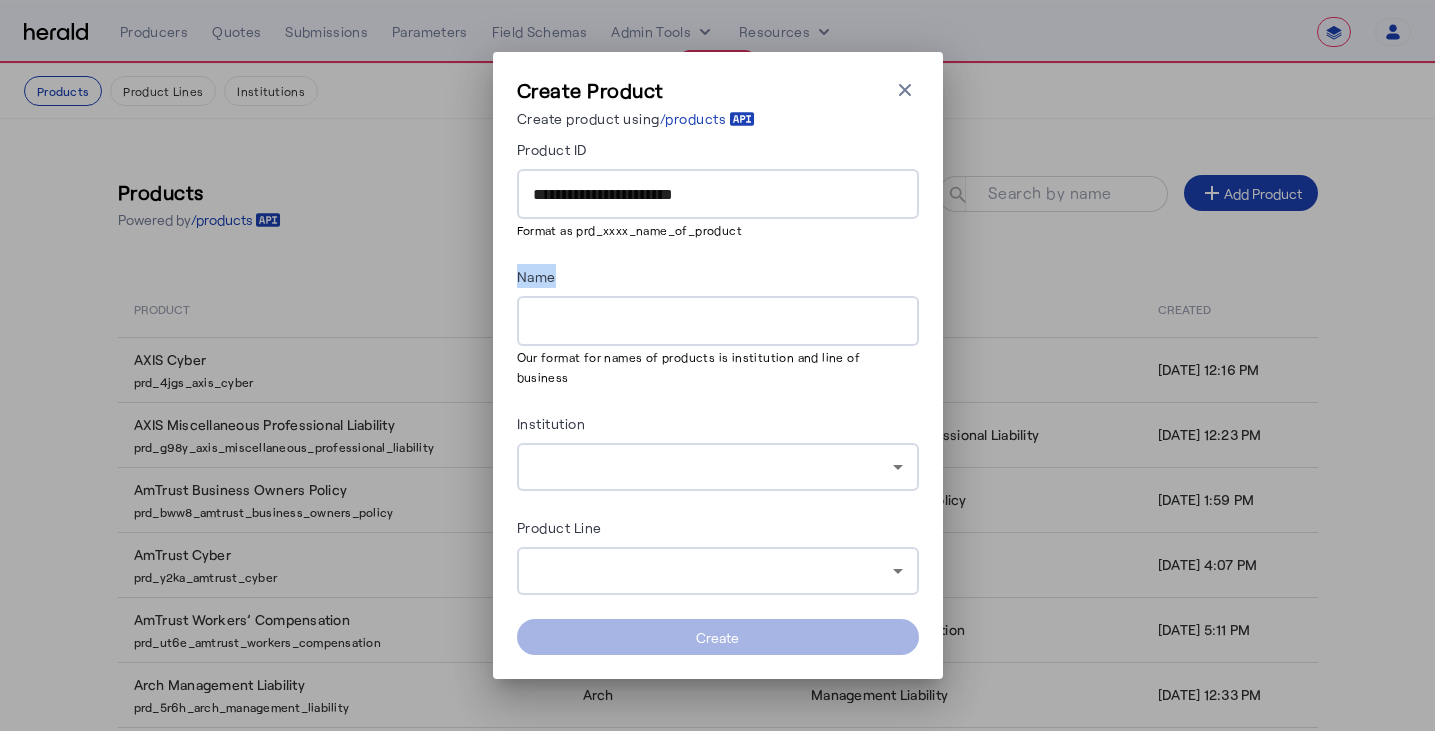 click on "**********" at bounding box center (718, 396) 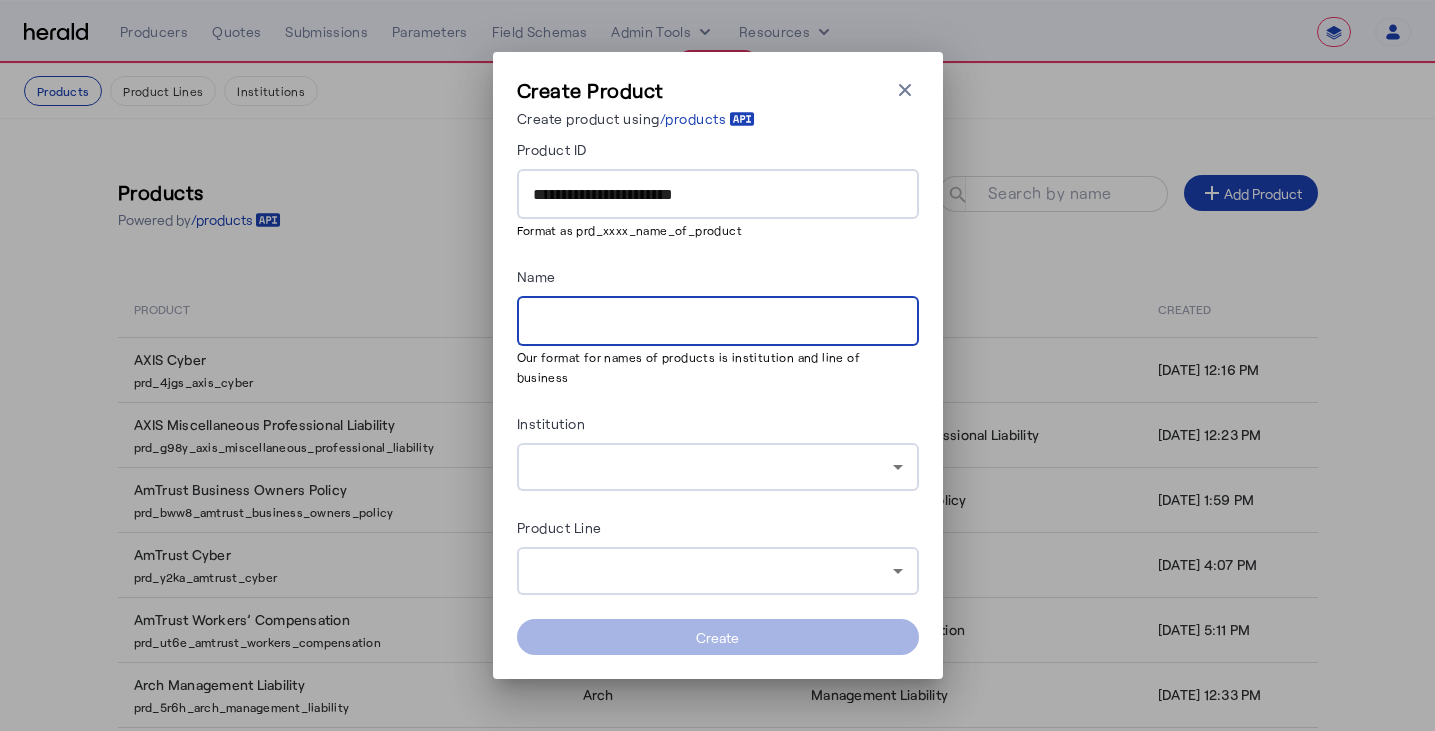 click on "Name" at bounding box center (718, 322) 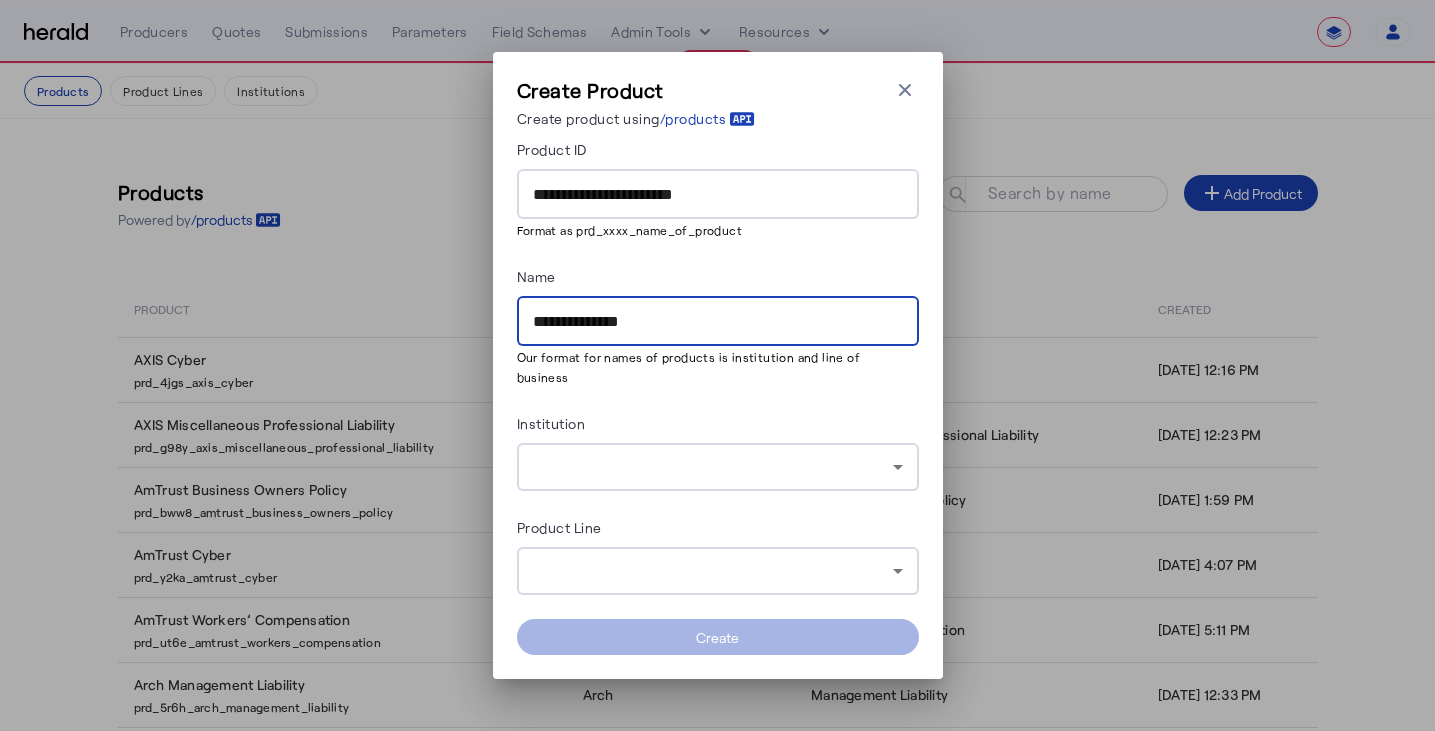type on "**********" 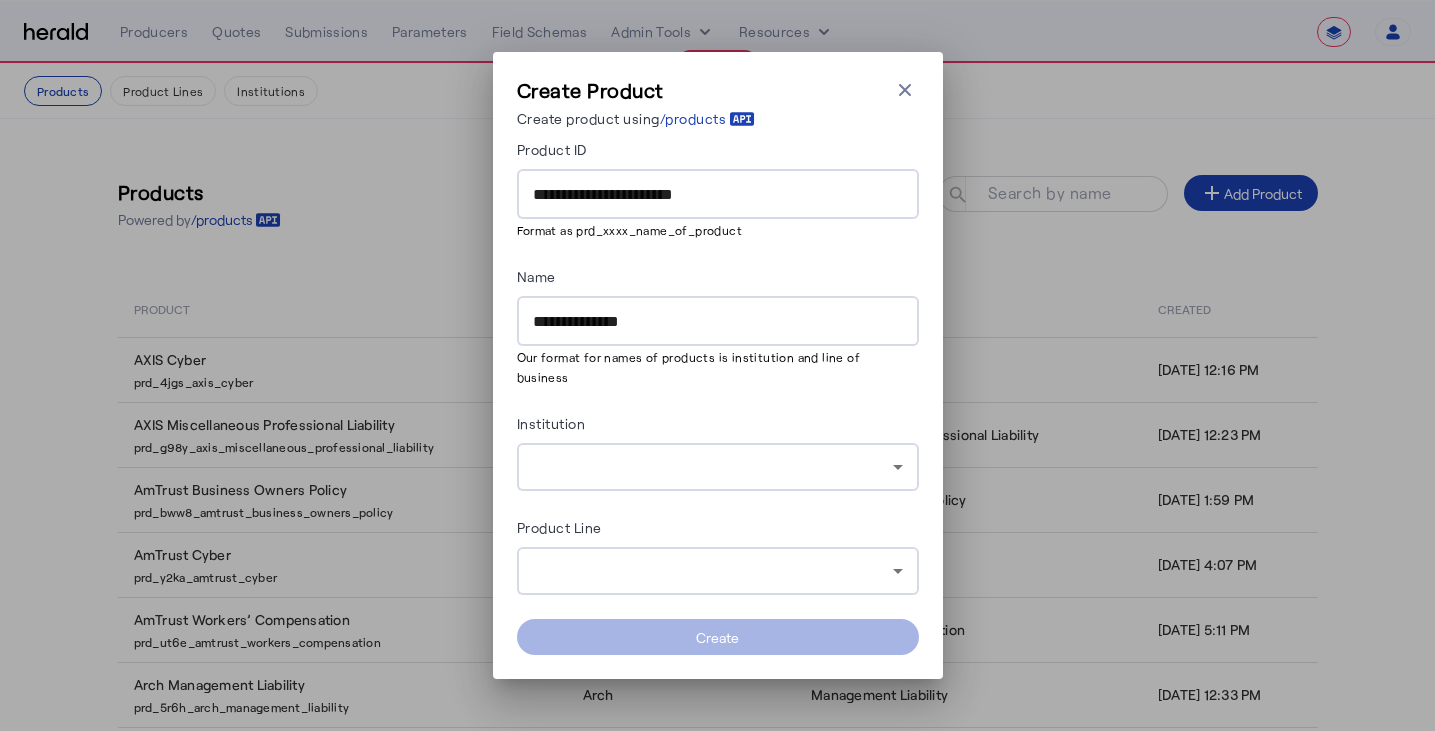 click on "**********" at bounding box center [718, 396] 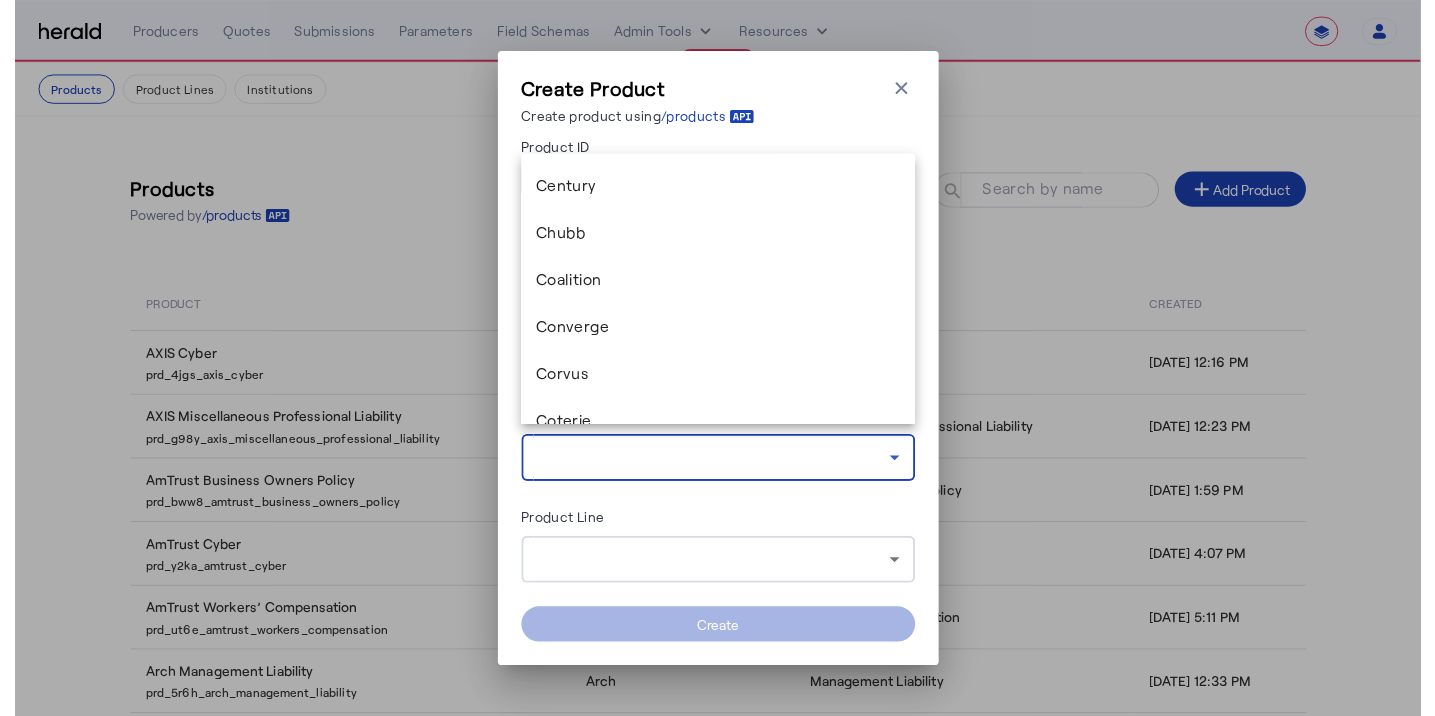 scroll, scrollTop: 506, scrollLeft: 0, axis: vertical 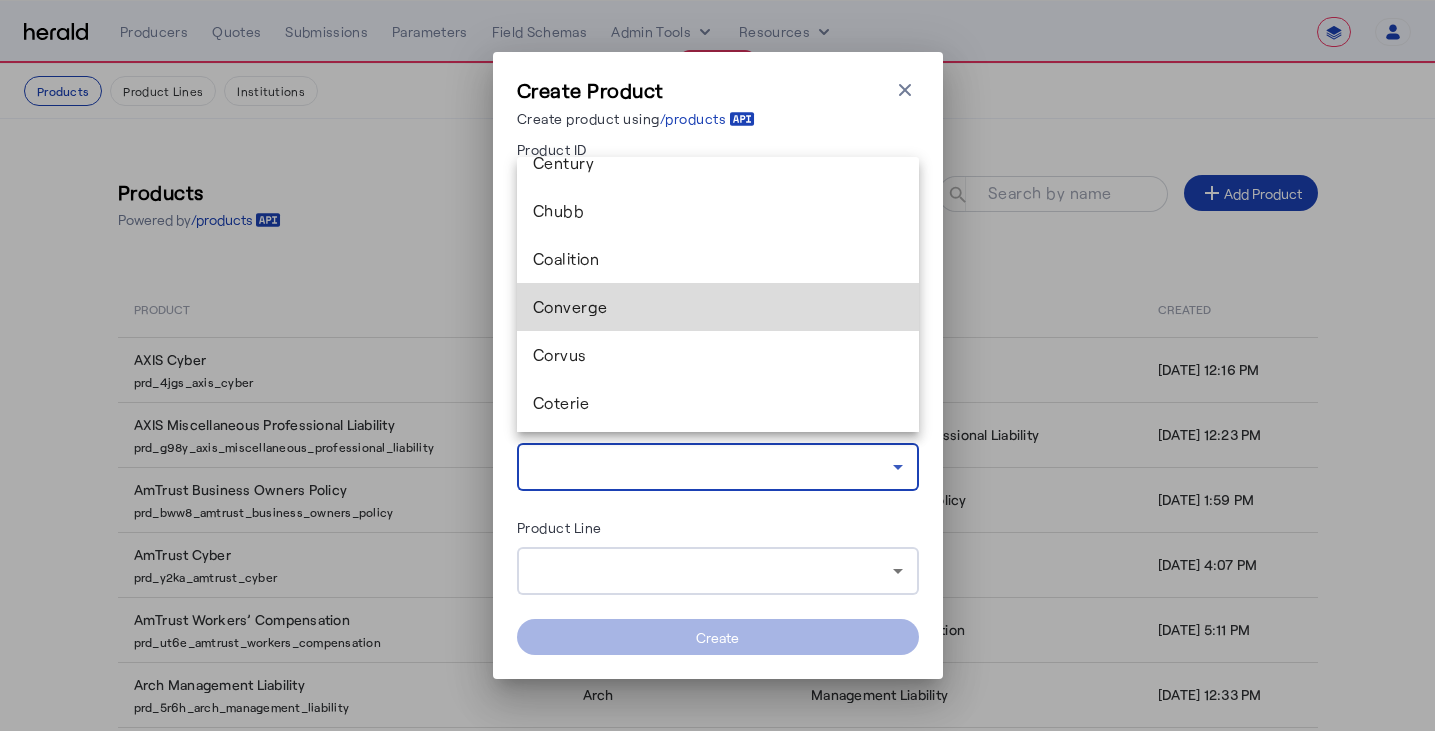 click on "Converge" at bounding box center (718, 307) 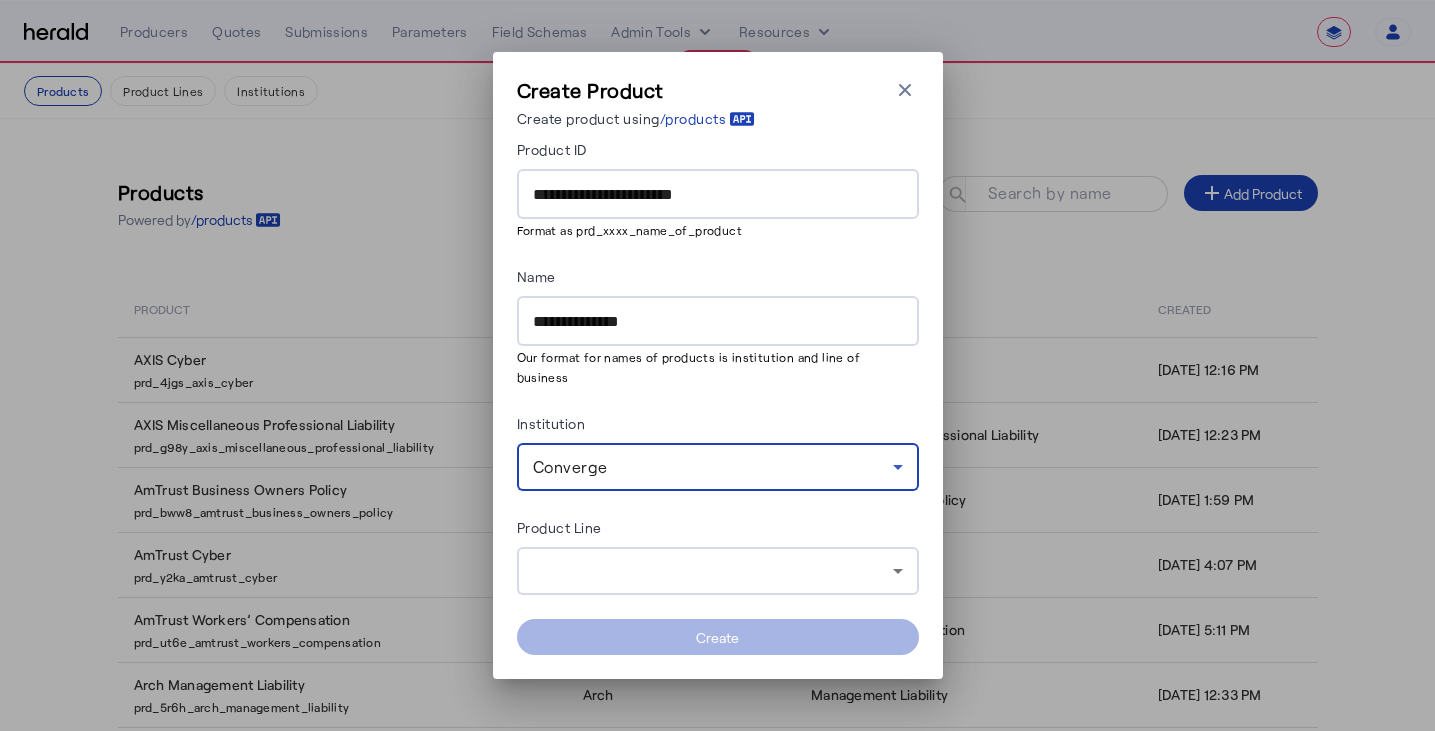 click on "Product Line" 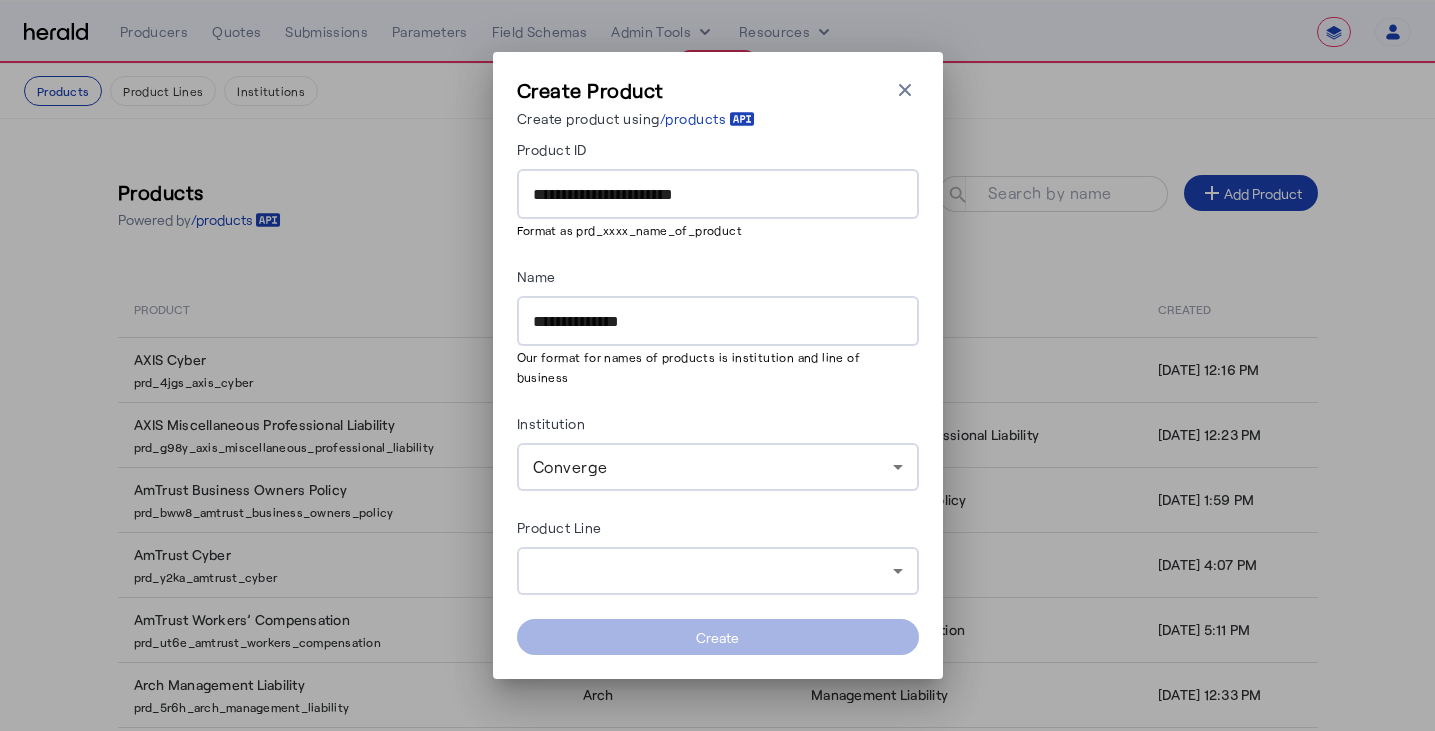click at bounding box center (713, 571) 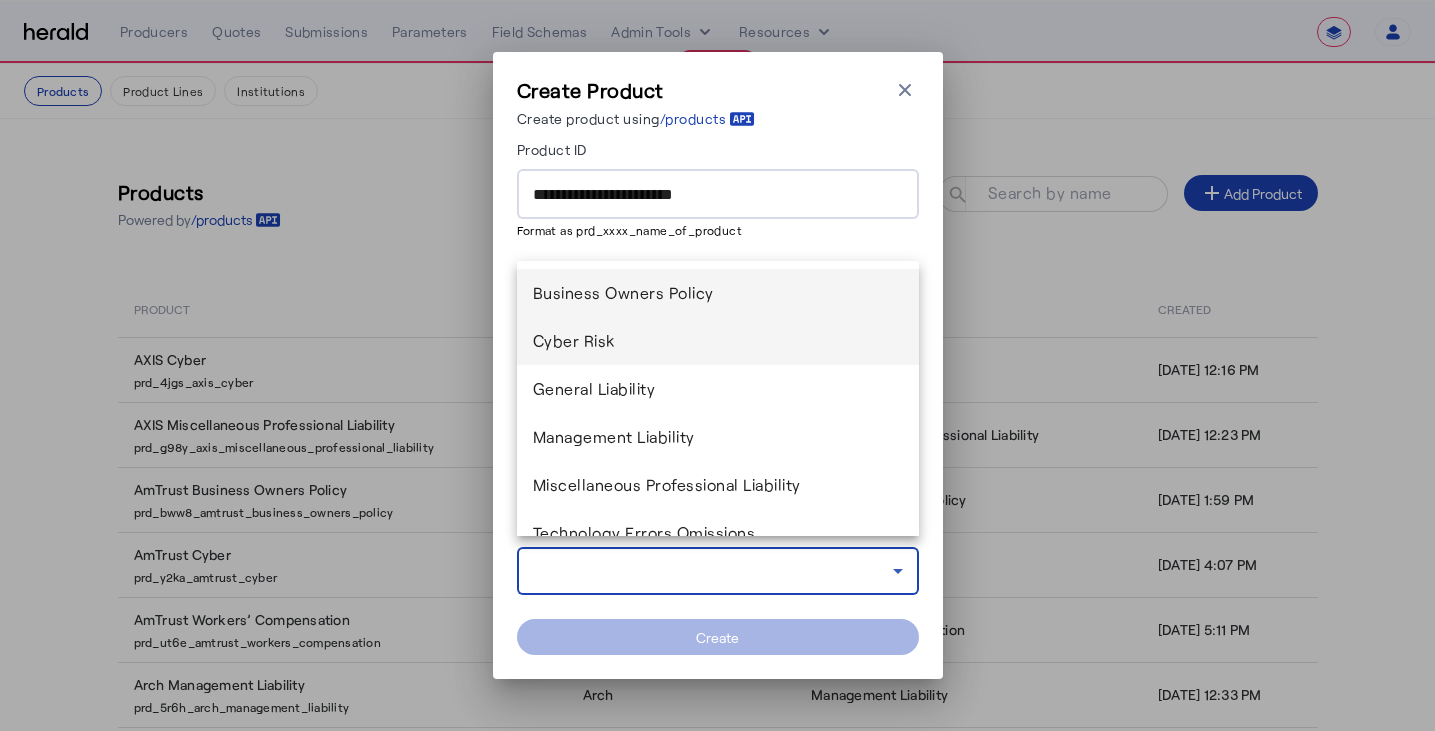 click on "Cyber Risk" at bounding box center (718, 341) 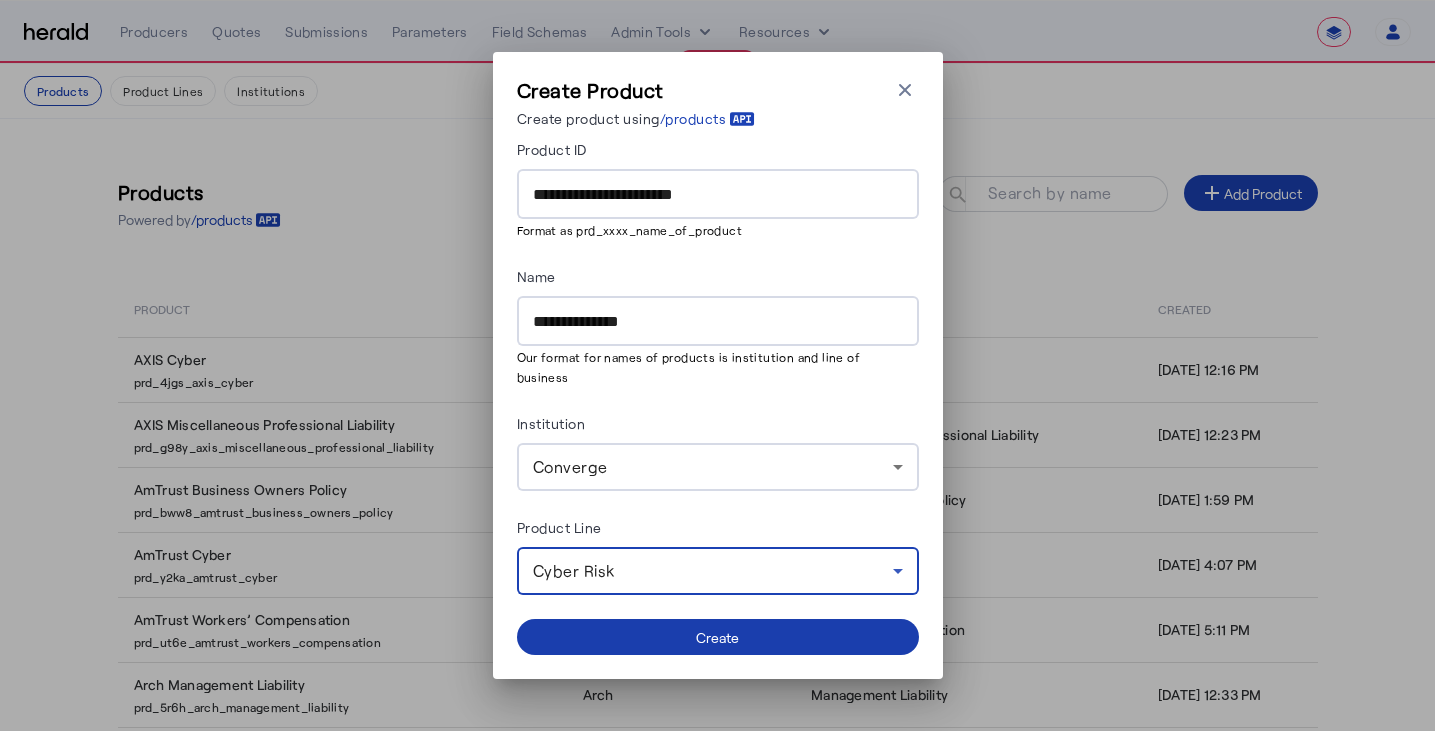 click at bounding box center (718, 637) 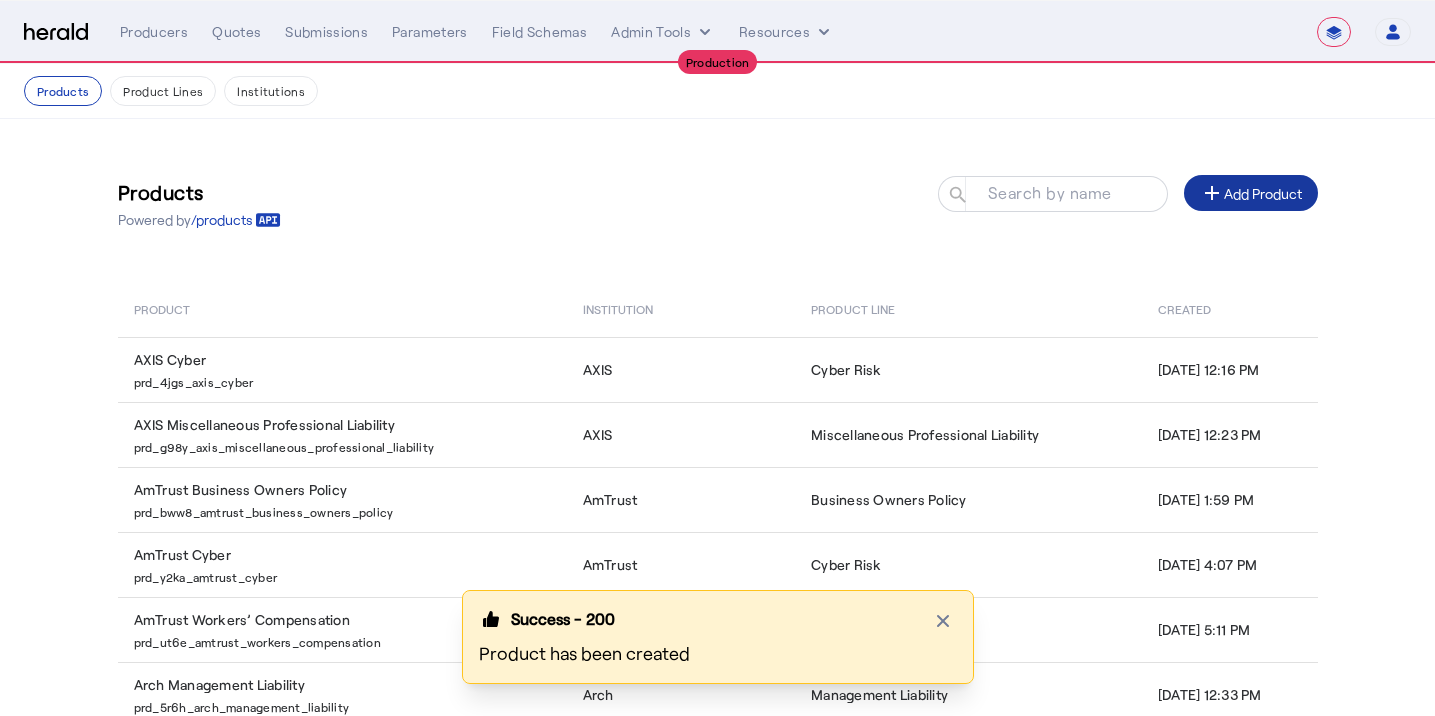 click on "Products  Powered by  /products
Search by name search add  Add Product" 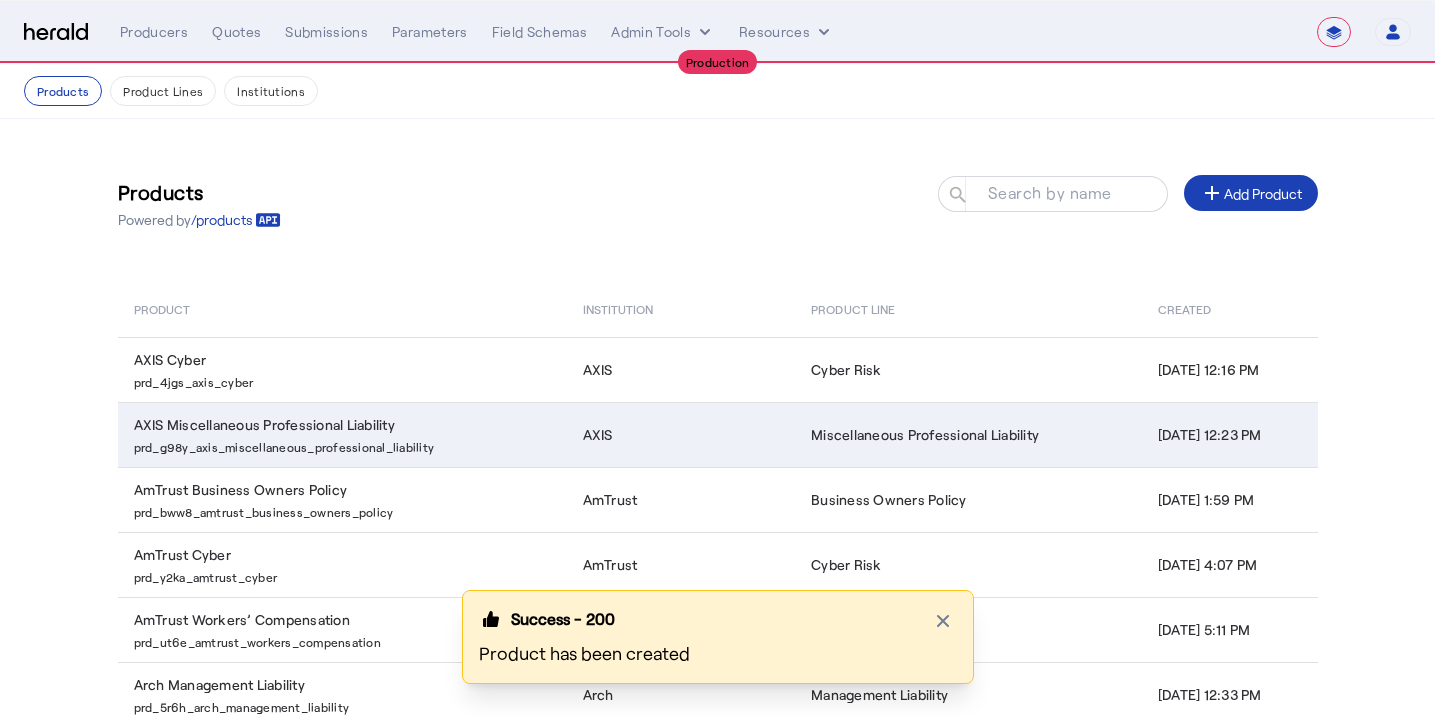 scroll, scrollTop: 368, scrollLeft: 0, axis: vertical 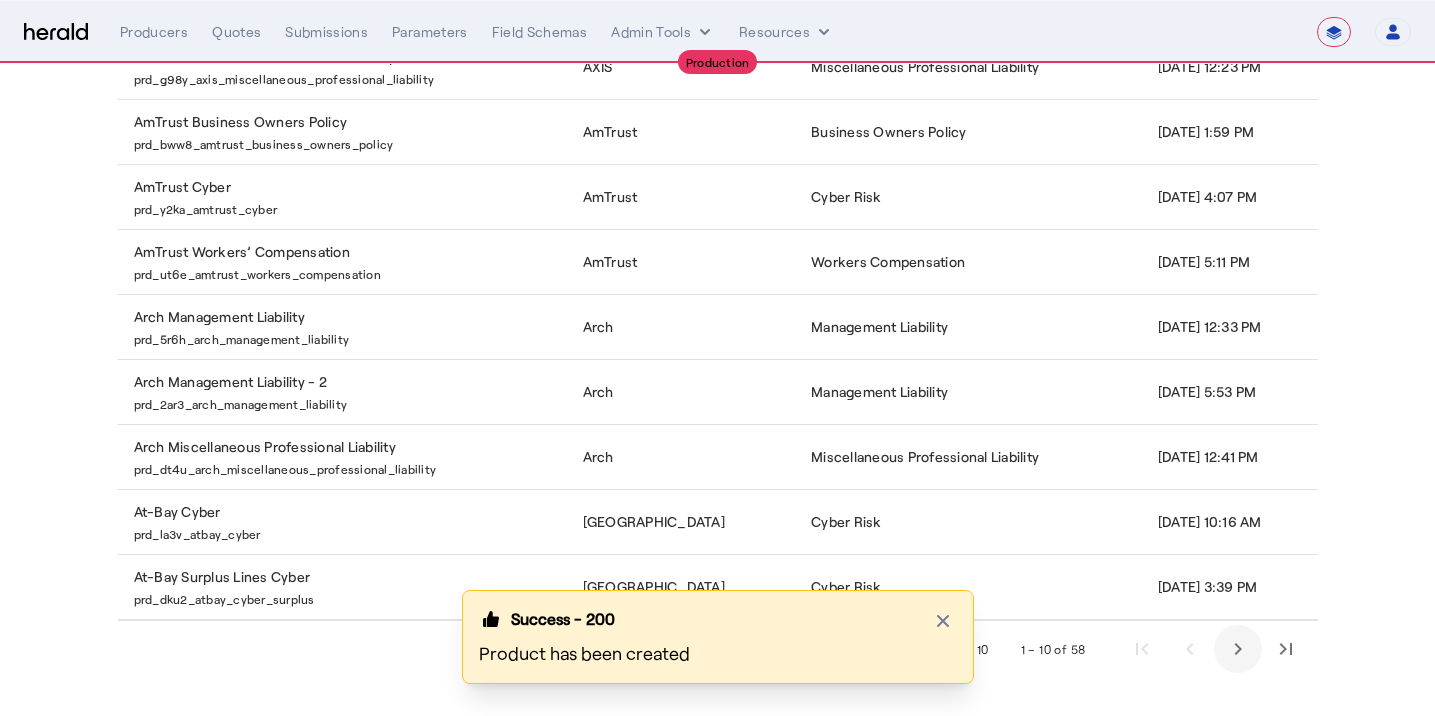 click on "Products   Product Lines   Institutions  Products  Powered by  /products
Search by name search add  Add Product   Product   Institution   Product Line   Created   AXIS Cyber  prd_4jgs_axis_cyber   AXIS   Cyber Risk   Apr 03, 2024, 12:16 PM   AXIS Miscellaneous Professional Liability  prd_g98y_axis_miscellaneous_professional_liability   AXIS   Miscellaneous Professional Liability   Jun 27, 2023, 12:23 PM   AmTrust Business Owners Policy  prd_bww8_amtrust_business_owners_policy   AmTrust   Business Owners Policy   Mar 22, 2023, 1:59 PM   AmTrust Cyber  prd_y2ka_amtrust_cyber   AmTrust   Cyber Risk   Jan 21, 2025, 4:07 PM   AmTrust Workers’ Compensation  prd_ut6e_amtrust_workers_compensation   AmTrust   Workers Compensation   Feb 19, 2023, 5:11 PM   Arch Management Liability  prd_5r6h_arch_management_liability   Arch   Management Liability   Sep 11, 2023, 12:33 PM   Arch Management Liability - 2  prd_2ar3_arch_management_liability   Arch   Management Liability   Arch  10" at bounding box center (717, 174) 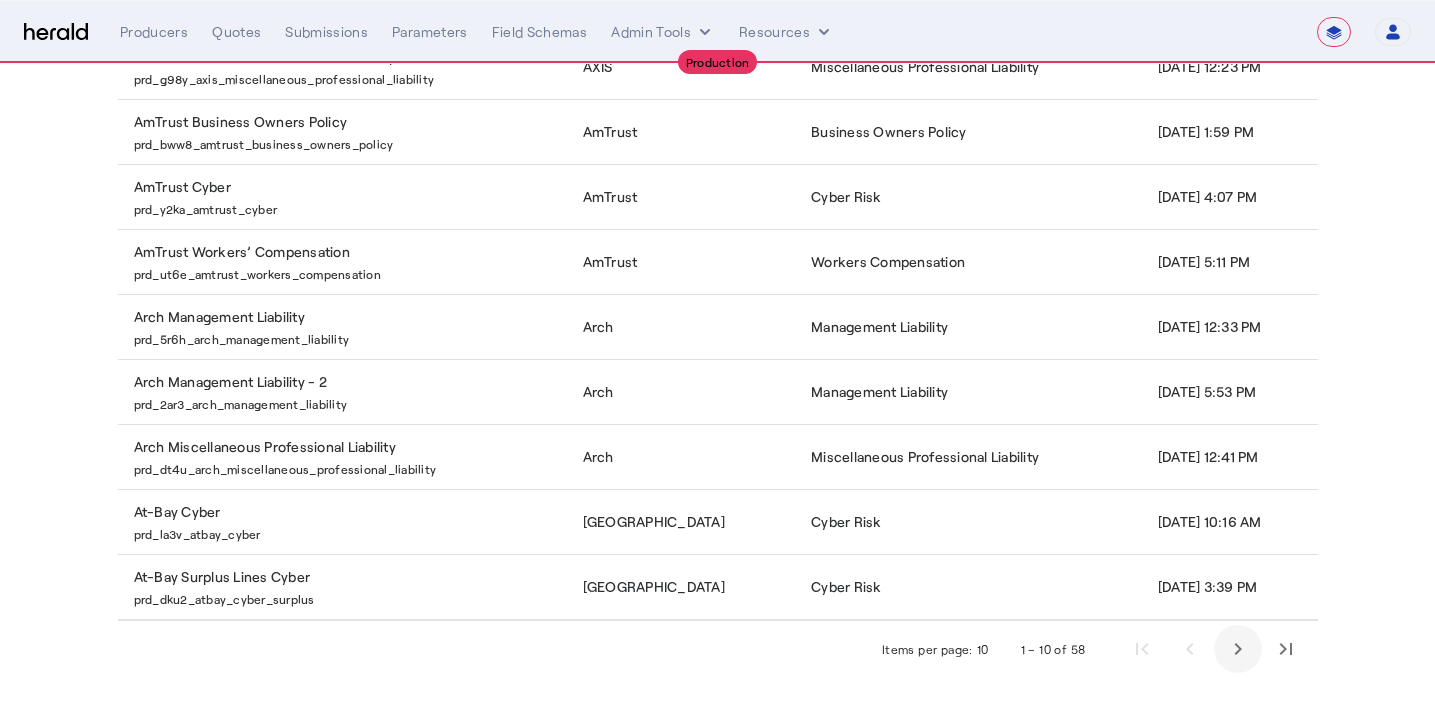 click 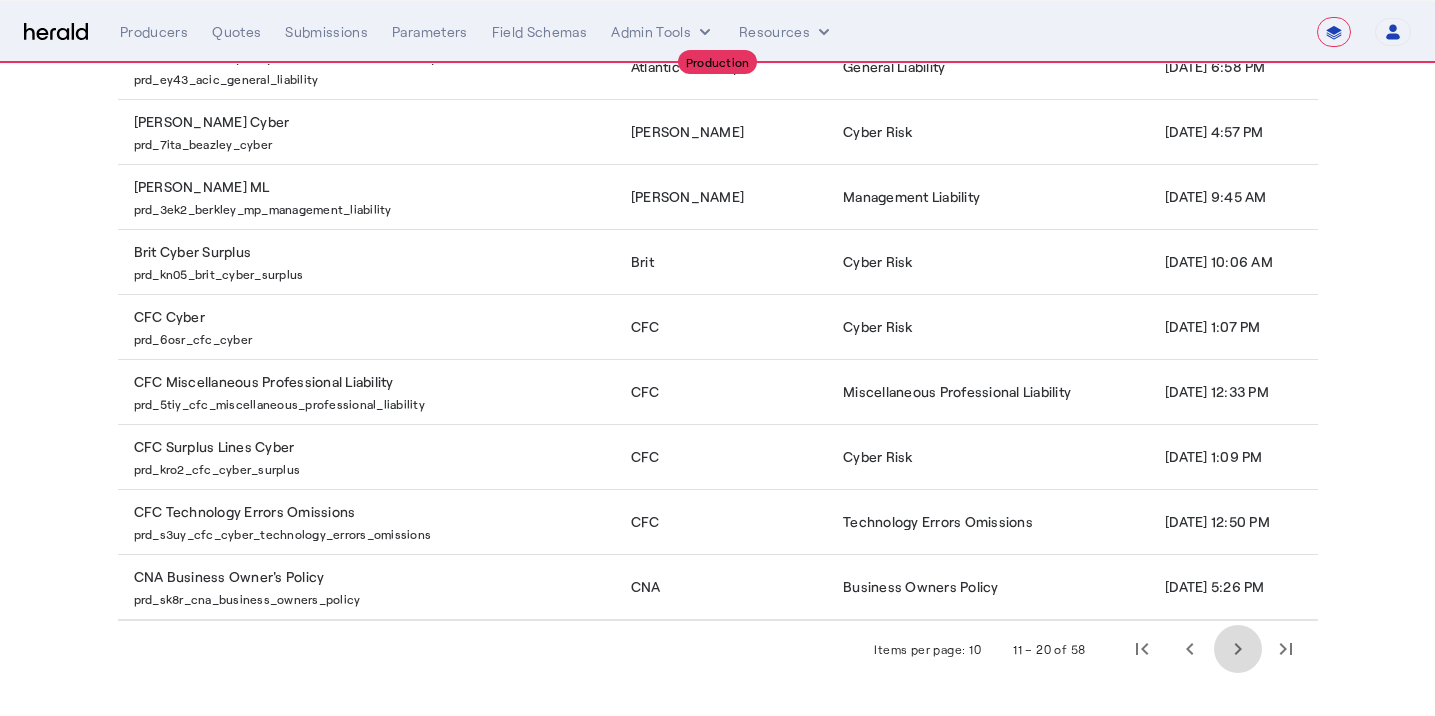 click 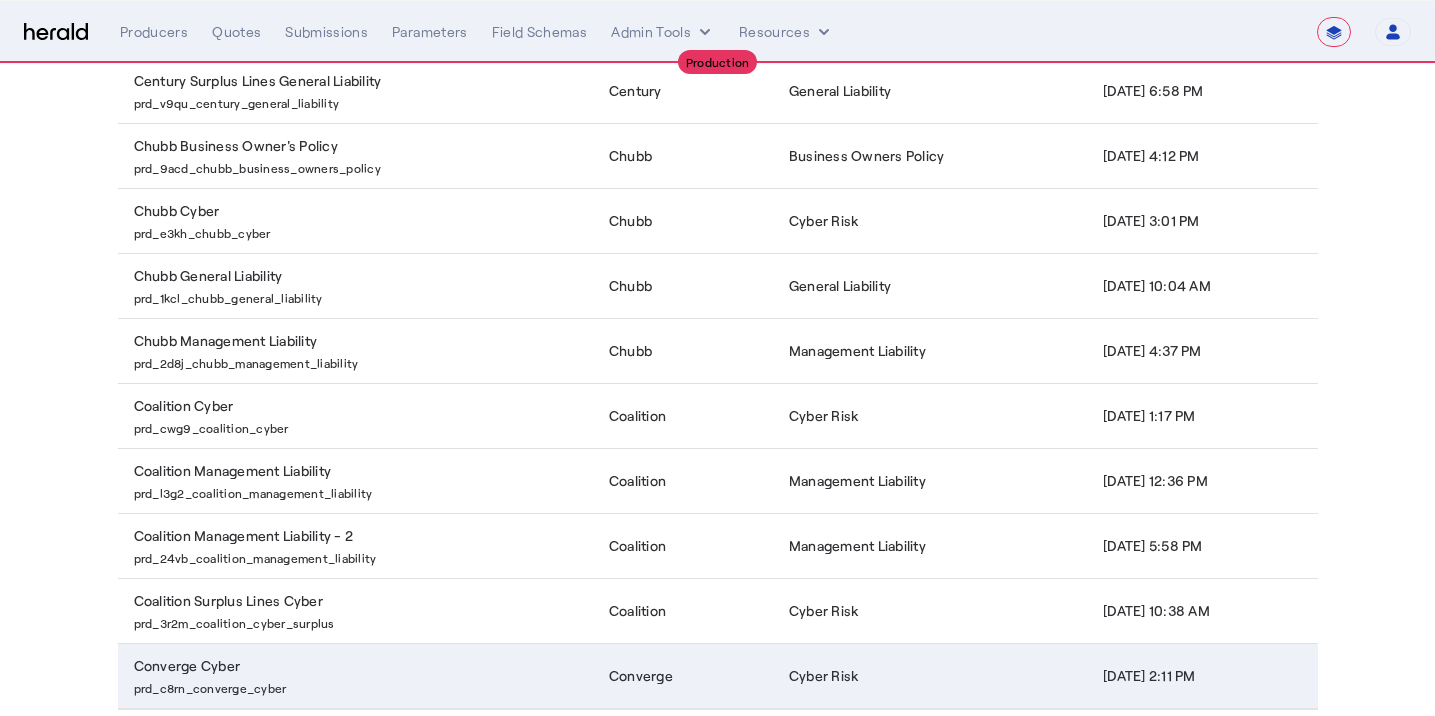 scroll, scrollTop: 368, scrollLeft: 0, axis: vertical 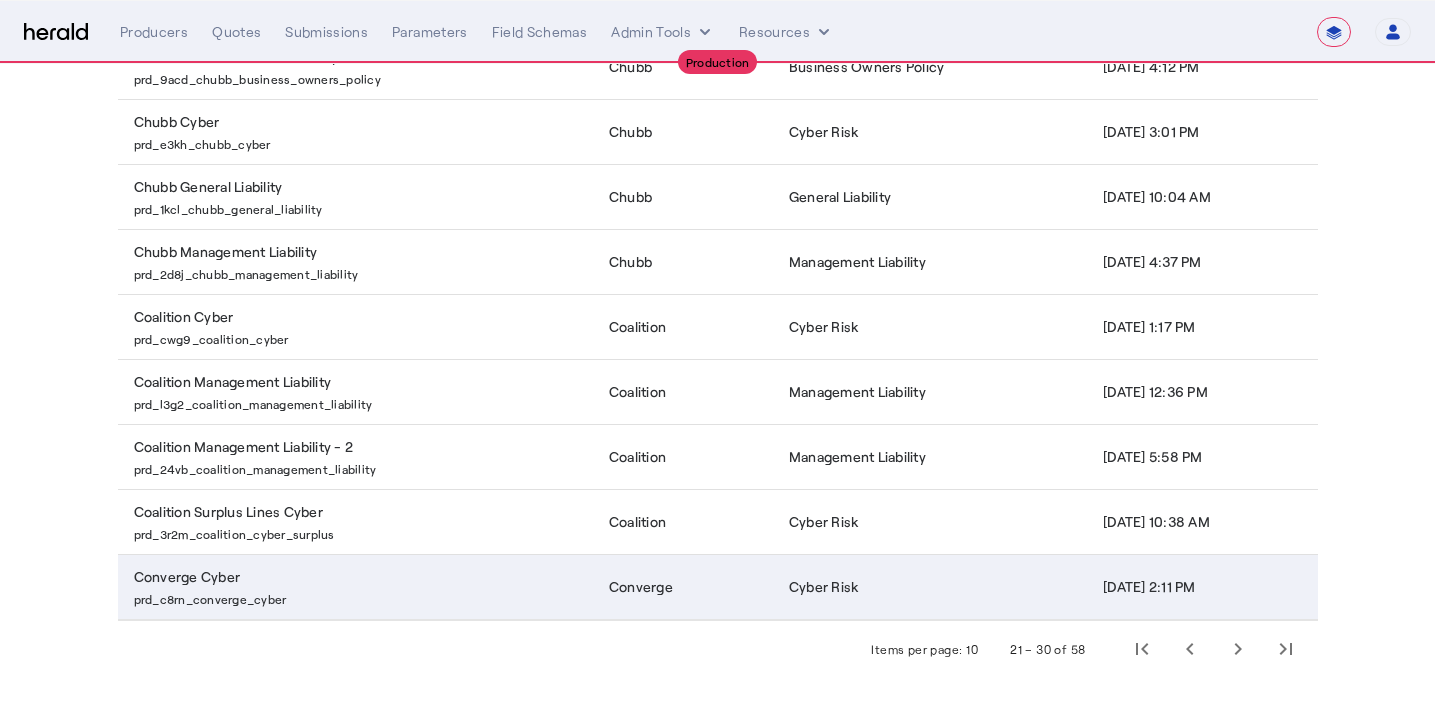 click on "Cyber Risk" 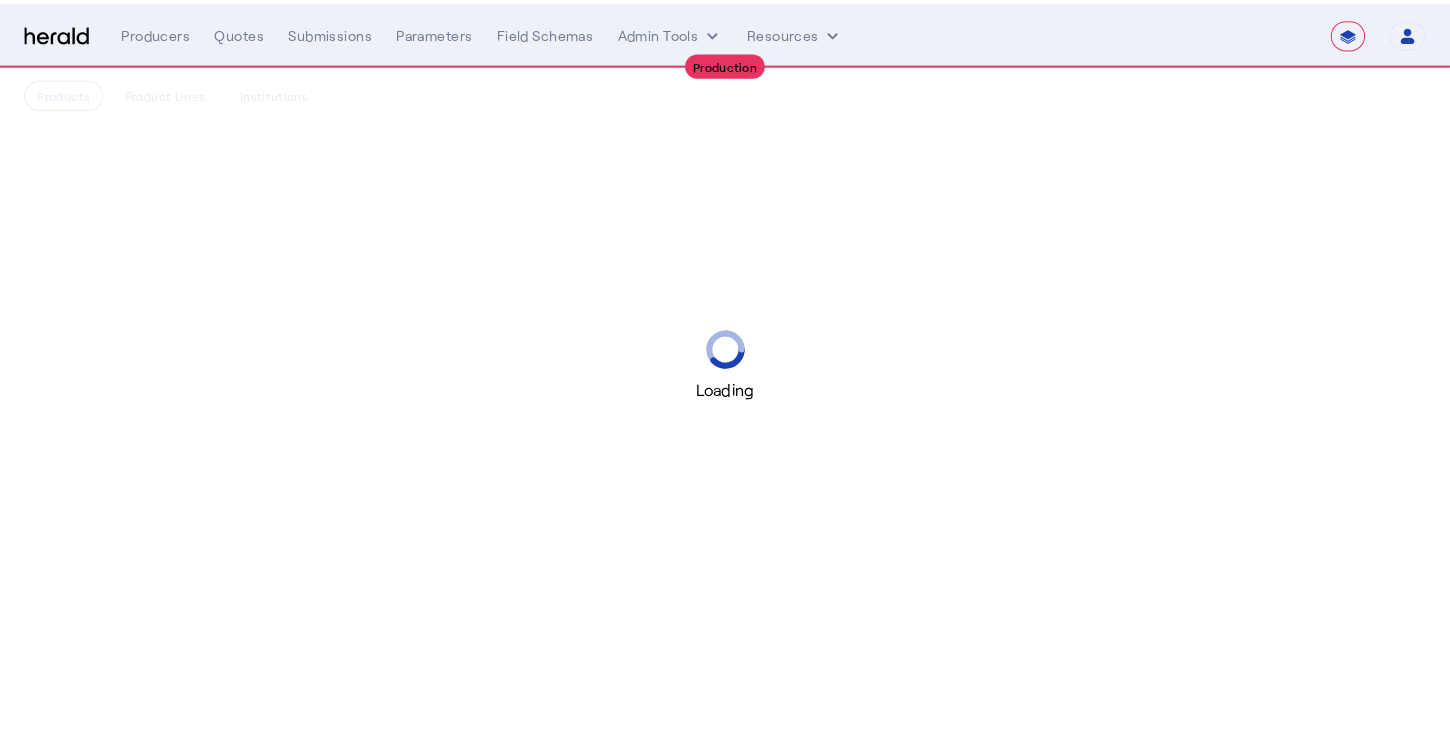 scroll, scrollTop: 0, scrollLeft: 0, axis: both 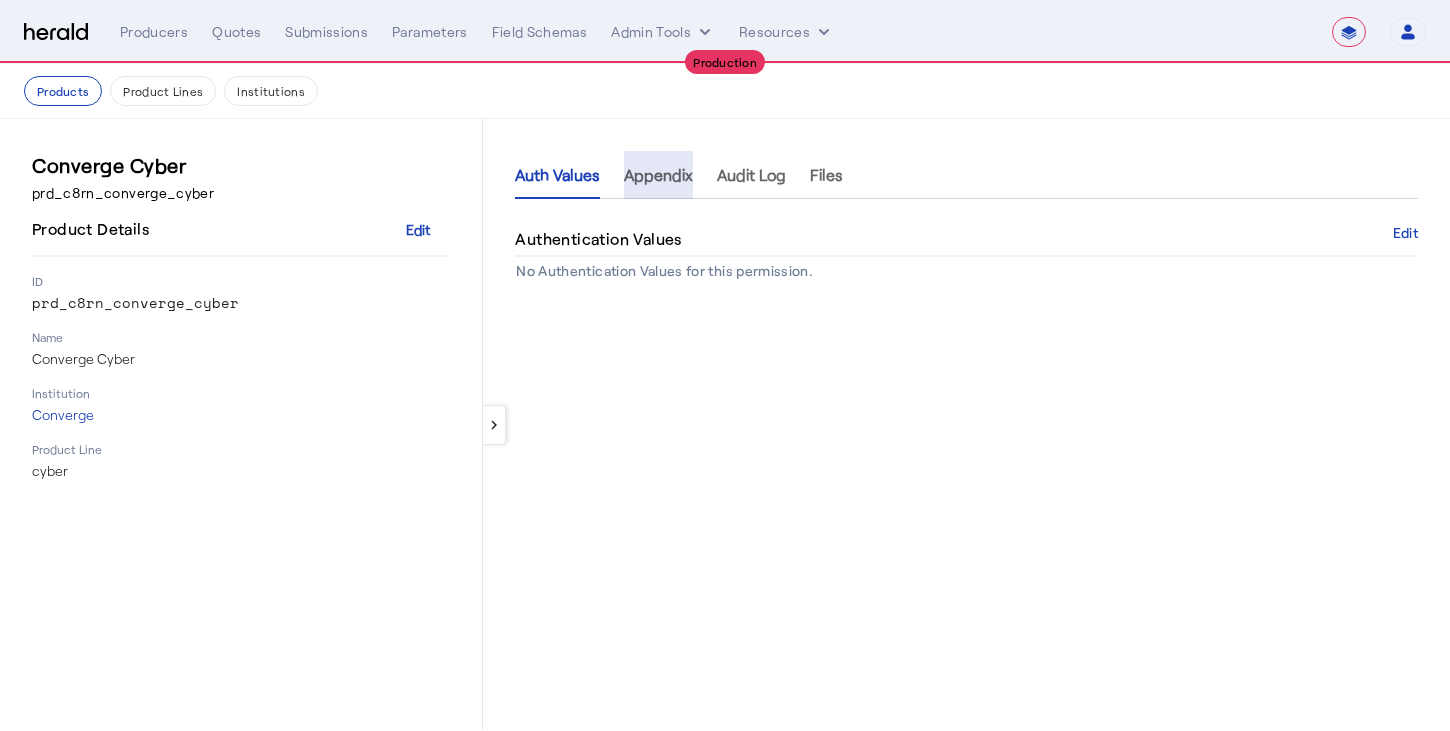 click on "Appendix" at bounding box center [658, 175] 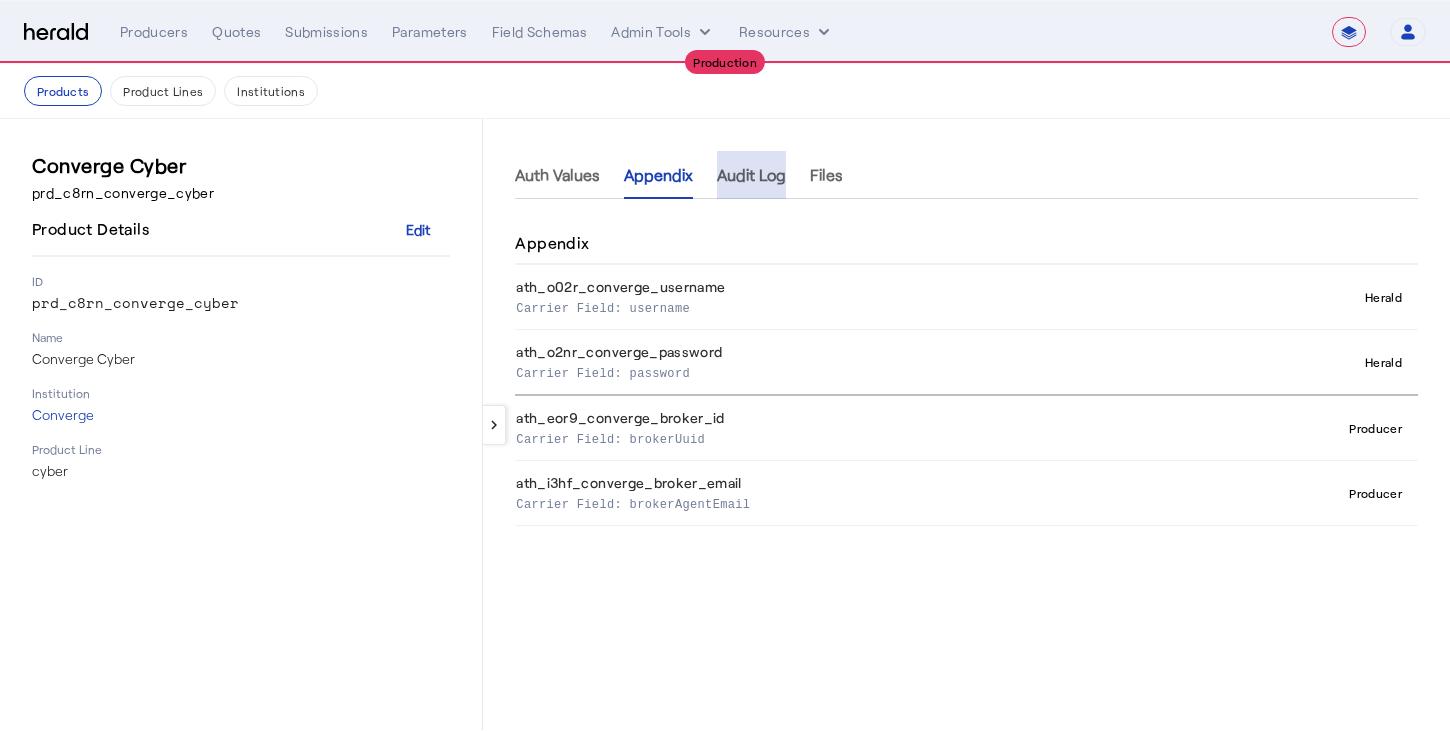 click on "Audit Log" at bounding box center (751, 175) 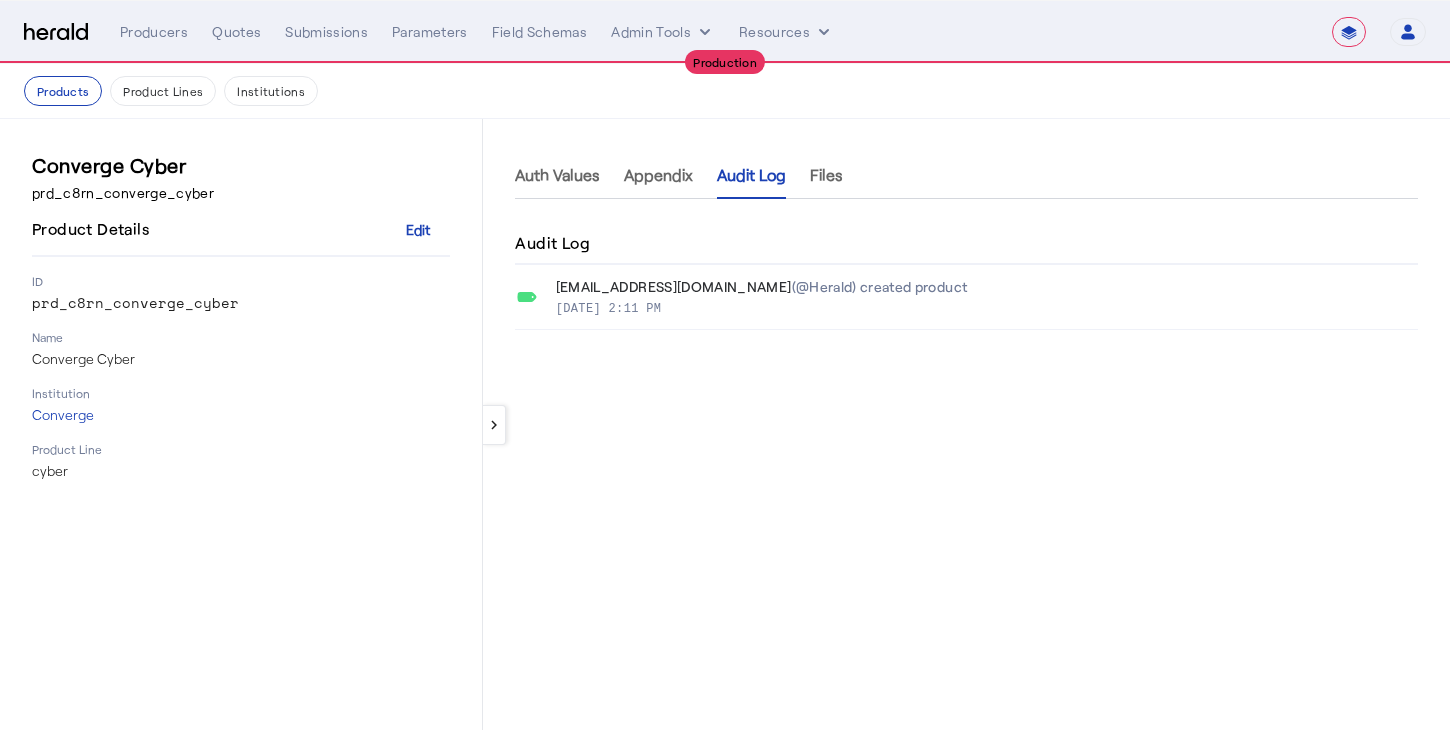 click on "Auth Values   Appendix   Audit Log   Files" 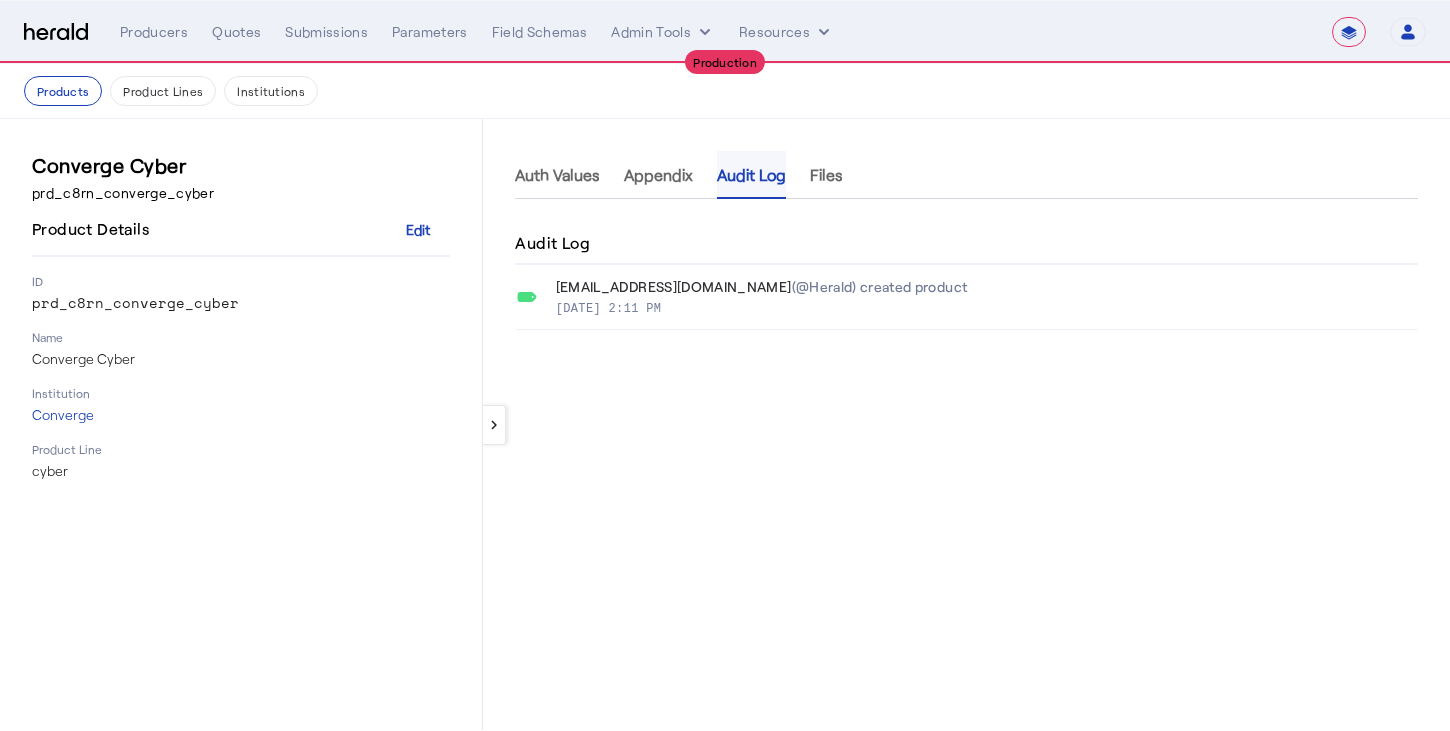 click on "Audit Log" at bounding box center (751, 175) 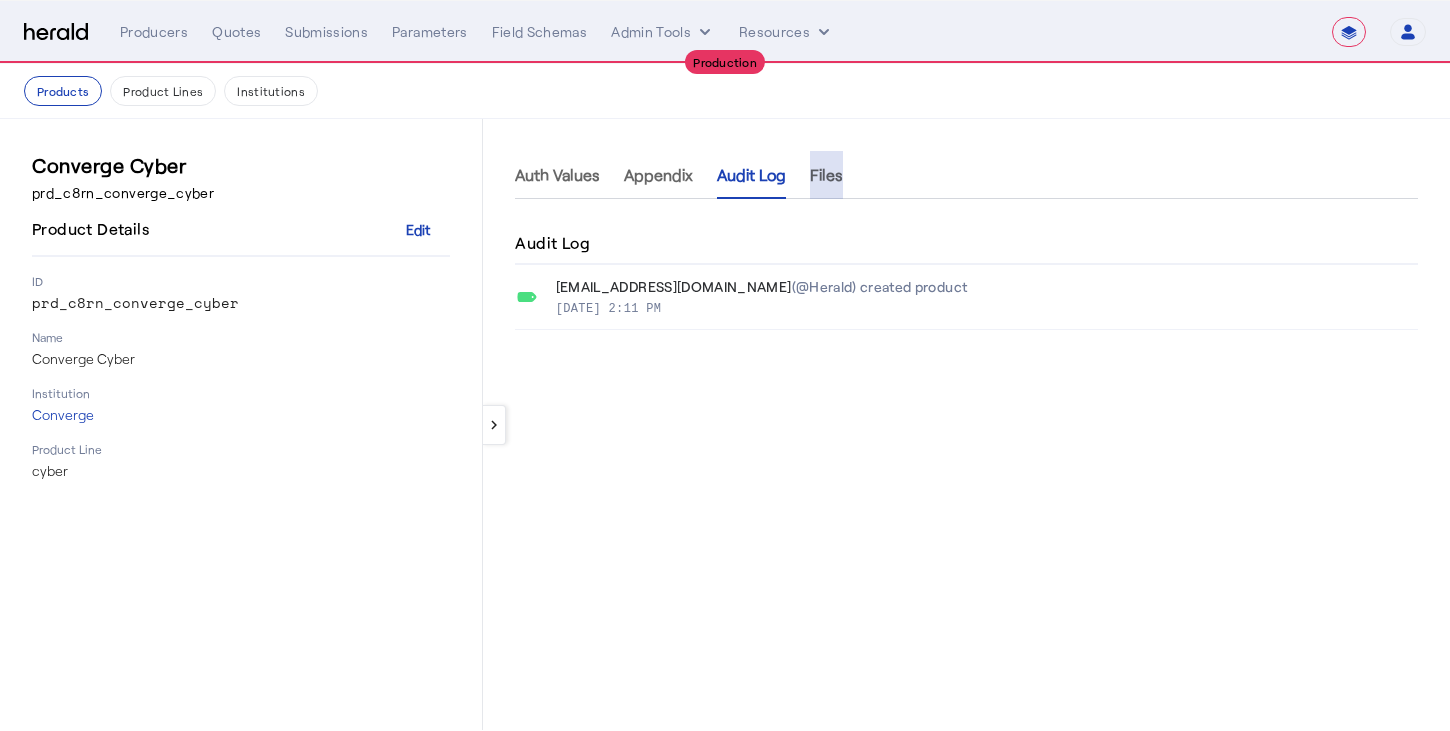 click on "Files" at bounding box center (826, 175) 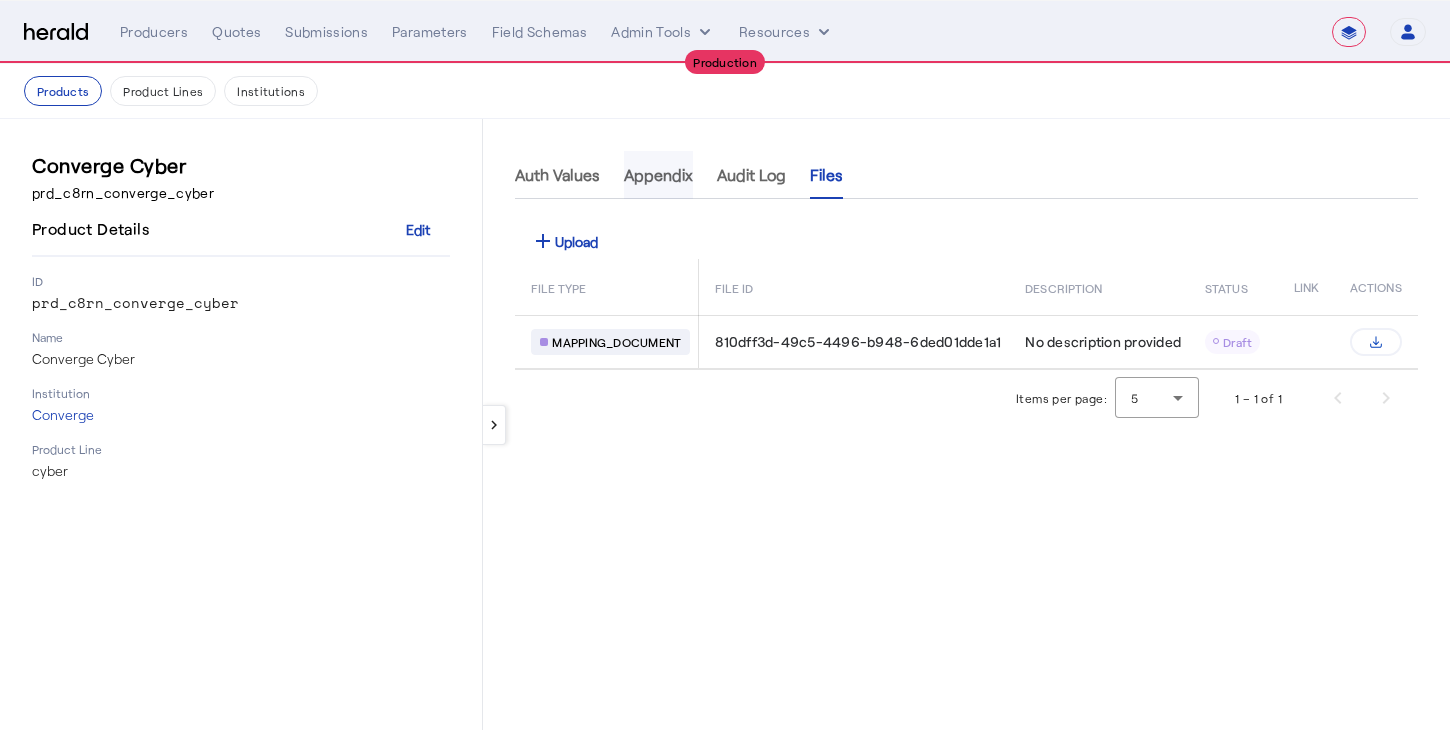 click on "Appendix" at bounding box center [658, 175] 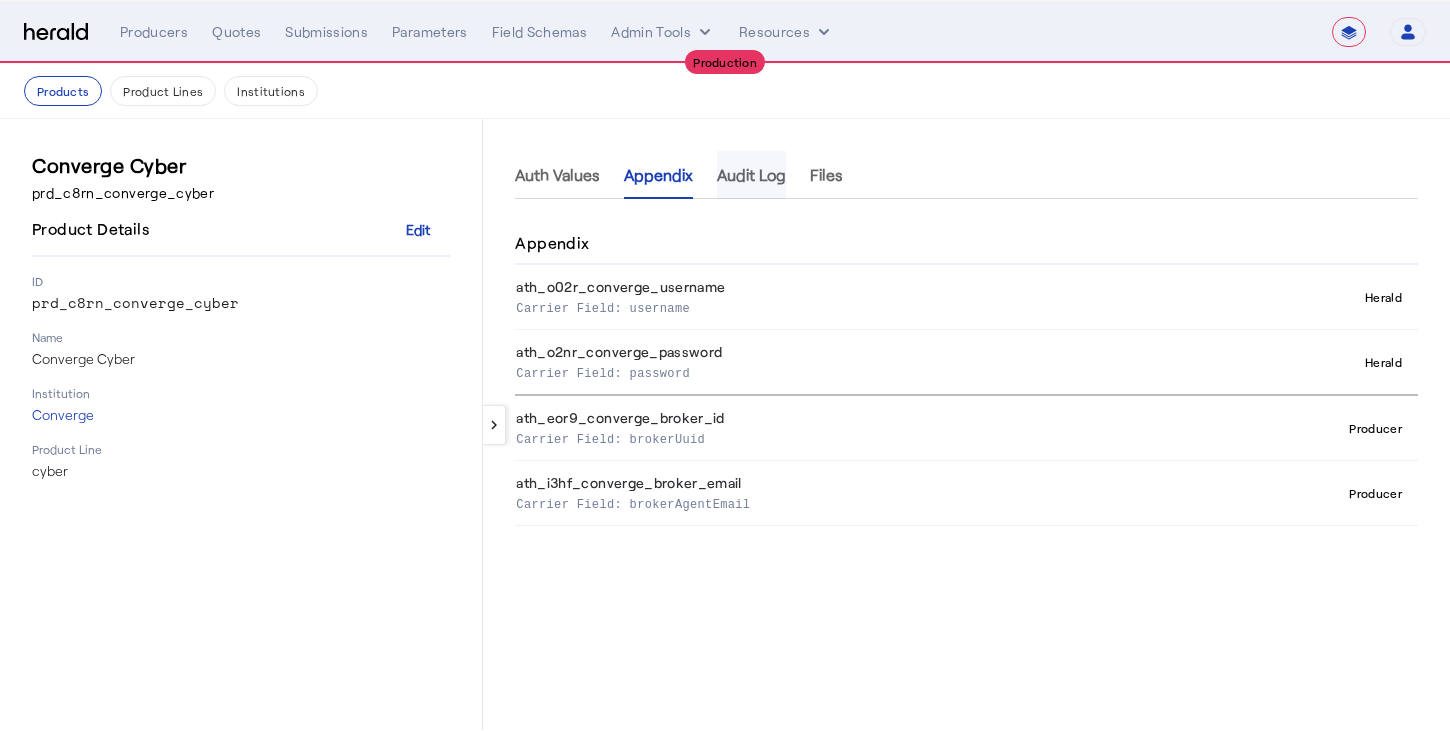 click on "Audit Log" at bounding box center (751, 175) 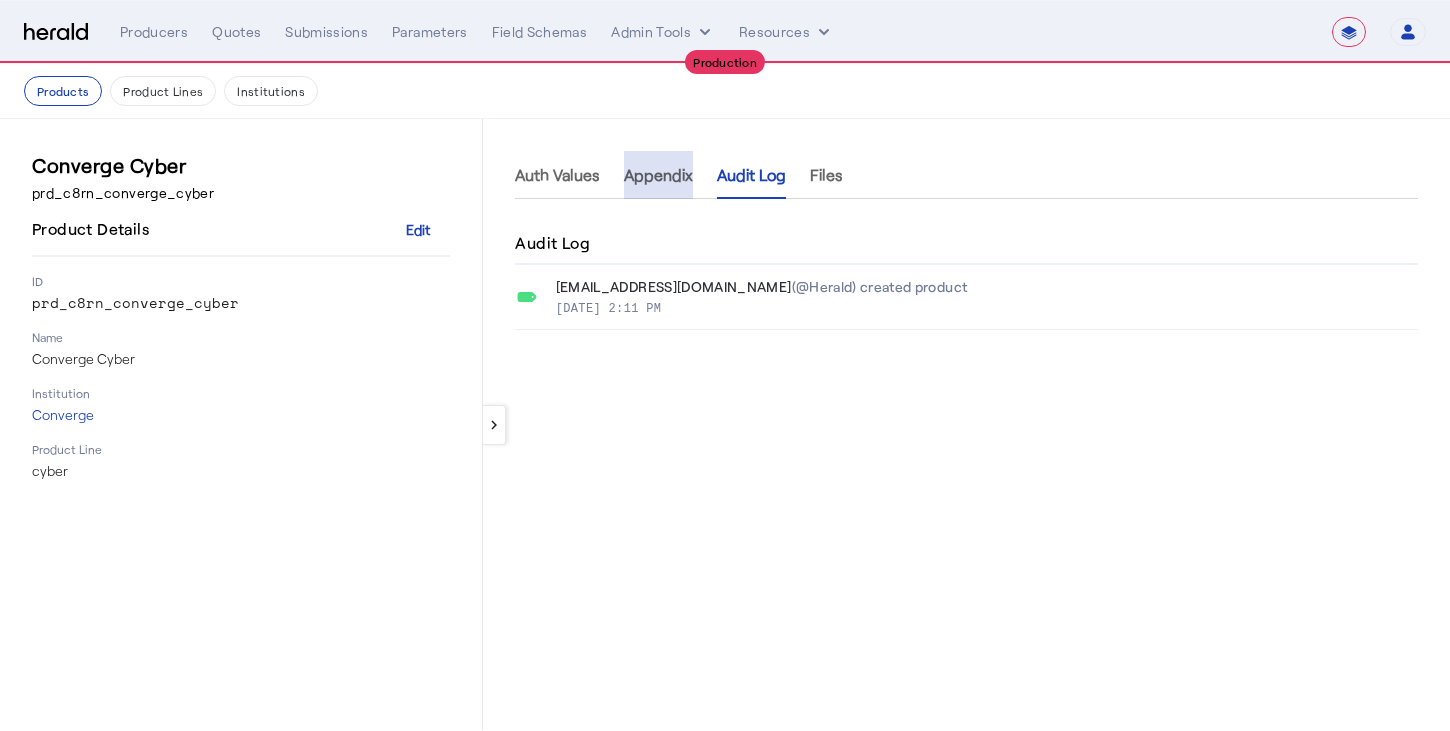 click on "Appendix" at bounding box center (658, 175) 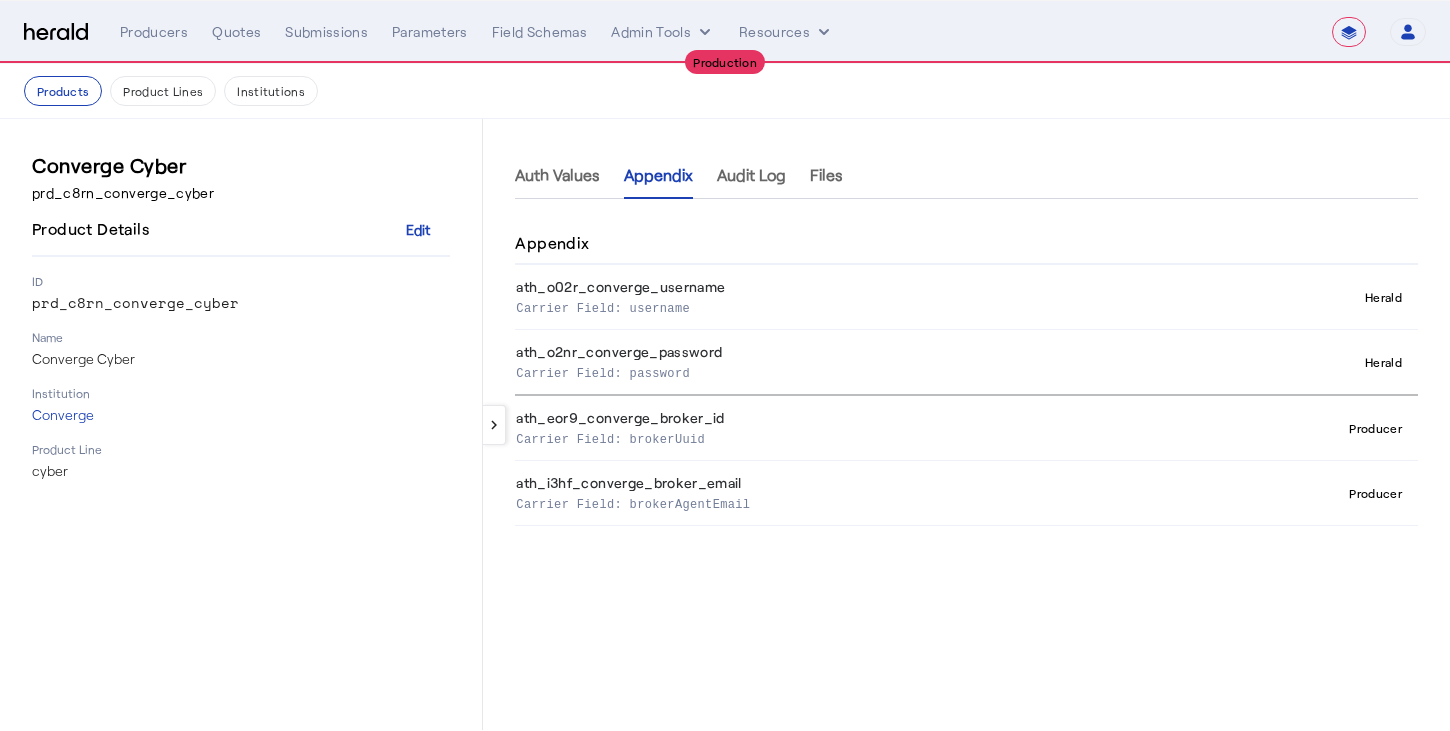 click on "ath_o02r_converge_username  Carrier Field: username" 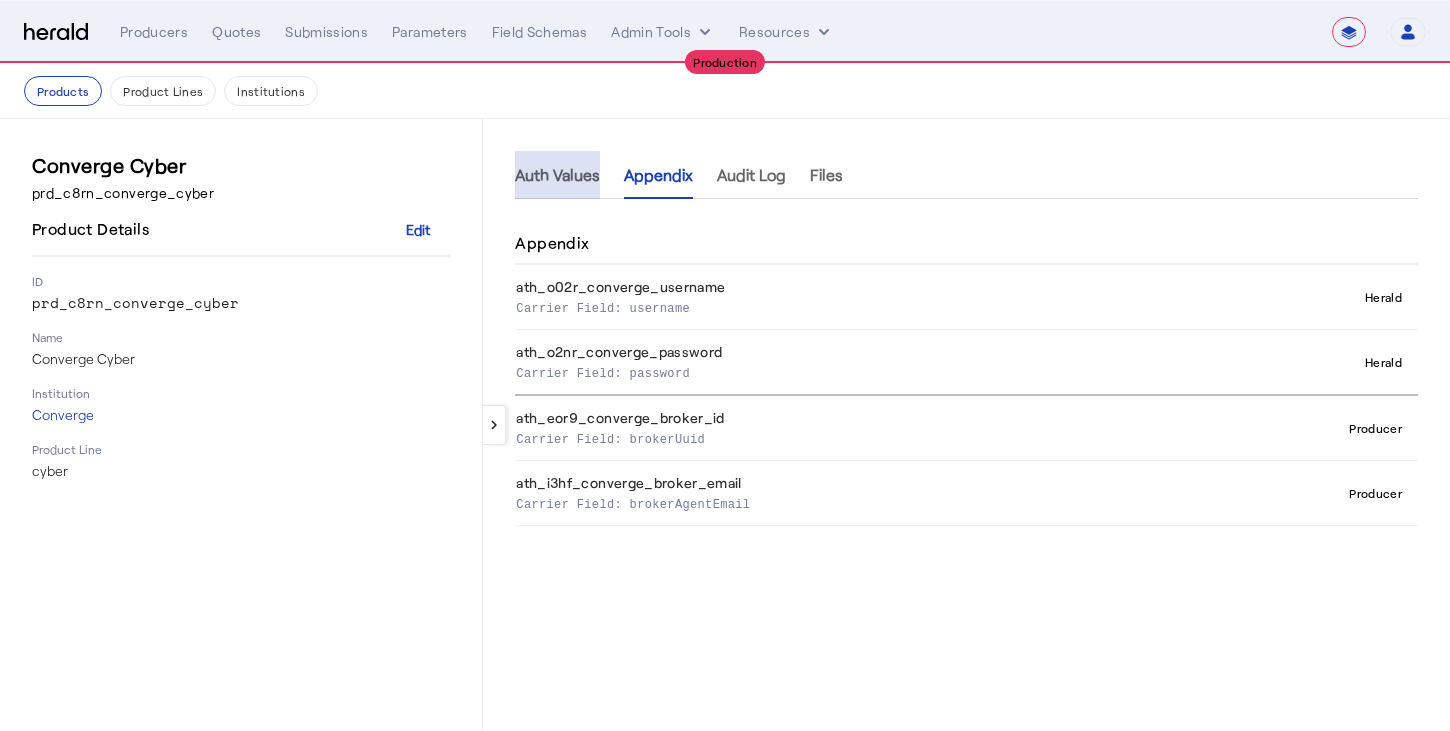 click on "Auth Values" at bounding box center [557, 175] 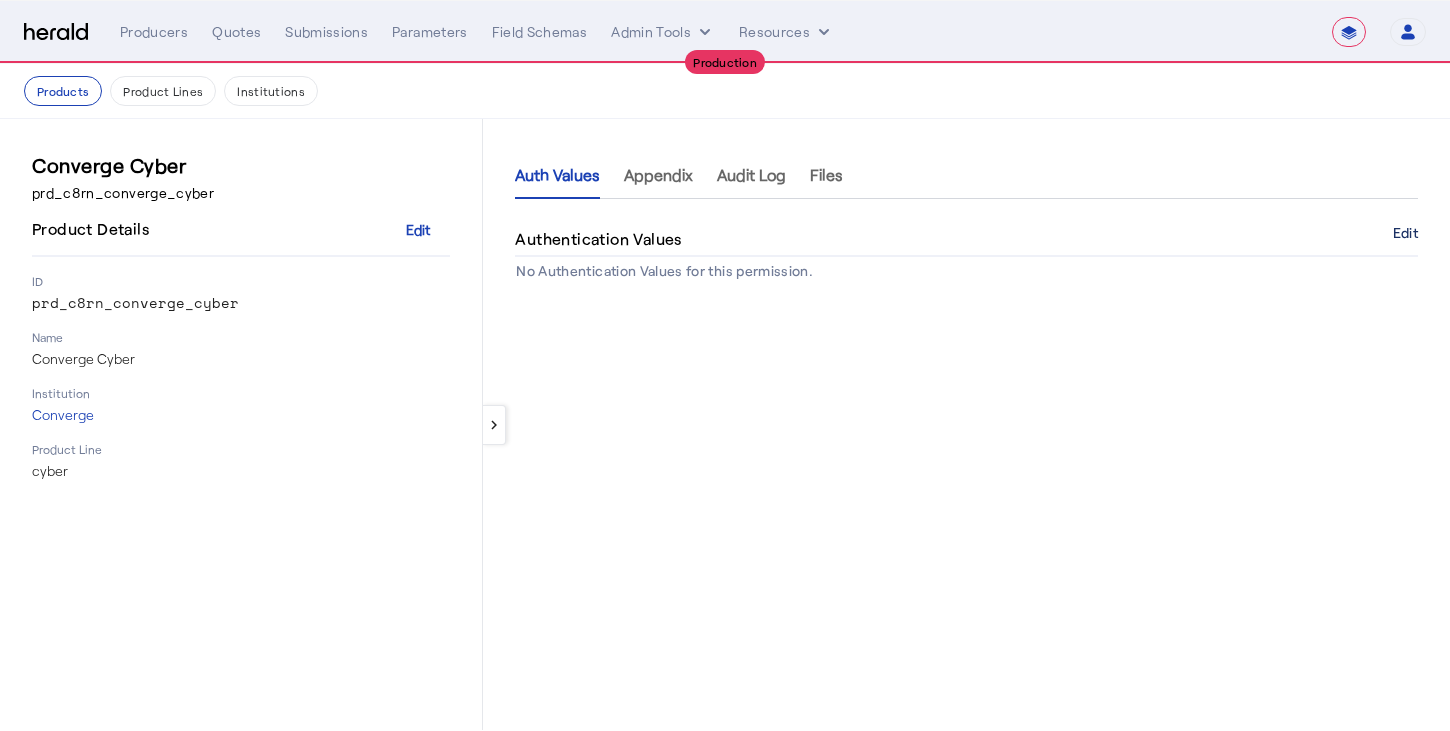 click on "Edit" 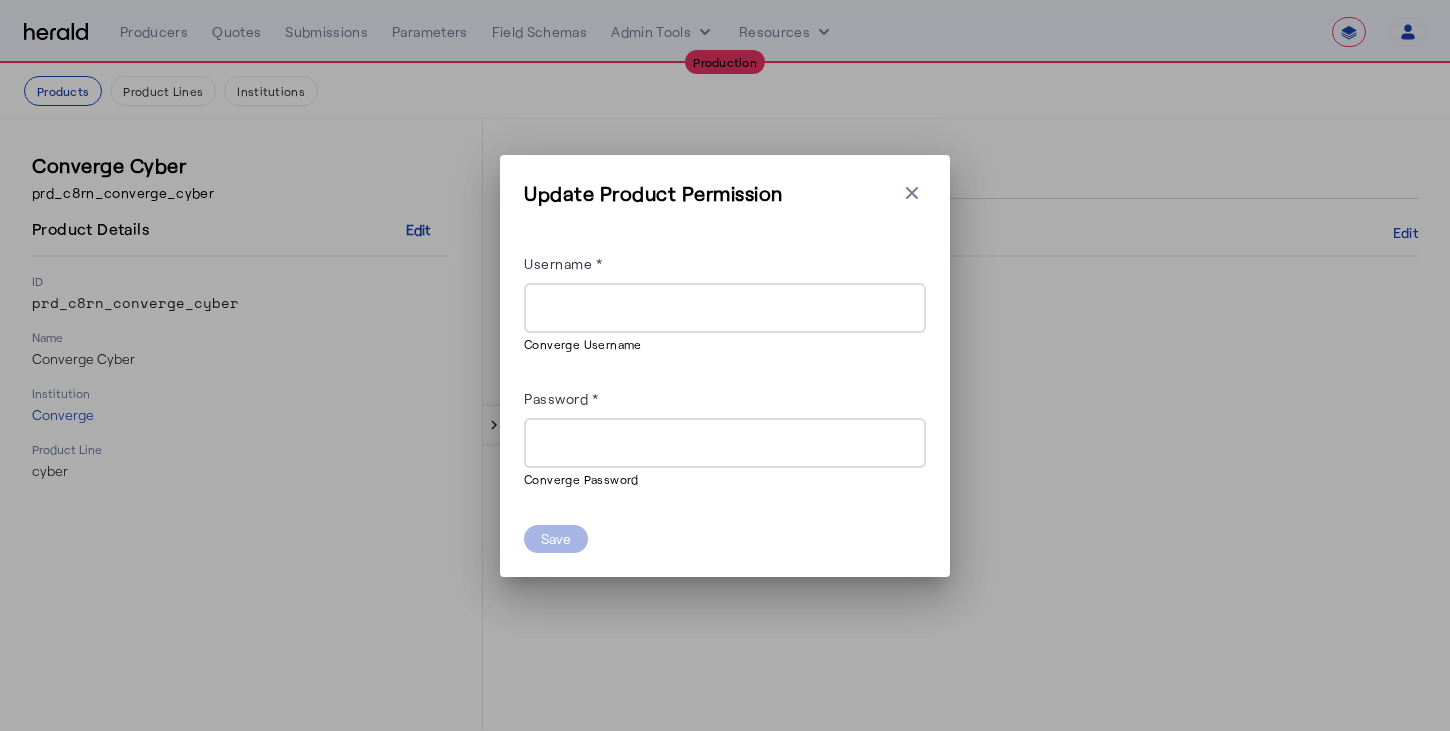 click at bounding box center (725, 308) 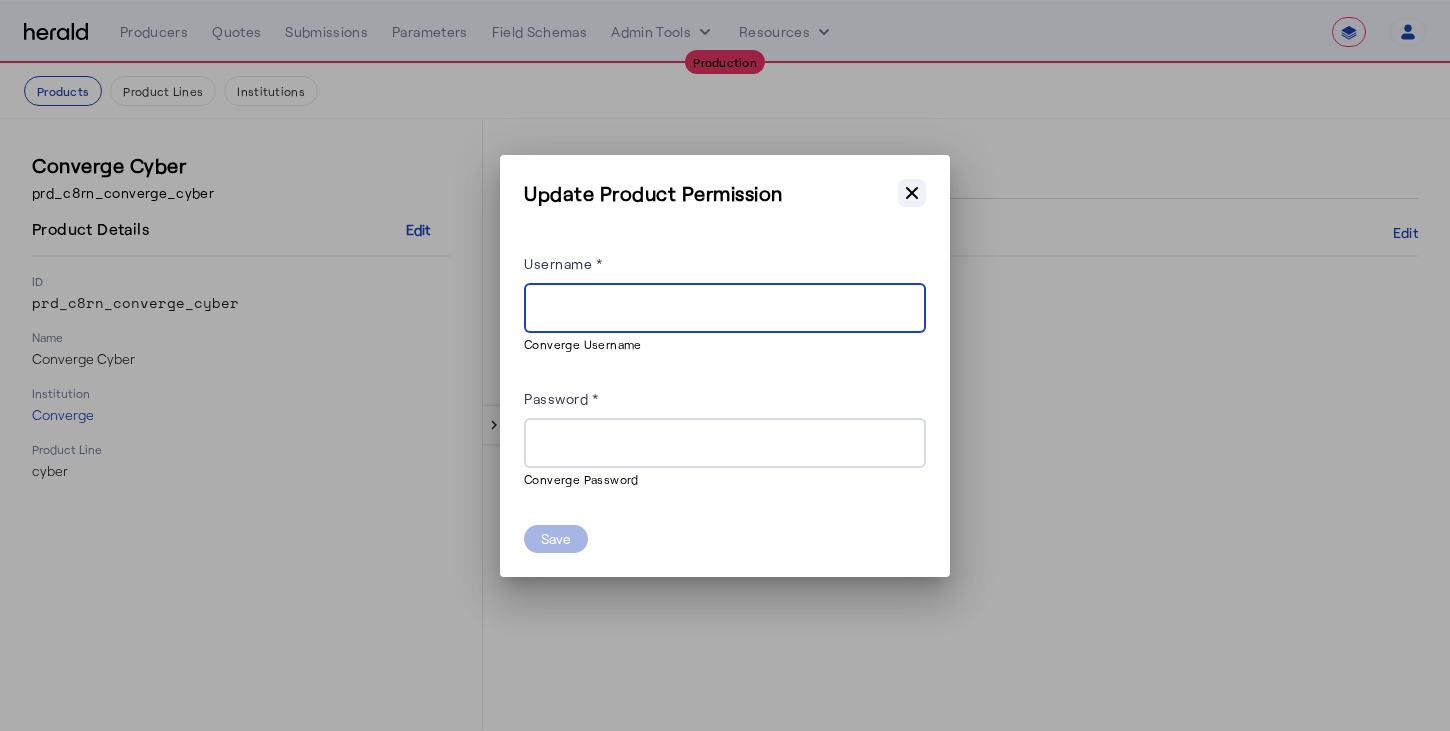 click 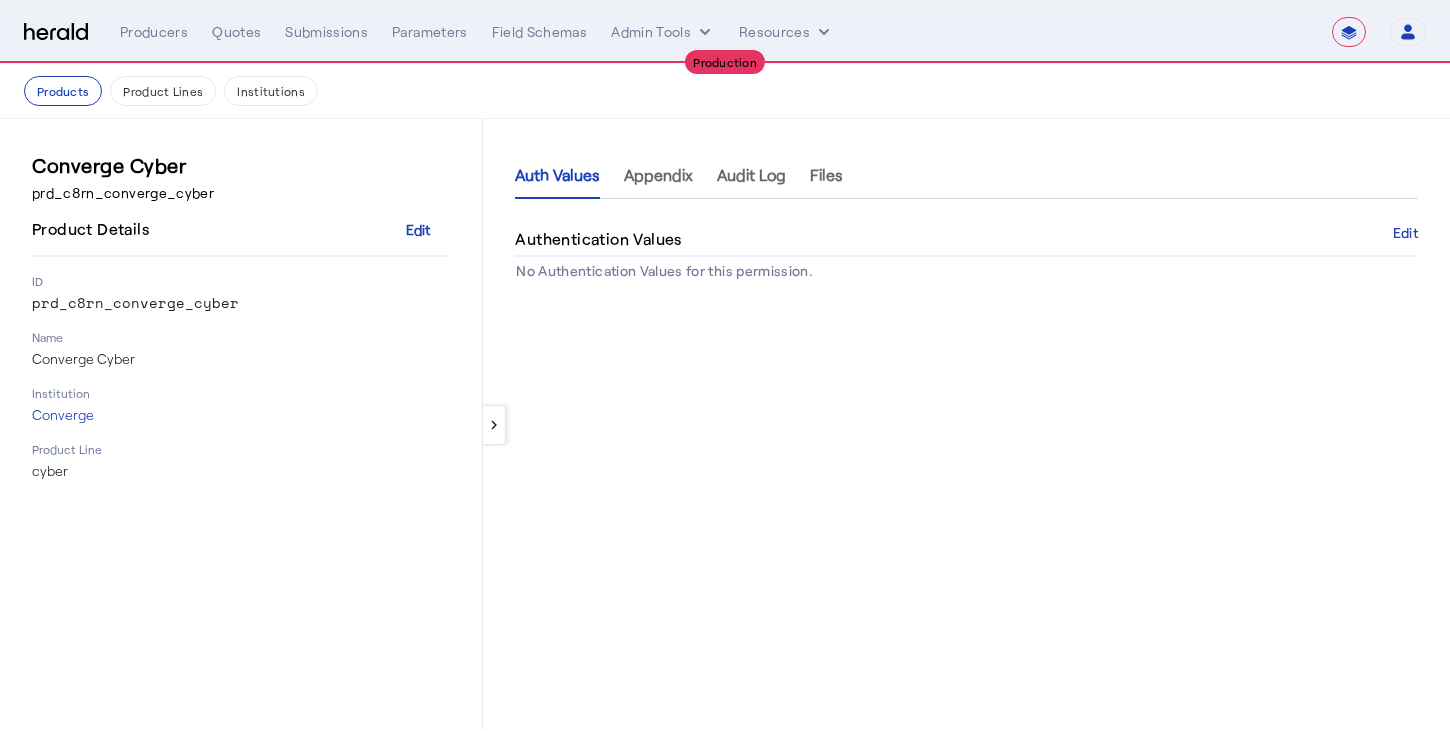 click on "keyboard_arrow_left  Auth Values   Appendix   Audit Log   Files  Authentication Values  Edit   No Authentication Values for this permission." 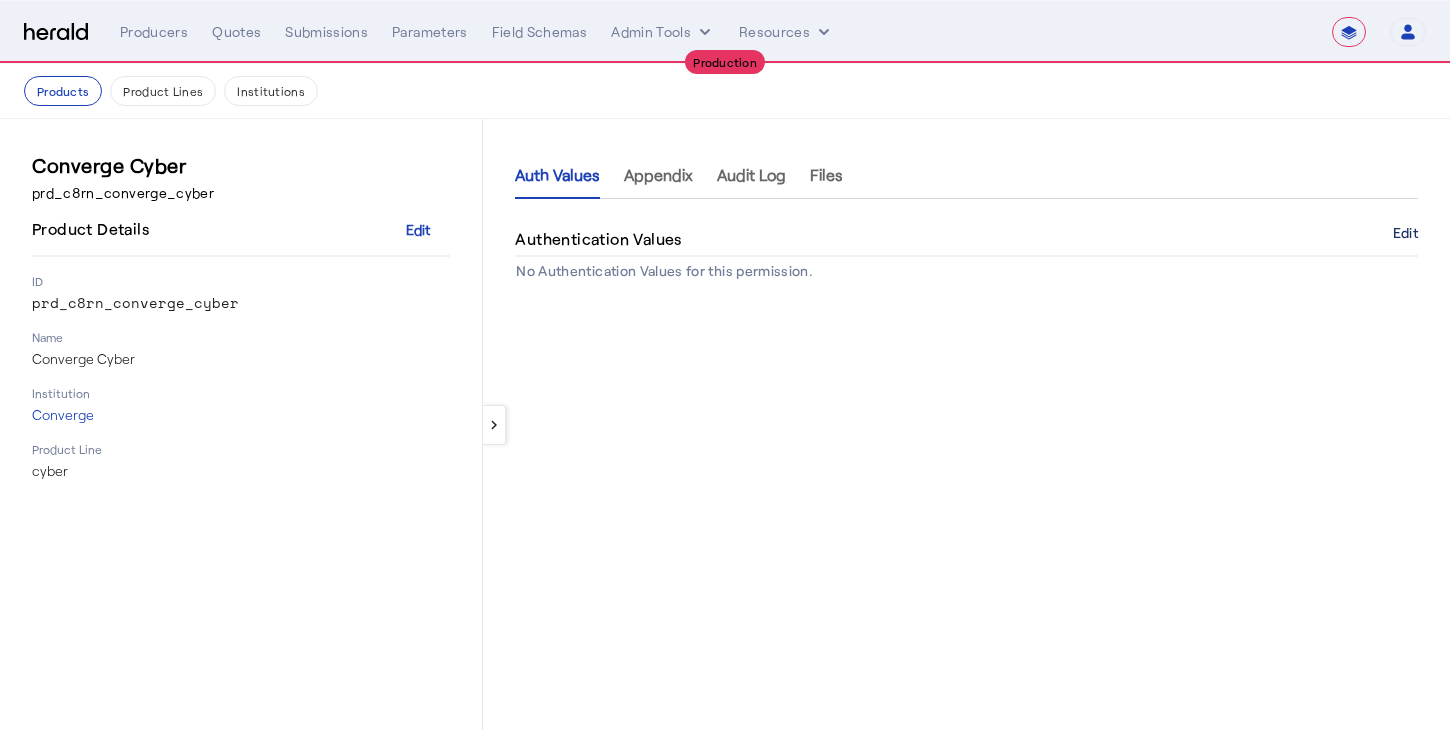 click on "Edit" 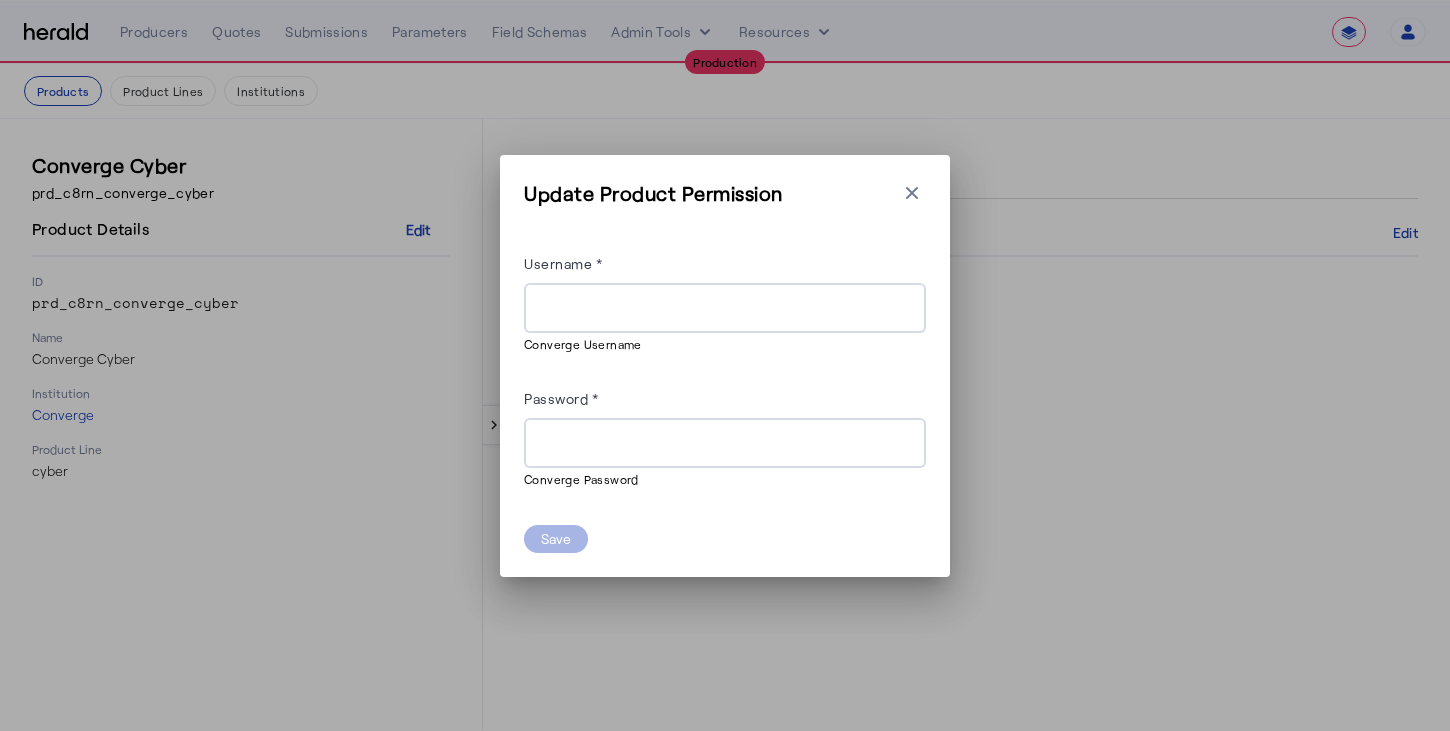 click on "Password *" at bounding box center (725, 444) 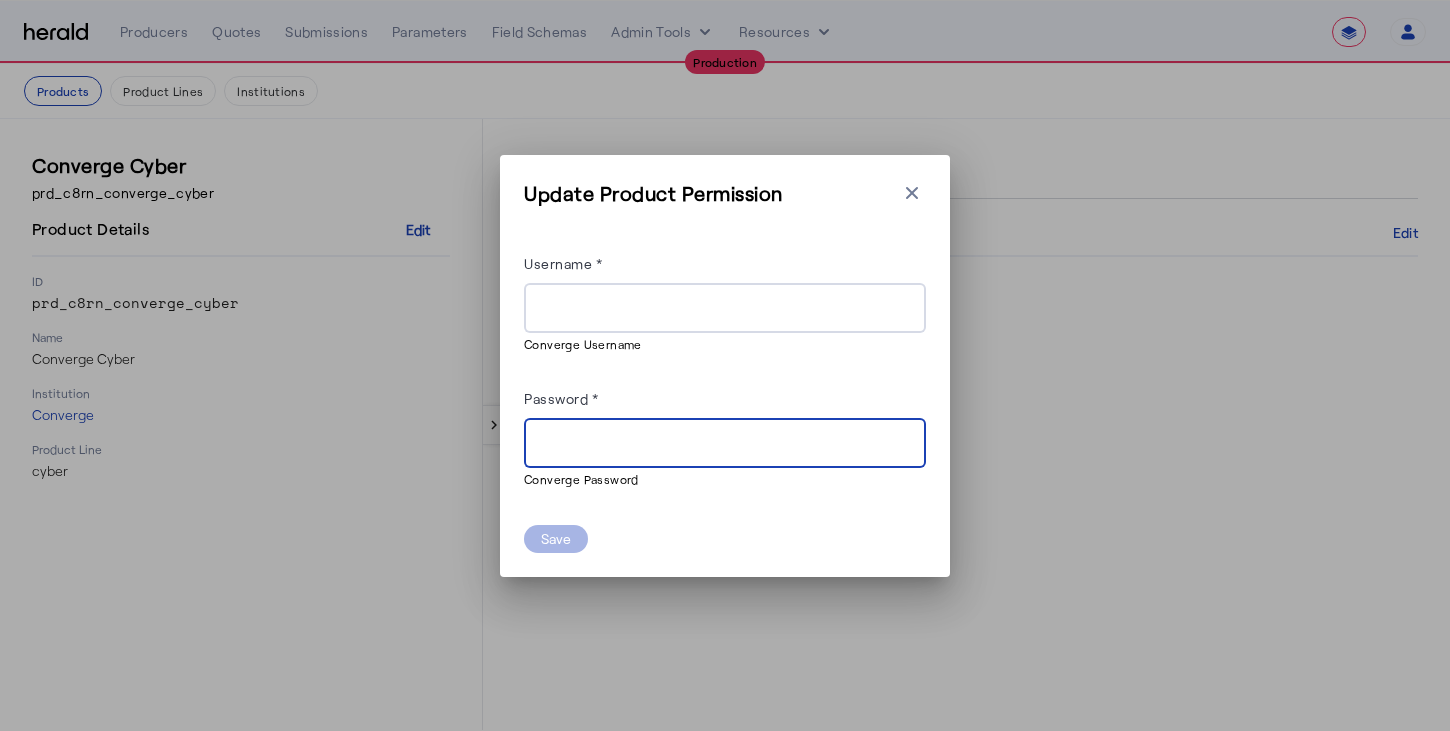 paste on "**********" 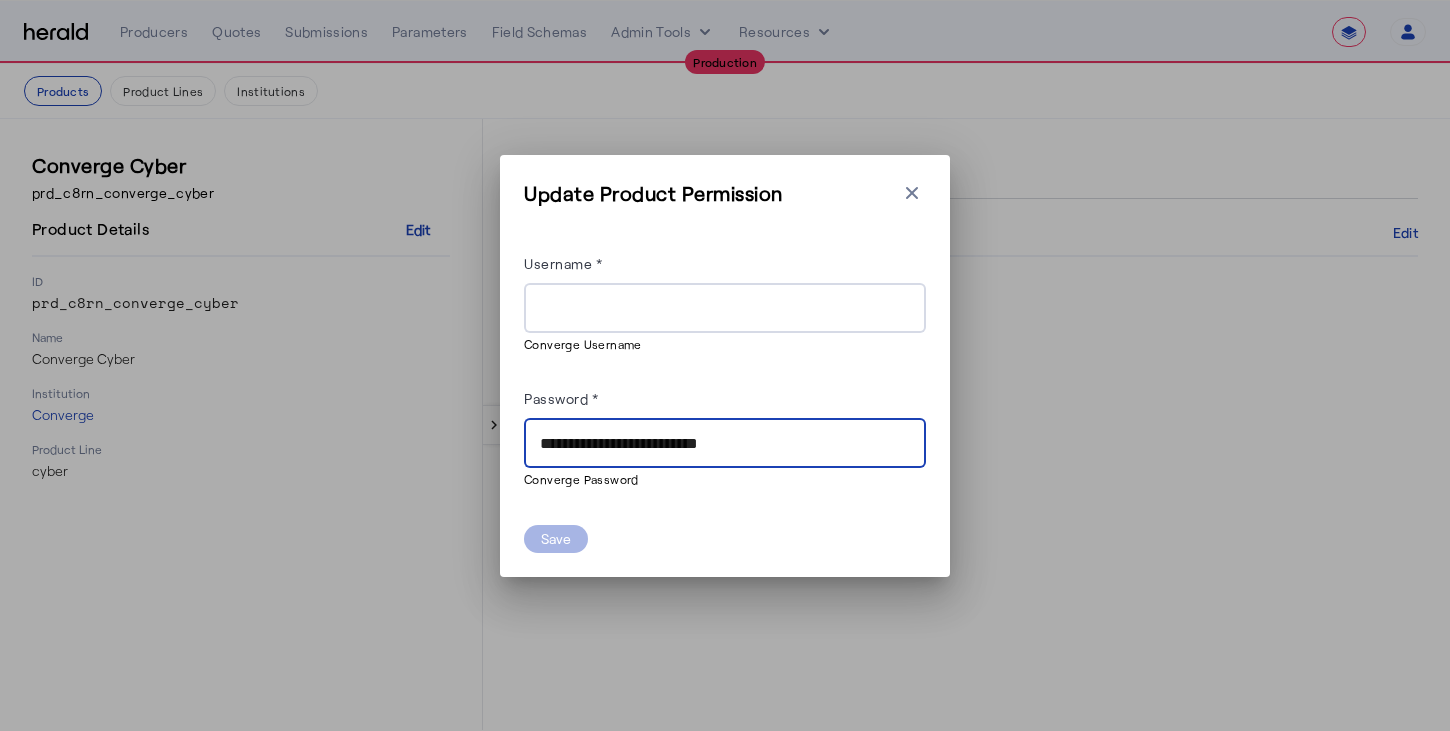 type on "**********" 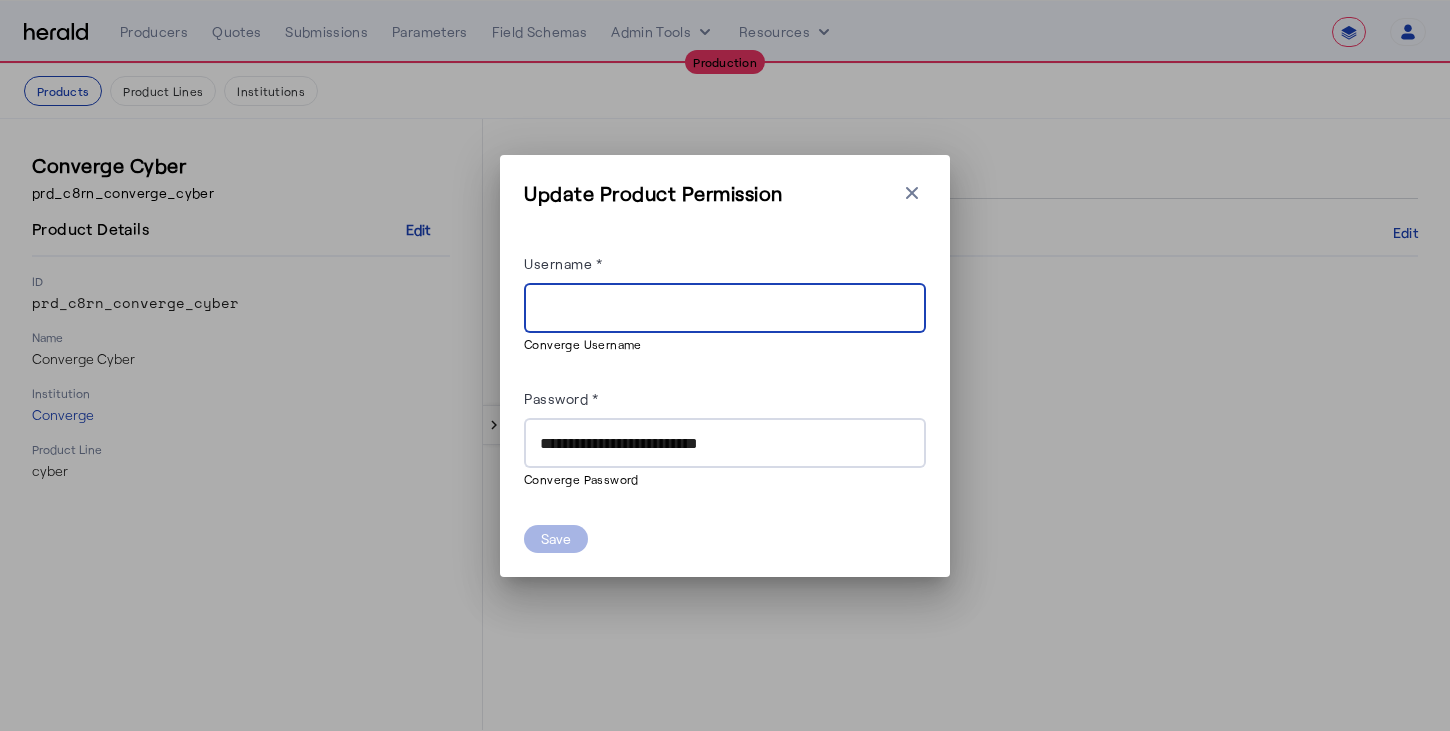 click on "Username *" at bounding box center [725, 309] 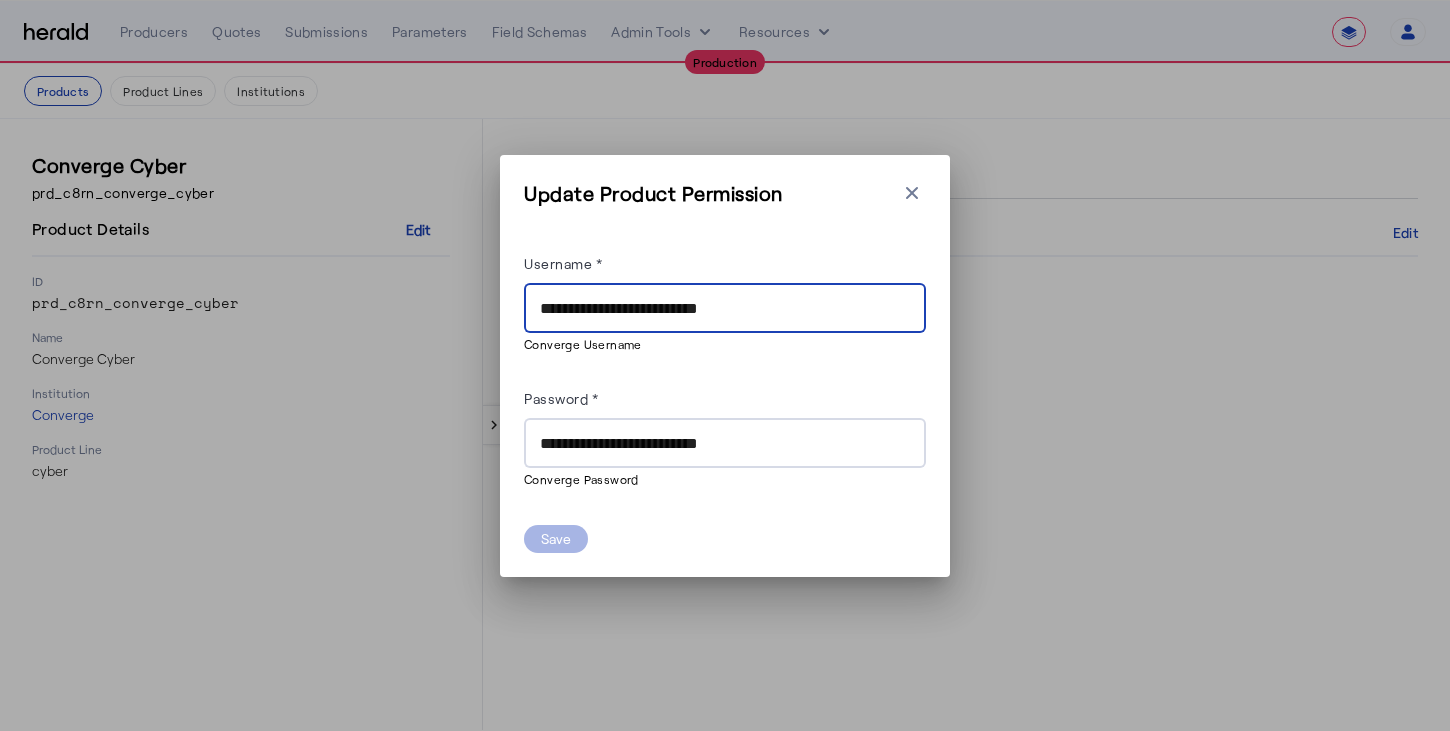 type on "**********" 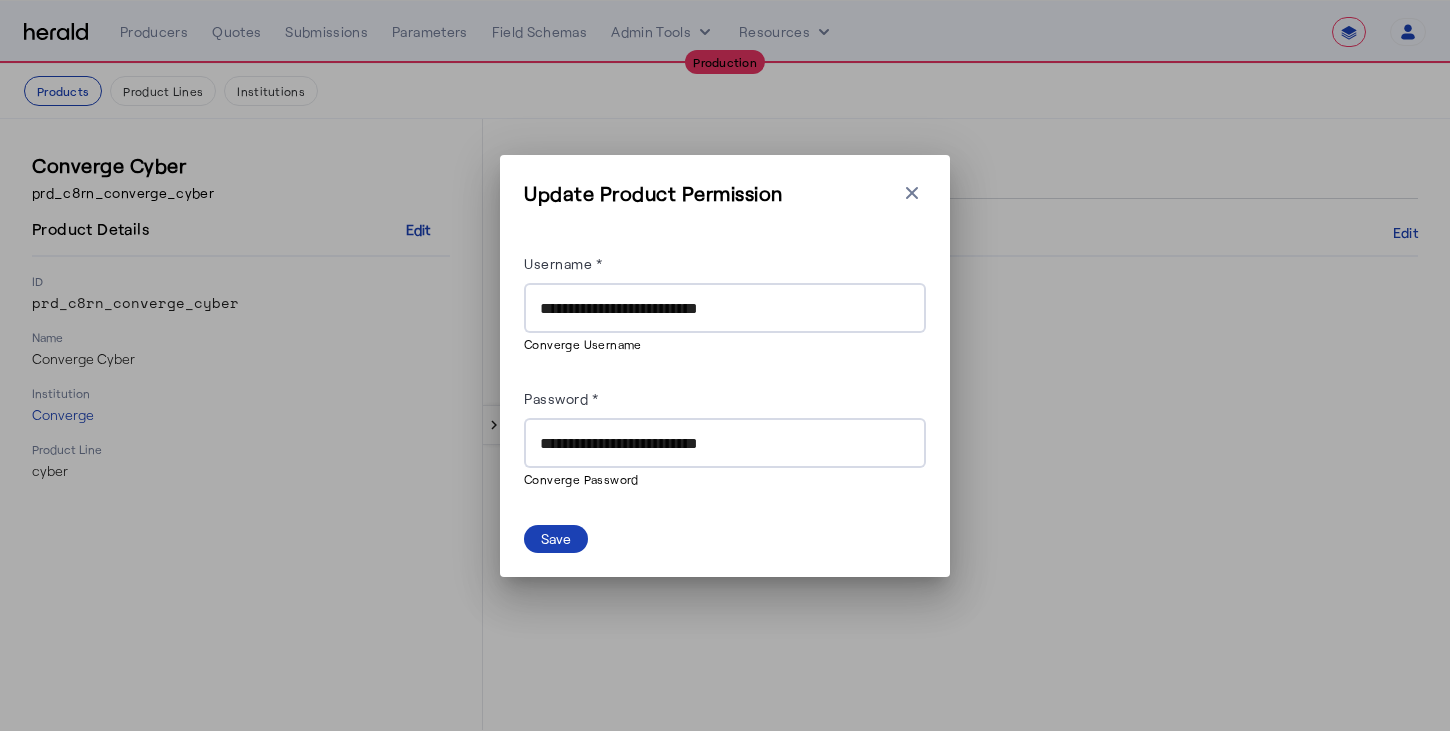 click on "**********" at bounding box center (725, 370) 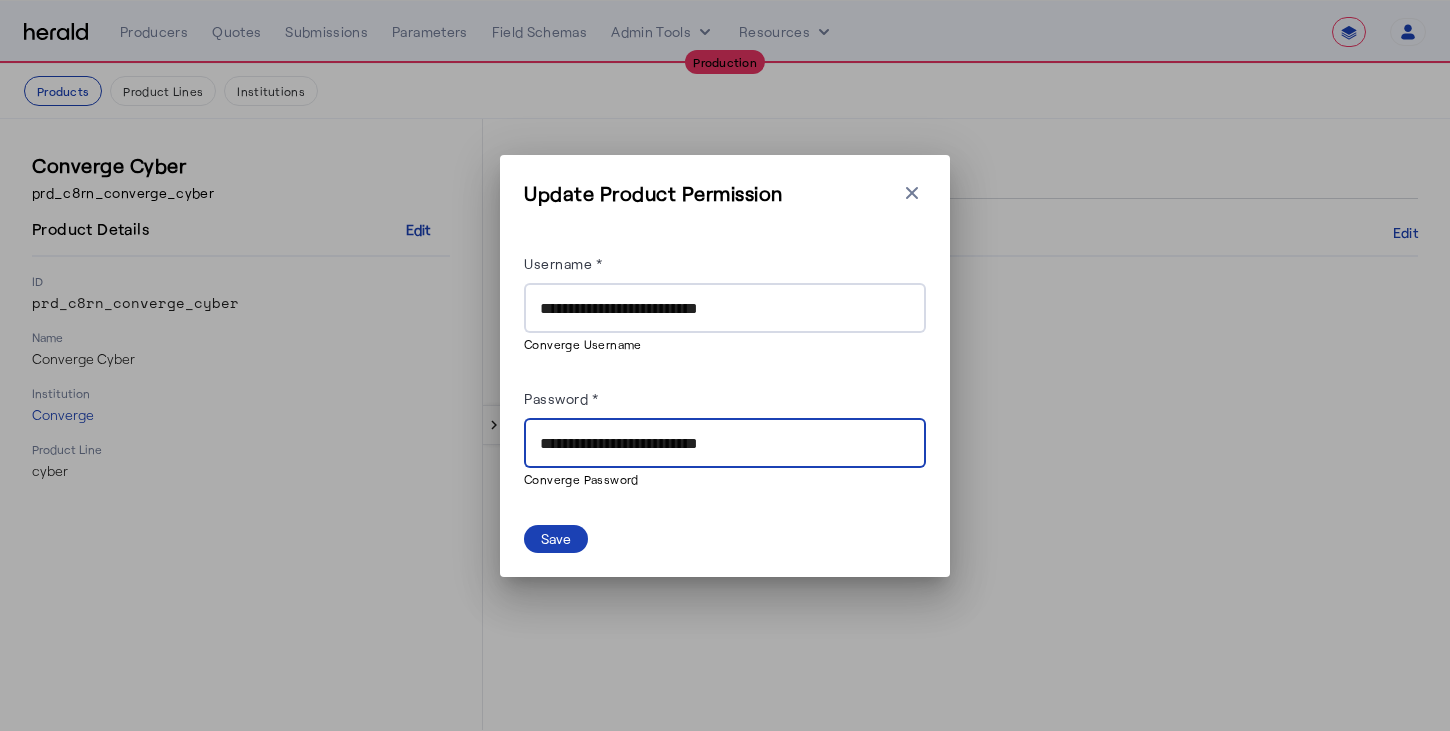 click on "**********" at bounding box center (725, 444) 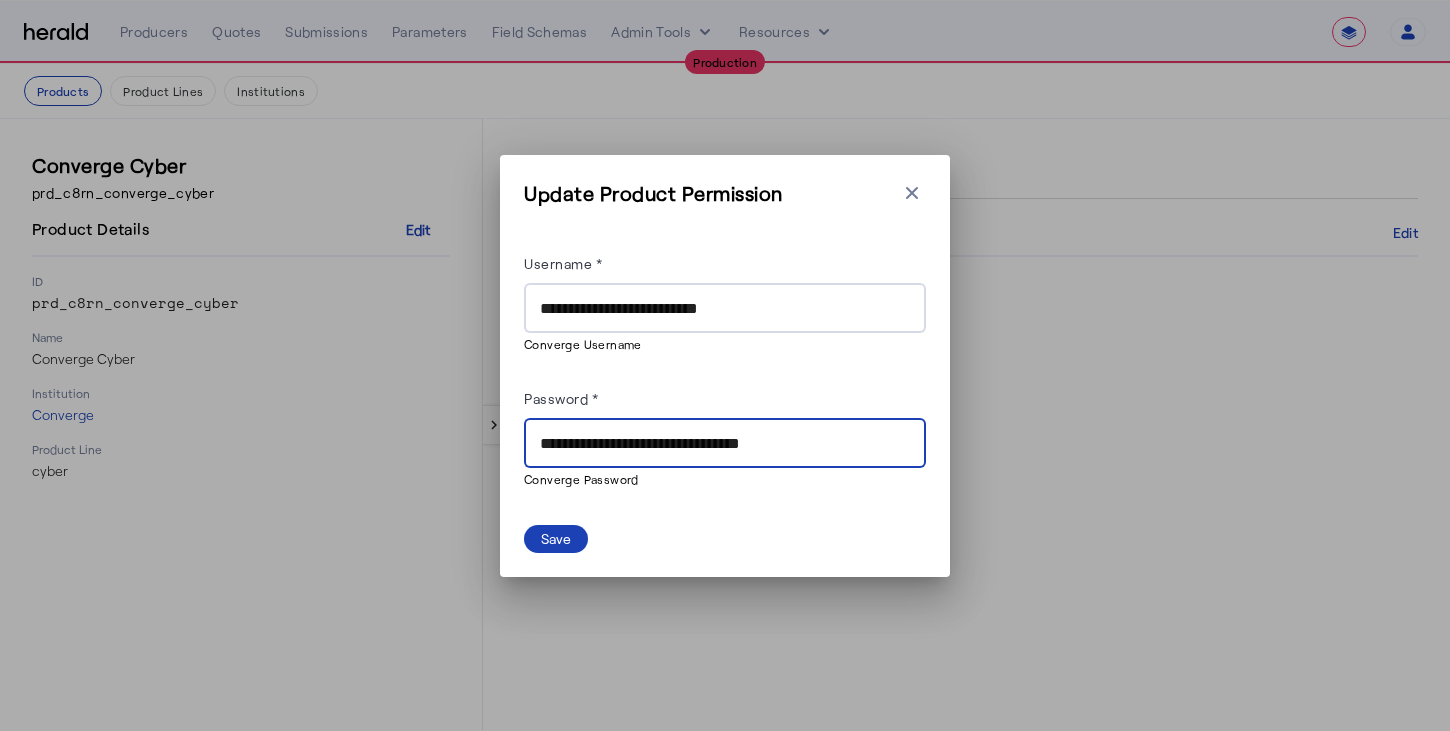 type on "**********" 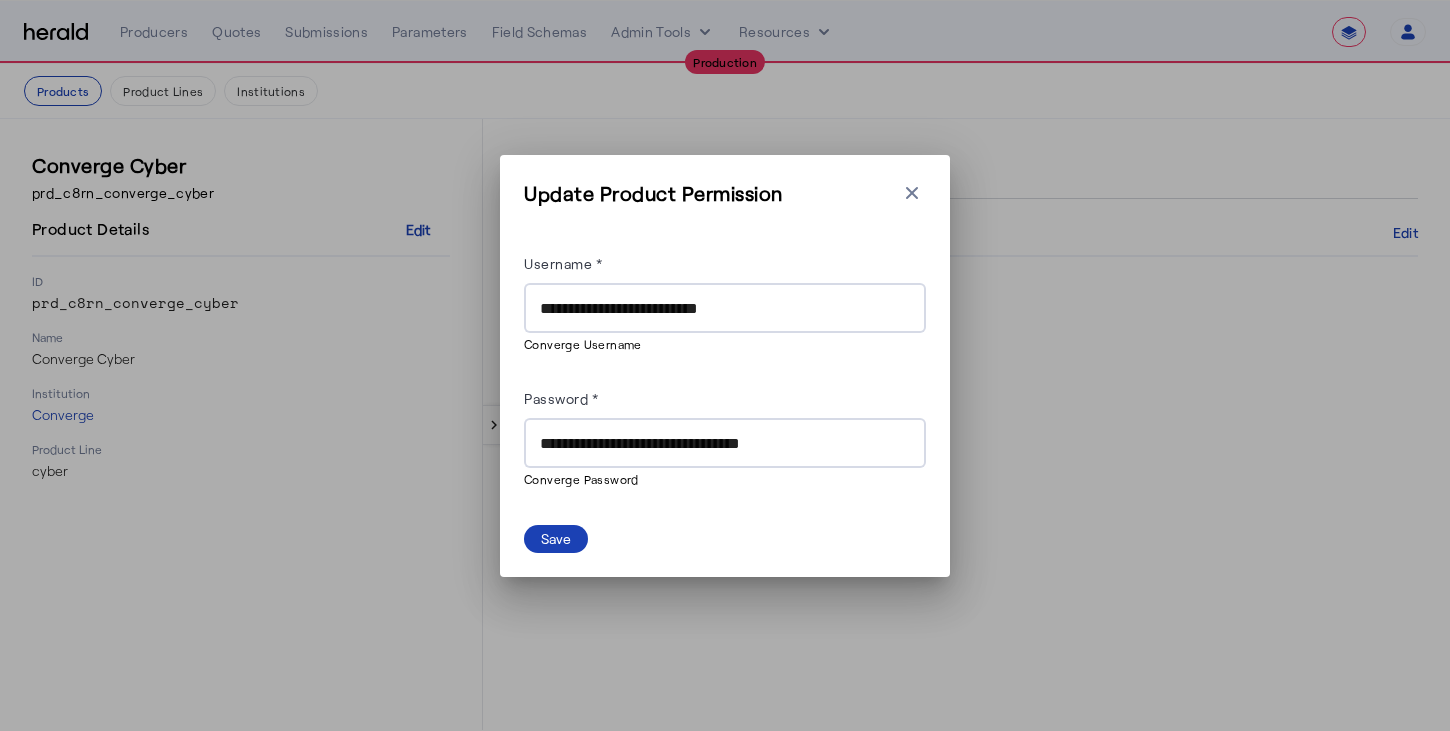 click on "**********" at bounding box center [725, 386] 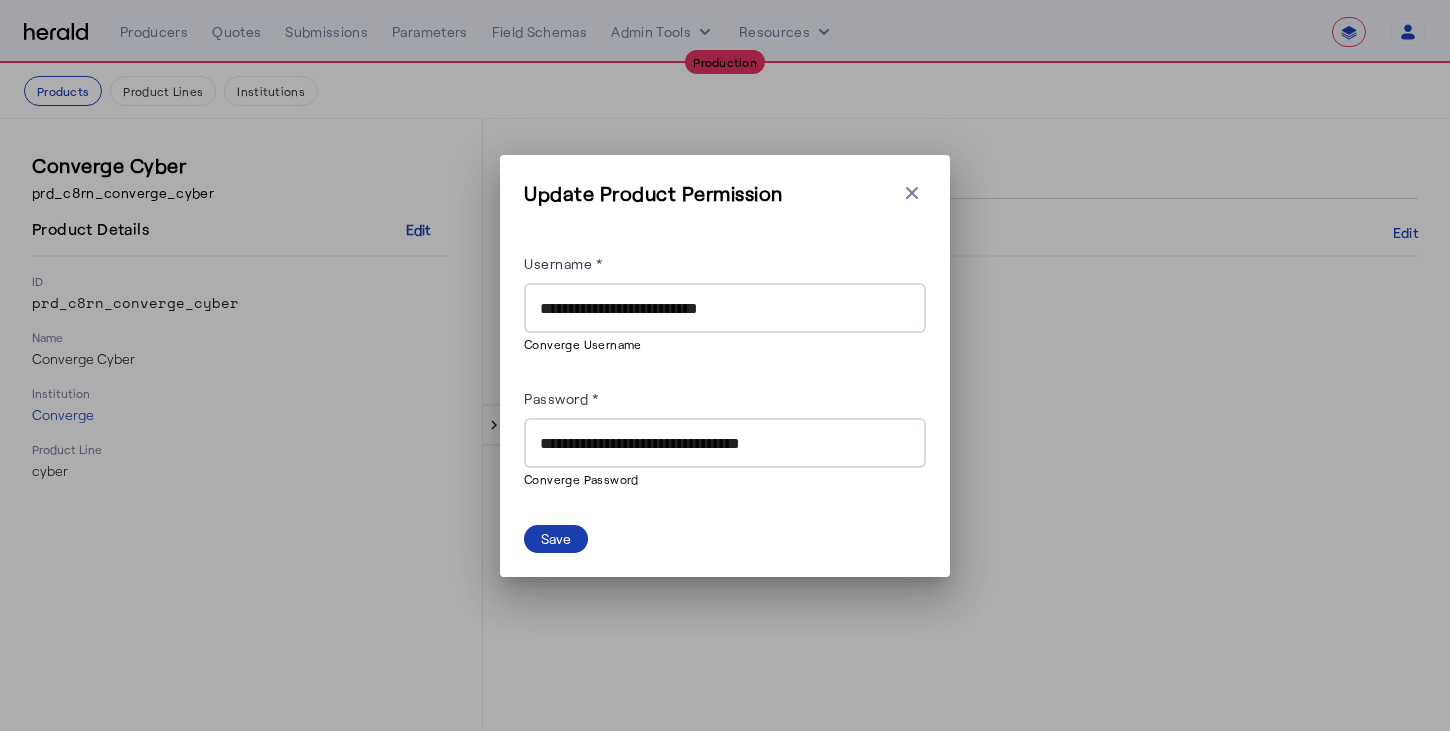 click on "Save" 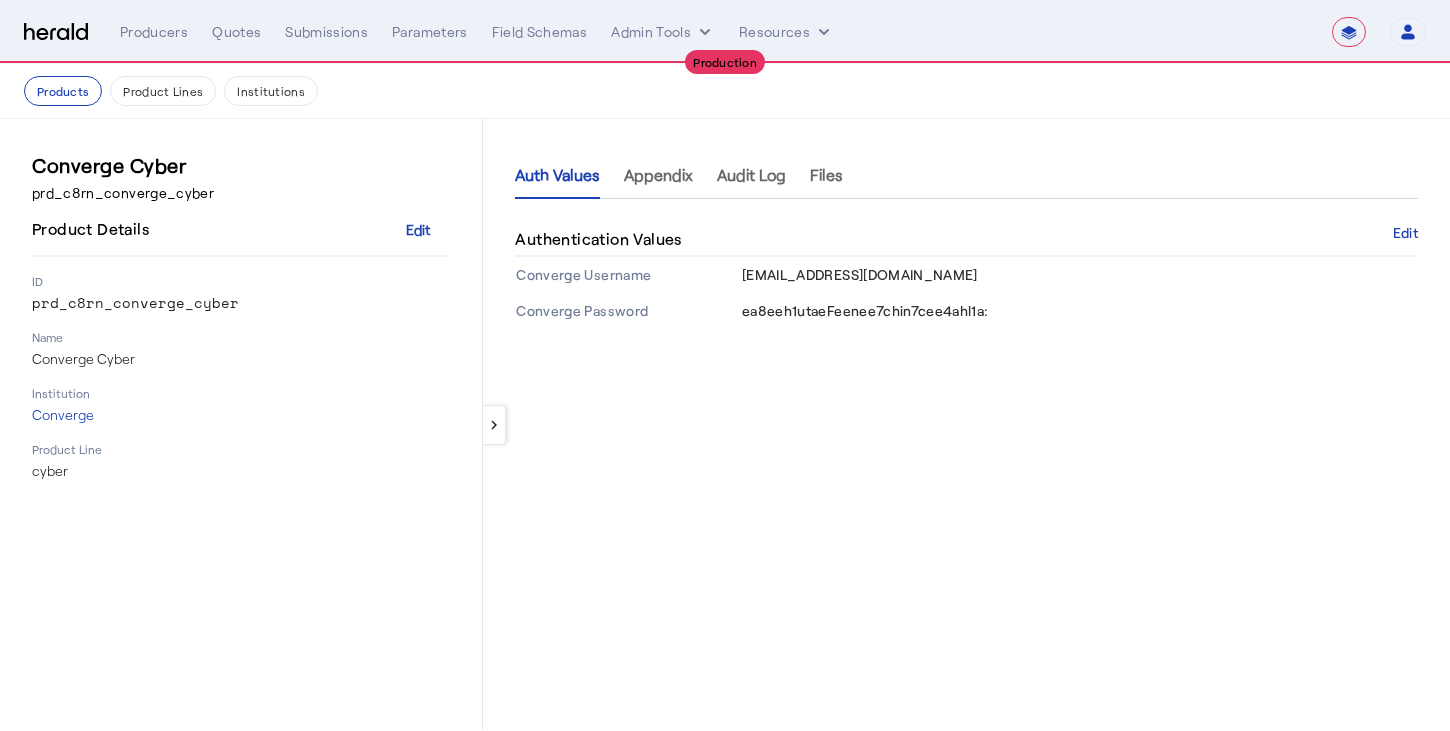 click on "keyboard_arrow_left  Auth Values   Appendix   Audit Log   Files  Authentication Values  Edit   Converge Username integrations@heraldapi.com  Converge Password ea8eeh1utaeFeenee7chin7cee4ahl1a:" 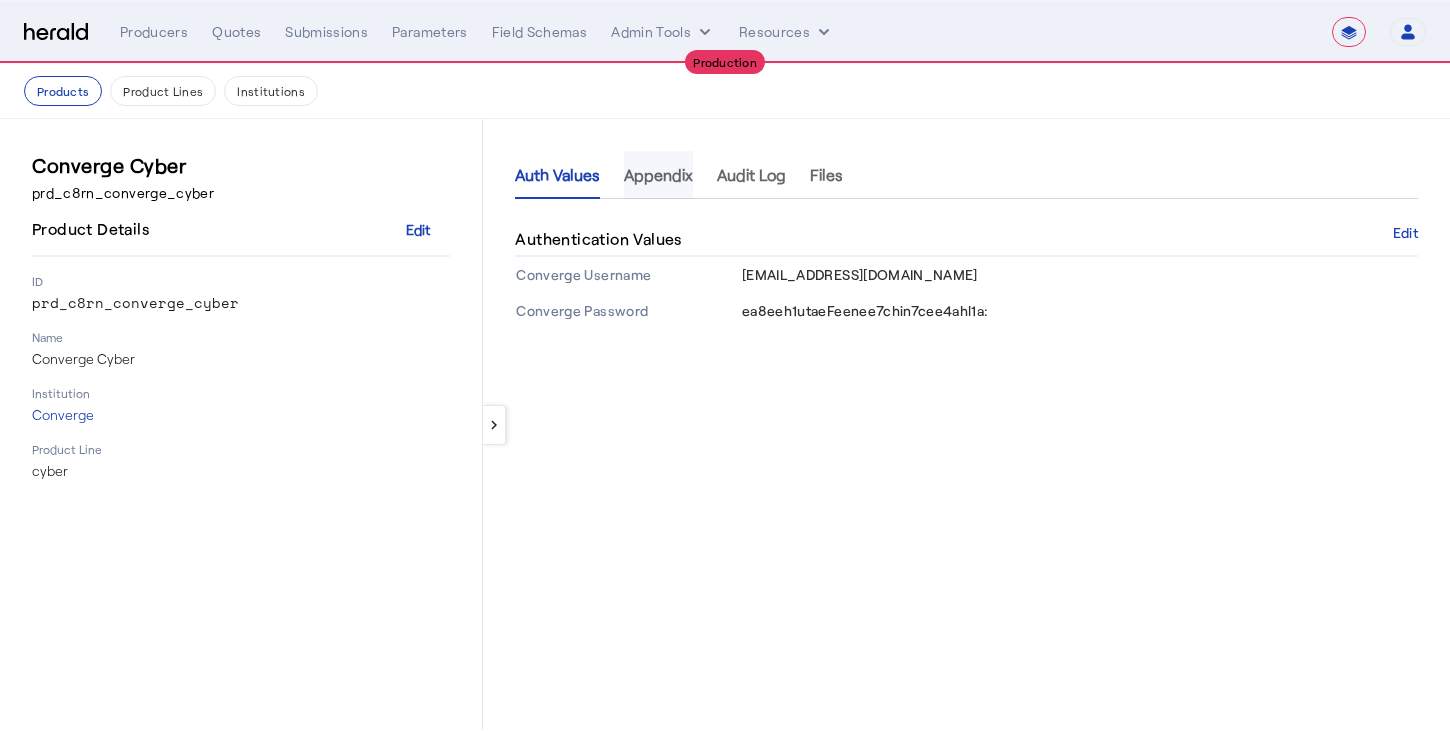 click on "Appendix" at bounding box center [658, 175] 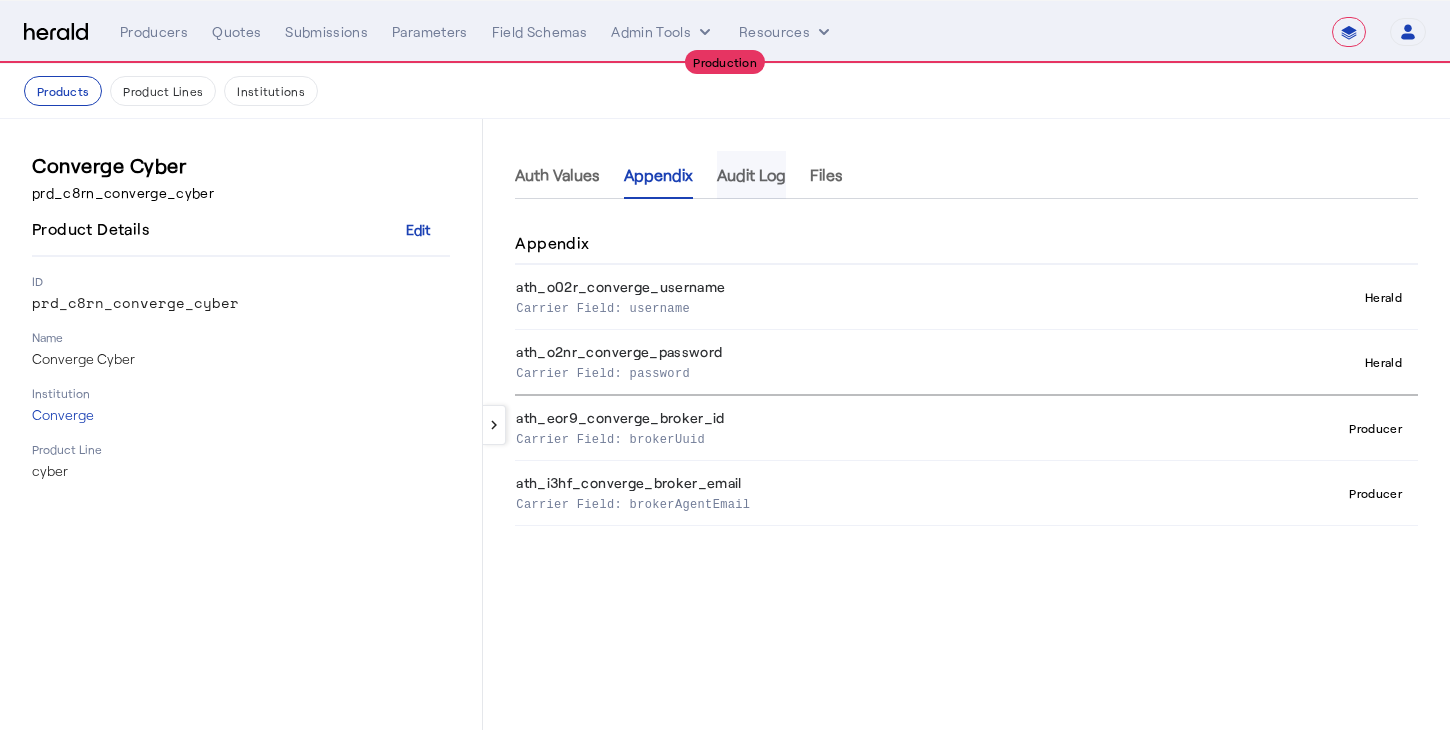 click on "Audit Log" at bounding box center [751, 175] 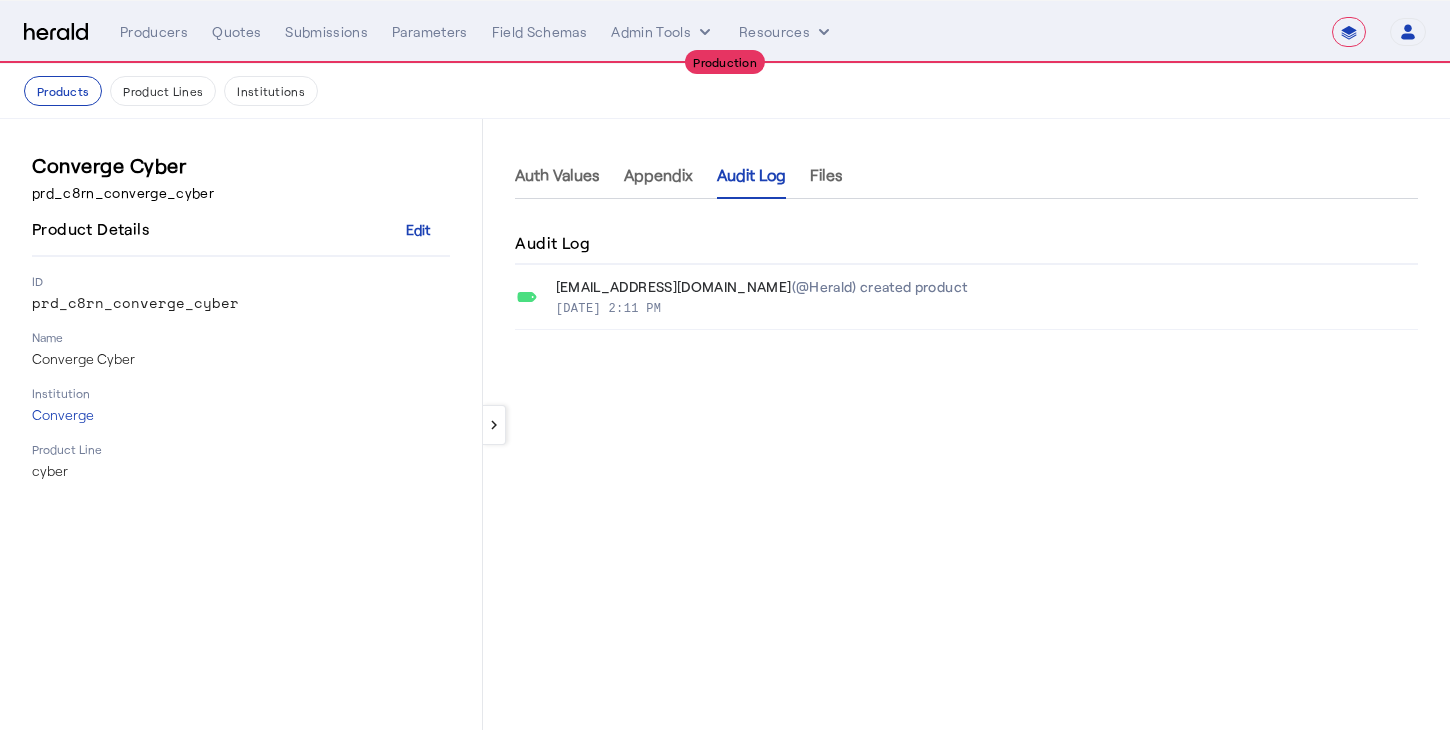 click on "Auth Values   Appendix   Audit Log   Files" 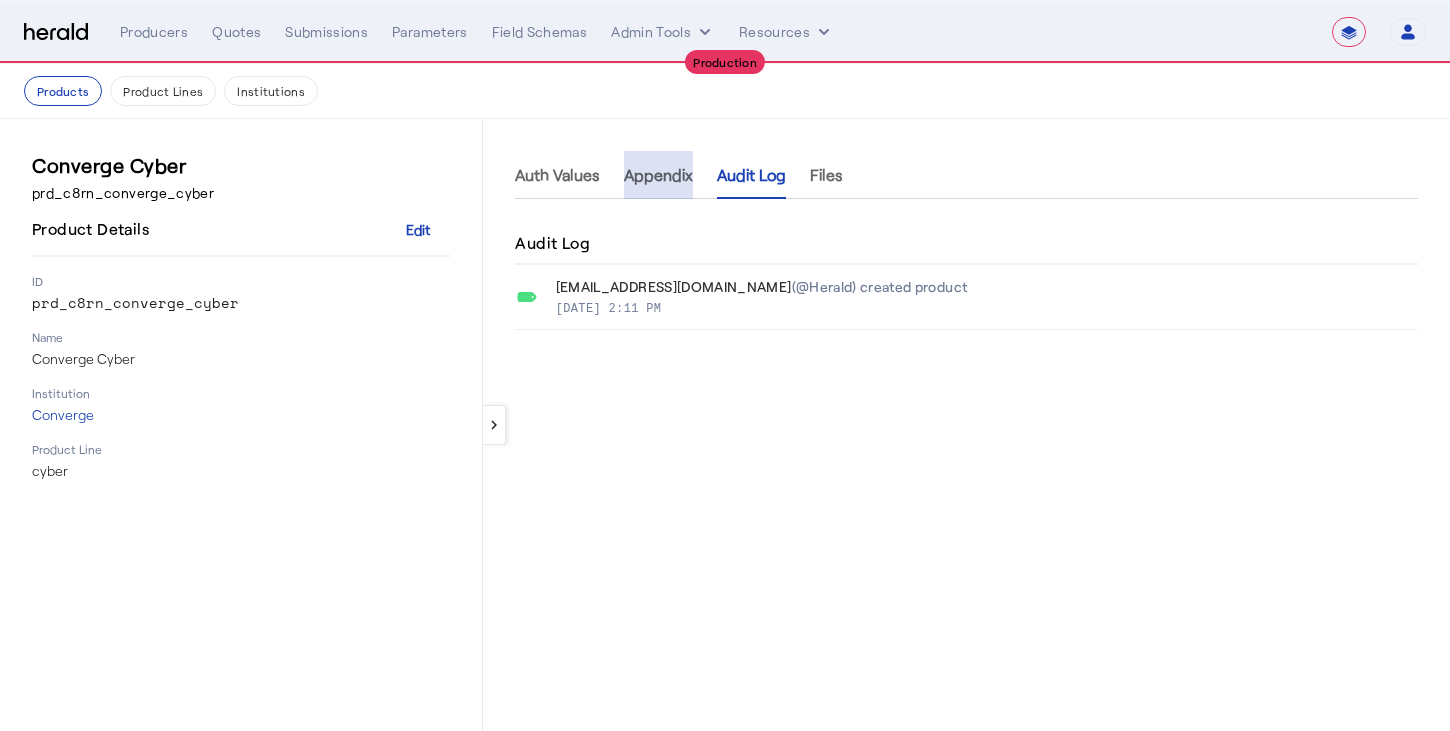 click on "Appendix" at bounding box center (658, 175) 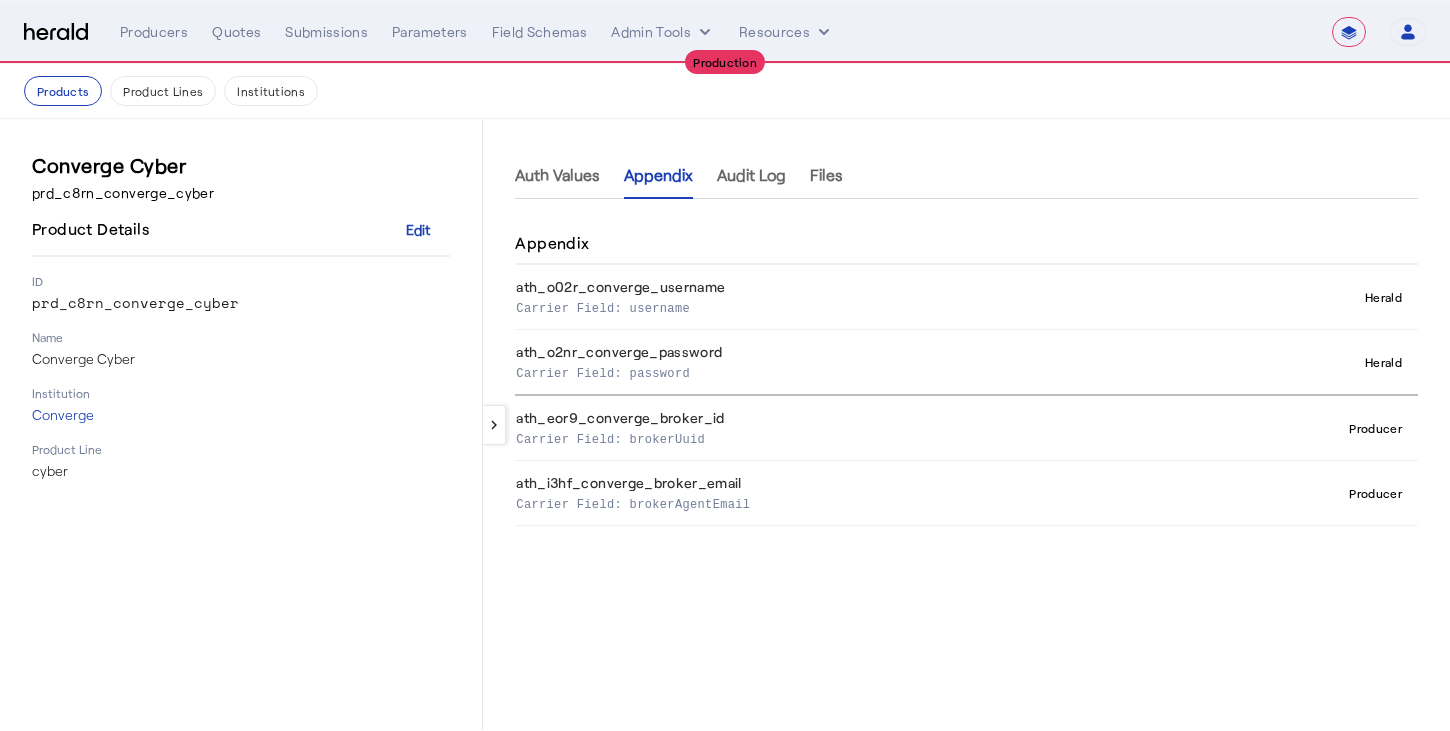 click on "Appendix" 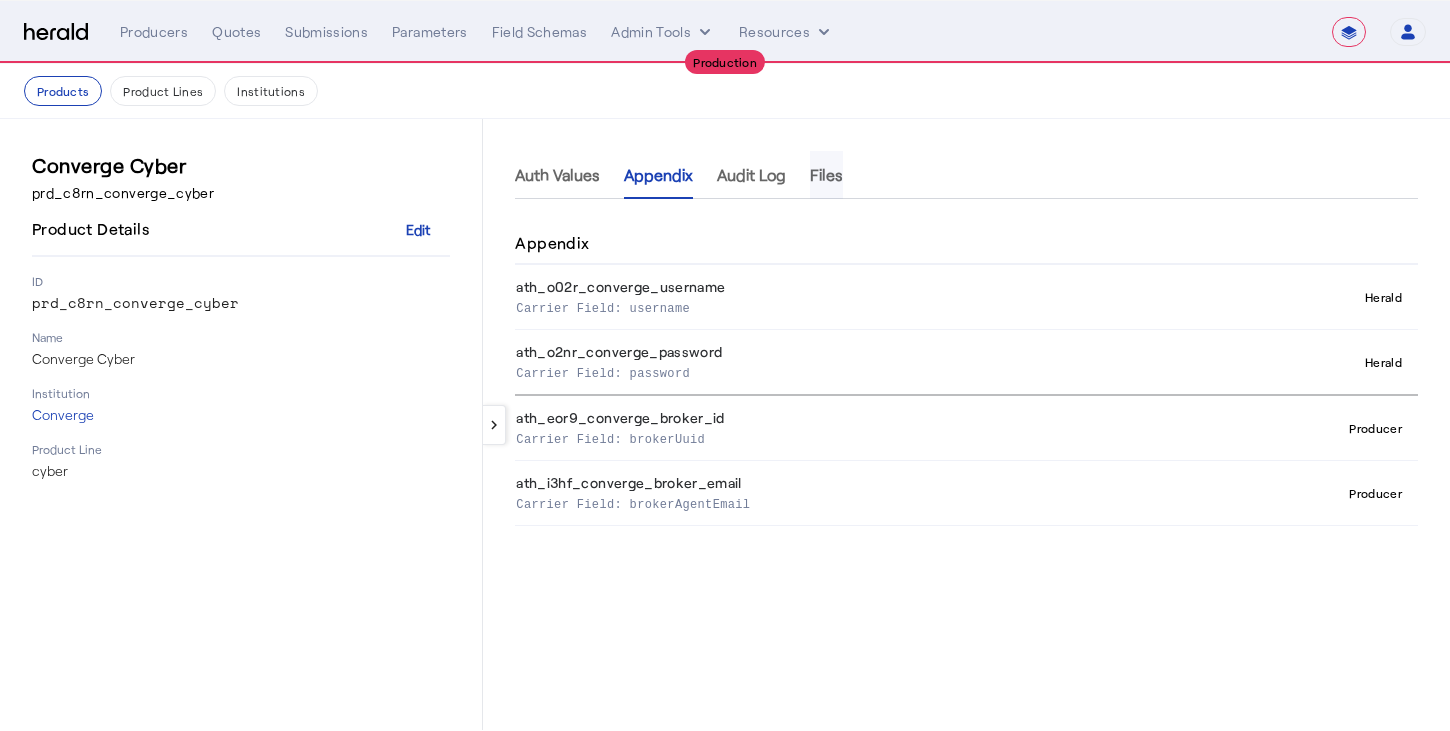 click on "Files" at bounding box center (826, 175) 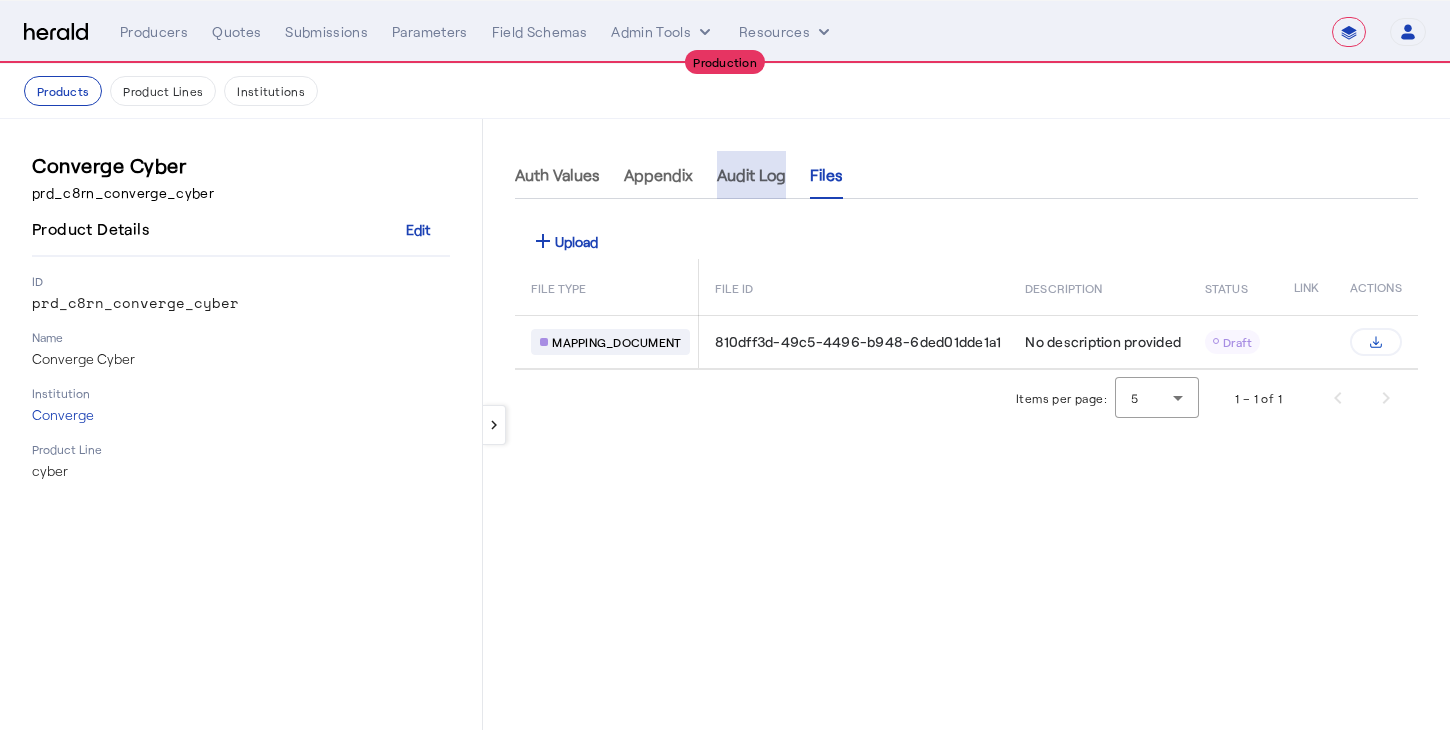 click on "Audit Log" at bounding box center (751, 175) 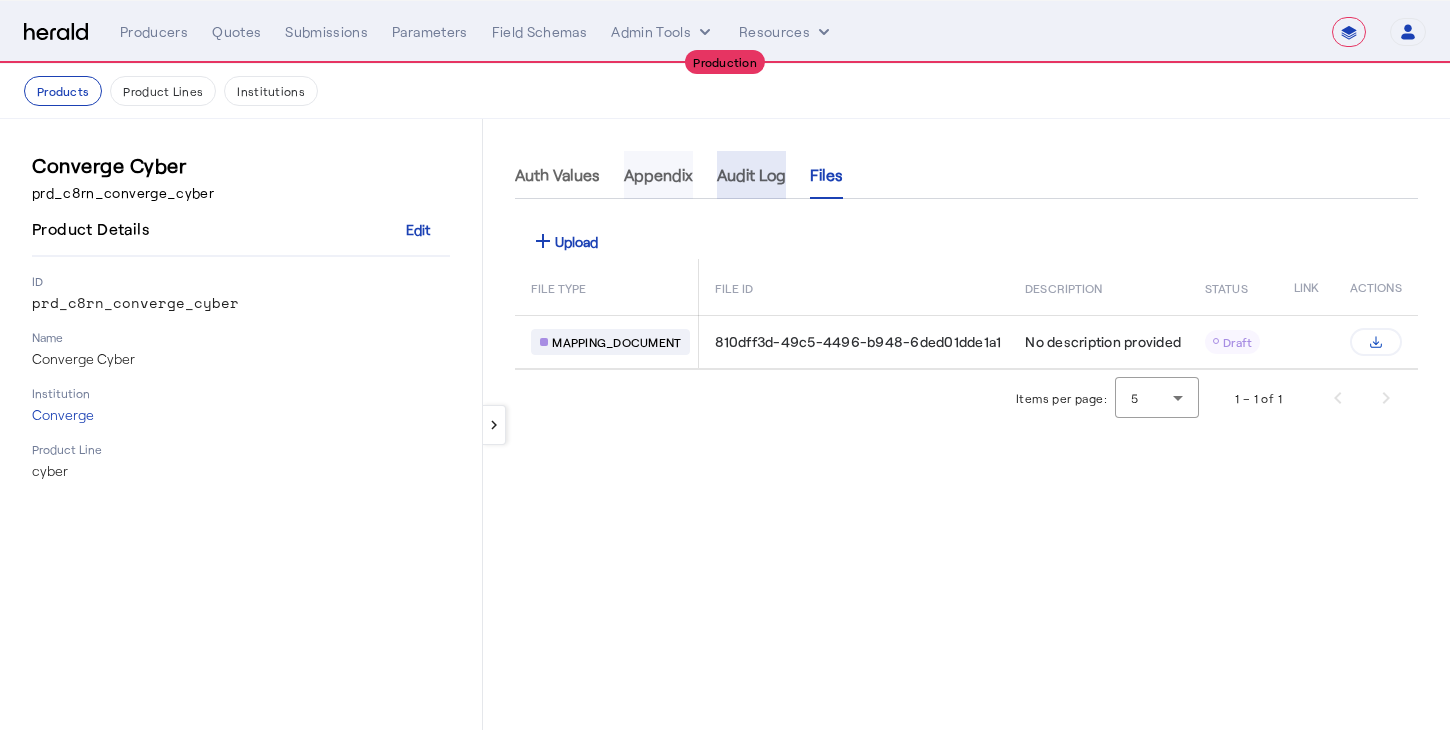click on "Appendix" at bounding box center (658, 175) 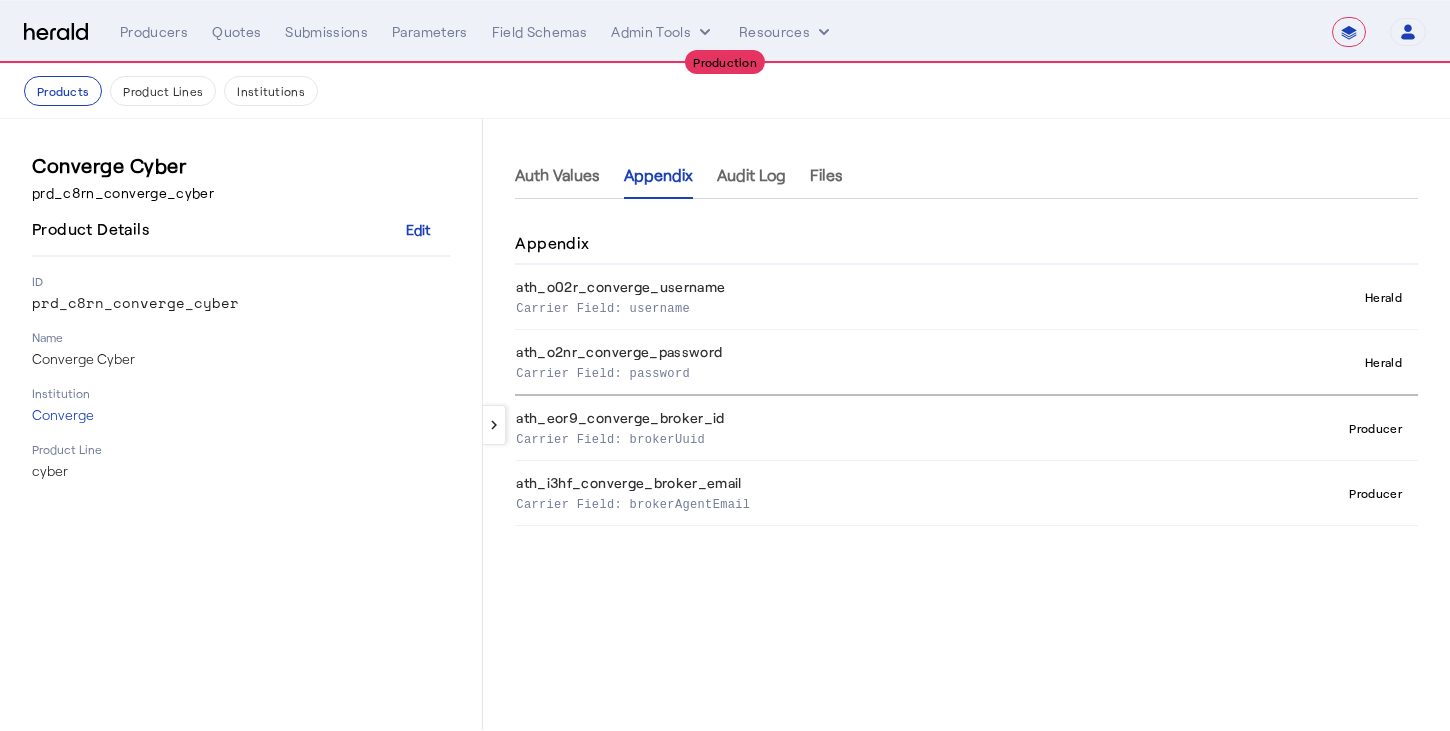 click on "Auth Values   Appendix   Audit Log   Files" 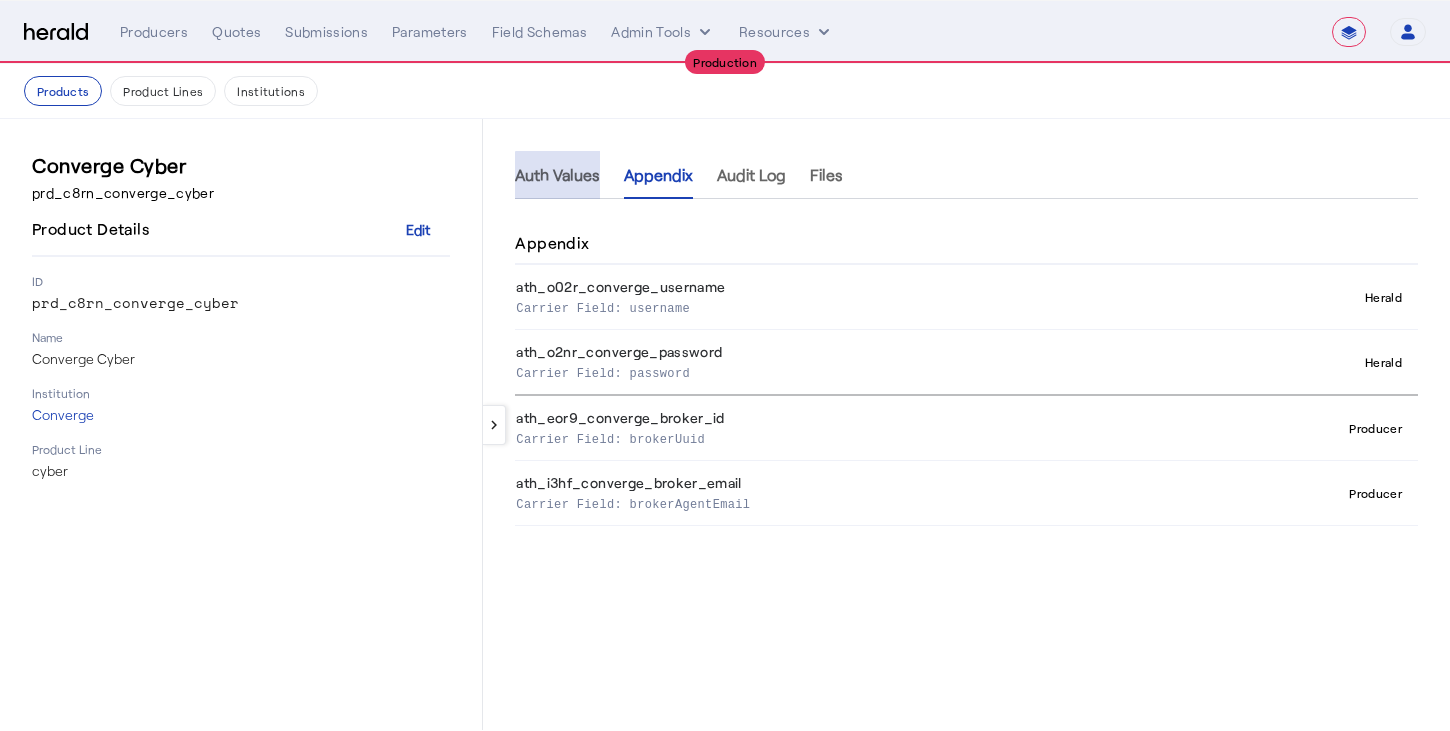 click on "Auth Values" at bounding box center (557, 175) 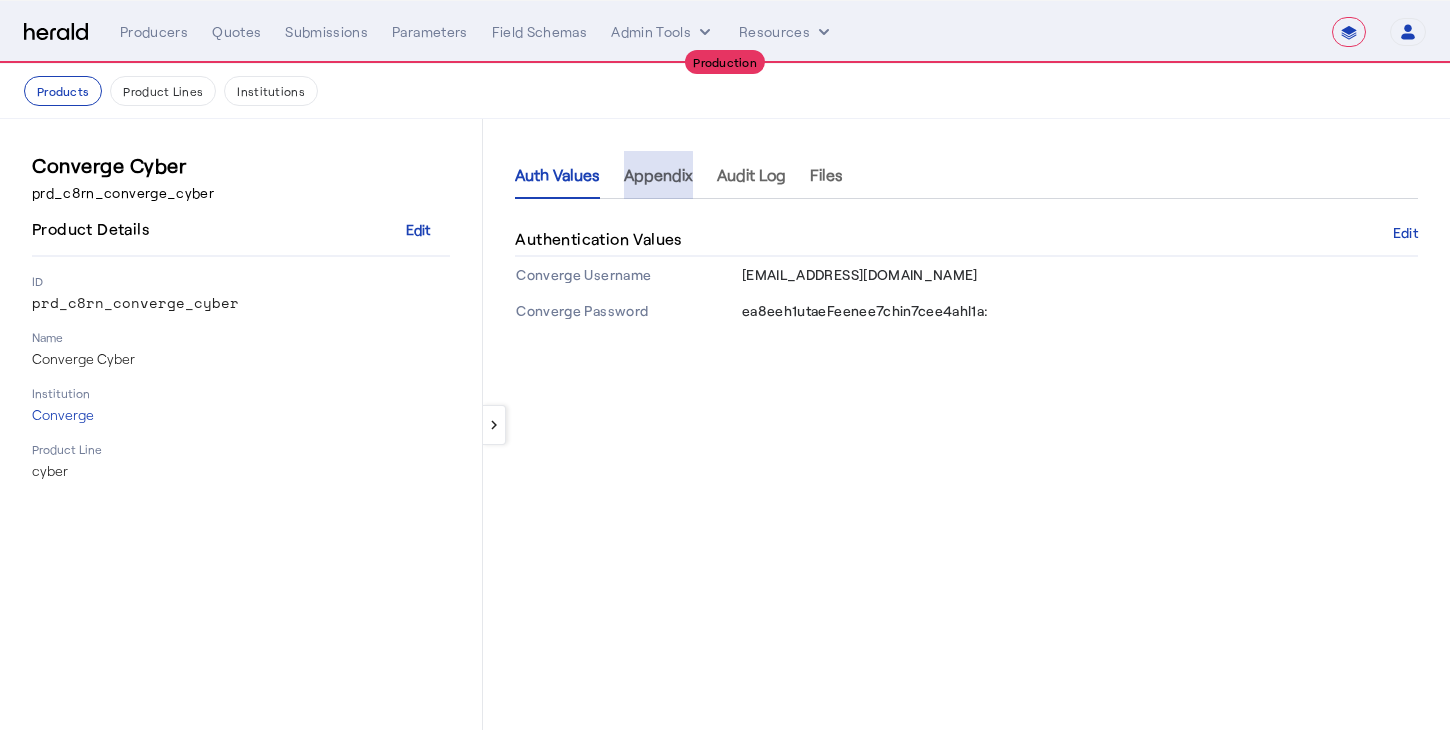 click on "Appendix" at bounding box center (658, 175) 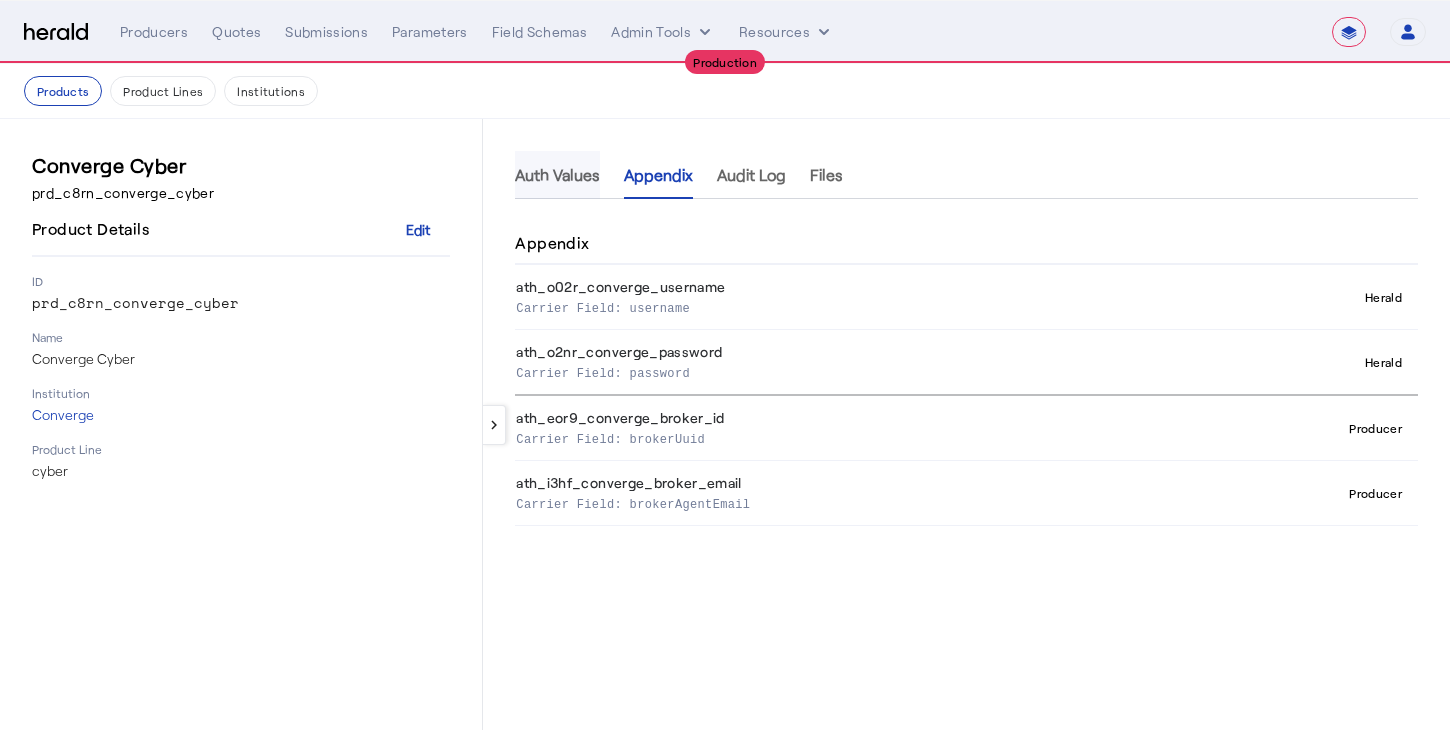 click on "Auth Values" at bounding box center [557, 175] 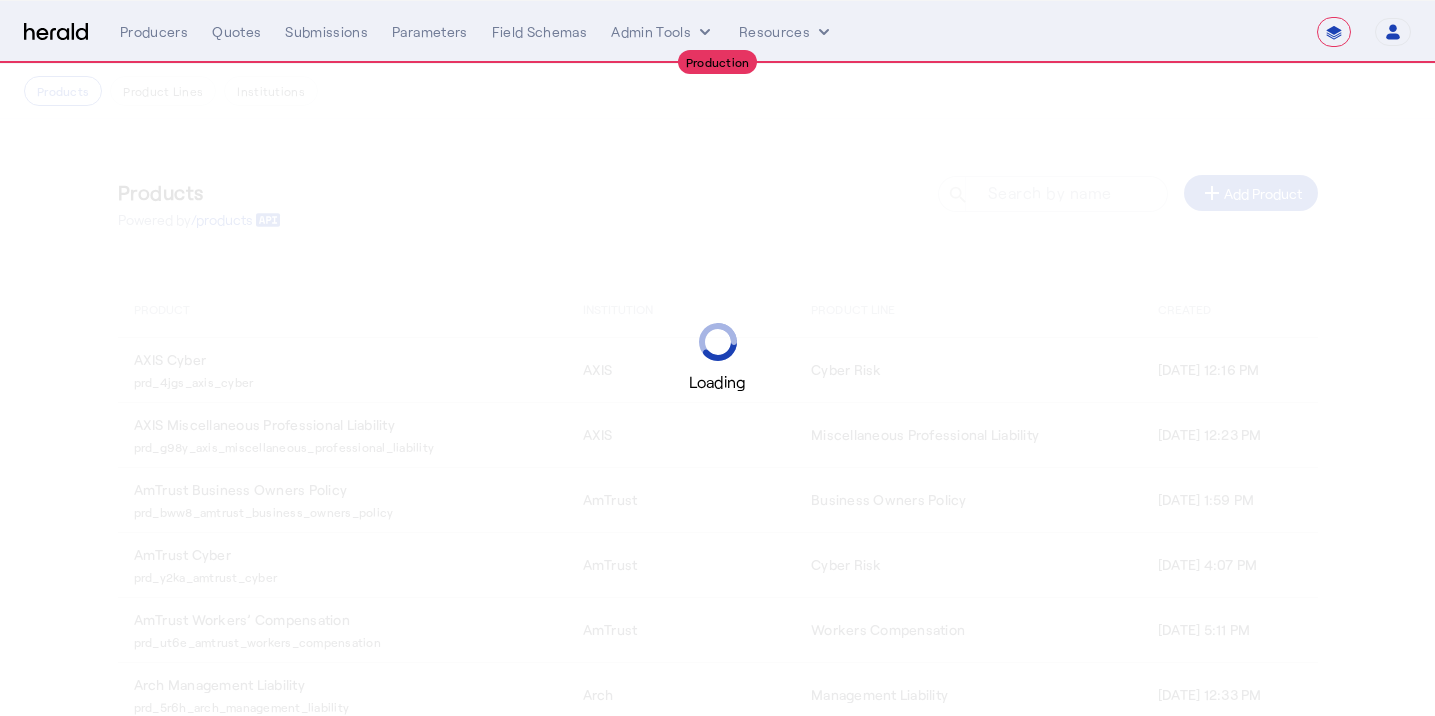 select on "**********" 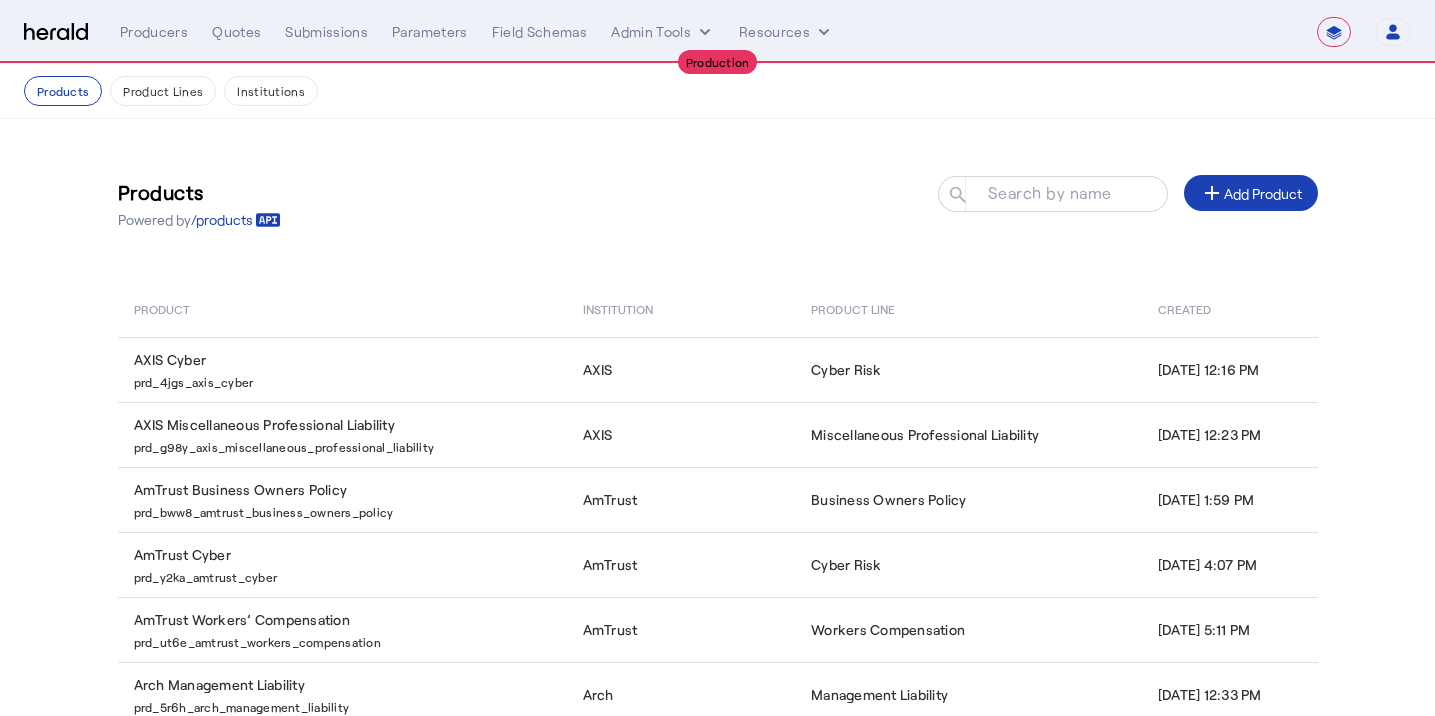 click on "Products  Powered by  /products
Search by name search add  Add Product" 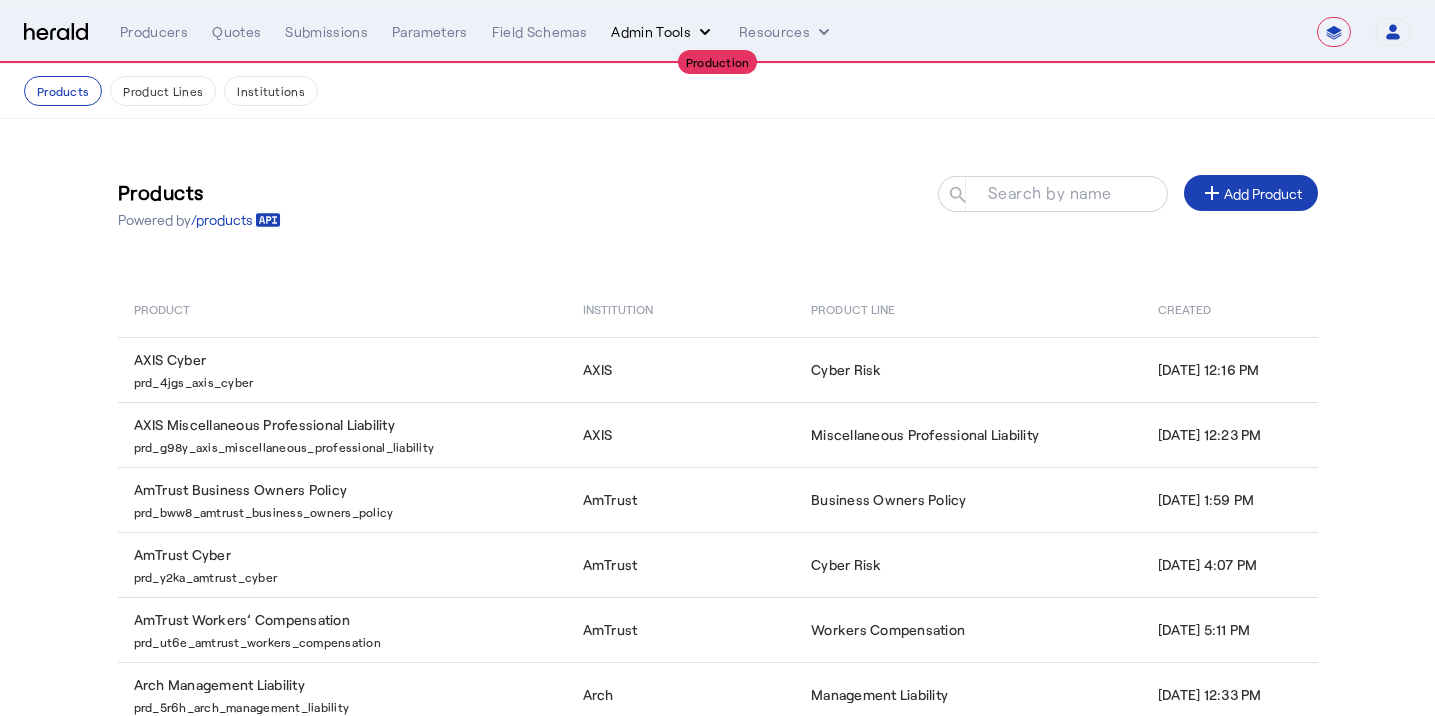 click on "Admin Tools" at bounding box center (663, 32) 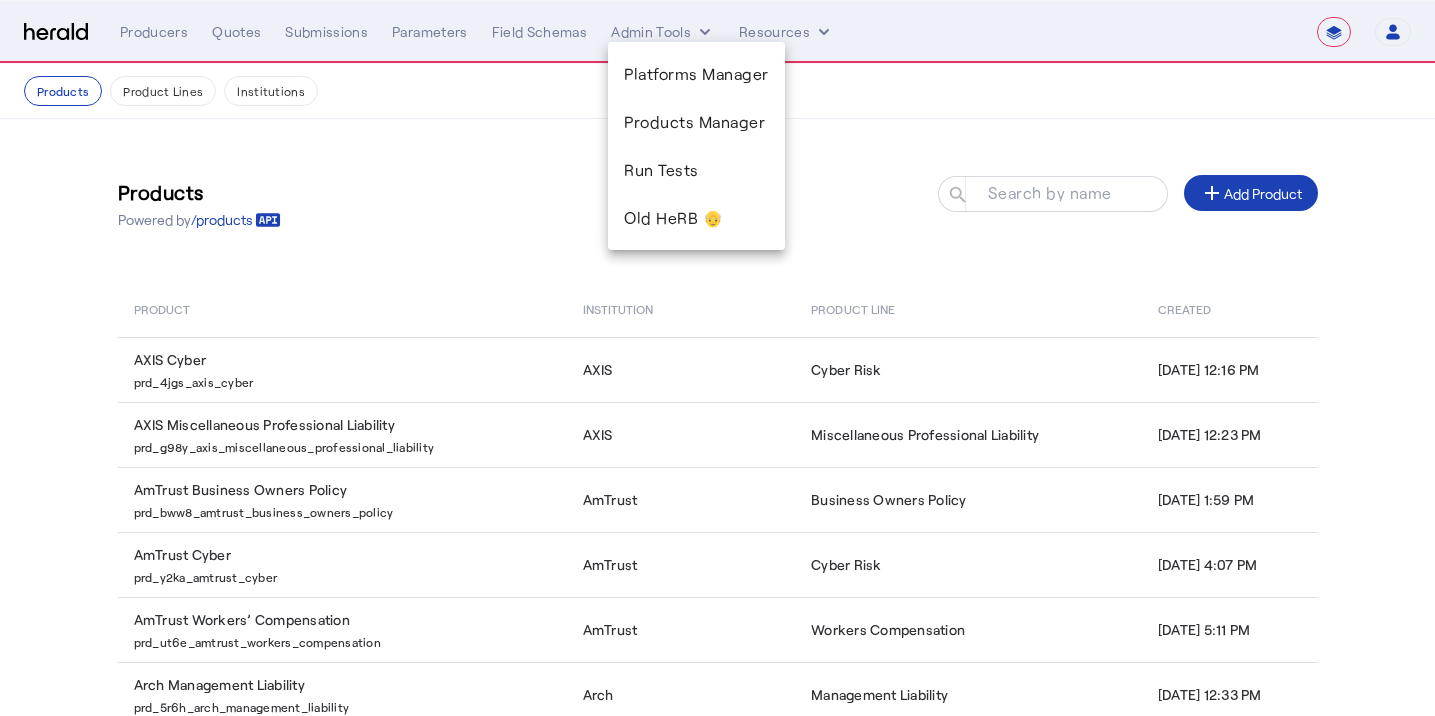 click at bounding box center (717, 358) 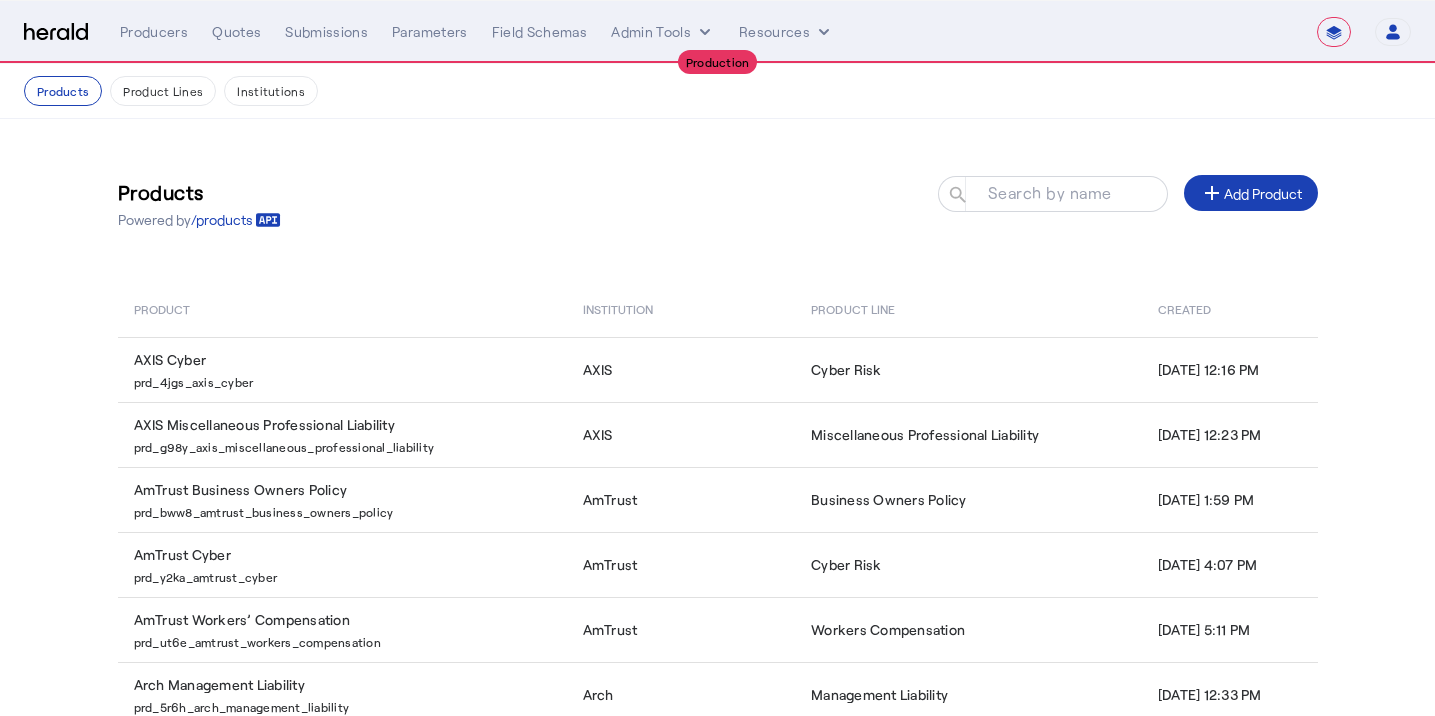 click at bounding box center [56, 32] 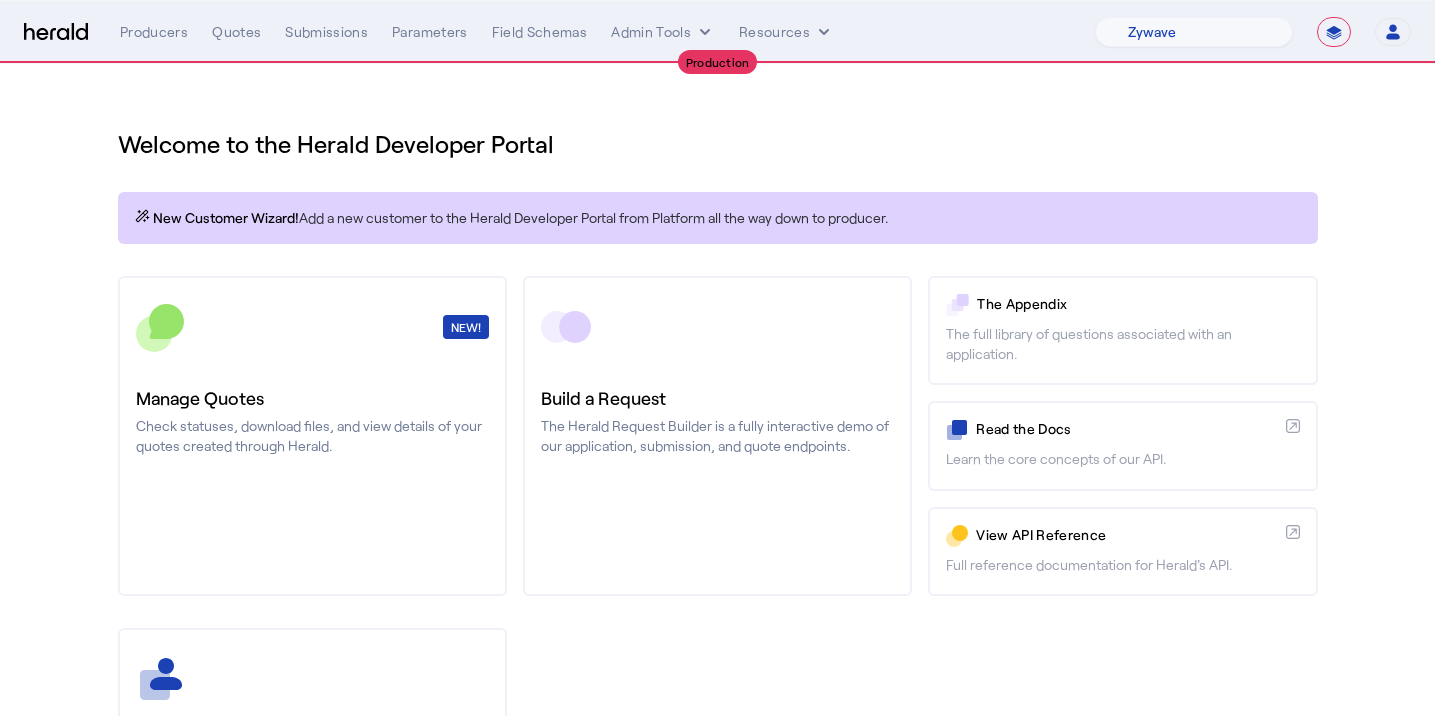 click at bounding box center [56, 32] 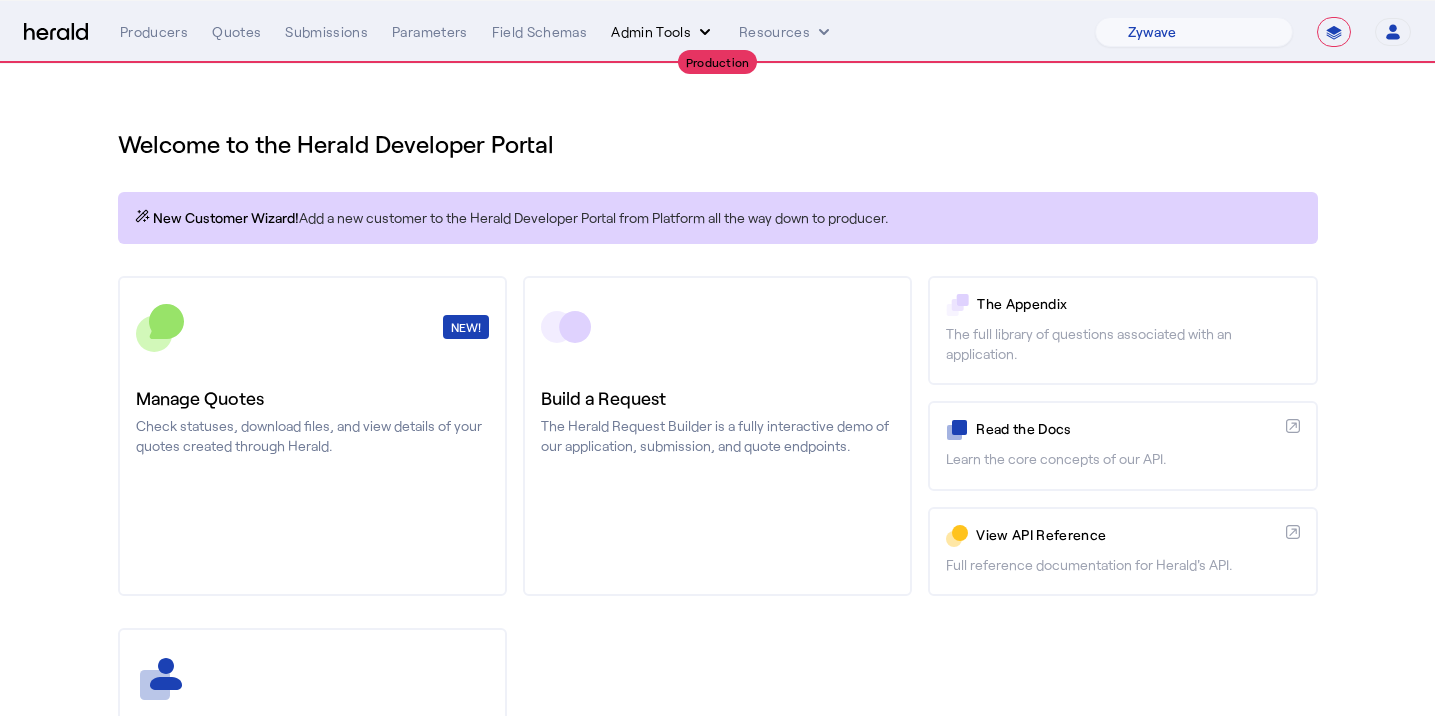 click on "Admin Tools" at bounding box center (663, 32) 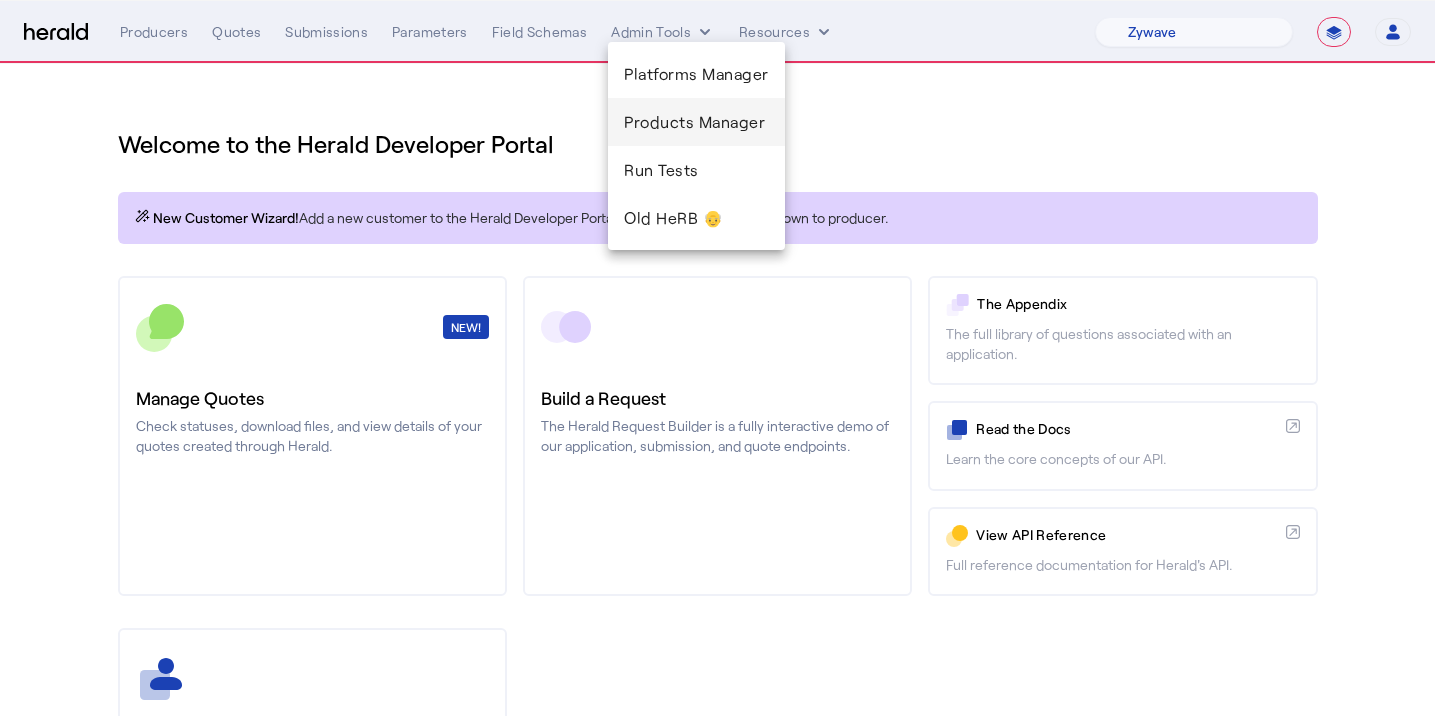 click on "Products Manager" at bounding box center [696, 122] 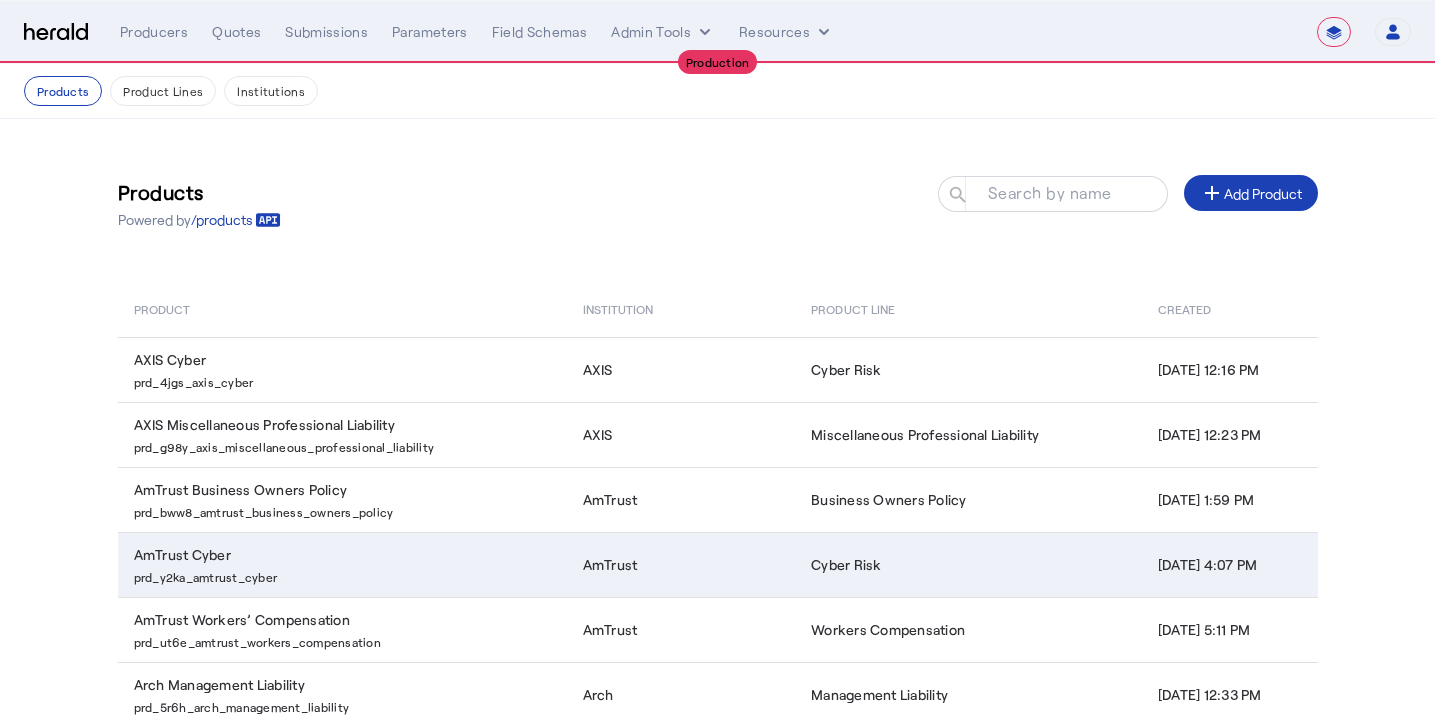 scroll, scrollTop: 368, scrollLeft: 0, axis: vertical 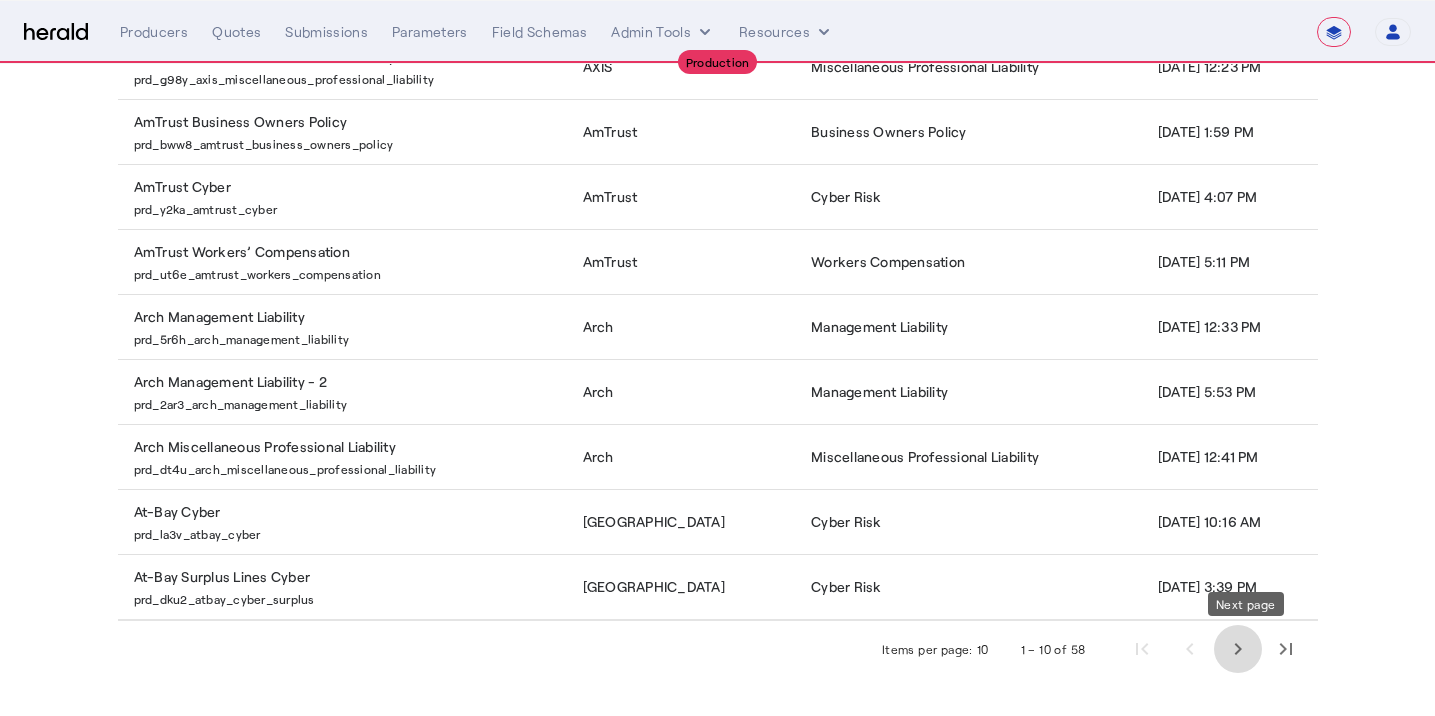click 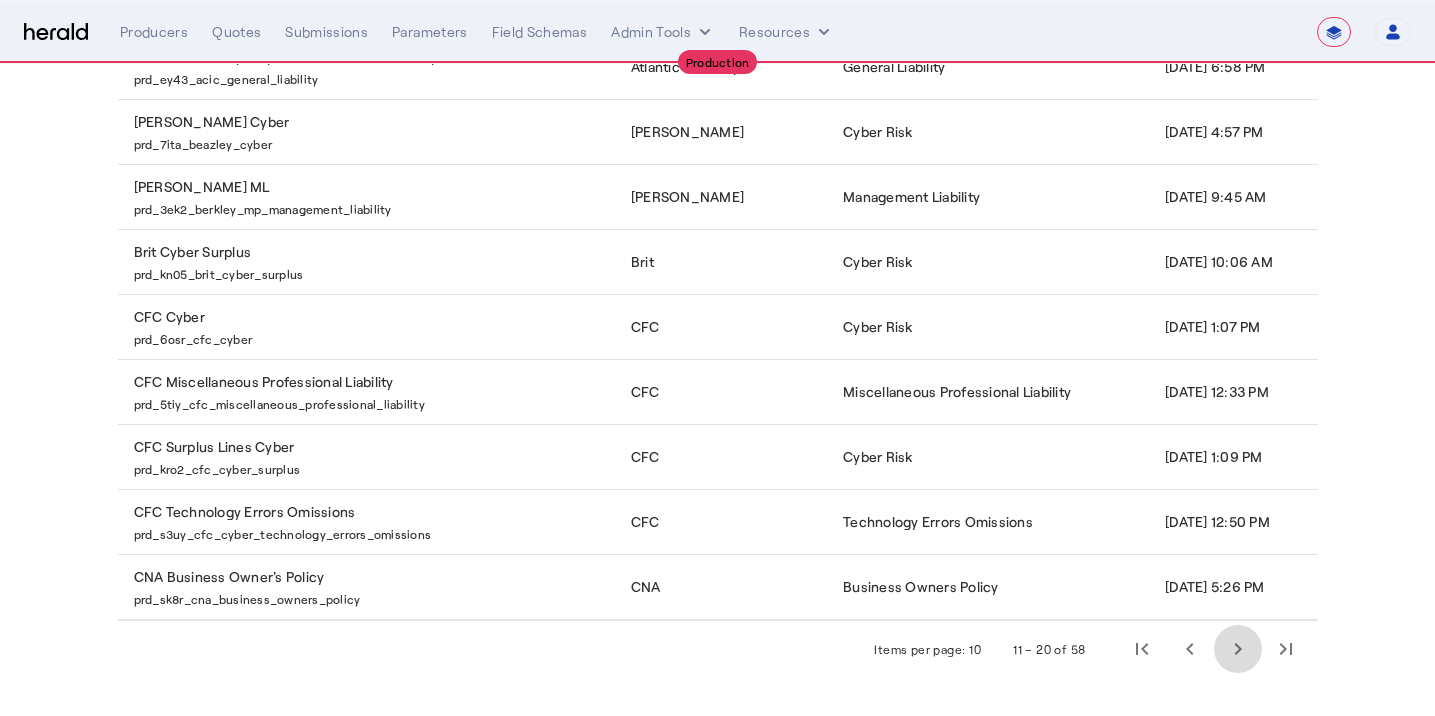 click 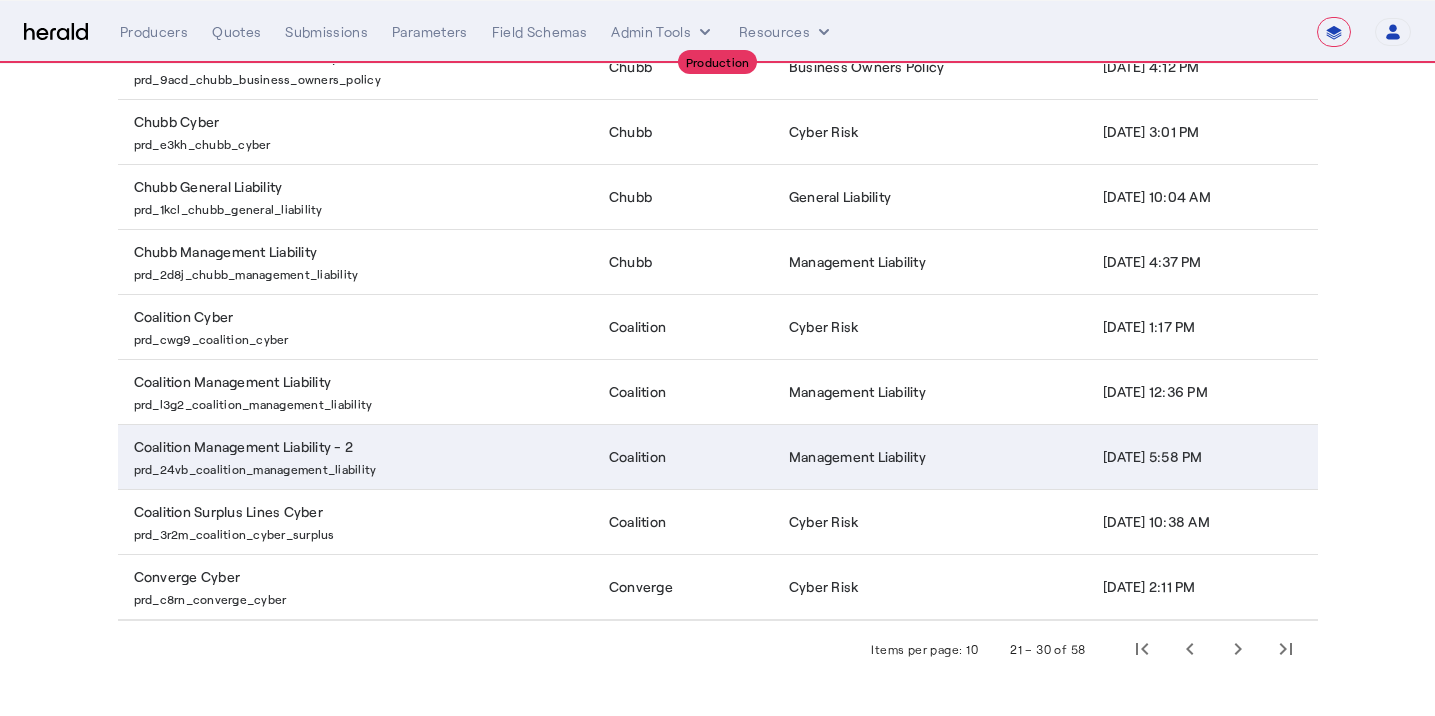 scroll, scrollTop: 0, scrollLeft: 0, axis: both 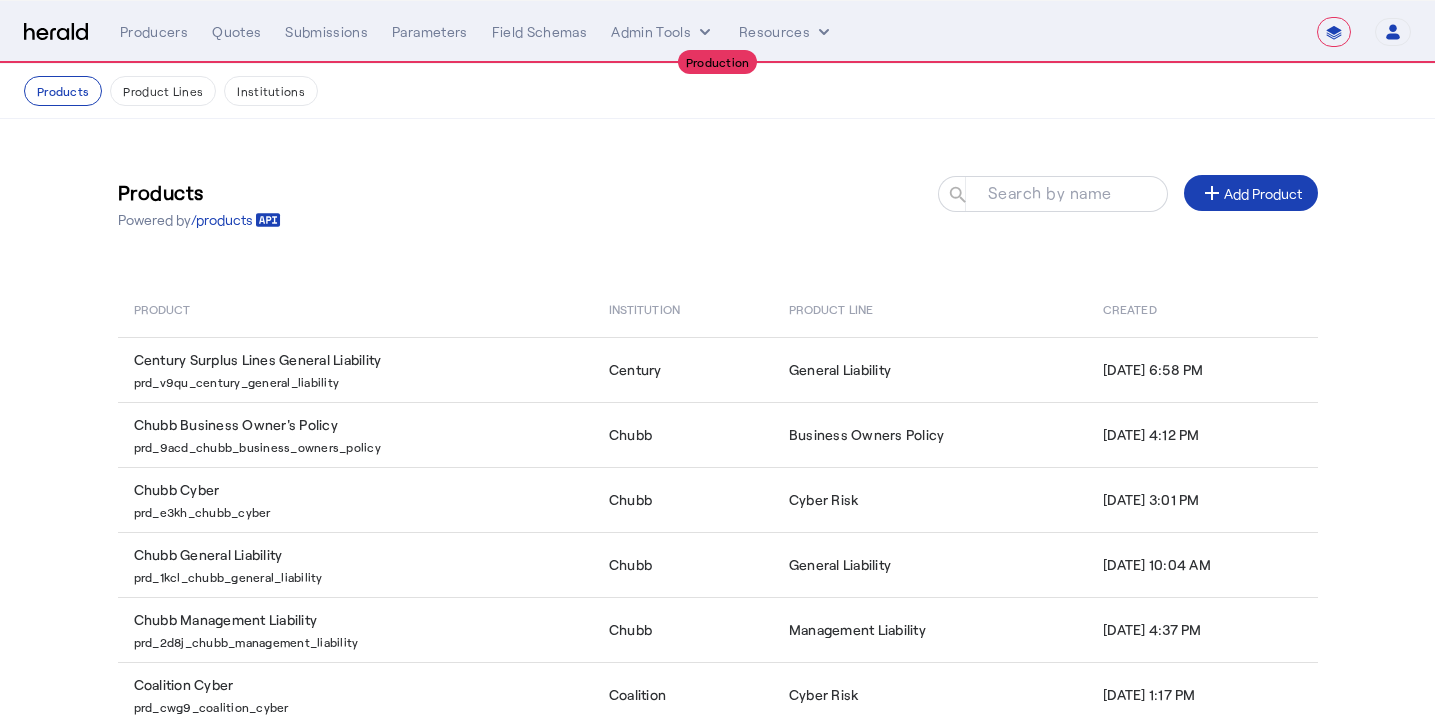 click at bounding box center (56, 32) 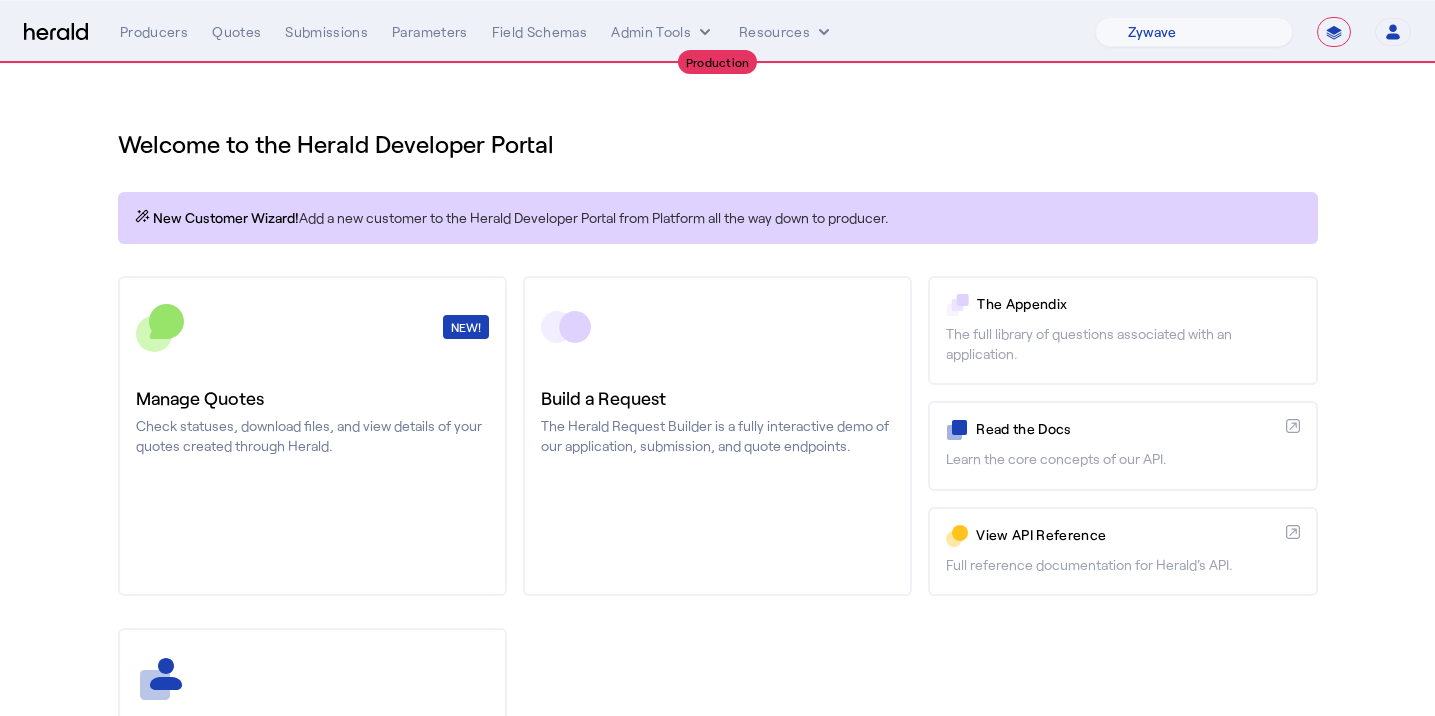 click on "Welcome to the Herald Developer Portal
New Customer Wizard!   Add a new customer to the Herald Developer Portal from Platform all the way down to producer.
NEW!  Manage Quotes  Check statuses, download files, and view details of your quotes created through Herald.
Build a Request  The Herald Request Builder is a fully interactive demo of our application, submission, and quote endpoints.
The Appendix   The full library of questions associated with an application.
Read the Docs
Learn the core concepts of our API.
View API Reference
Full reference documentation for Herald's API." 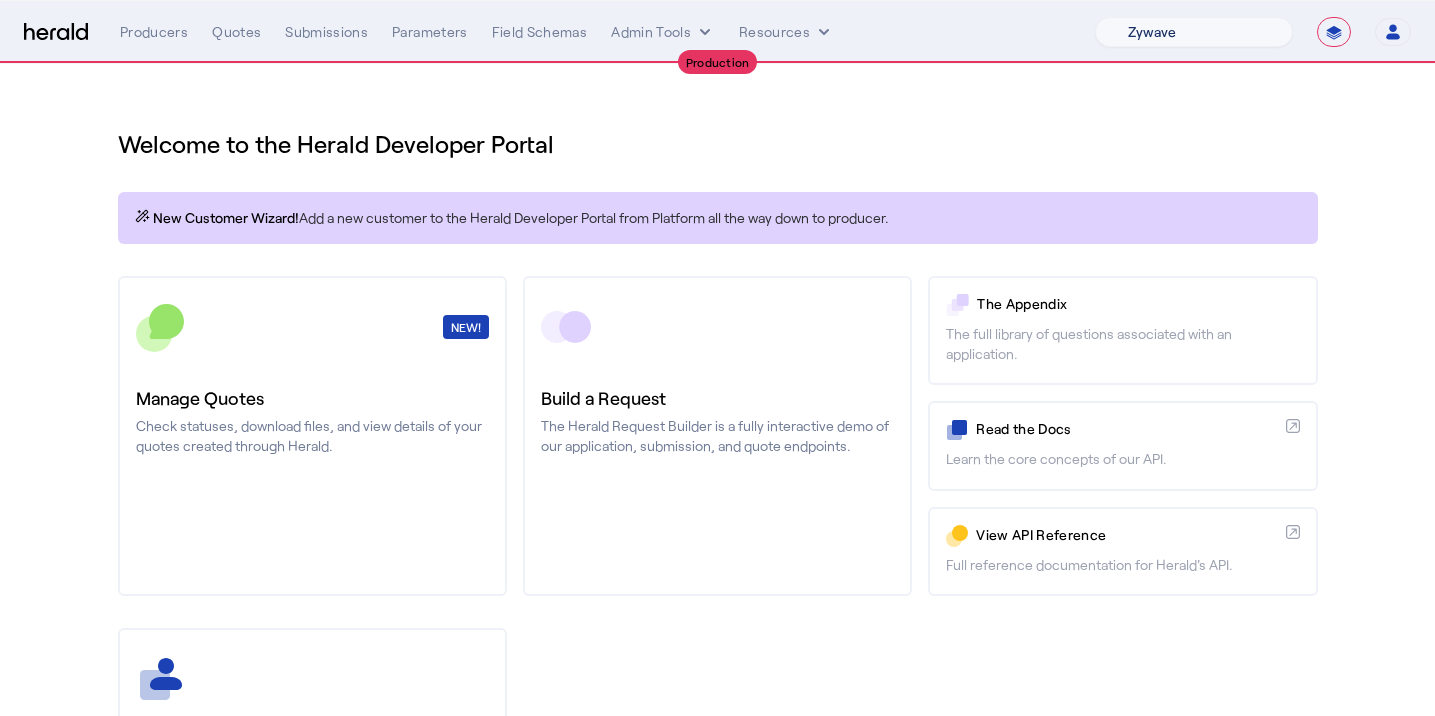 click on "1Fort   [PERSON_NAME]   [PERSON_NAME]   CRC   Campus Coverage   Citadel   Fifthwall   Flow Specialty (Capitola)   Founder Shield   Growthmill   HIB Marketplace   HeraldAPI   Layr   Limit   [PERSON_NAME]   QuoteWell   Sayata Labs   Semsee   Stere   USI   Vouch   Zywave" at bounding box center (1194, 32) 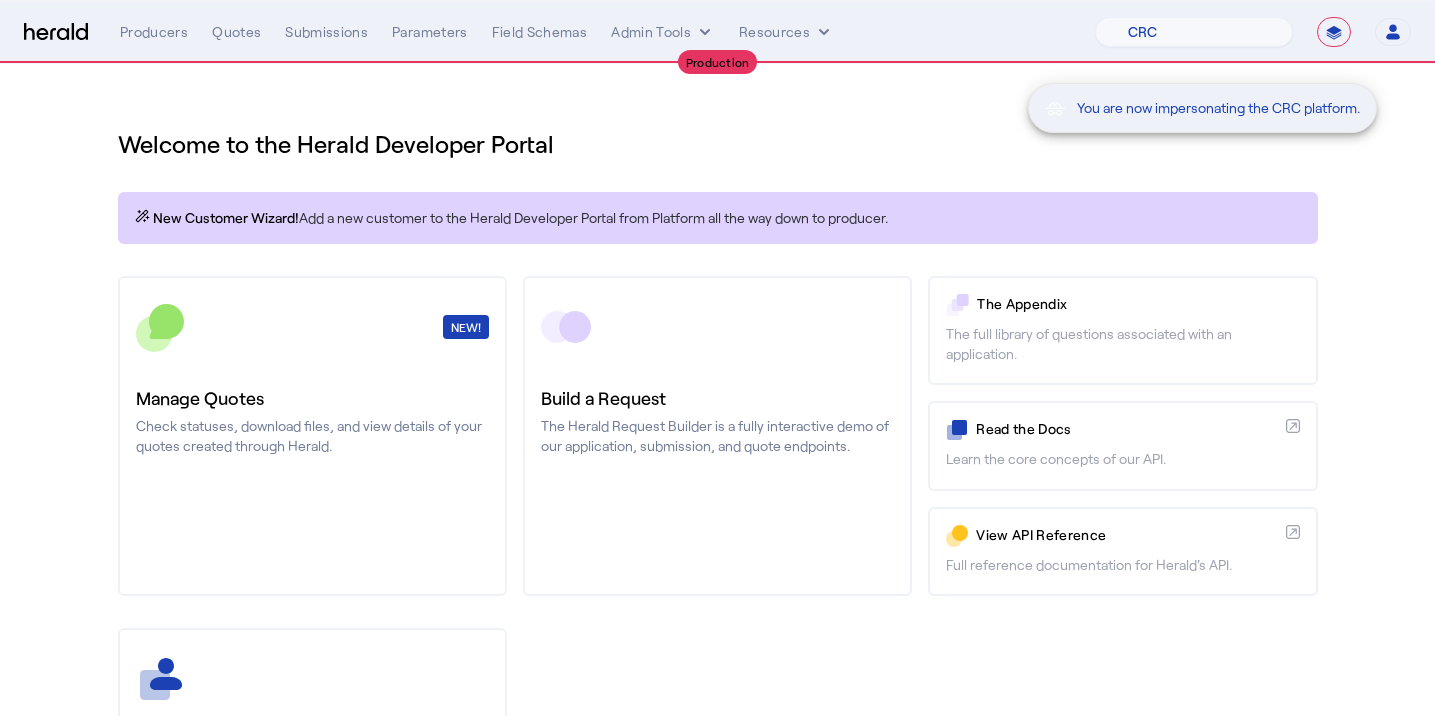 click on "You are now impersonating the CRC platform." at bounding box center [717, 358] 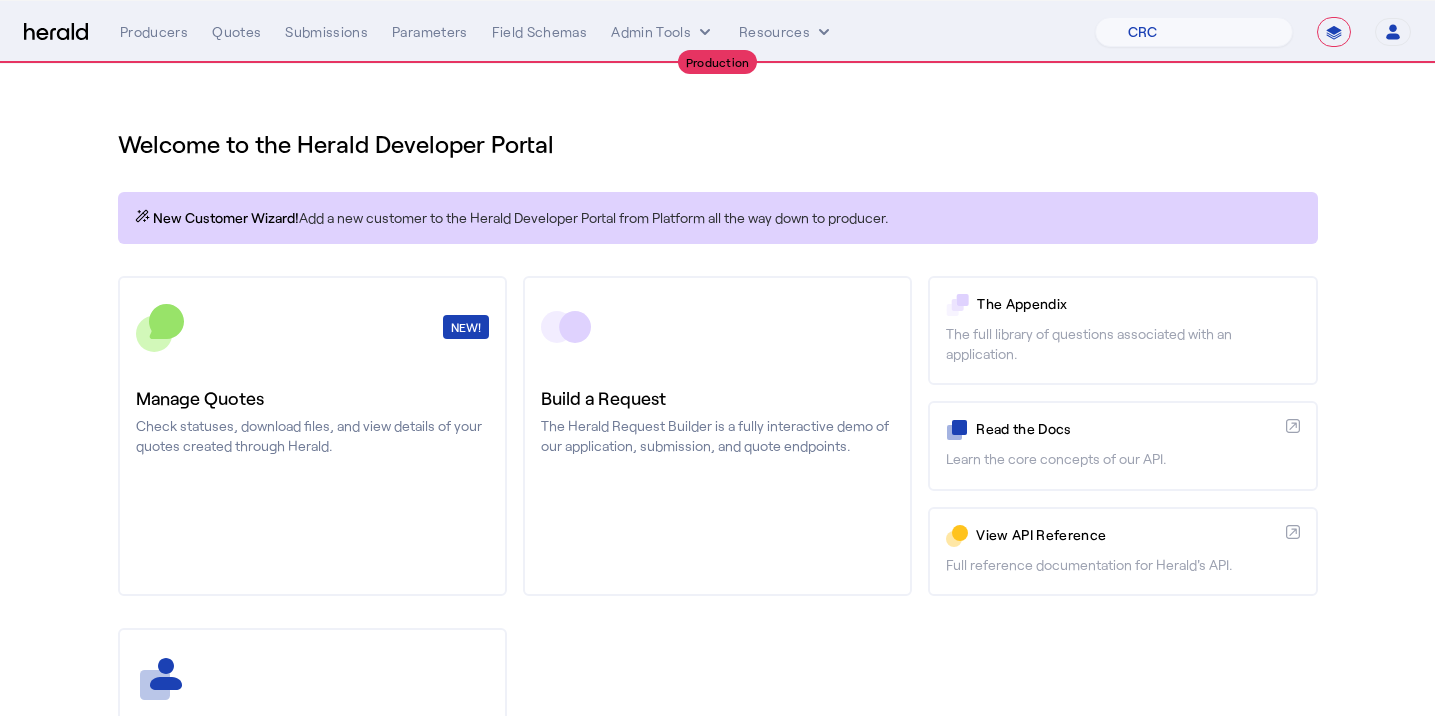 click on "Welcome to the Herald Developer Portal" 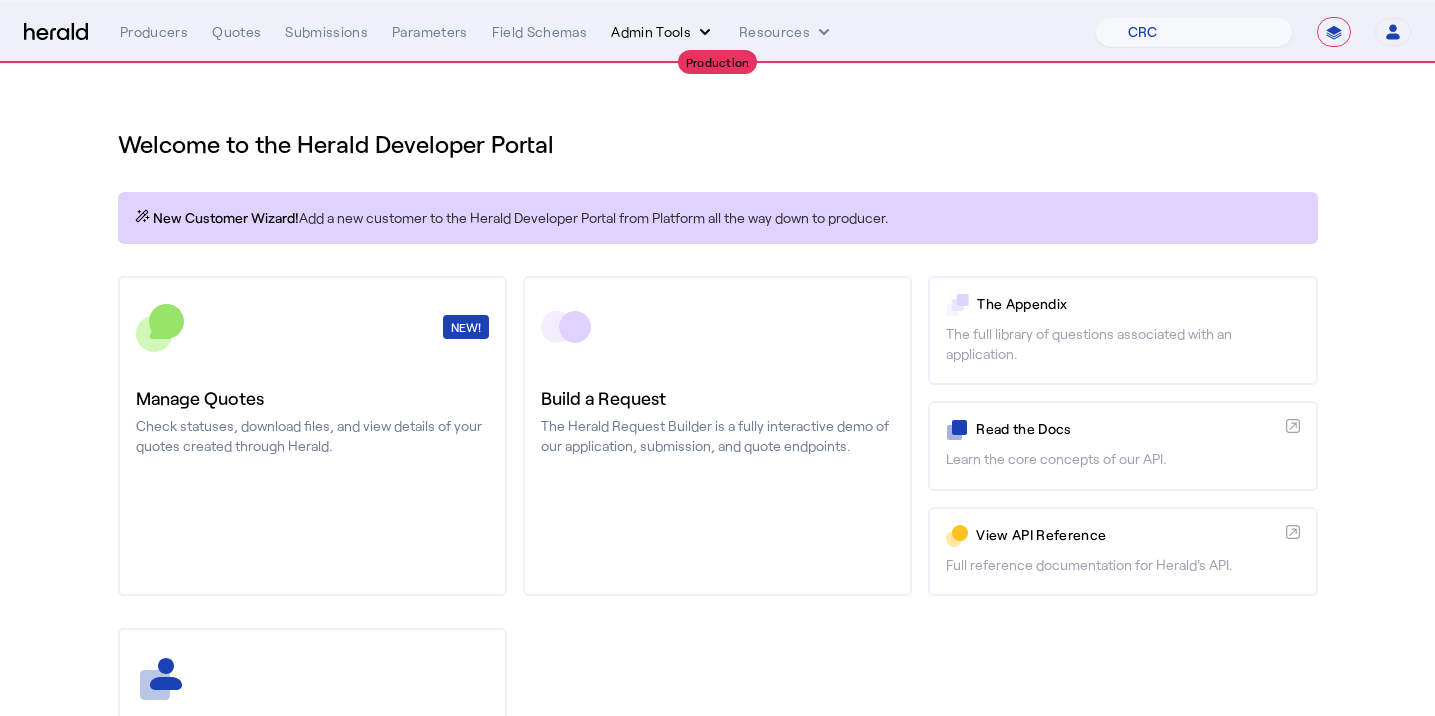 click on "Admin Tools" at bounding box center [663, 32] 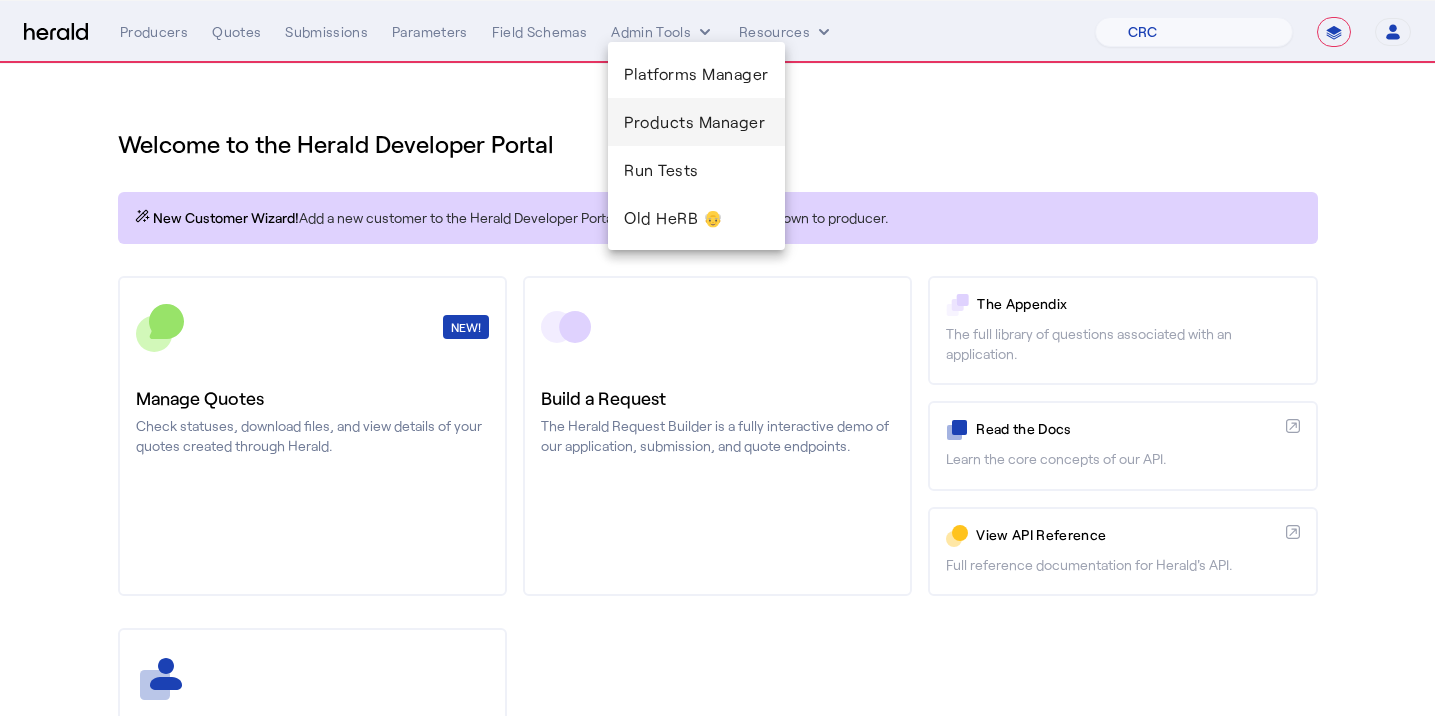 click on "Products Manager" at bounding box center [696, 122] 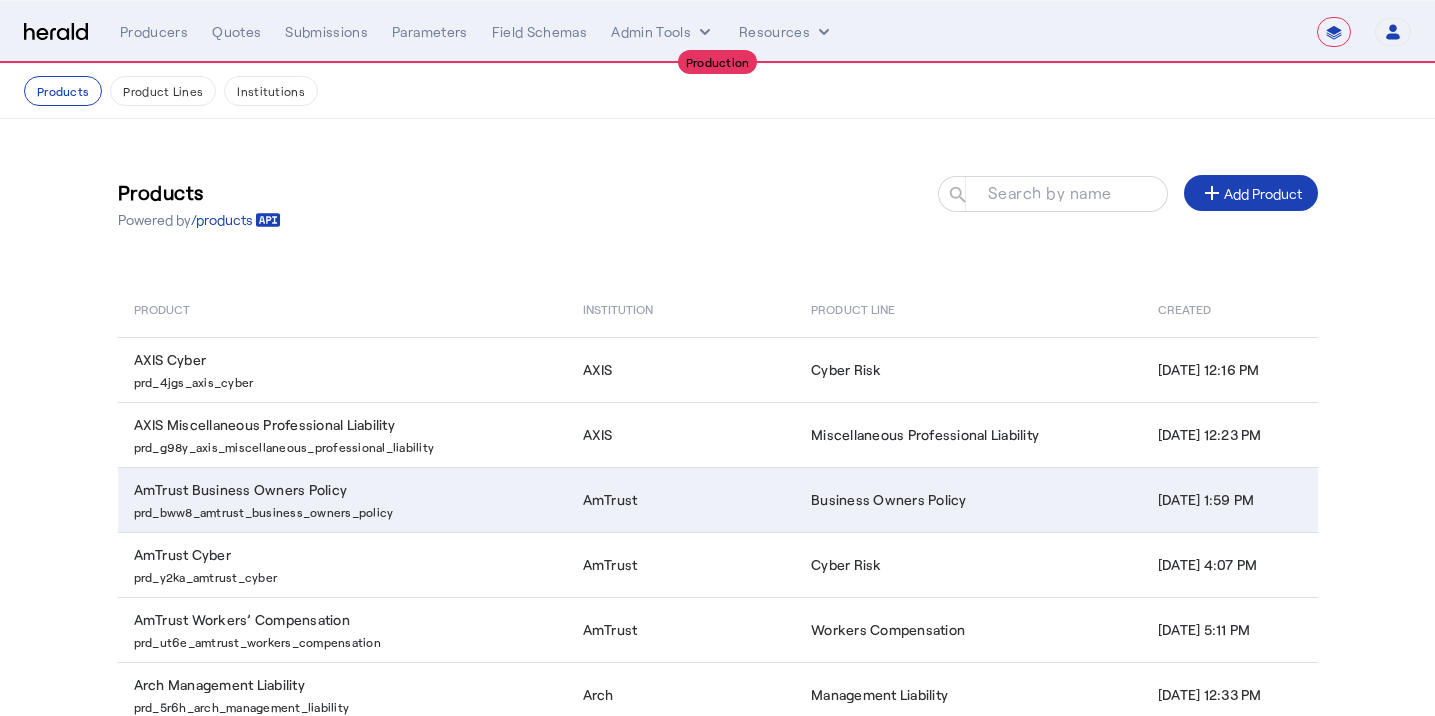 scroll, scrollTop: 368, scrollLeft: 0, axis: vertical 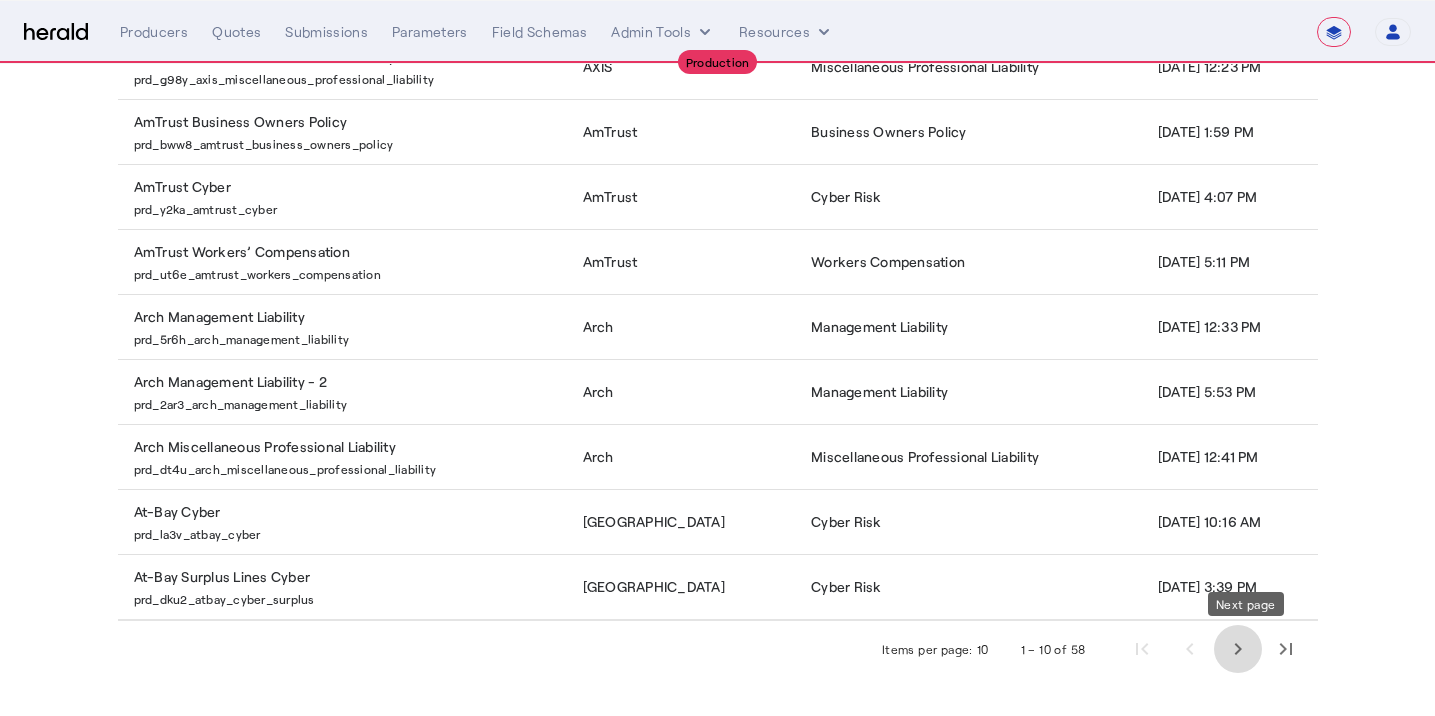 click 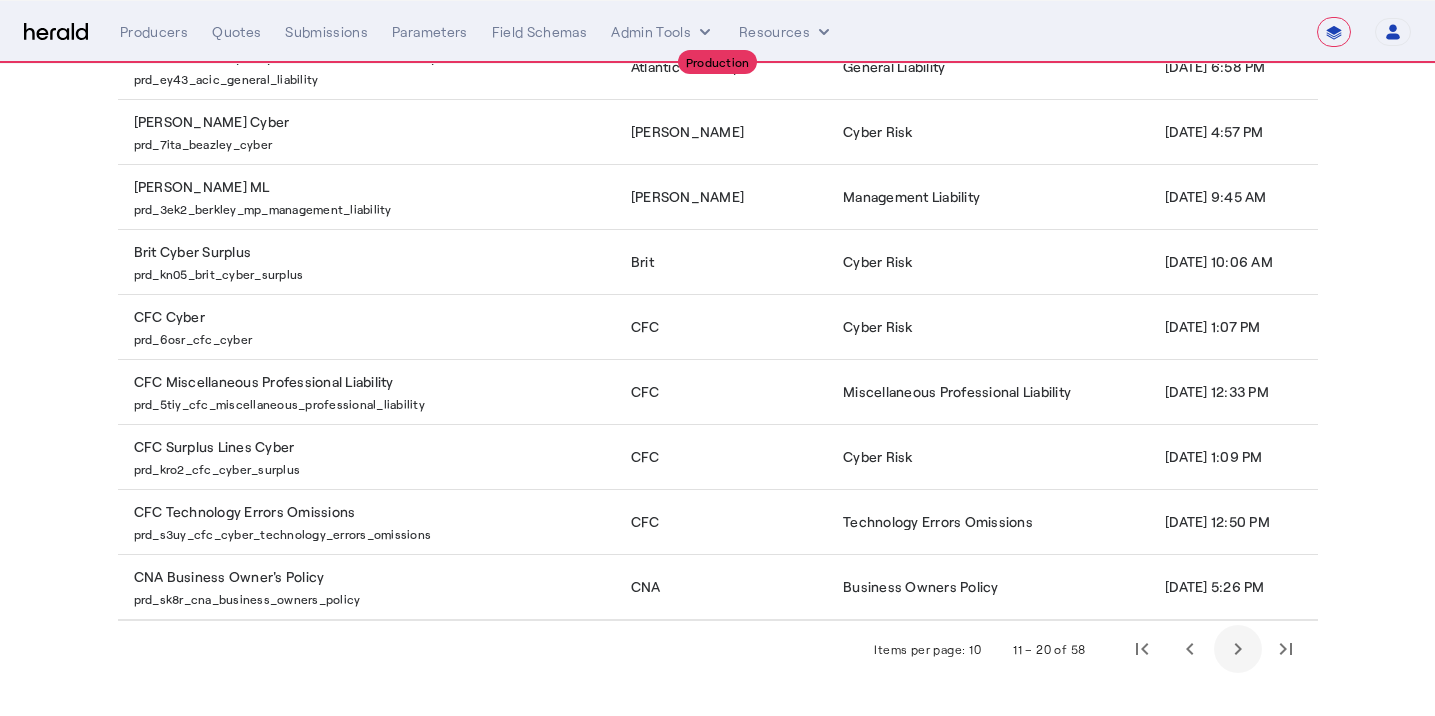 click 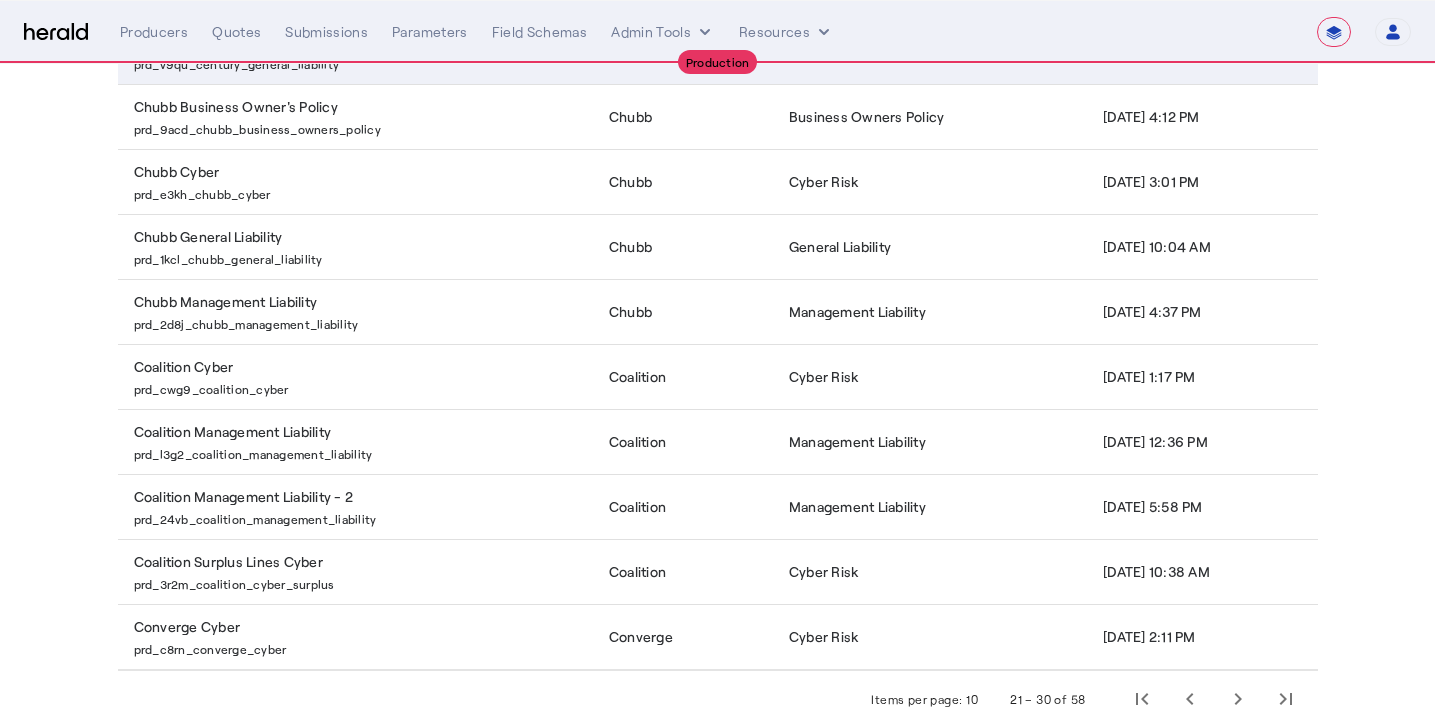 scroll, scrollTop: 368, scrollLeft: 0, axis: vertical 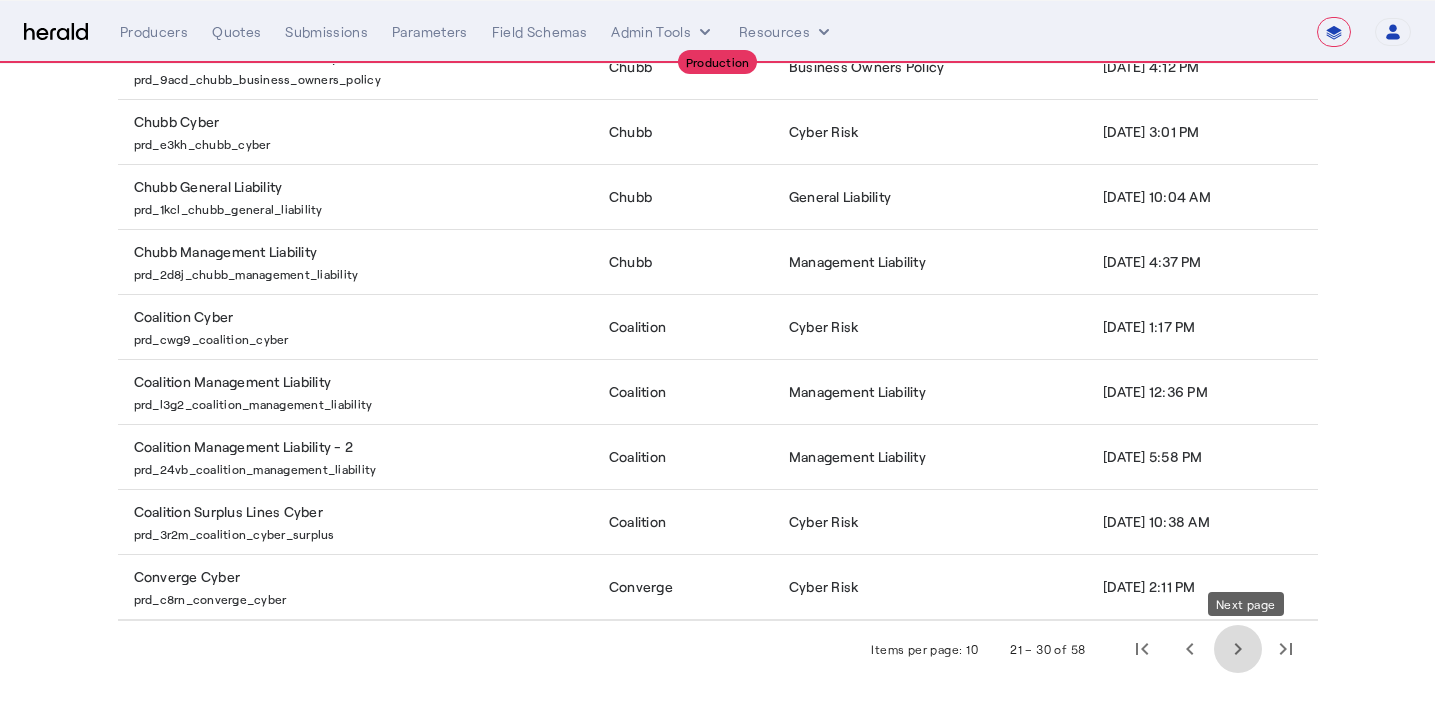 click 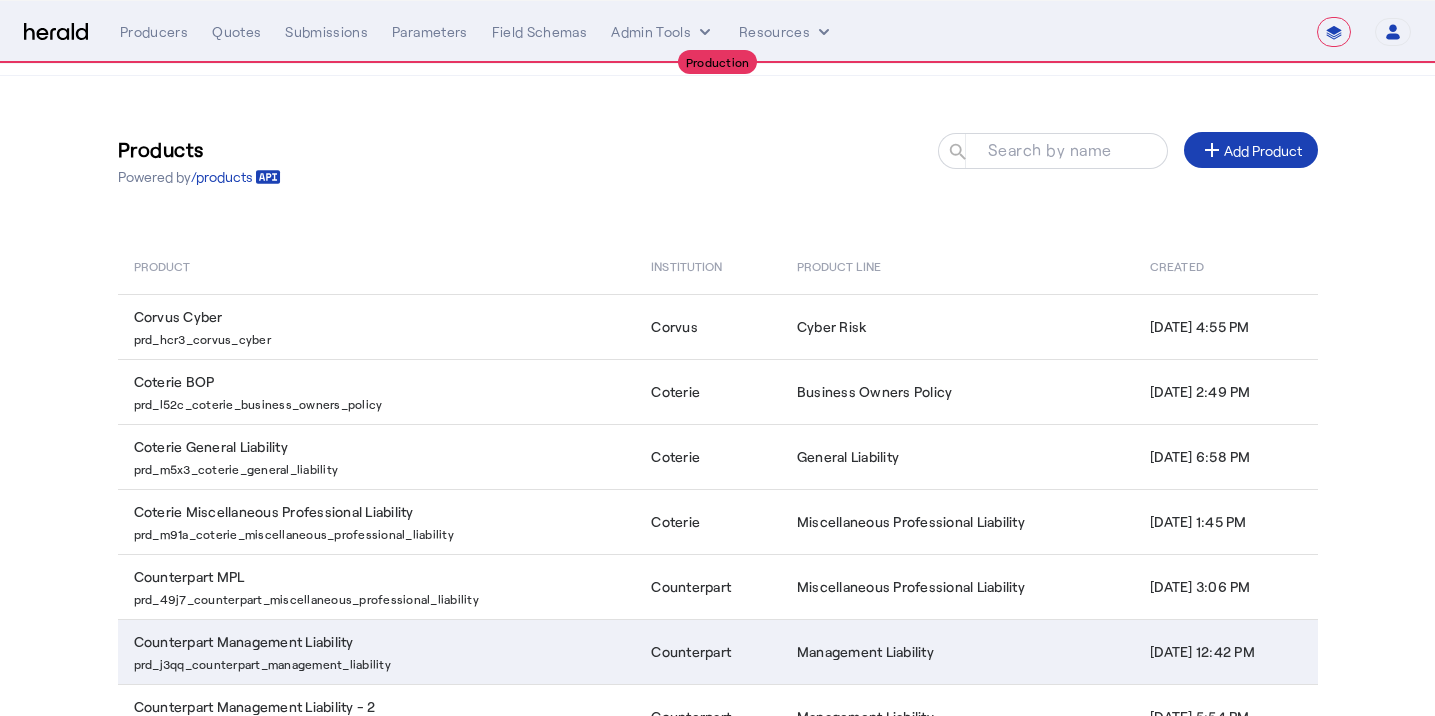 scroll, scrollTop: 0, scrollLeft: 0, axis: both 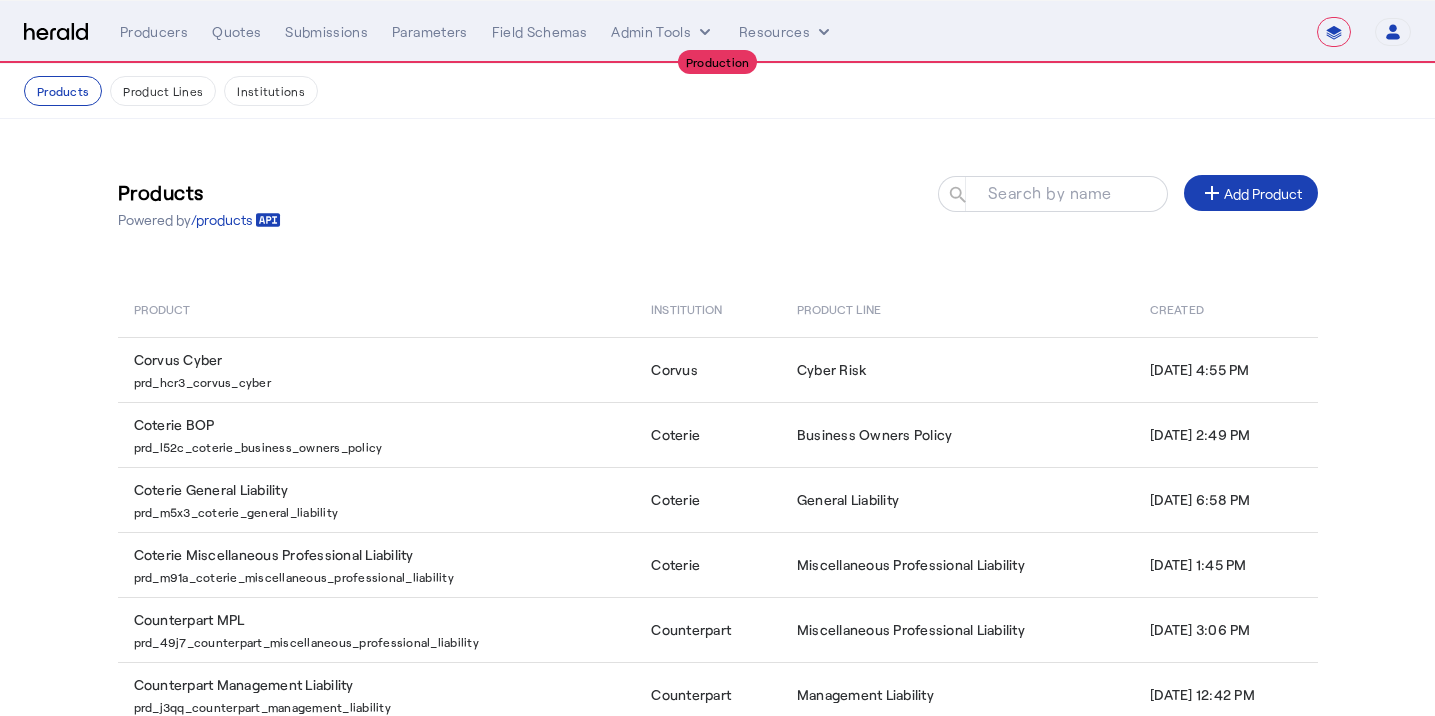 click on "Products  Powered by  /products
Search by name search add  Add Product" 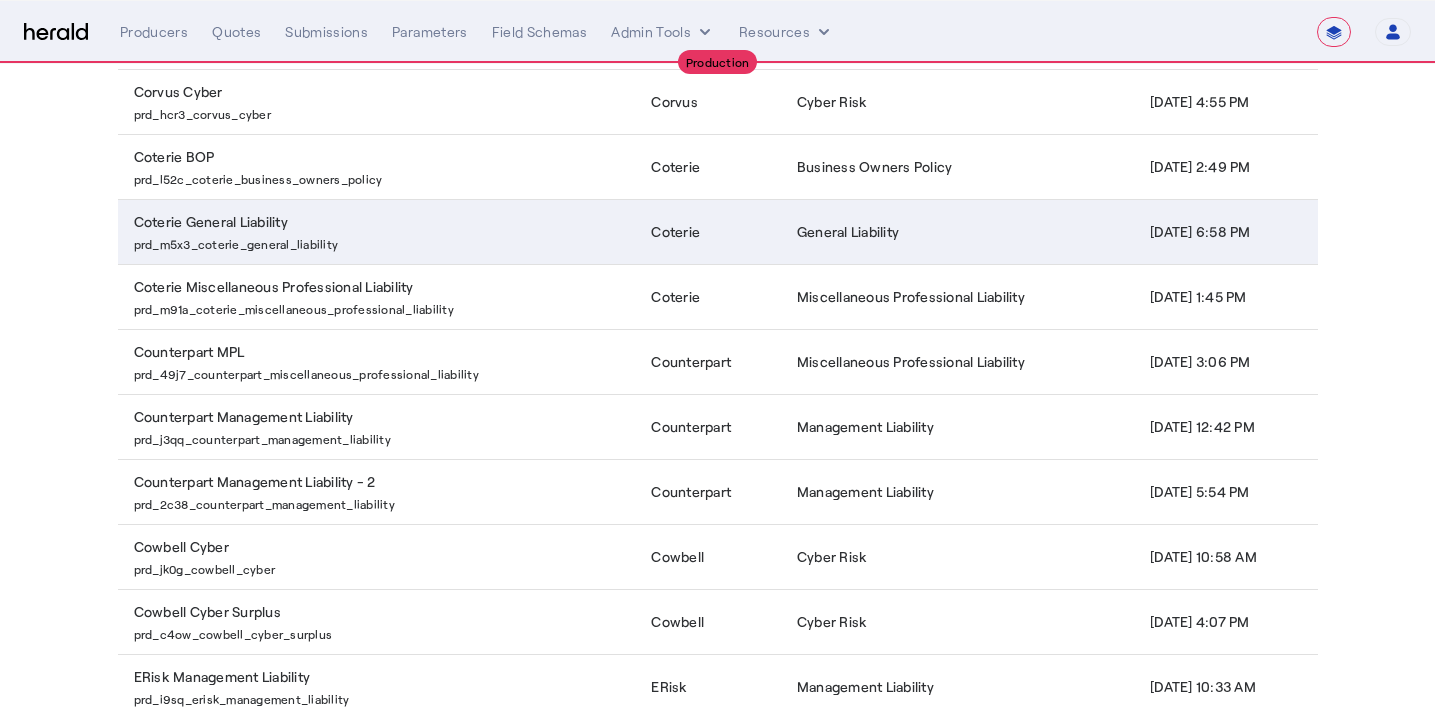 scroll, scrollTop: 368, scrollLeft: 0, axis: vertical 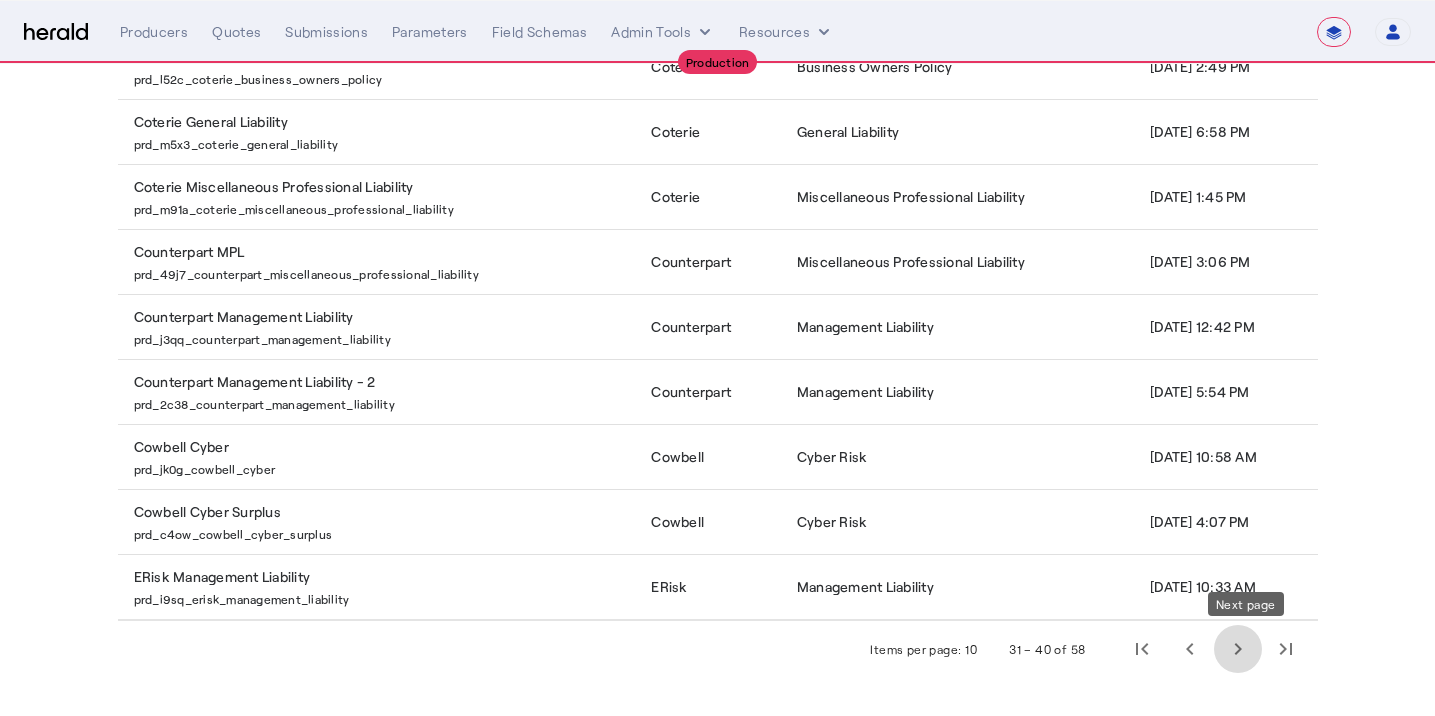 click 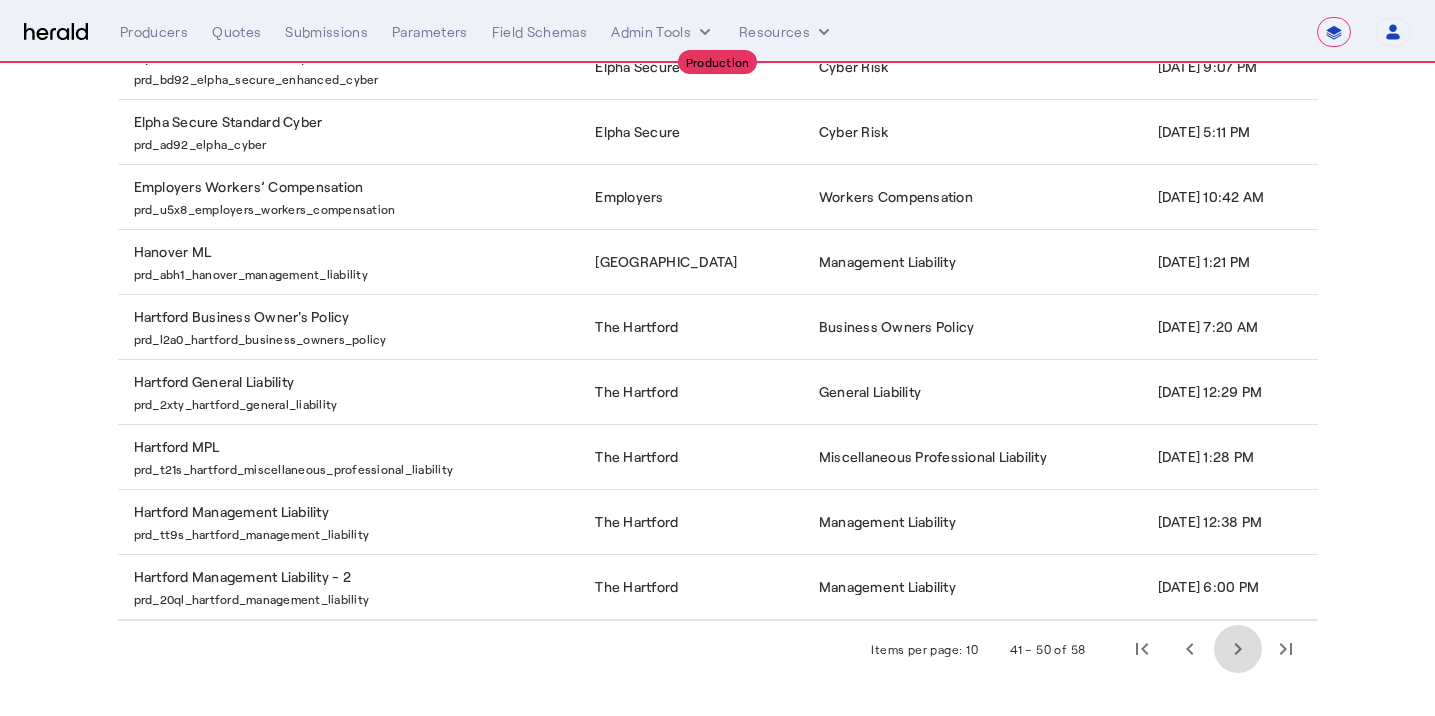 click 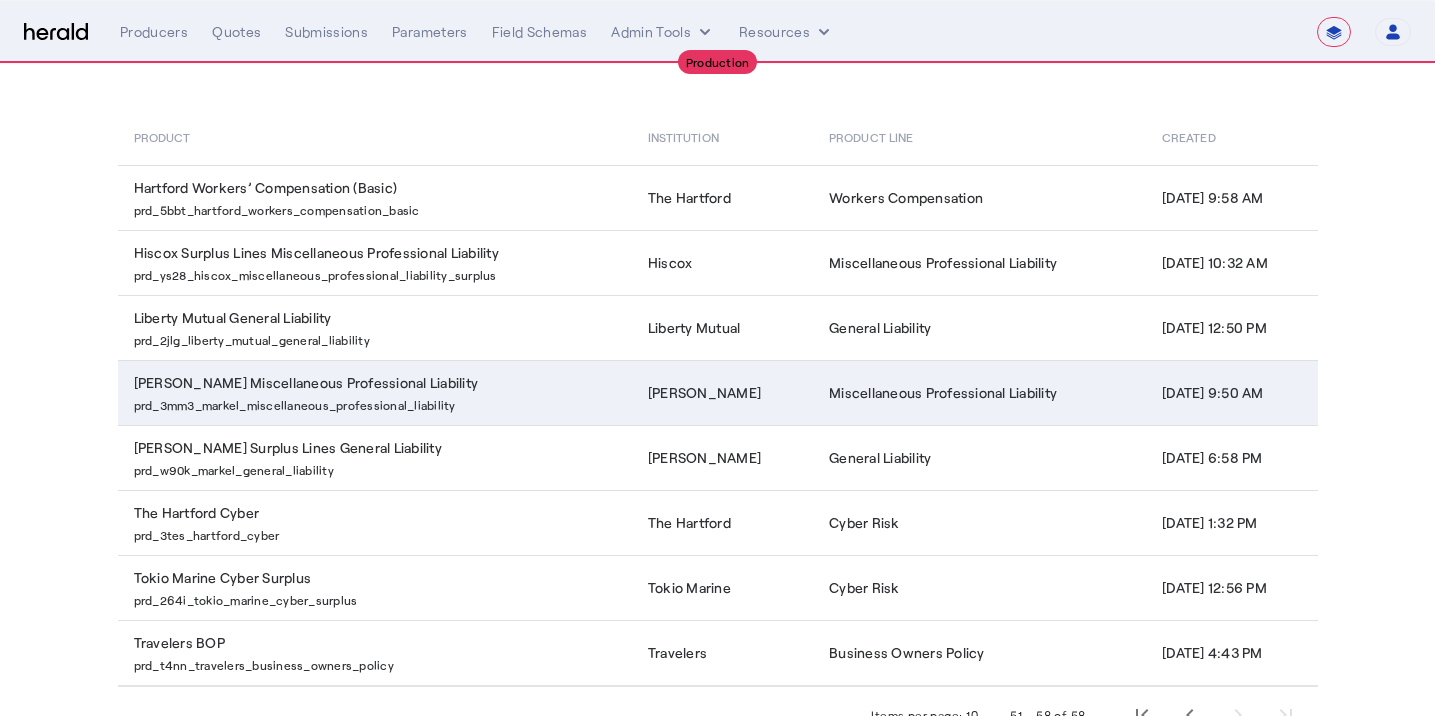 scroll, scrollTop: 0, scrollLeft: 0, axis: both 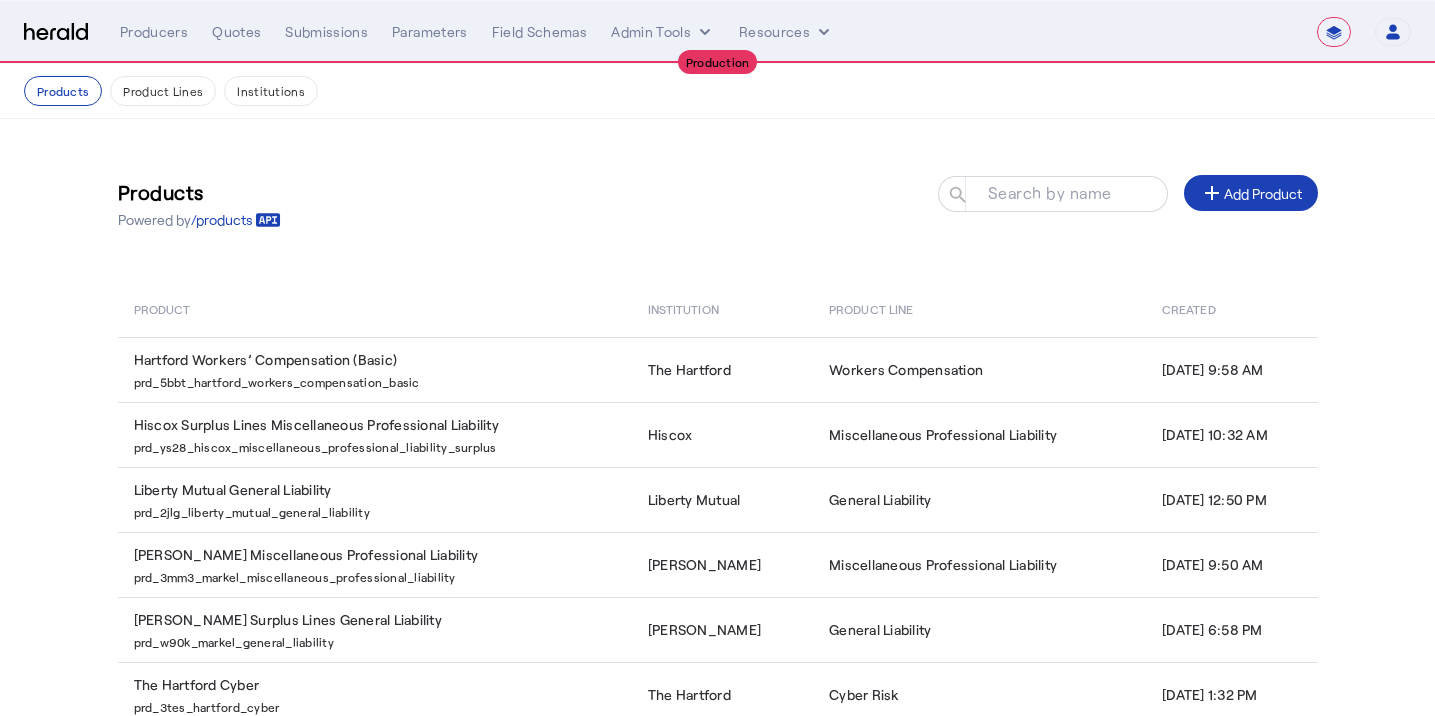 click on "**********" at bounding box center [1334, 32] 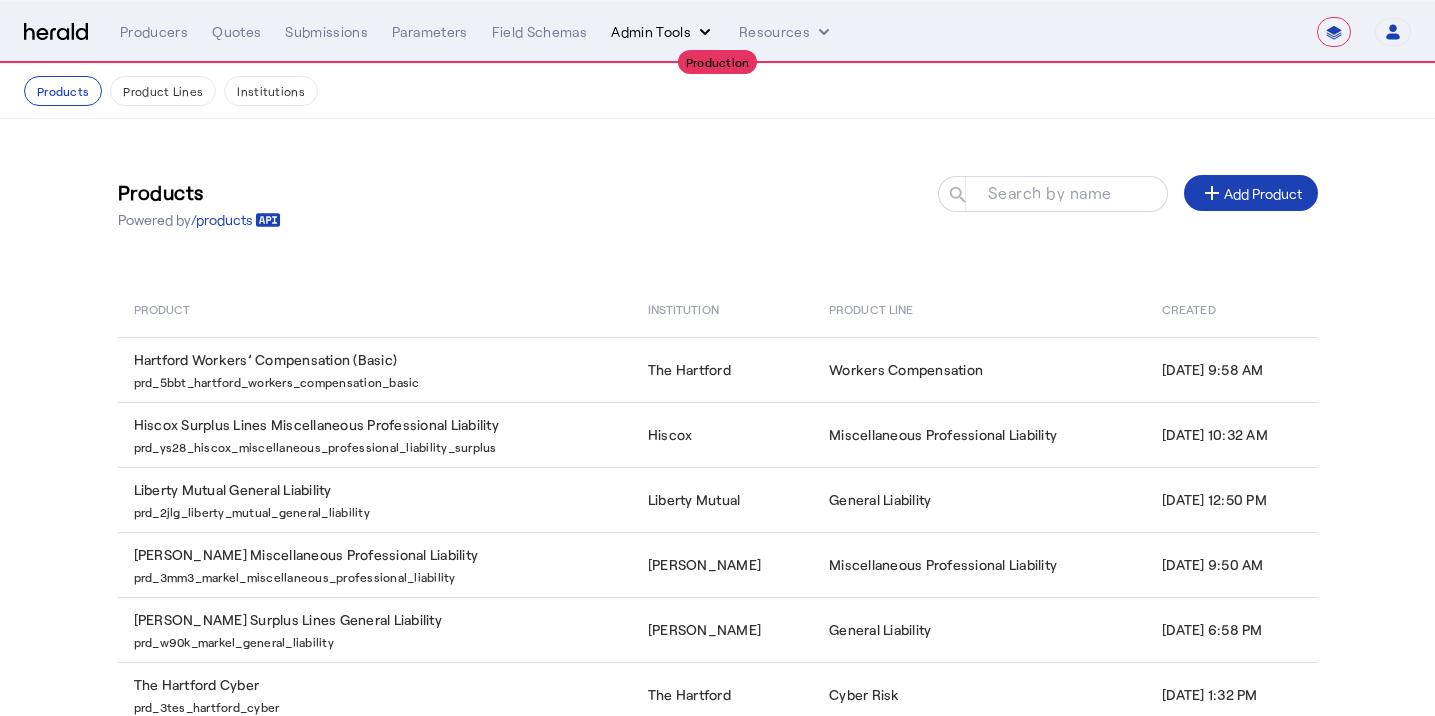 click on "Admin Tools" at bounding box center [663, 32] 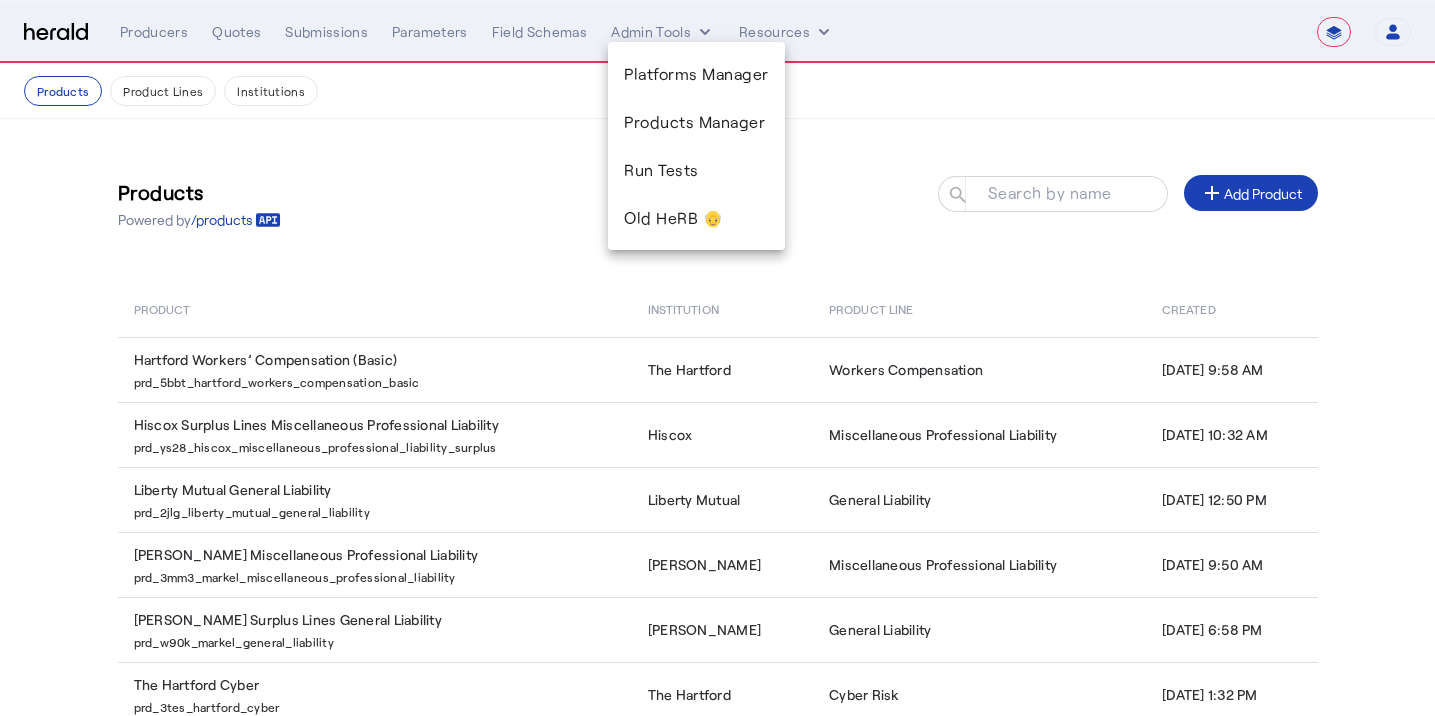click at bounding box center [717, 358] 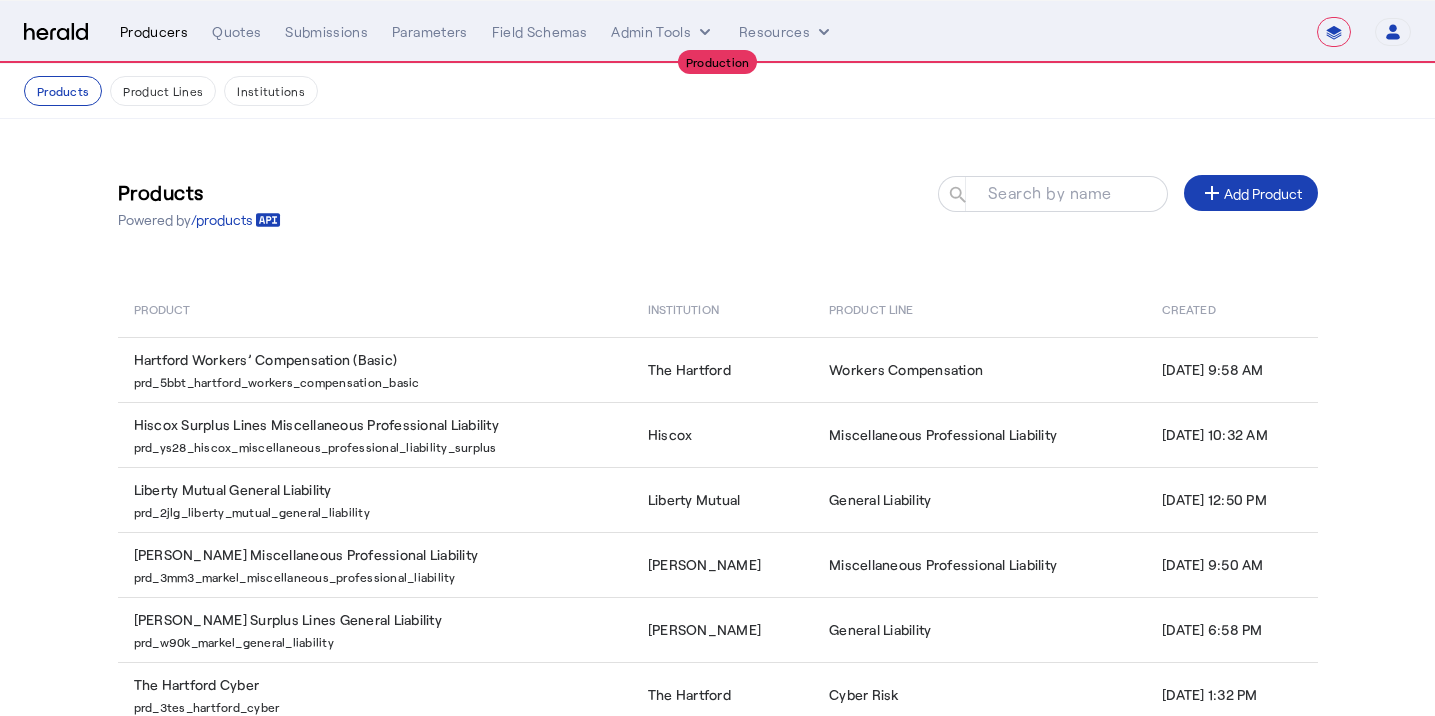 click on "Producers" at bounding box center (154, 32) 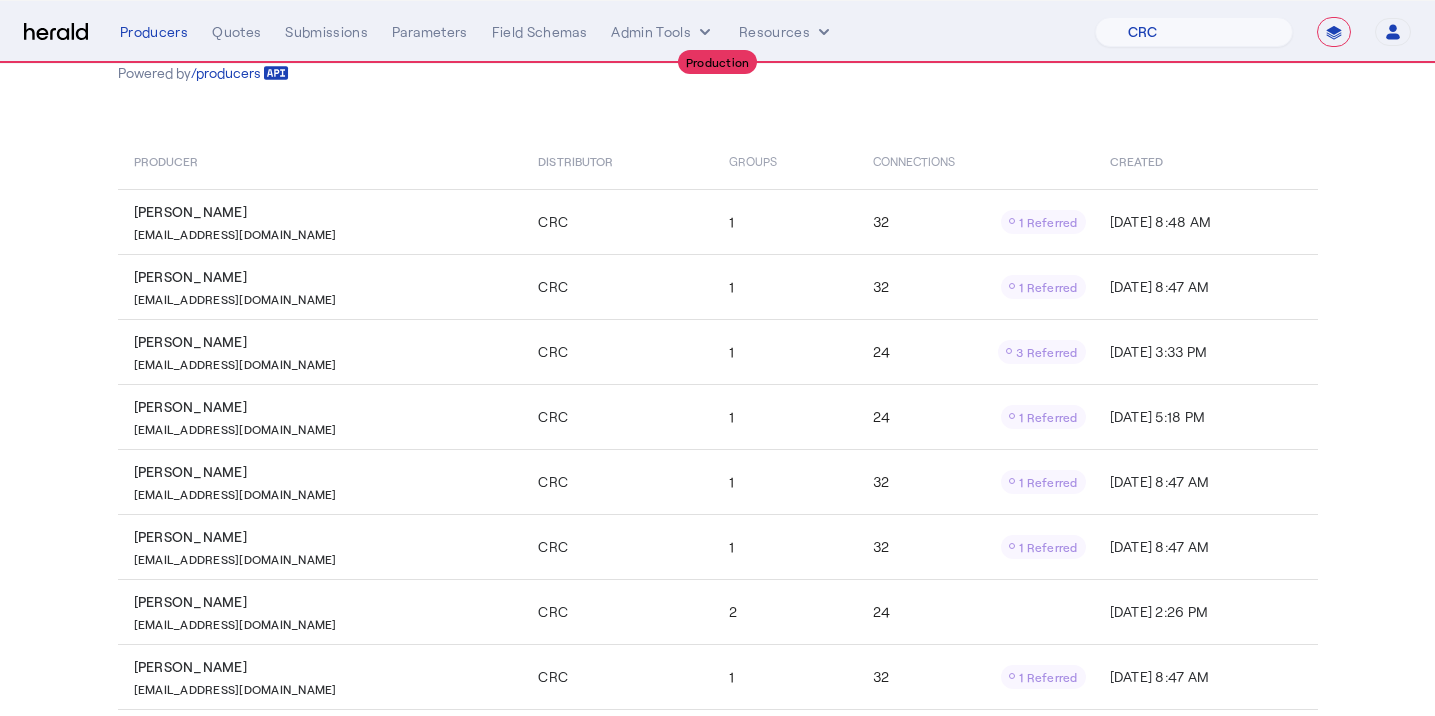 scroll, scrollTop: 0, scrollLeft: 0, axis: both 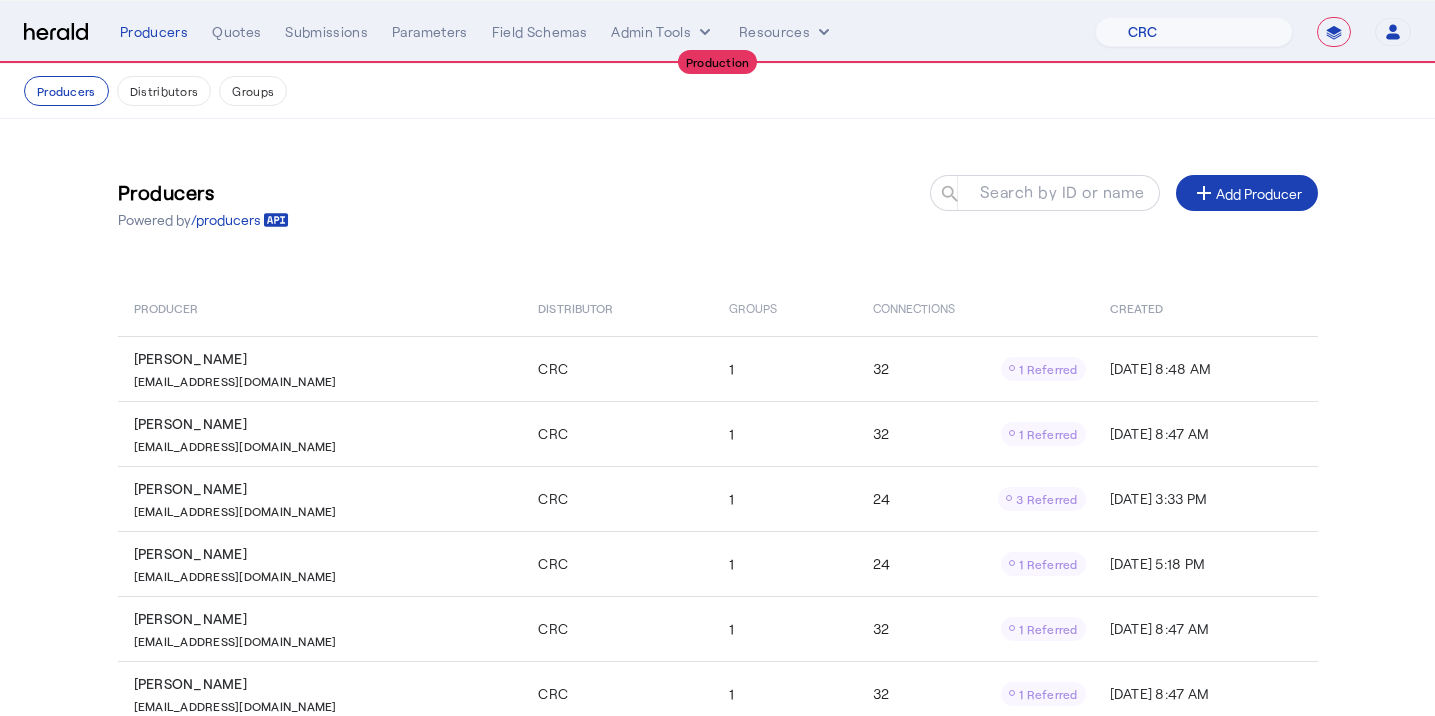 click on "Producers  Powered by  /producers
Search by ID or name search add  Add Producer   Producer   Distributor   Groups   Connections   Created   [PERSON_NAME]   [PERSON_NAME][EMAIL_ADDRESS][DOMAIN_NAME]   CRC   1   32
1 Referred  [DATE] 8:48 AM   [PERSON_NAME]   [PERSON_NAME][EMAIL_ADDRESS][DOMAIN_NAME]   CRC   1   32
1 Referred  [DATE] 8:47 AM   [PERSON_NAME]   [PERSON_NAME][EMAIL_ADDRESS][DOMAIN_NAME]   CRC   1   24
3 Referred  [DATE] 3:33 PM   [PERSON_NAME]   [PERSON_NAME][EMAIL_ADDRESS][DOMAIN_NAME]   CRC   1   24
1 Referred  [DATE] 5:18 PM   [PERSON_NAME]   [PERSON_NAME][EMAIL_ADDRESS][DOMAIN_NAME]   CRC   1   32
1 Referred  [DATE] 8:47 AM   [PERSON_NAME]   [EMAIL_ADDRESS][DOMAIN_NAME]   CRC   1   32
1 Referred  [DATE] 8:47 AM   [PERSON_NAME]   [PERSON_NAME][EMAIL_ADDRESS][DOMAIN_NAME]   CRC   2   24   [DATE] 2:26 PM   [PERSON_NAME]   [PERSON_NAME][EMAIL_ADDRESS][DOMAIN_NAME]   CRC   1   32
1 Referred  [DATE] 8:47 AM   [PERSON_NAME]   [EMAIL_ADDRESS][DOMAIN_NAME]   CRC   1   32
1 Referred  [PERSON_NAME]" 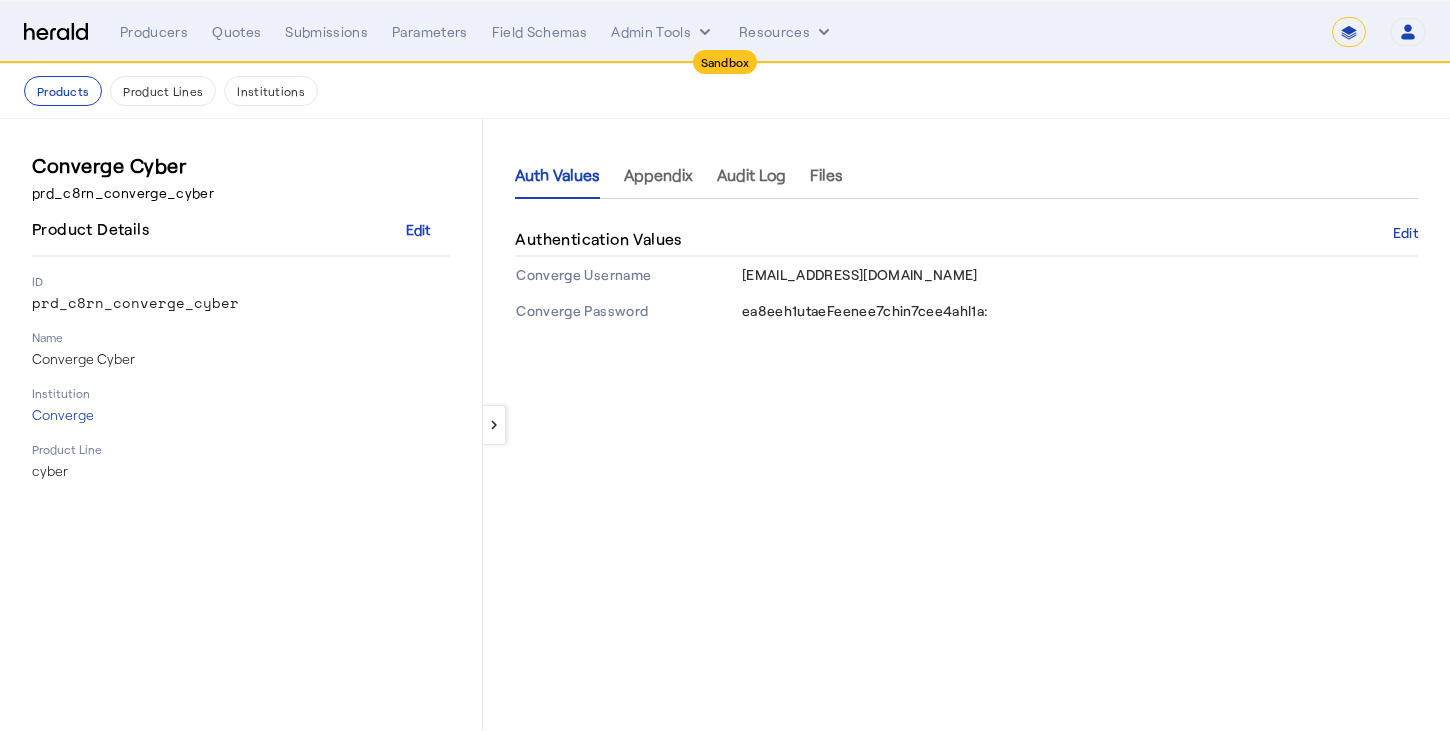 select on "*******" 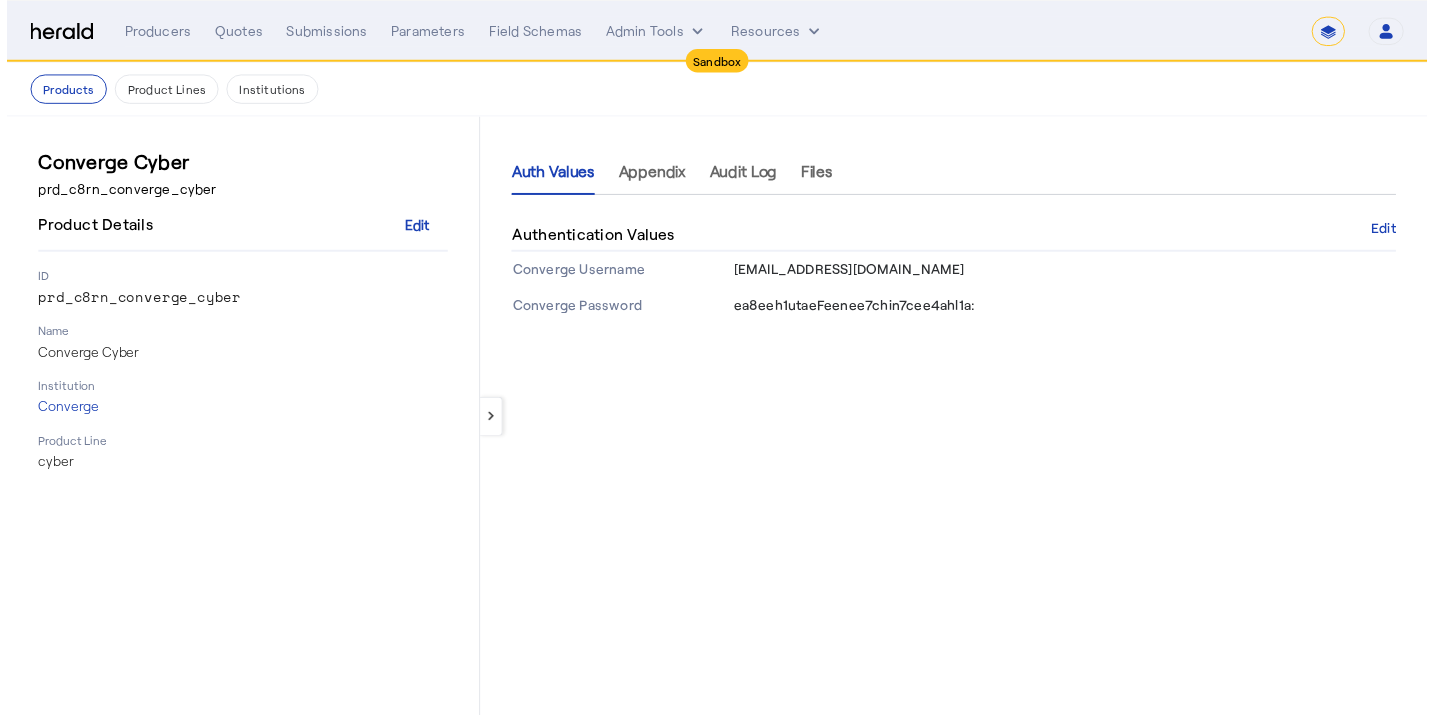 scroll, scrollTop: 0, scrollLeft: 0, axis: both 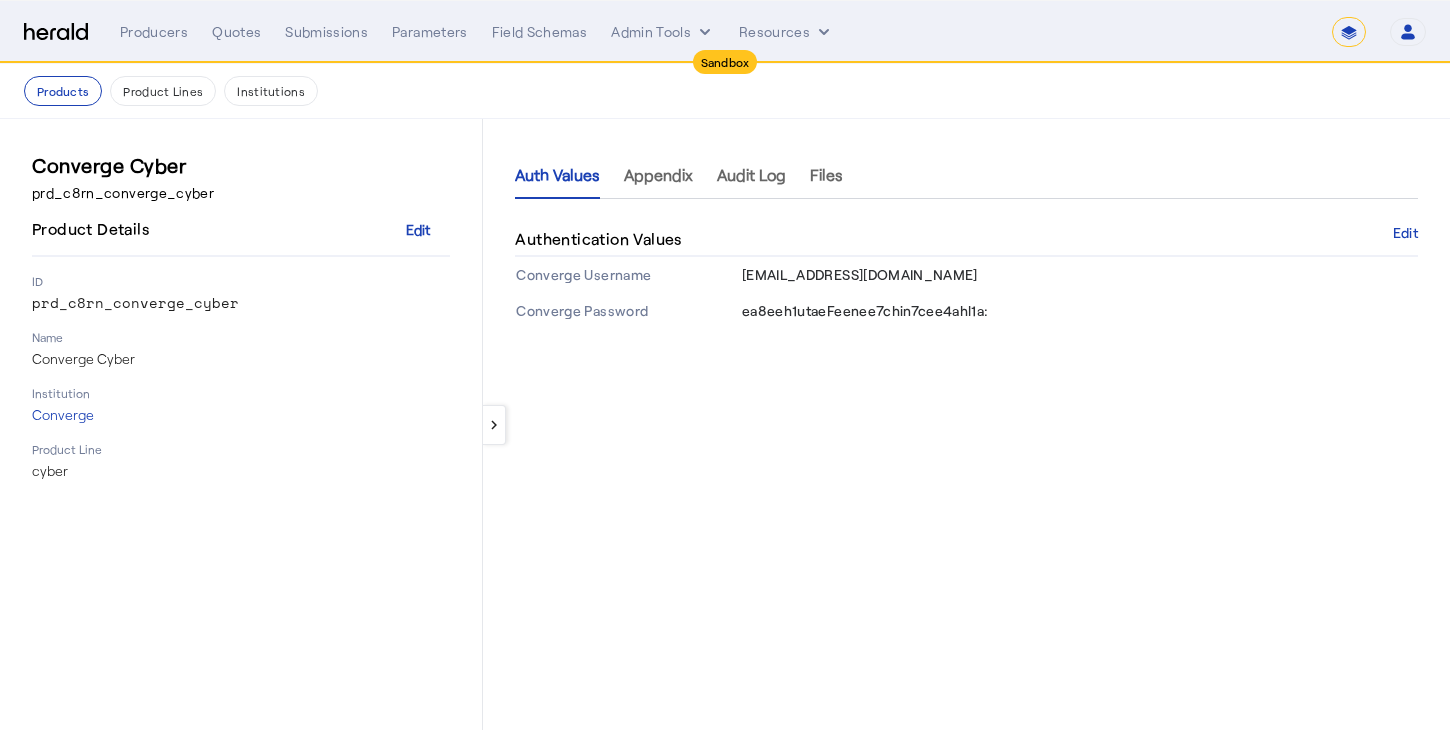 click on "prd_c8rn_converge_cyber" at bounding box center [241, 193] 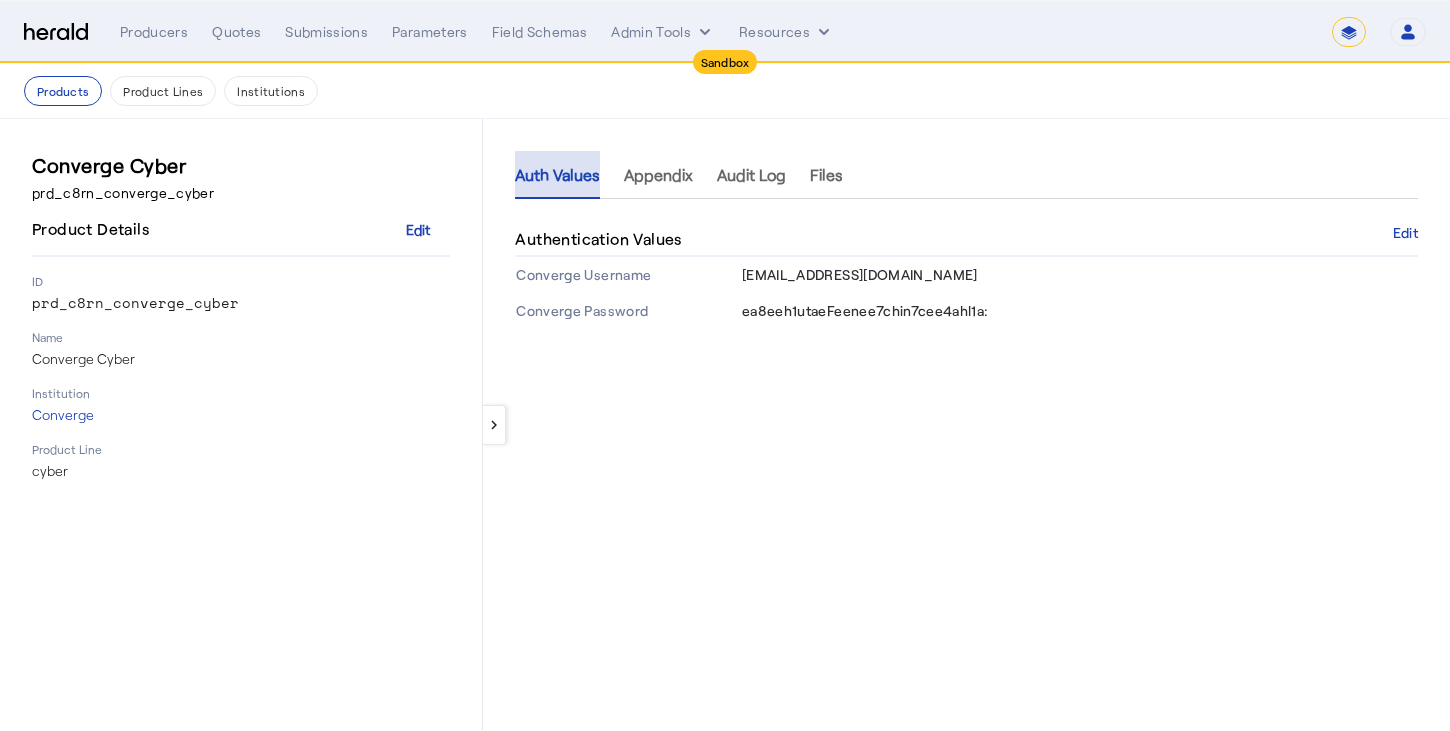 click on "Auth Values" at bounding box center [557, 175] 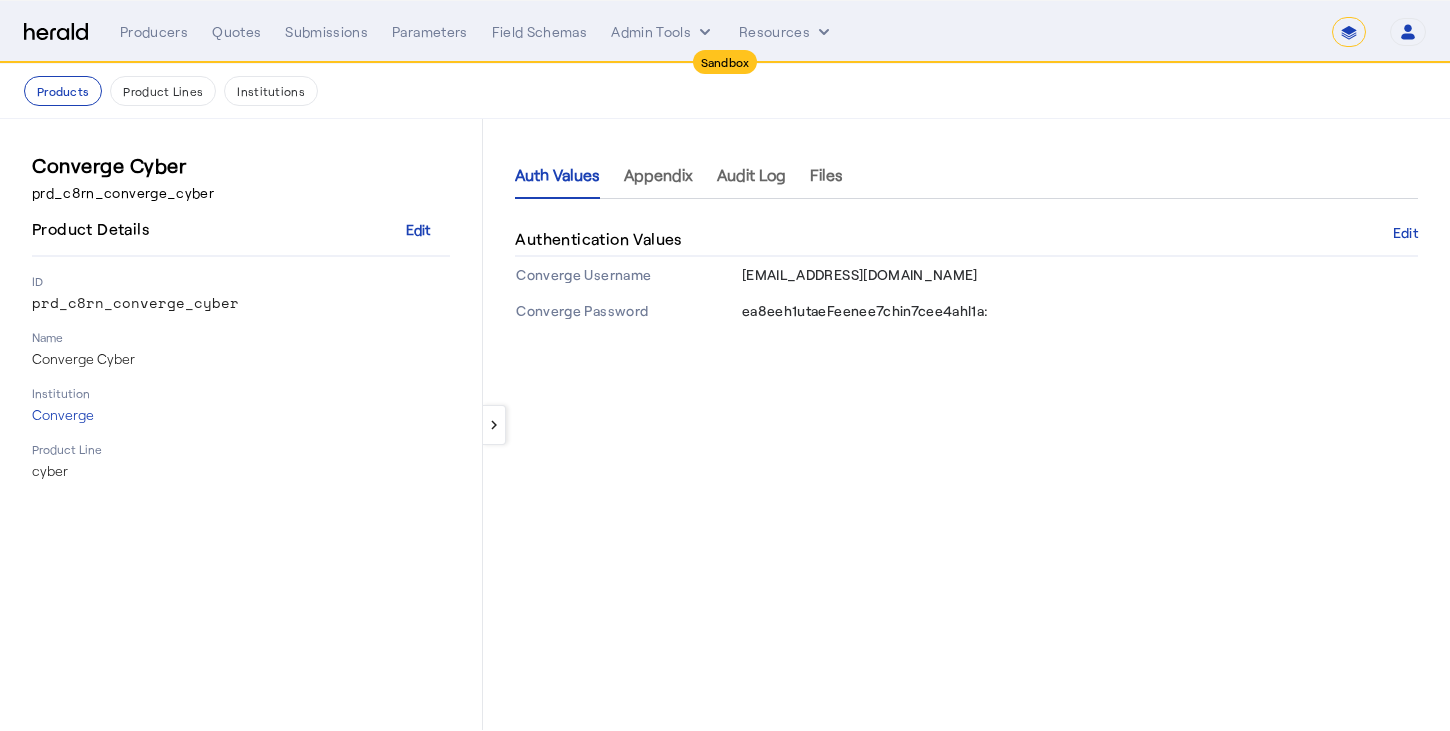 click on "keyboard_arrow_left  Auth Values   Appendix   Audit Log   Files  Authentication Values  Edit   Converge Username integrations@heraldapi.com  Converge Password ea8eeh1utaeFeenee7chin7cee4ahl1a:" 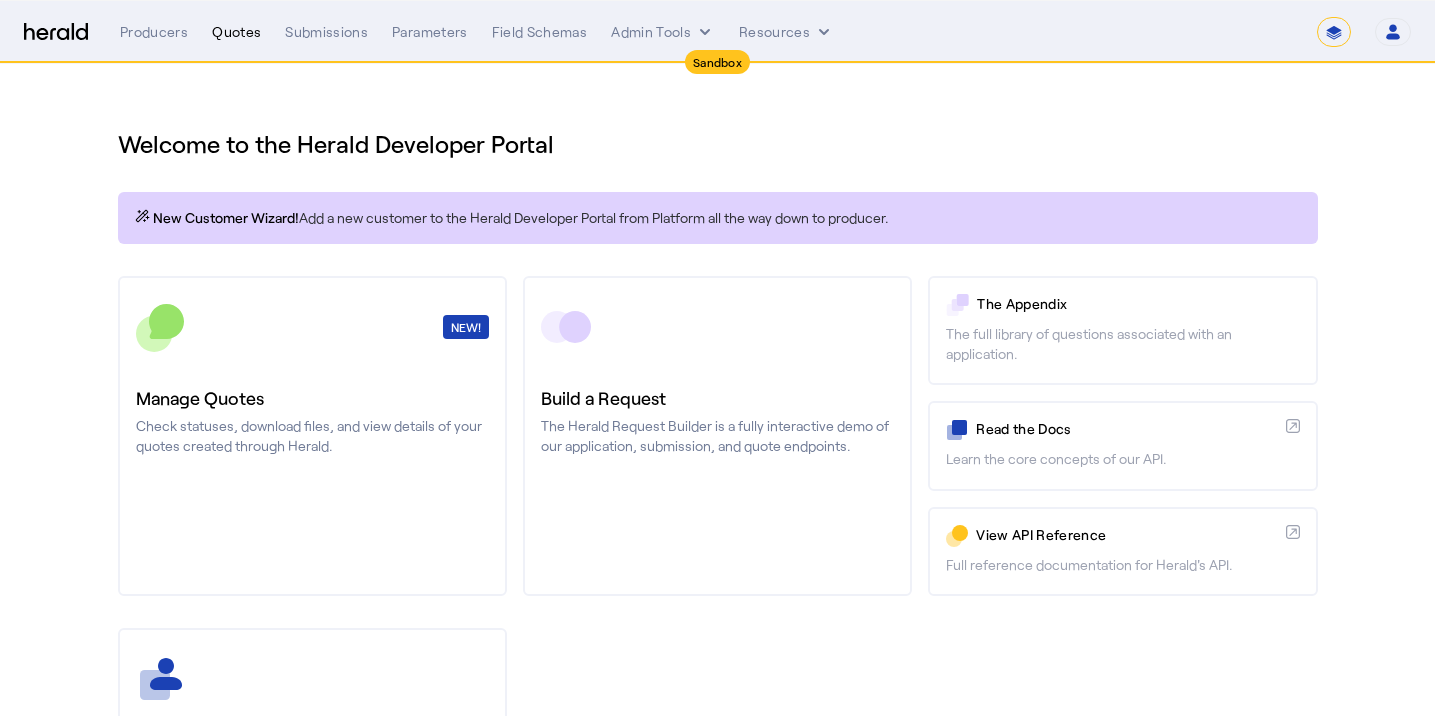 click on "Quotes" at bounding box center [236, 32] 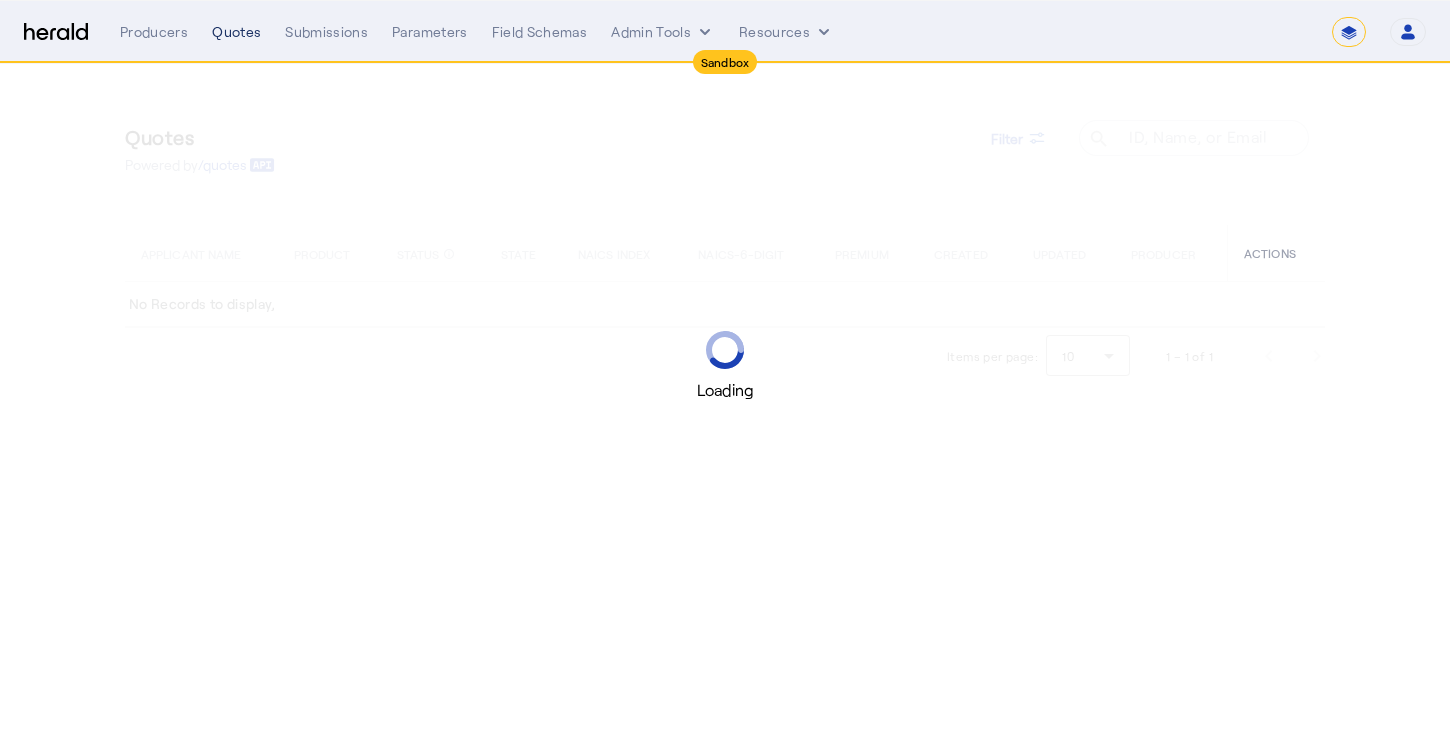 click on "Quotes" at bounding box center (236, 32) 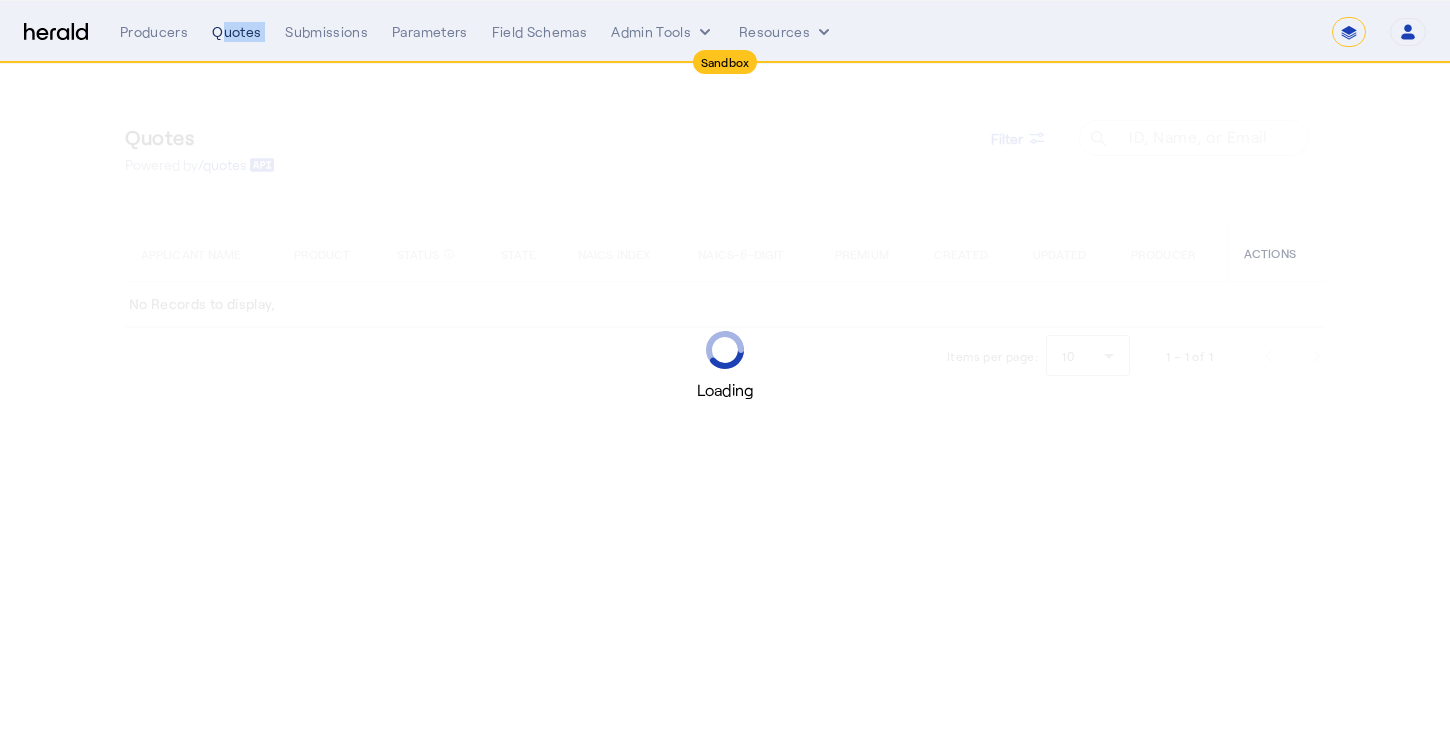 click on "Quotes" at bounding box center (236, 32) 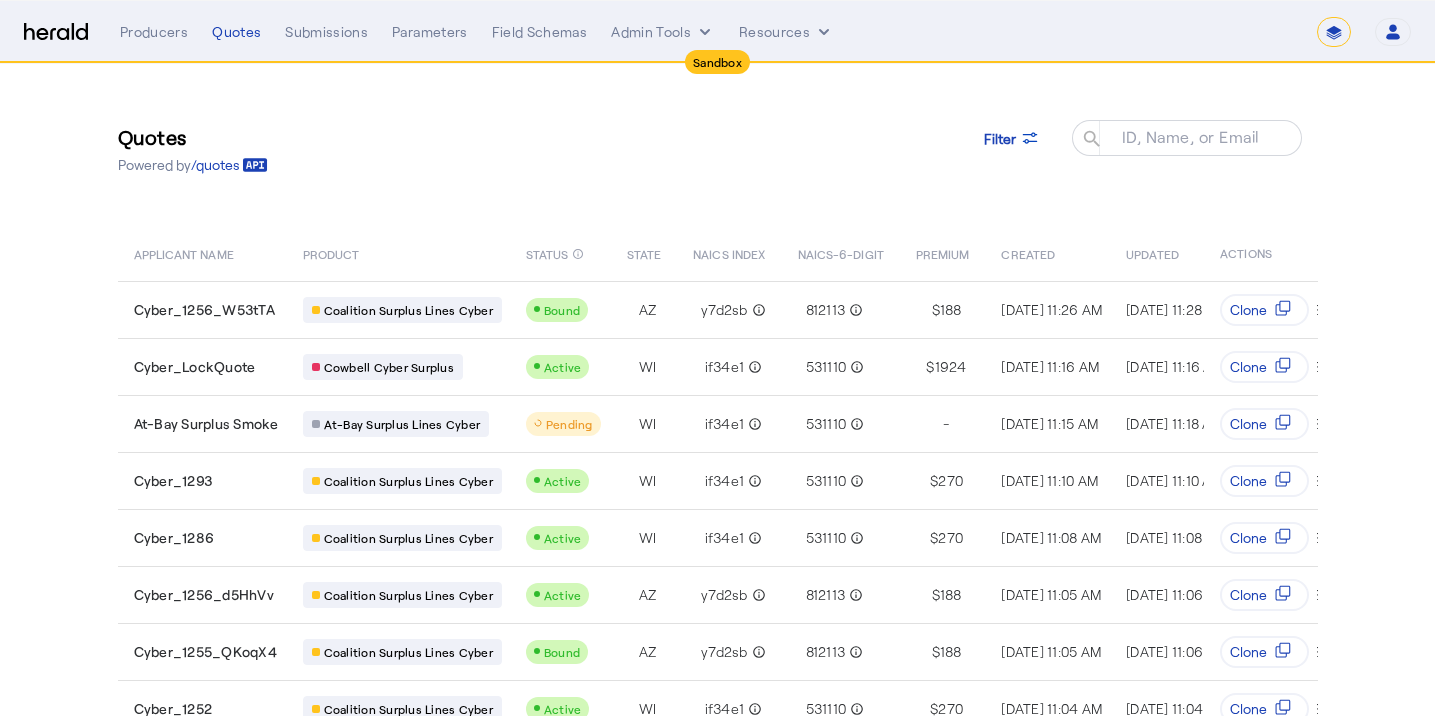 click on "Quotes  Powered by  /quotes
Filter
ID, Name, or Email search APPLICANT NAME PRODUCT STATUS info_outline STATE NAICS INDEX NAICS-6-DIGIT PREMIUM CREATED UPDATED PRODUCER  ACTIONS  Cyber_1256_W53tTA
Coalition Surplus Lines Cyber
Bound  AZ y7d2sb info_outline 812113 info_outline $  188  Jul 28, 2025, 11:26 AM  Jul 28, 2025, 11:28 AM  D   David Todd    Clone
Cyber_LockQuote
Cowbell Cyber Surplus
Active  WI if34e1 info_outline 531110 info_outline $  1924  Jul 28, 2025, 11:16 AM  Jul 28, 2025, 11:16 AM  D   David Todd    Clone
At-Bay Surplus Smoke
At-Bay Surplus Lines Cyber
Pending  WI if34e1 info_outline 531110 info_outline  -  Jul 28, 2025, 11:15 AM  Jul 28, 2025, 11:18 AM  D   David Todd    Clone
Cyber_1293
Coalition Surplus Lines Cyber
Active  WI if34e1 info_outline 531110 info_outline $  270  Jul 28, 2025, 11:10 AM  Jul 28, 2025, 11:10 AM  D   David Todd    Clone
Cyber_1286
Active  WI if34e1 $" 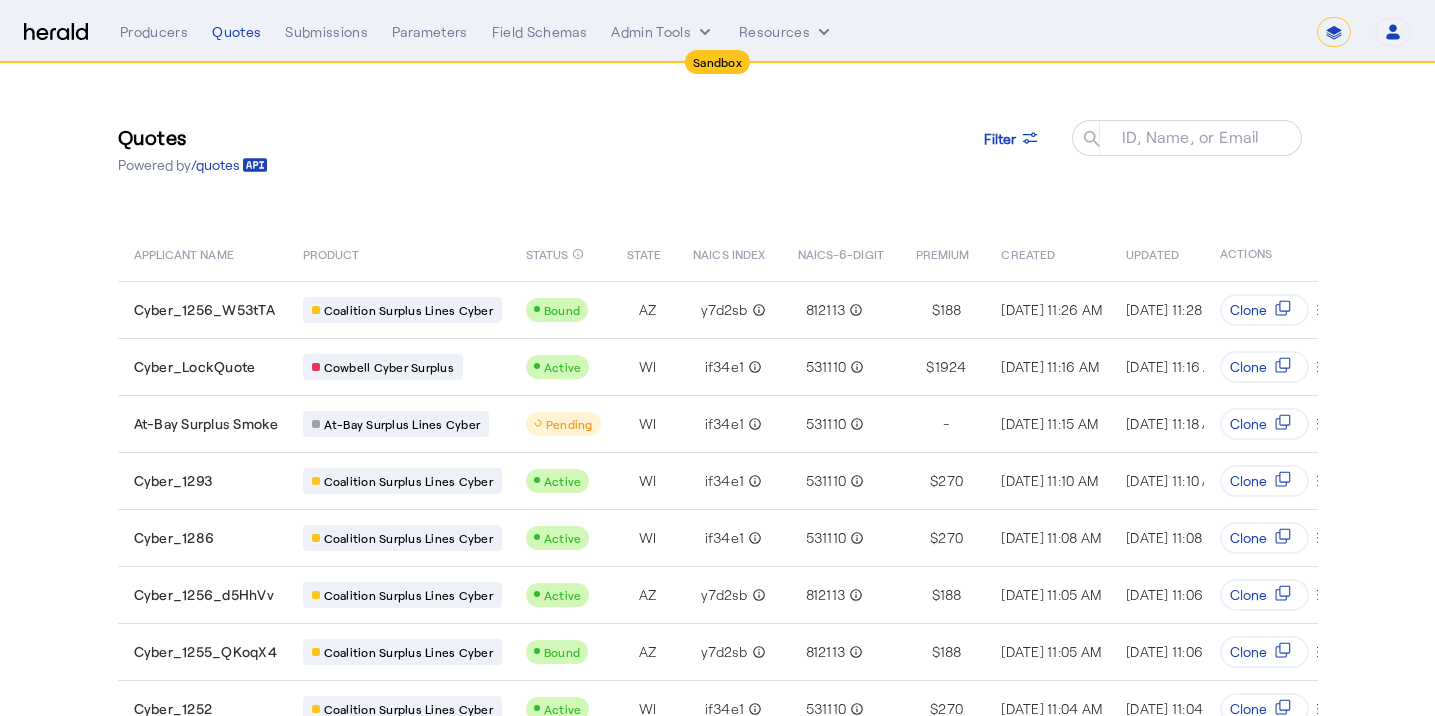 click on "**********" at bounding box center [1334, 32] 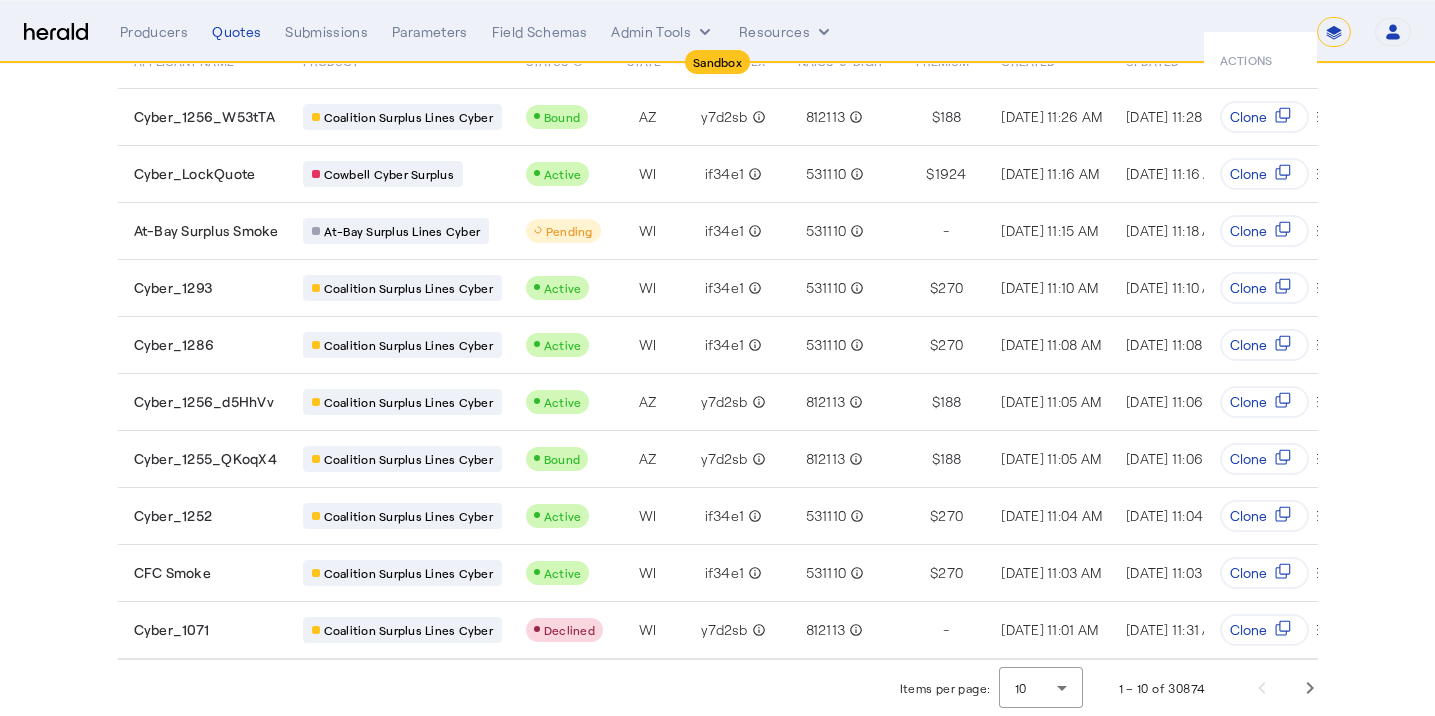 scroll, scrollTop: 0, scrollLeft: 0, axis: both 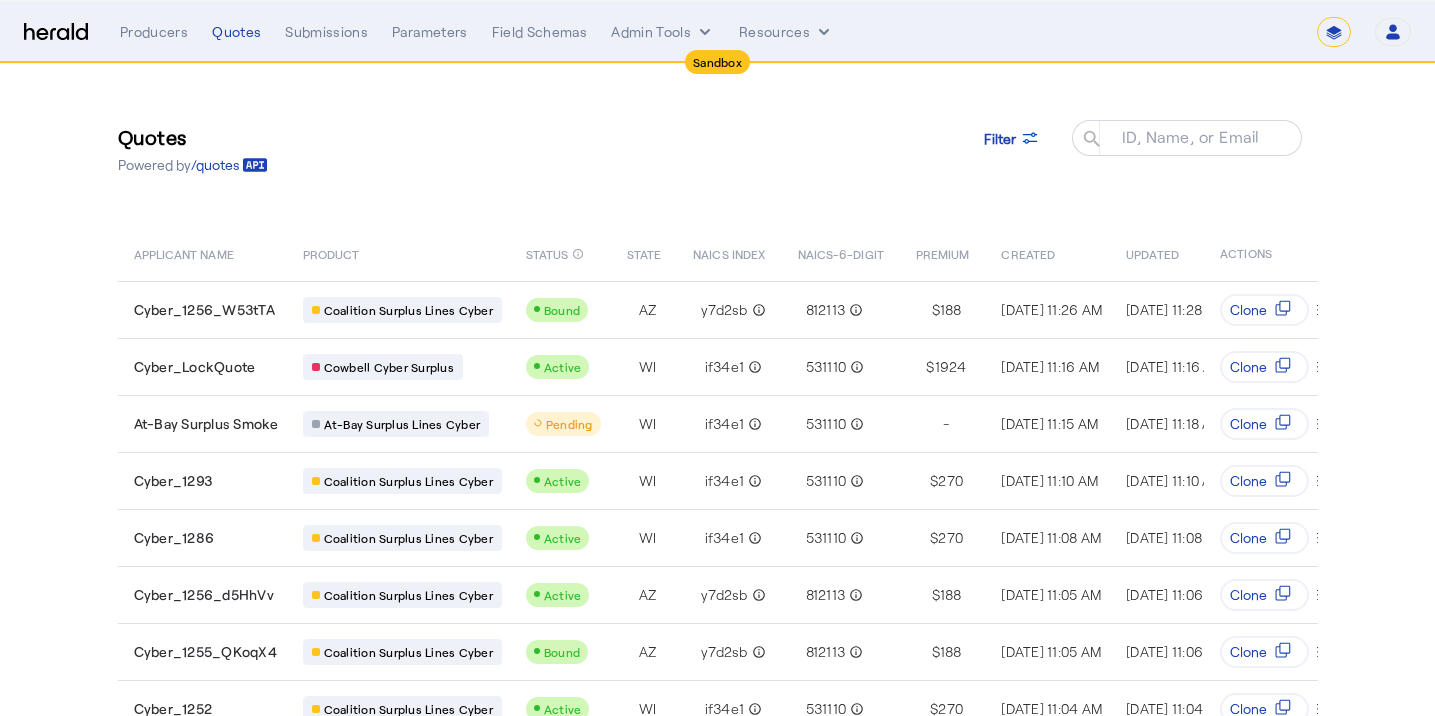 click on "Quotes  Powered by  /quotes
Filter
ID, Name, or Email search" 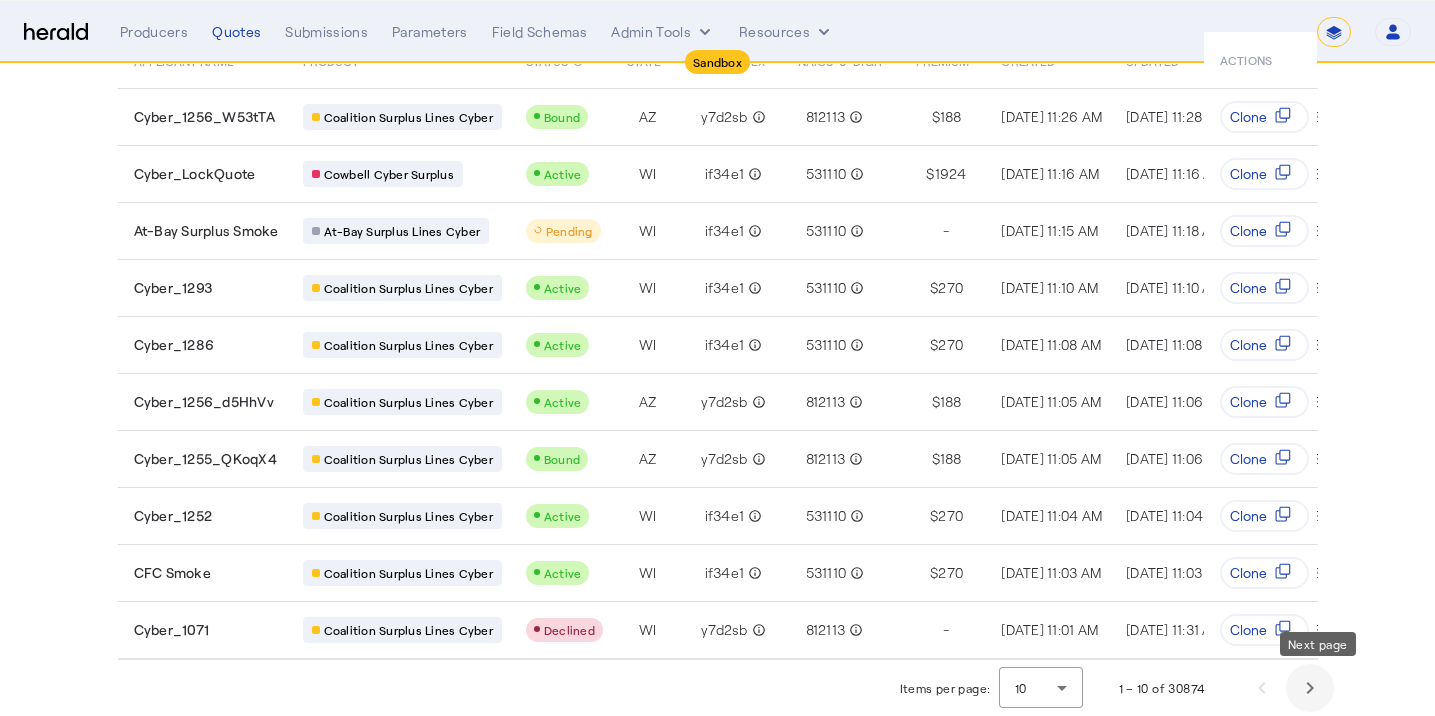 click 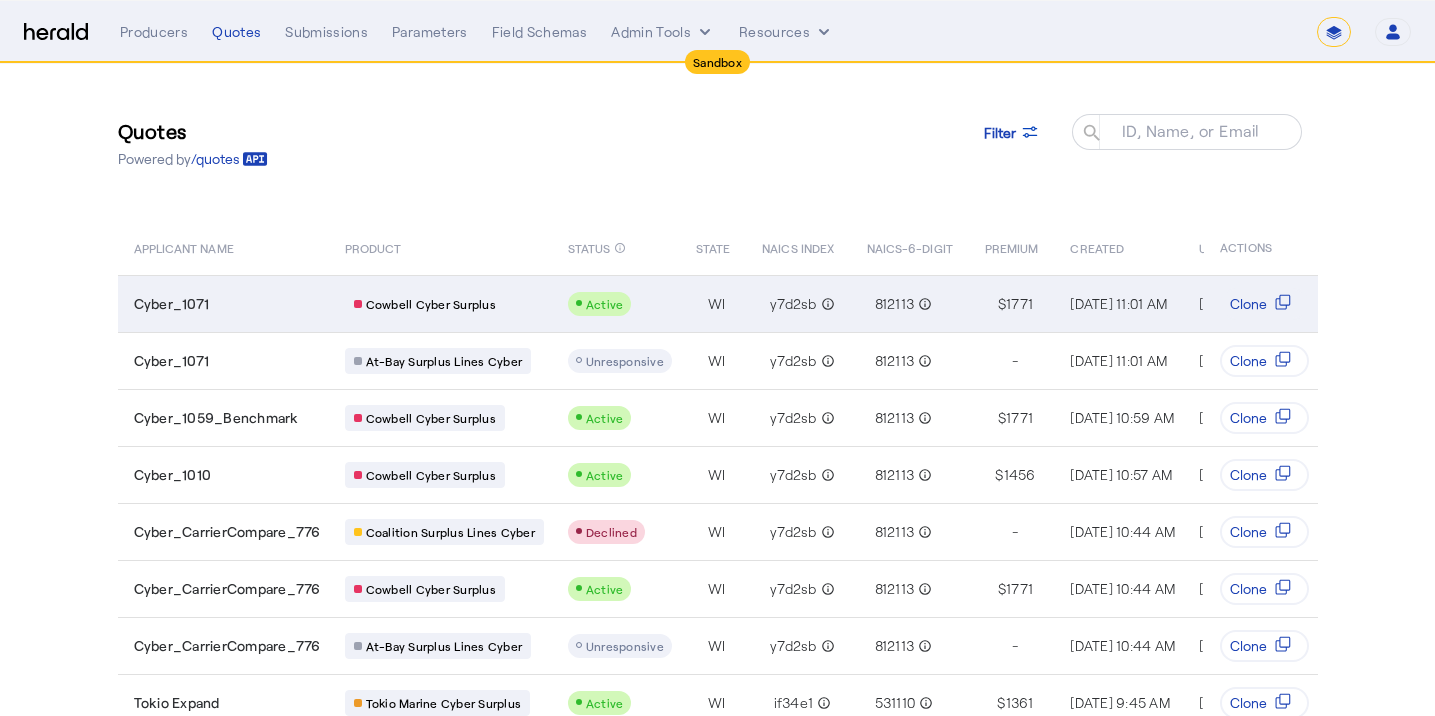 scroll, scrollTop: 0, scrollLeft: 0, axis: both 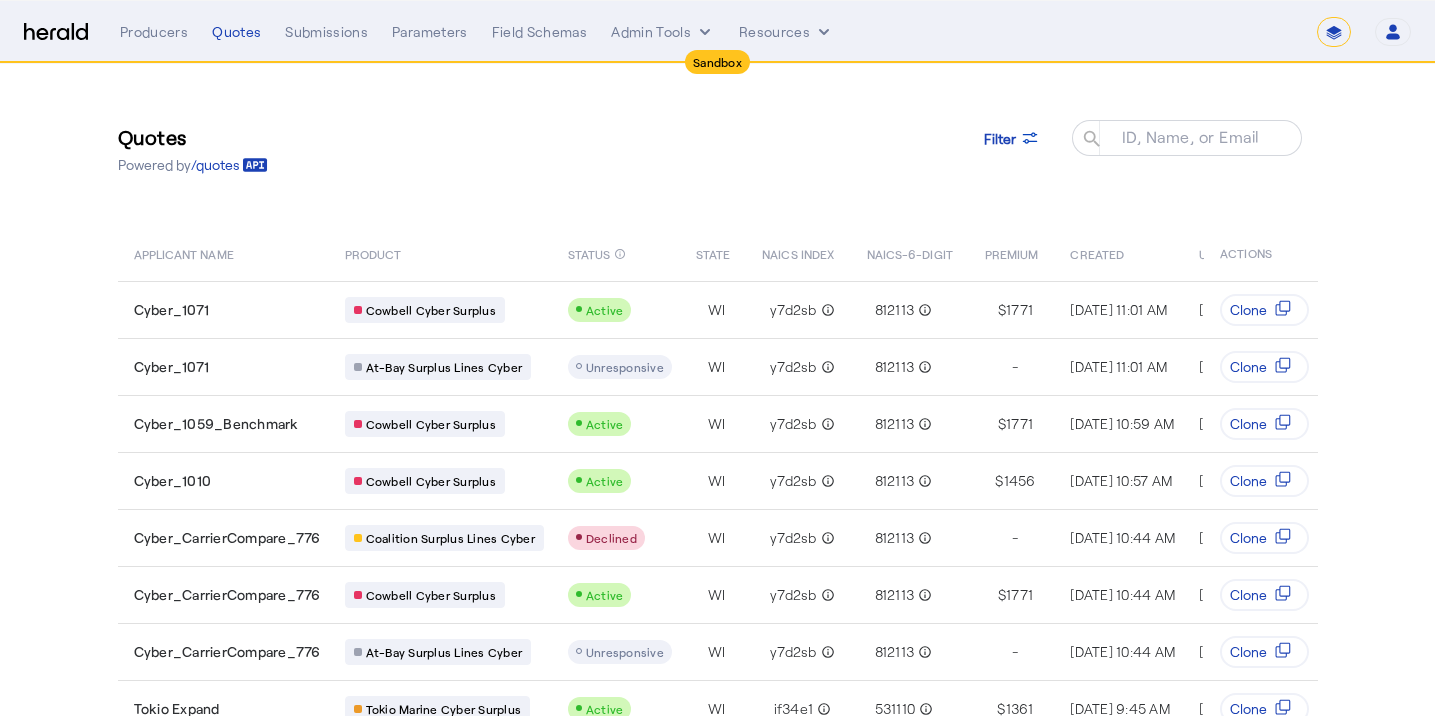 click on "Quotes  Powered by  /quotes
Filter
ID, Name, or Email search APPLICANT NAME PRODUCT STATUS info_outline STATE NAICS INDEX NAICS-6-DIGIT PREMIUM CREATED UPDATED PRODUCER  ACTIONS  Cyber_1071
Cowbell Cyber Surplus
Active  WI y7d2sb info_outline 812113 info_outline $  1771  Jul 28, 2025, 11:01 AM  Jul 28, 2025, 11:01 AM  D   David Todd    Clone
Cyber_1071
At-Bay Surplus Lines Cyber
Unresponsive  WI y7d2sb info_outline 812113 info_outline  -  Jul 28, 2025, 11:01 AM  Jul 28, 2025, 11:01 AM  D   David Todd    Clone
Cyber_1059_Benchmark
Cowbell Cyber Surplus
Active  WI y7d2sb info_outline 812113 info_outline $  1771  Jul 28, 2025, 10:59 AM  Jul 28, 2025, 10:59 AM  D   David Todd    Clone
Cyber_1010
Cowbell Cyber Surplus
Active  WI y7d2sb info_outline 812113 info_outline $  1456  Jul 28, 2025, 10:57 AM  Jul 28, 2025, 10:57 AM  D   David Todd    Clone
Cyber_CarrierCompare_776
Coalition Surplus Lines Cyber" 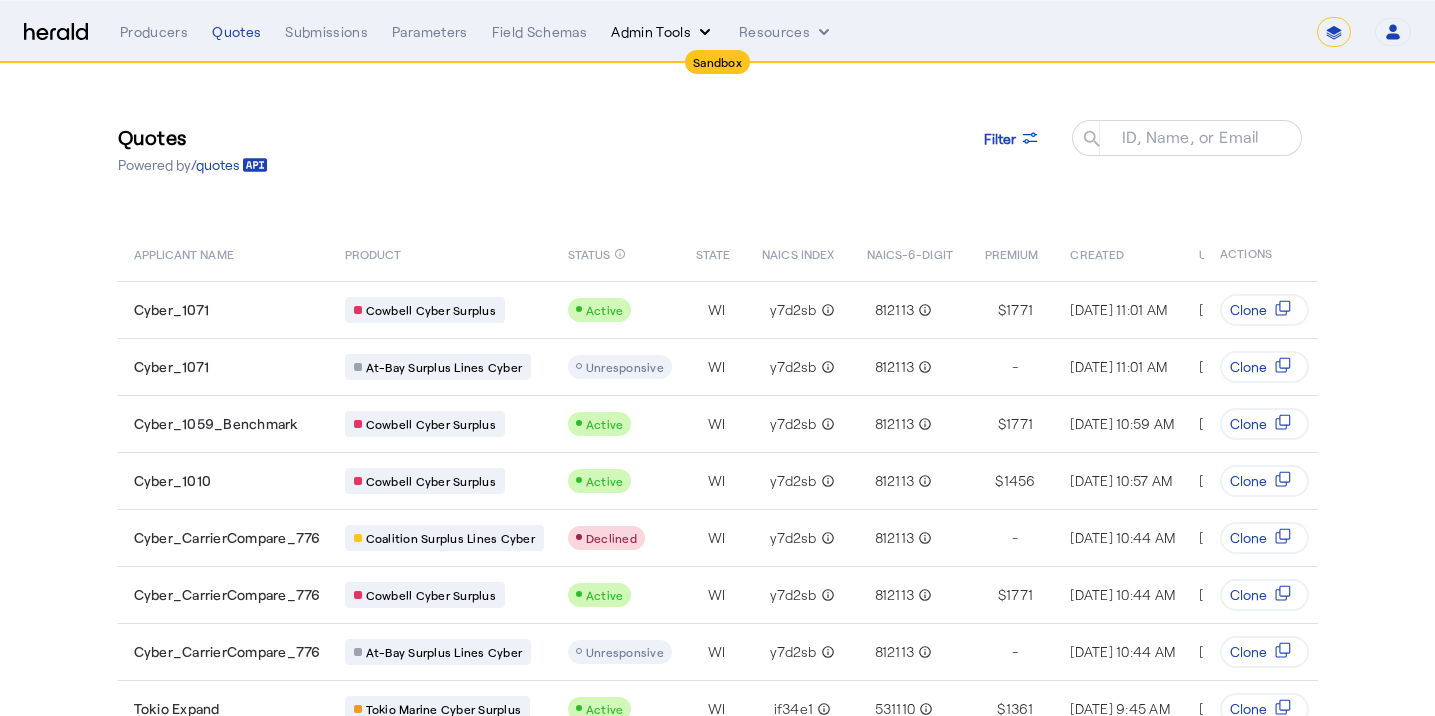 click on "Admin Tools" at bounding box center (663, 32) 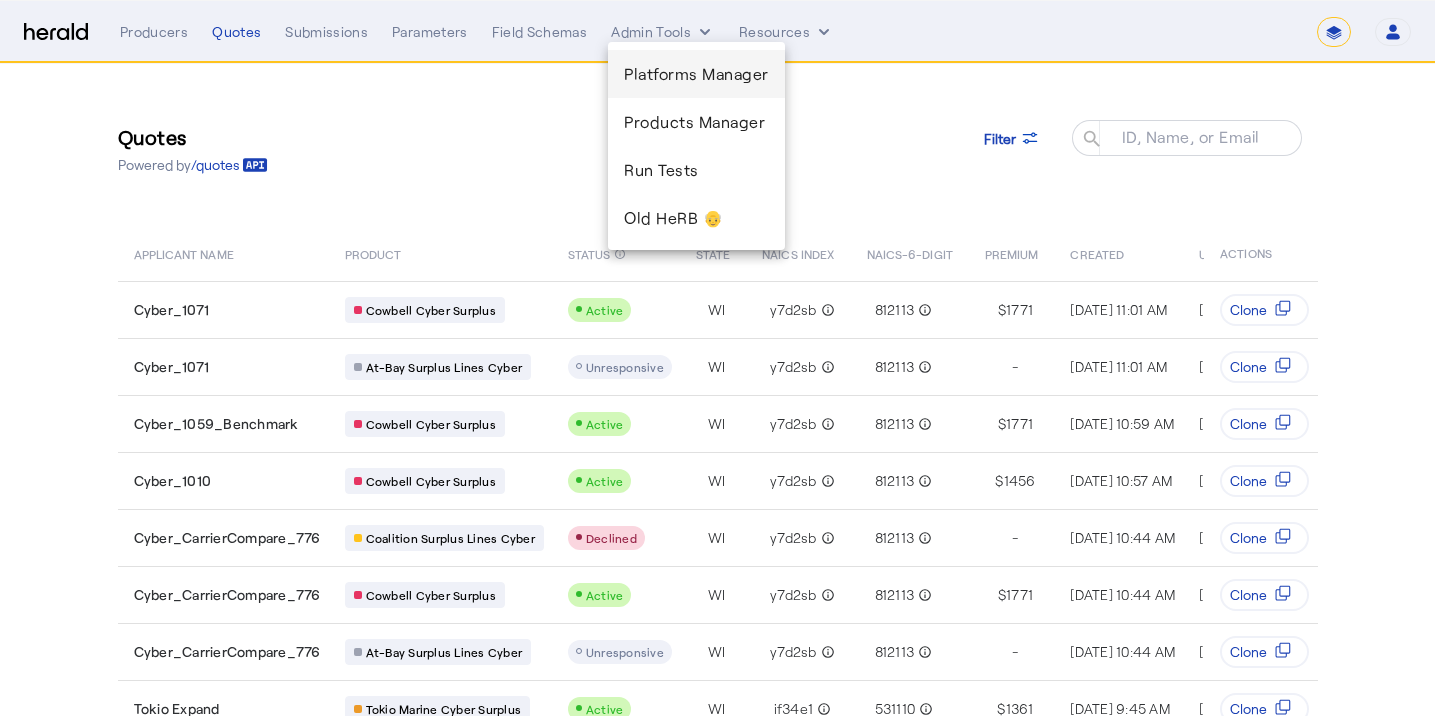 click on "Platforms Manager" at bounding box center (696, 74) 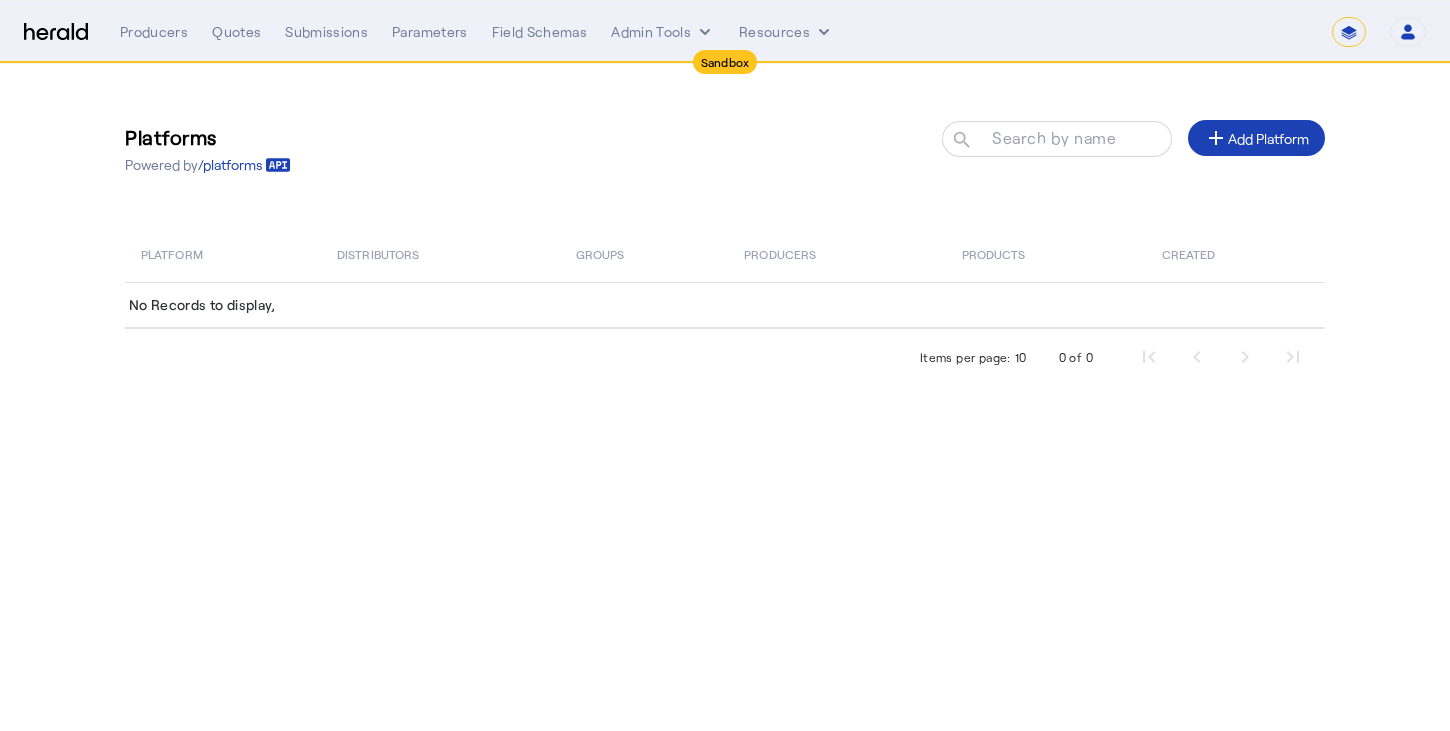 click on "Platforms  Powered by  /platforms
Search by name search add  Add Platform   Platform   Distributors   Groups   Producers   Products   Created   No Records to display,   Items per page:  10  0 of 0" 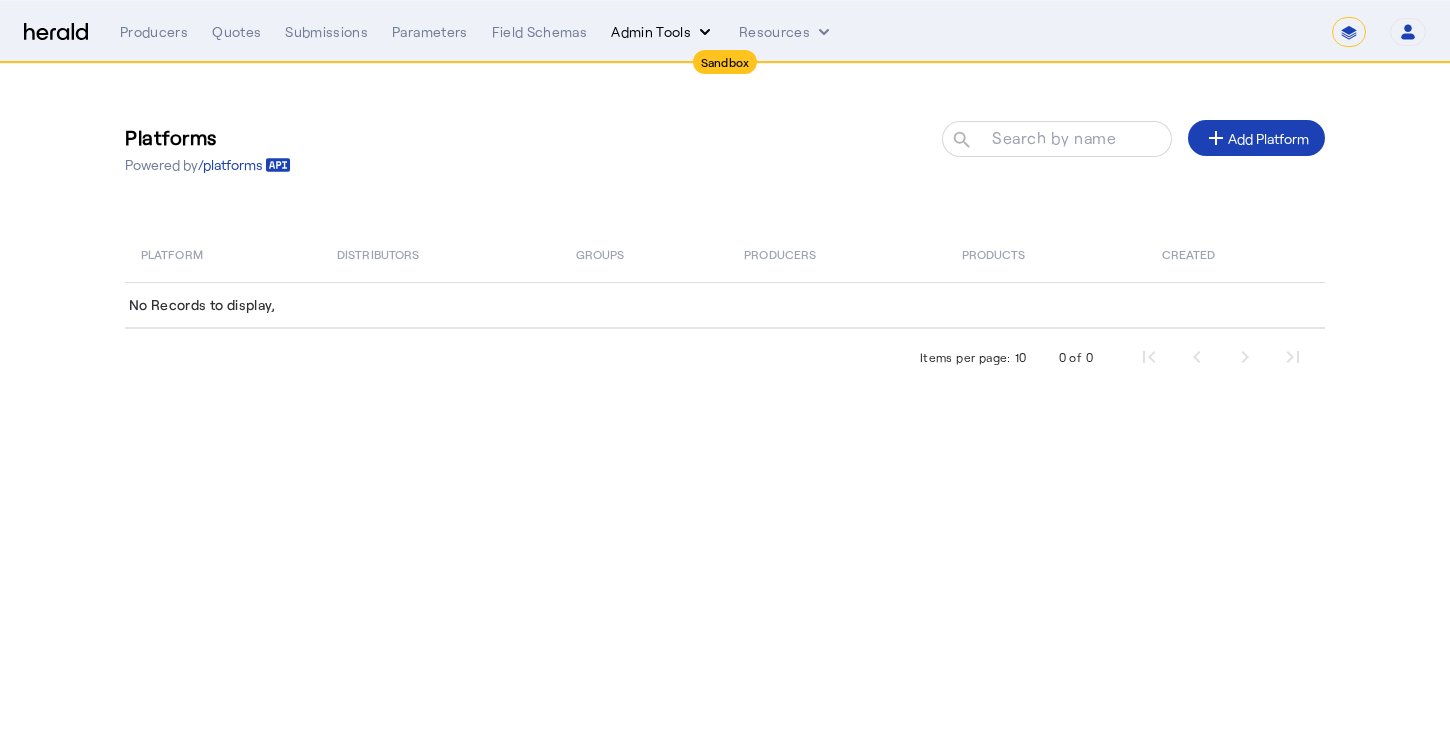 click on "Admin Tools" at bounding box center [663, 32] 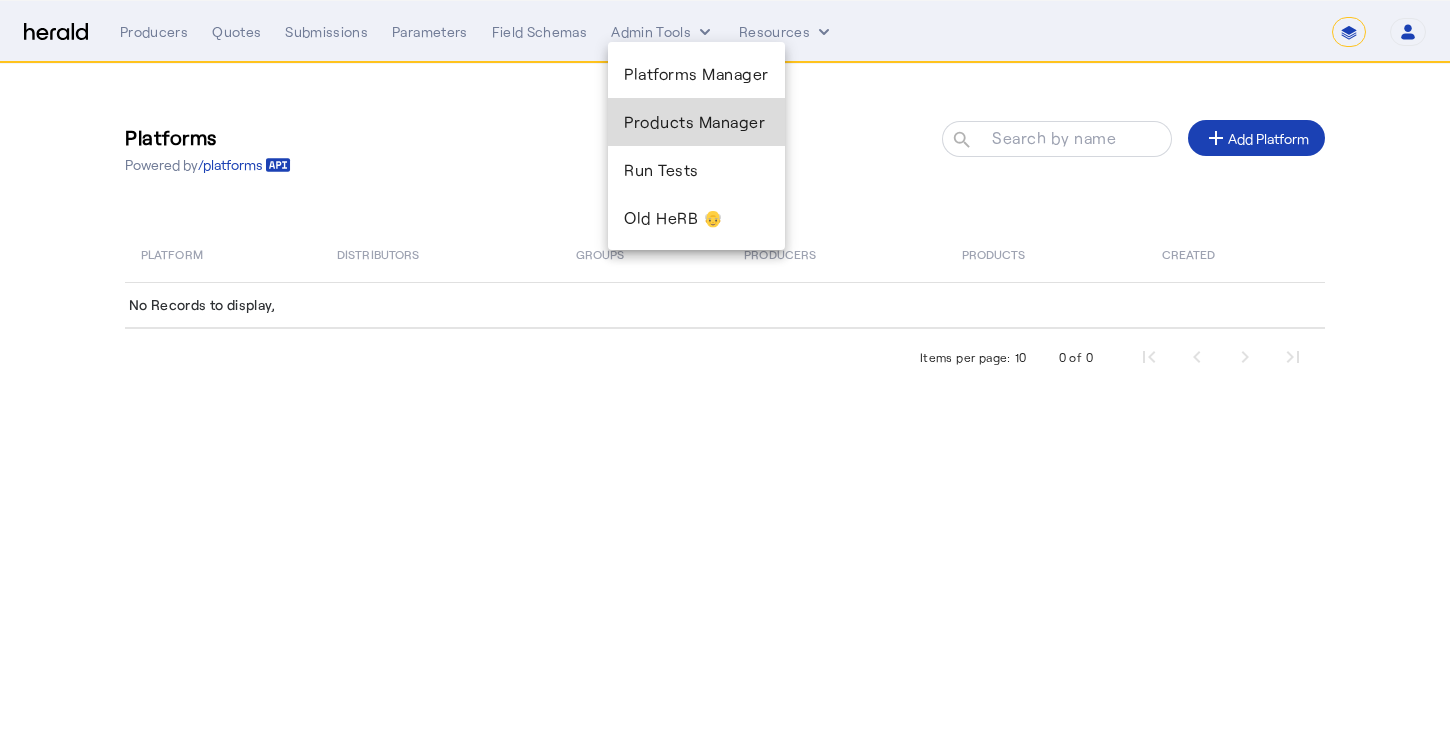 click on "Products Manager" at bounding box center [696, 122] 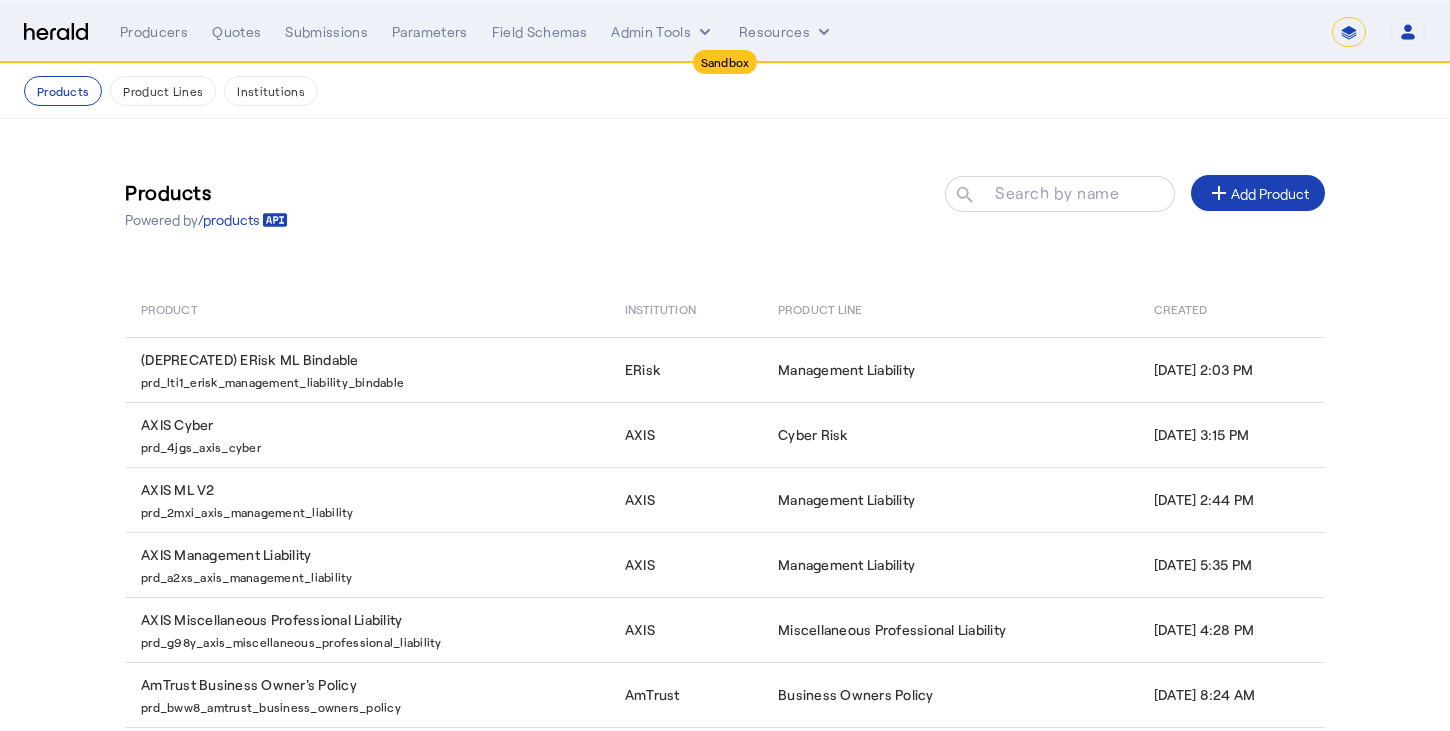 click on "Products  Powered by  /products
Search by name search add  Add Product" 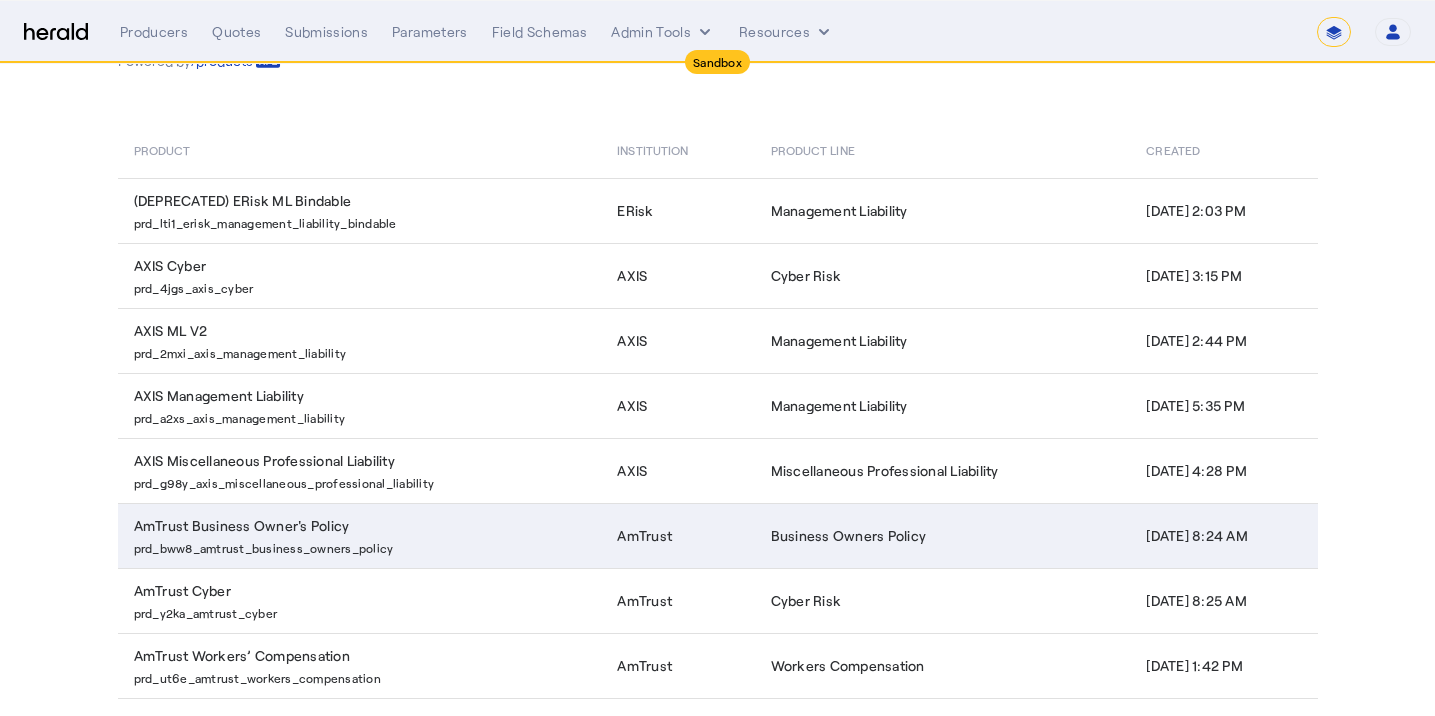 scroll, scrollTop: 368, scrollLeft: 0, axis: vertical 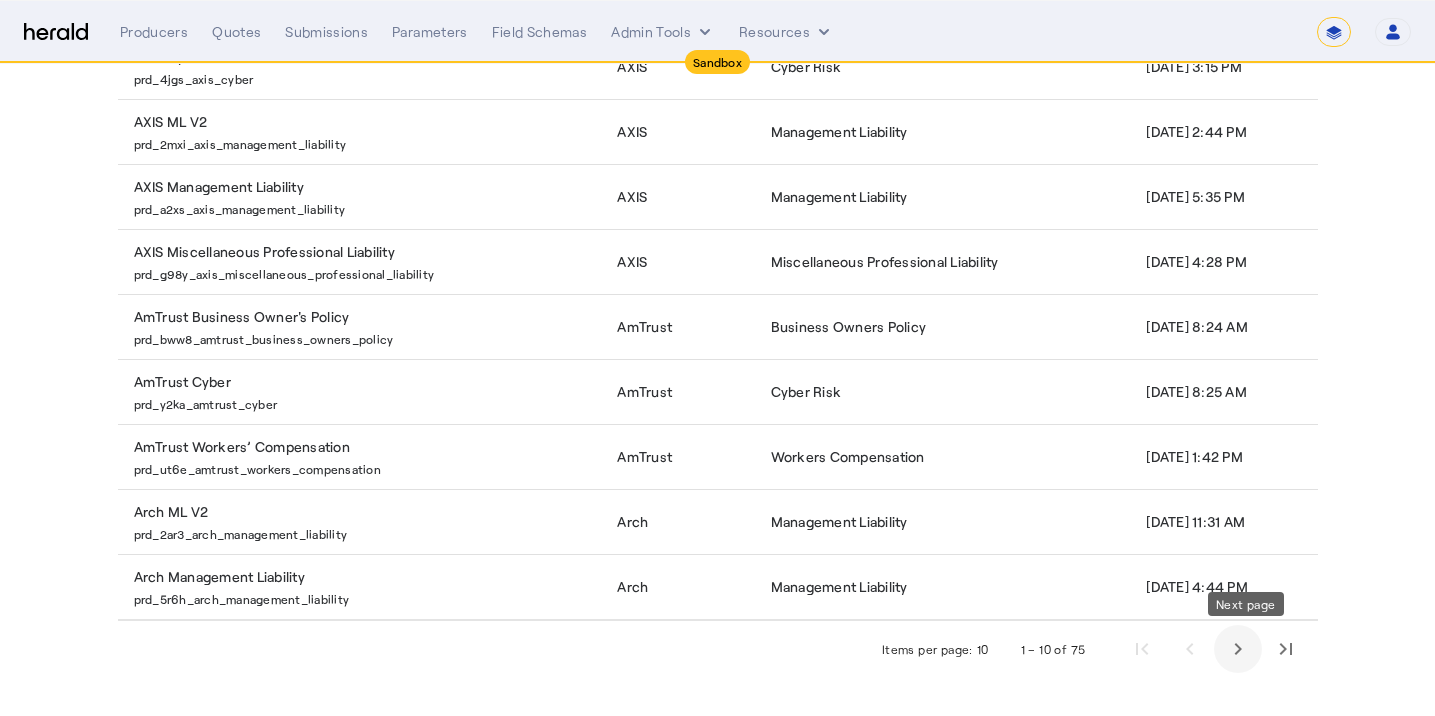 click 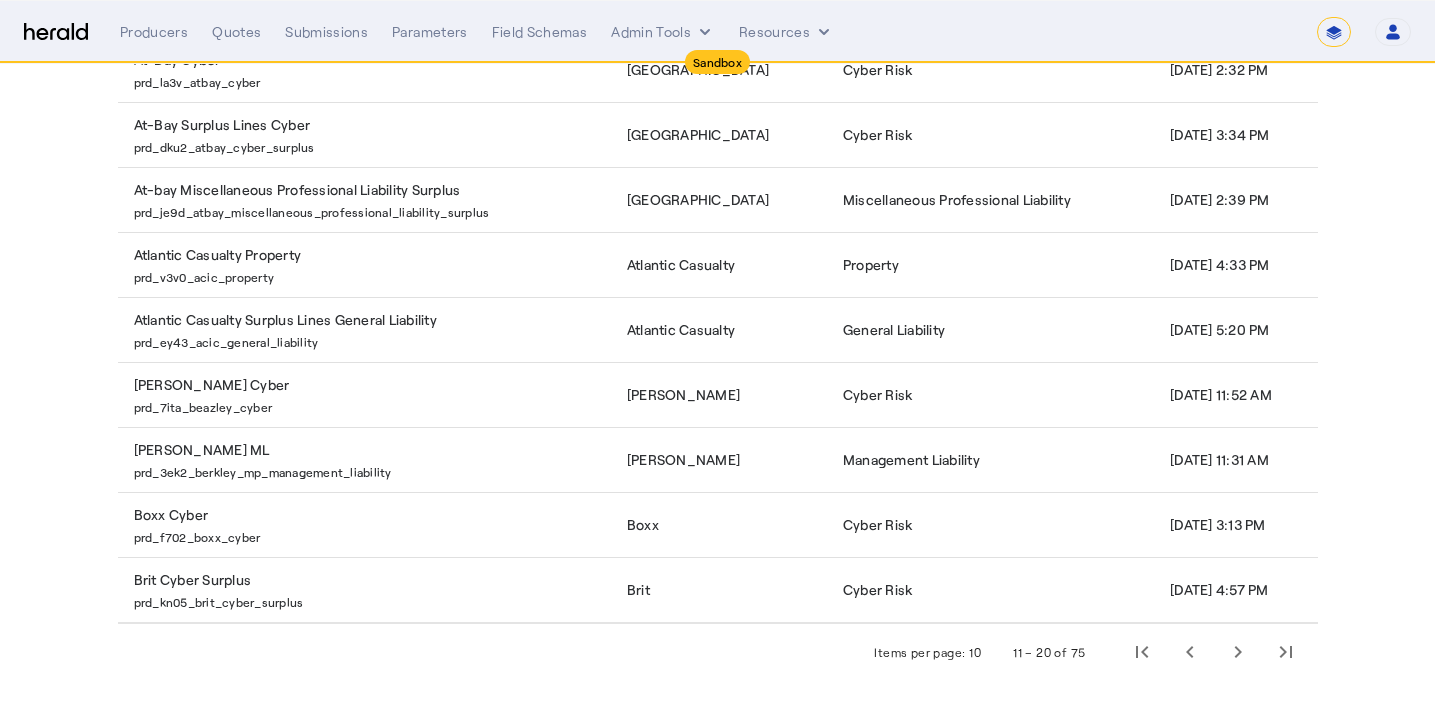 scroll, scrollTop: 0, scrollLeft: 0, axis: both 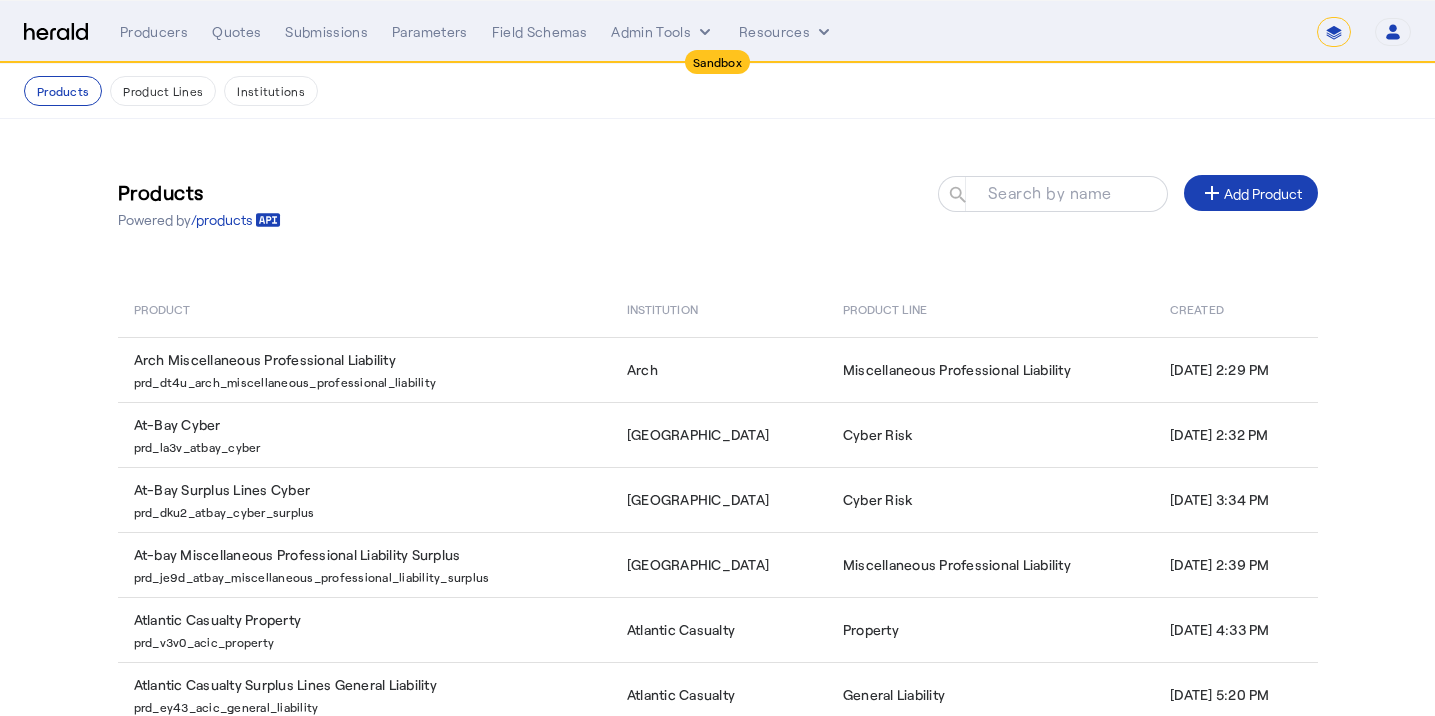 click on "Products  Powered by  /products
Search by name search add  Add Product" 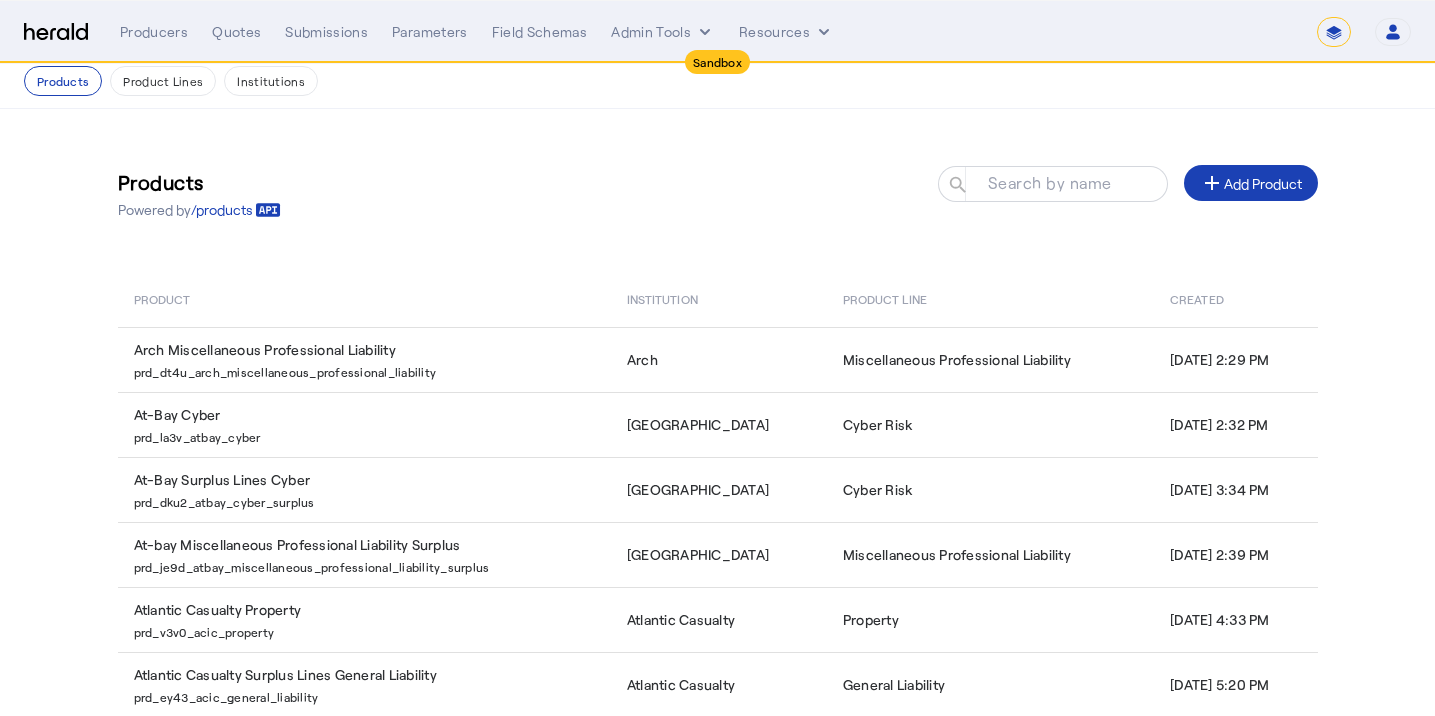 scroll, scrollTop: 0, scrollLeft: 0, axis: both 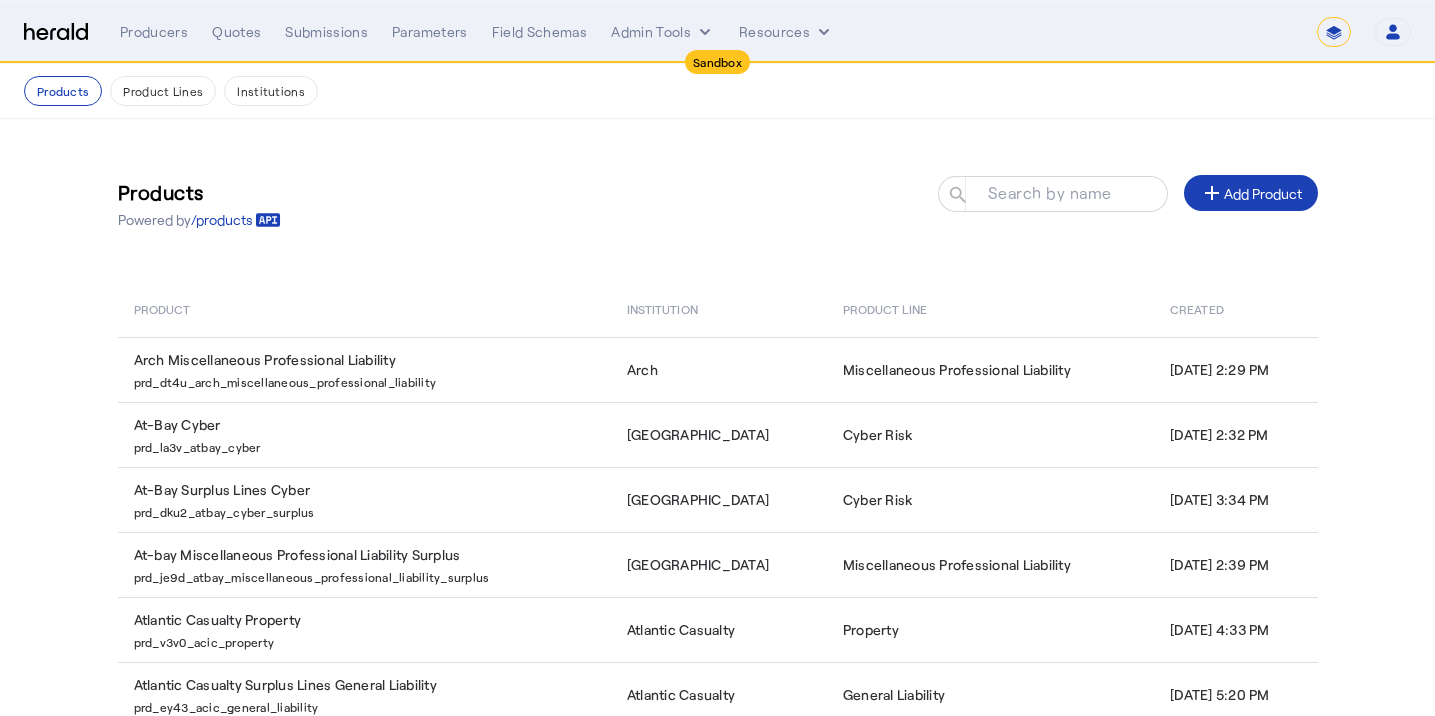 click on "Products  Powered by  /products
Search by name search add  Add Product" 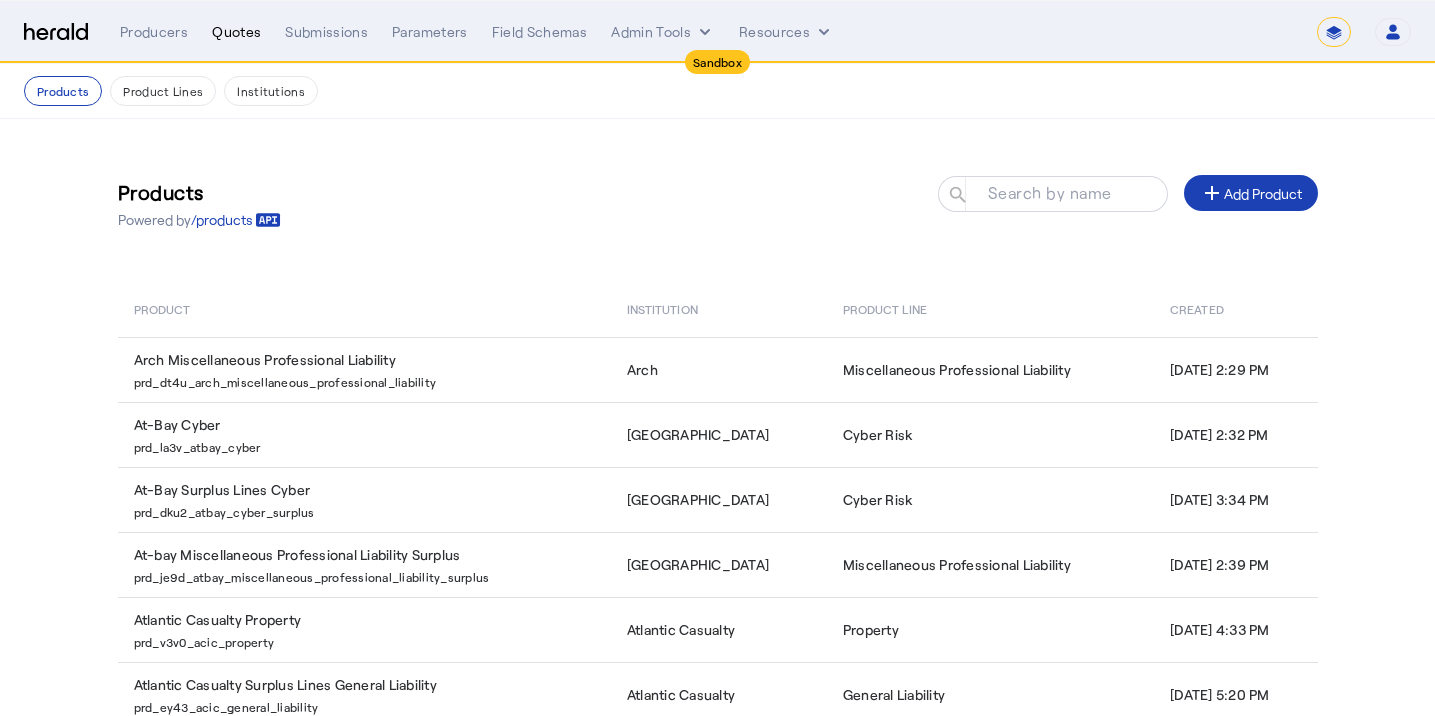 click on "Quotes" at bounding box center (236, 32) 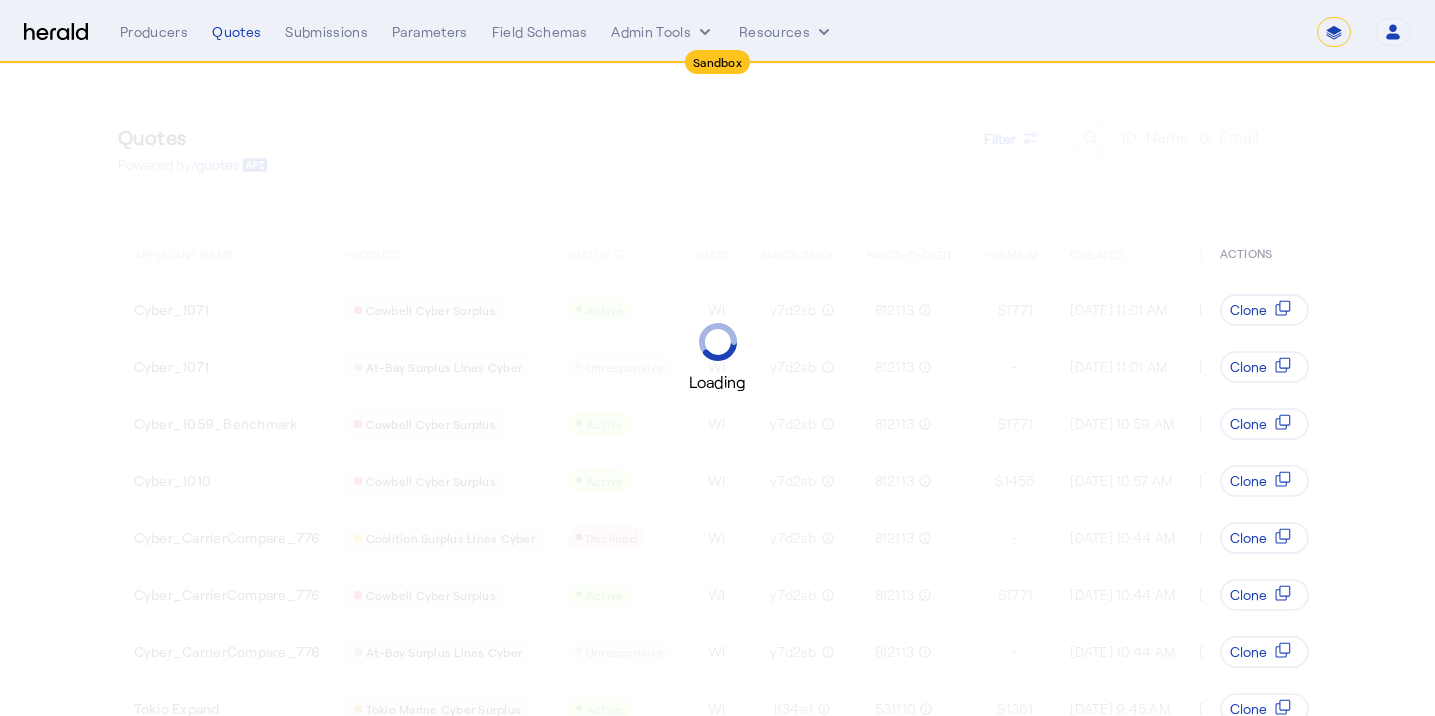 click on "Loading" at bounding box center [717, 358] 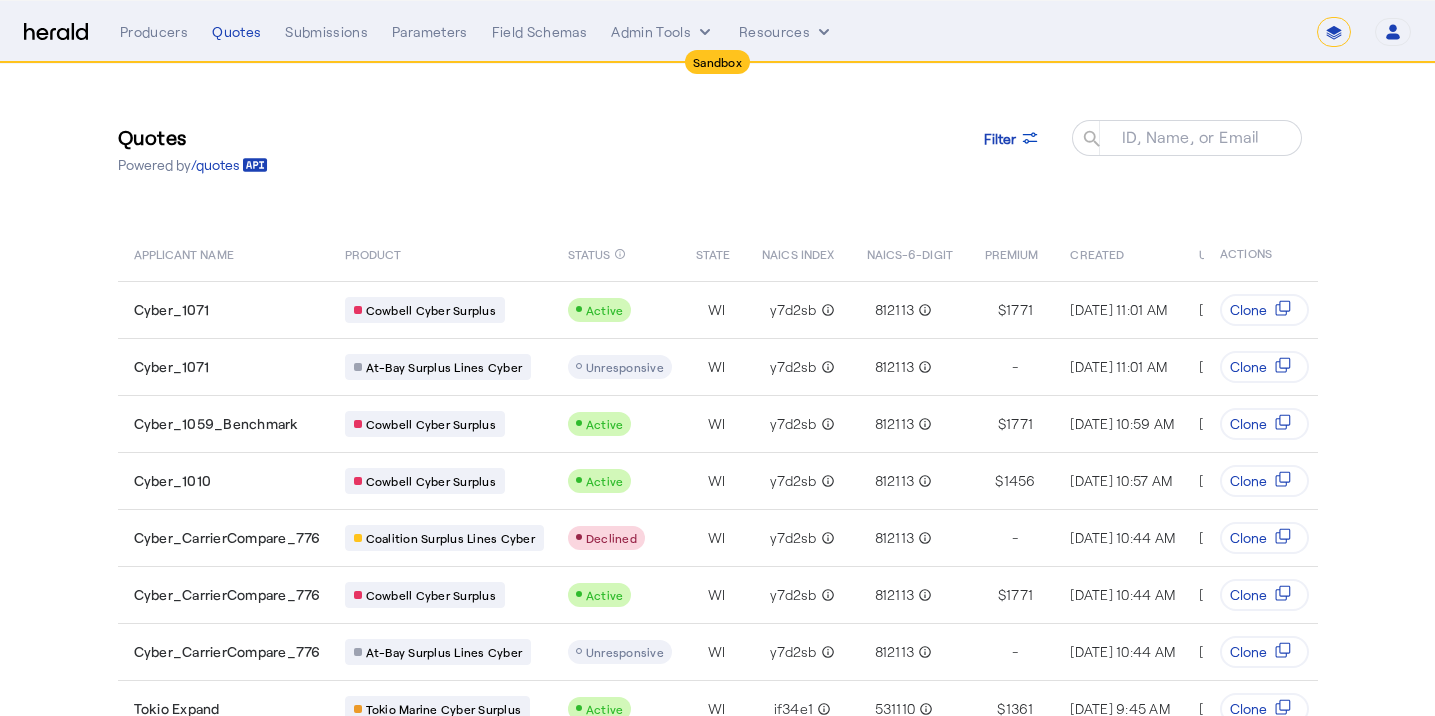 click 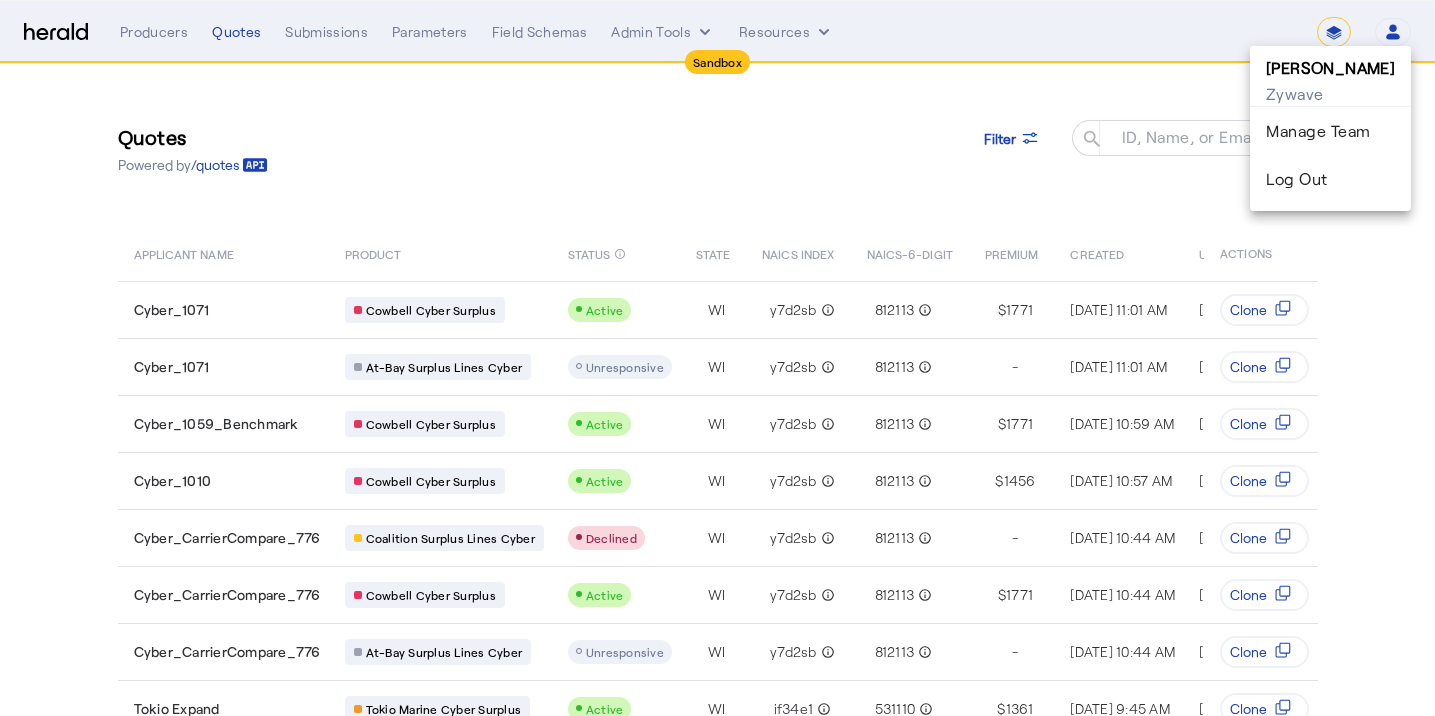 click at bounding box center [717, 358] 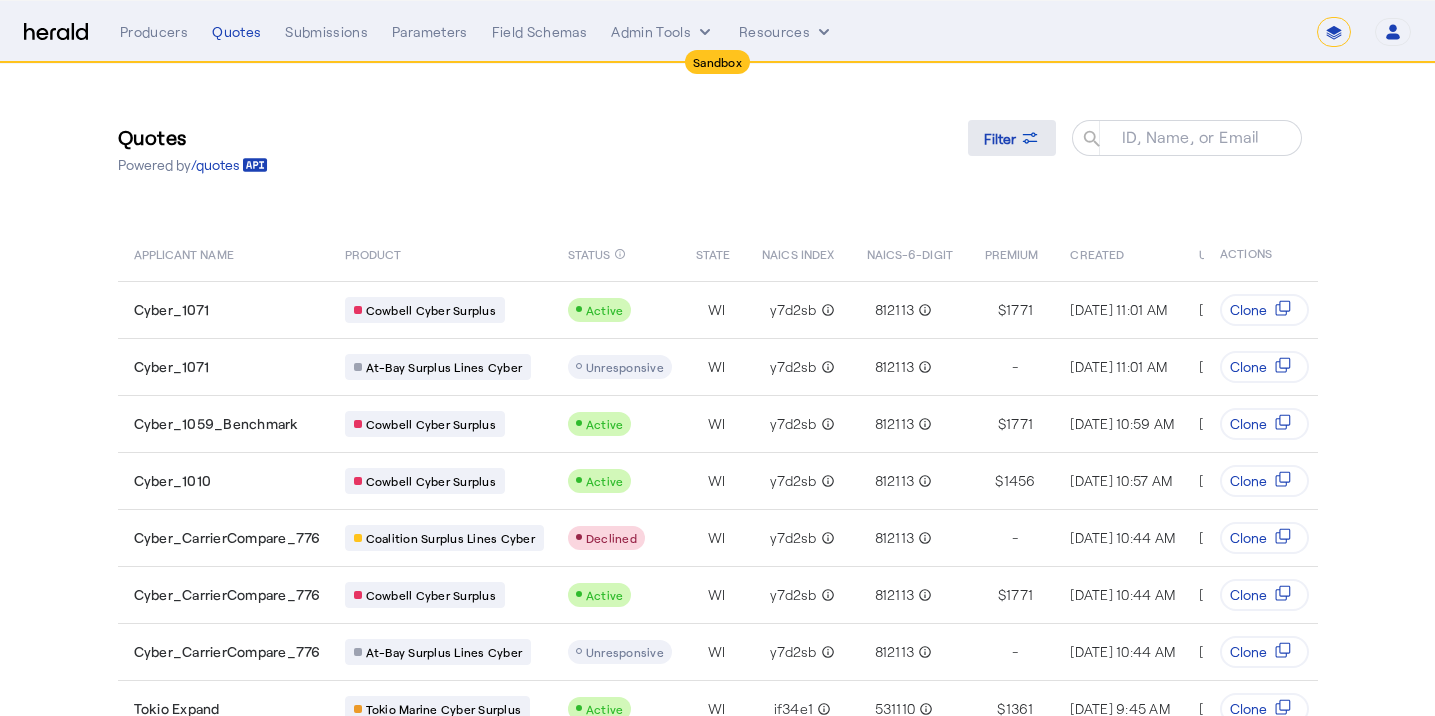 click 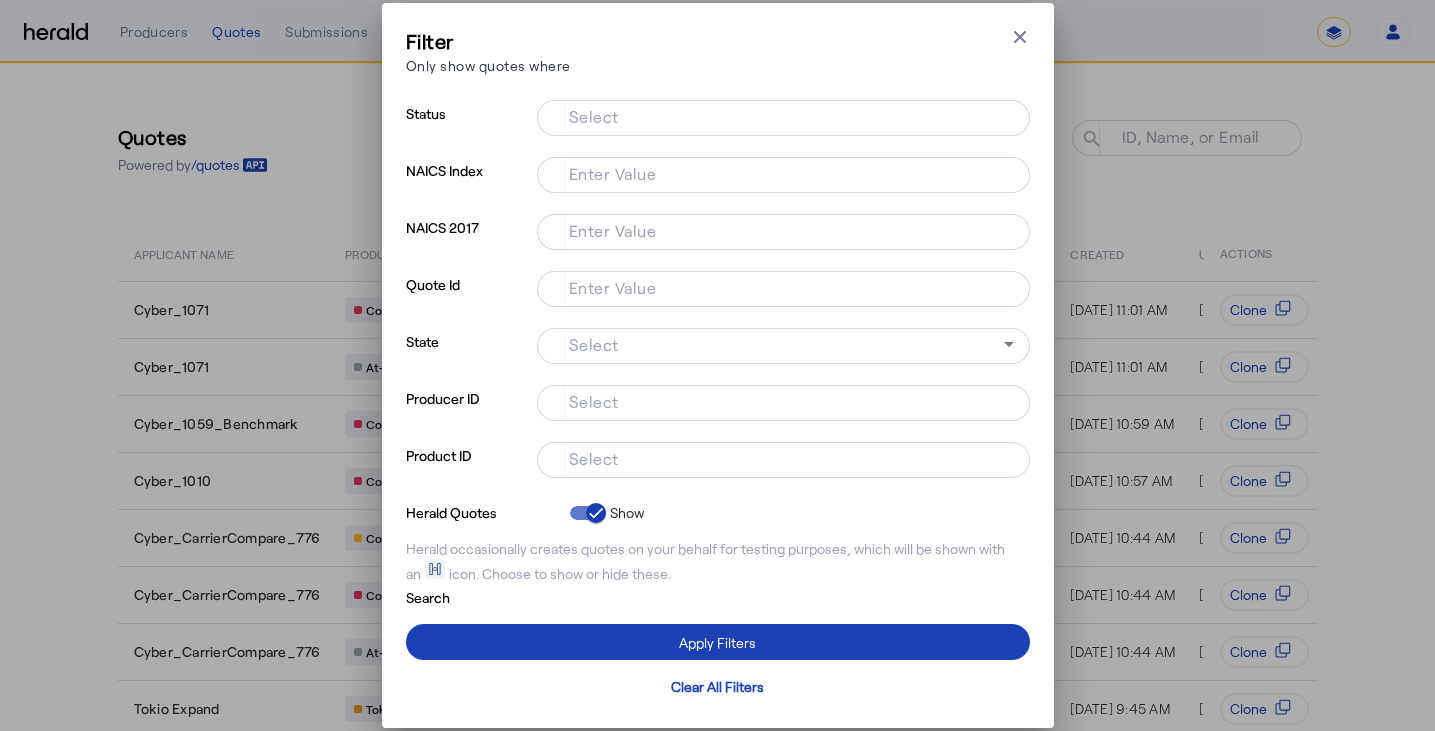 click on "Select" at bounding box center (779, 458) 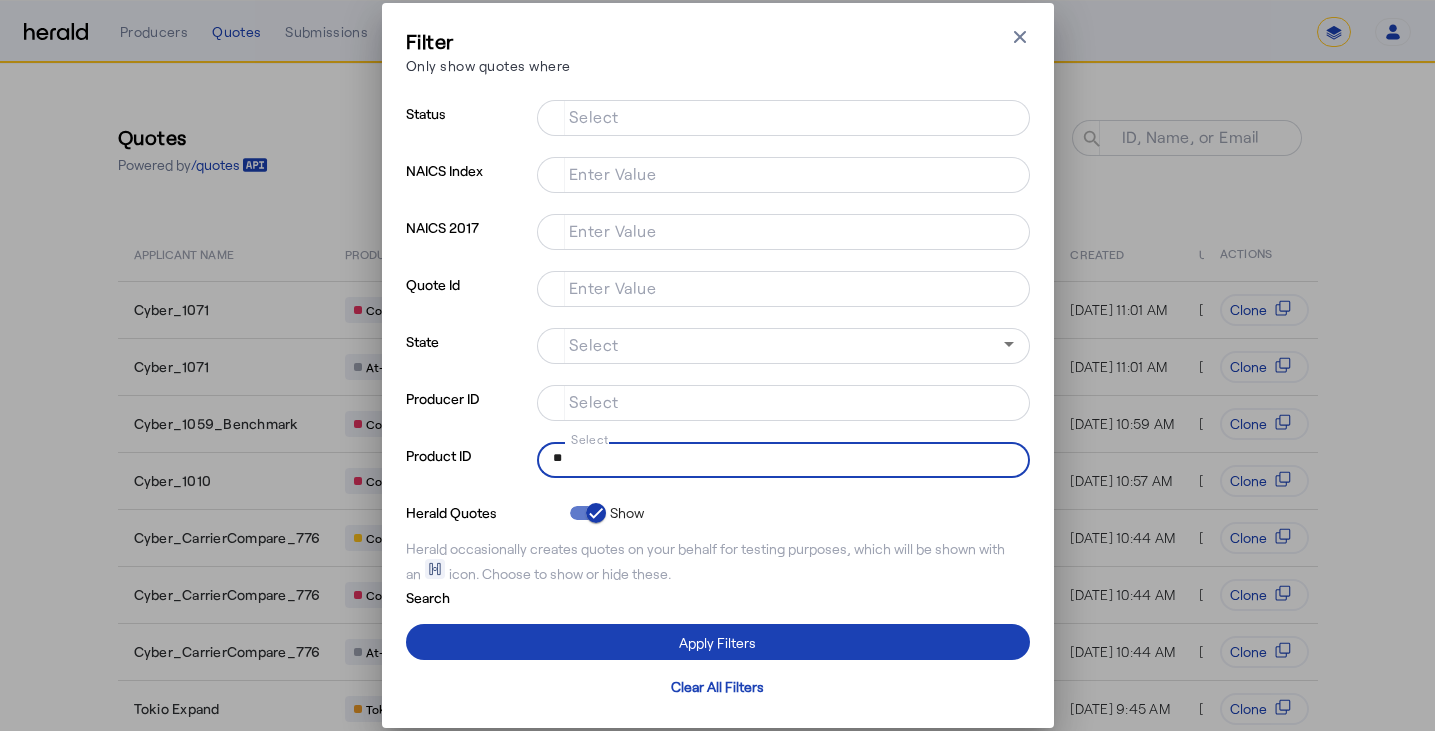 type on "*" 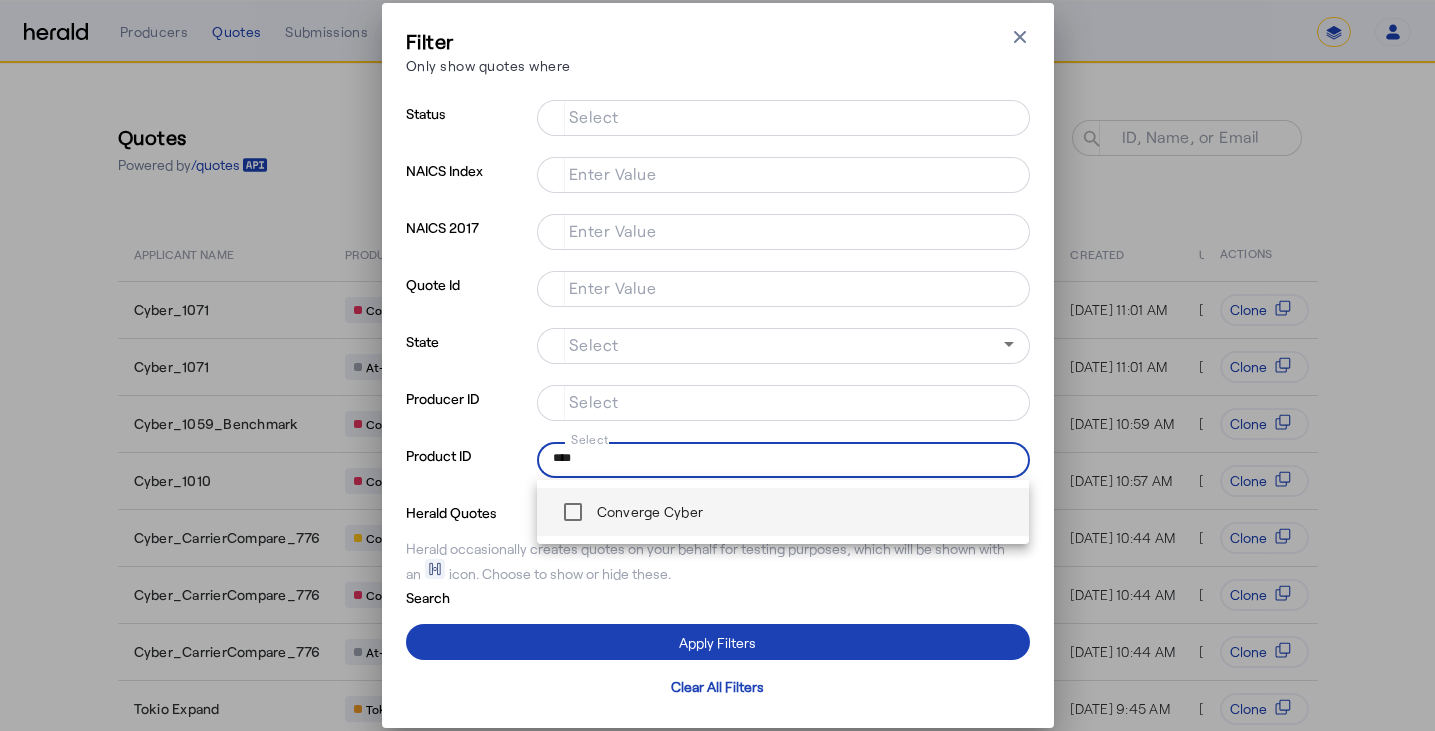 type on "****" 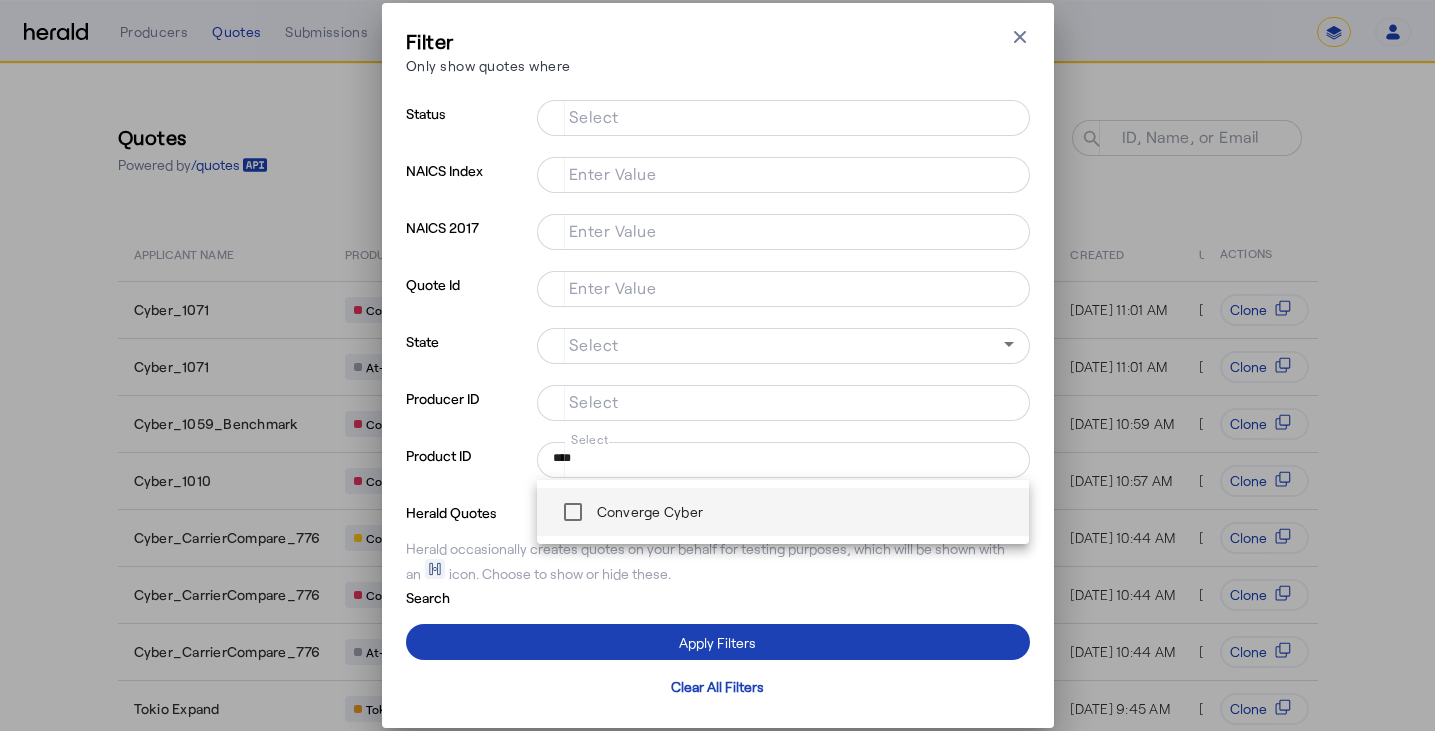 click on "Converge Cyber" at bounding box center [648, 512] 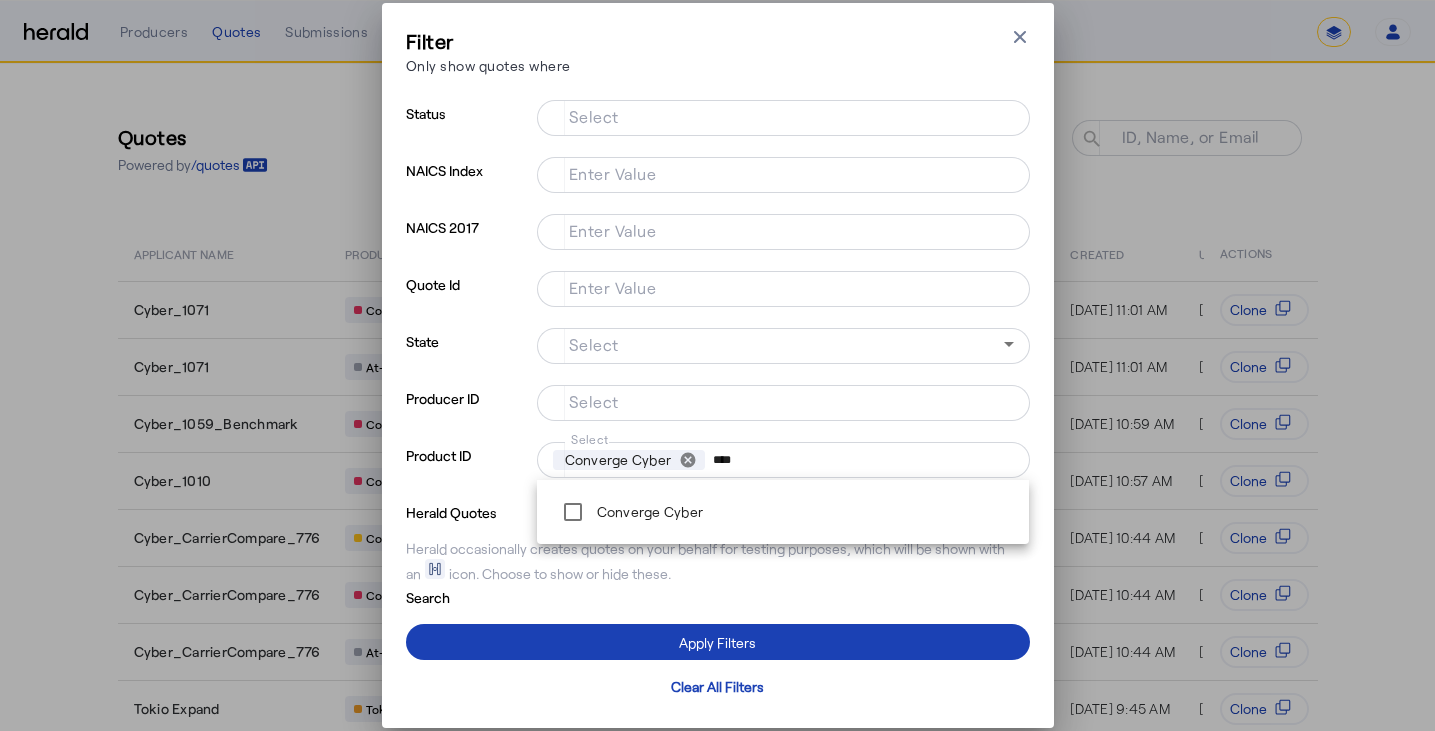 click on "Filter  Only show quotes where  Close modal" at bounding box center (718, 55) 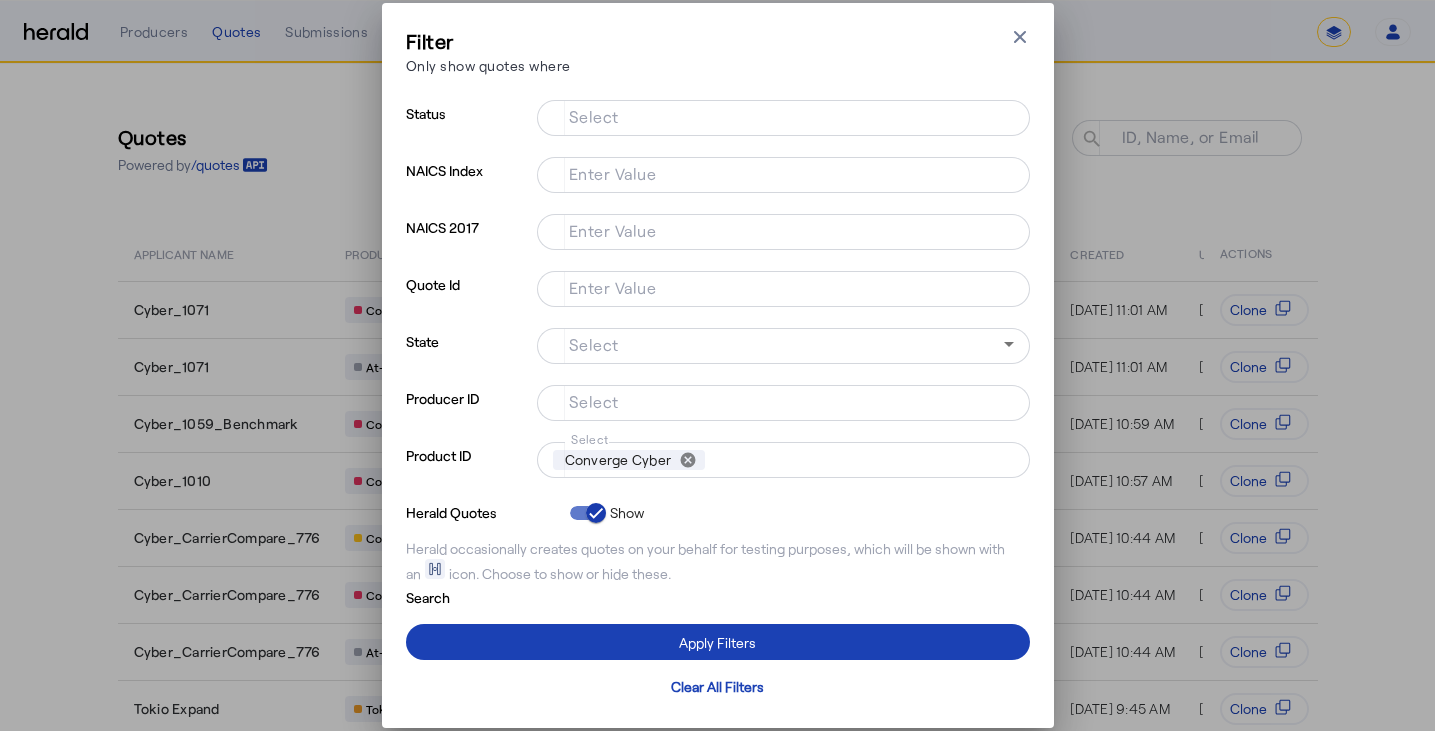 click on "Filter  Only show quotes where  Close modal" at bounding box center (718, 55) 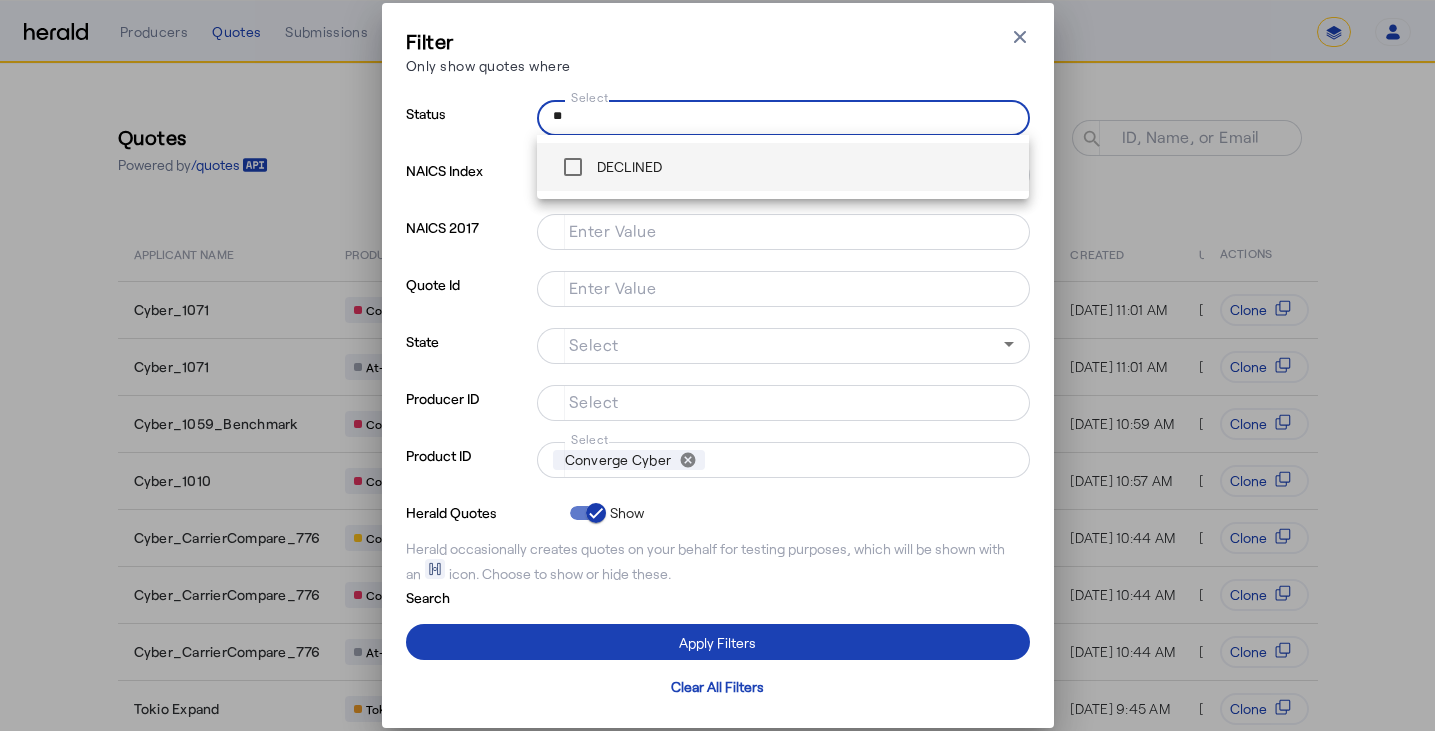 type on "**" 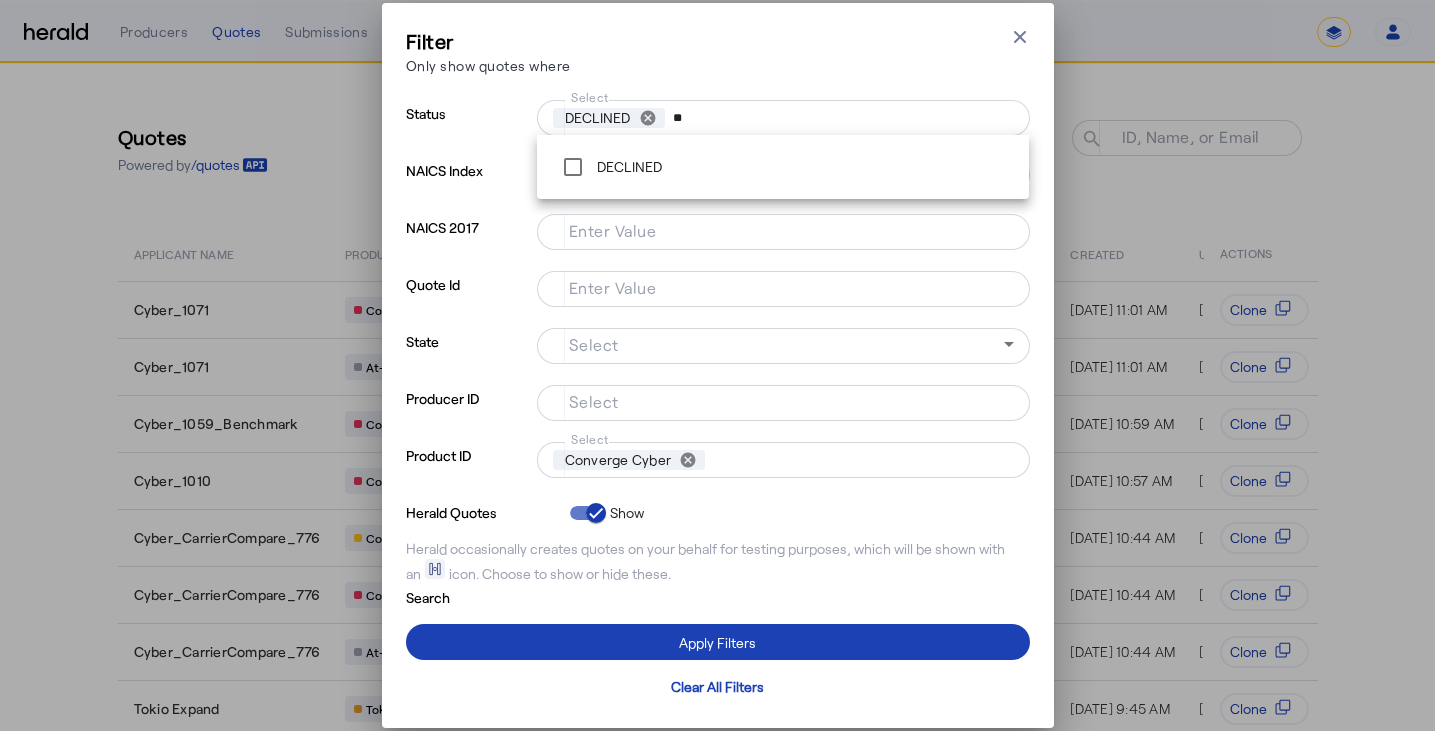 click on "NAICS 2017" at bounding box center [467, 242] 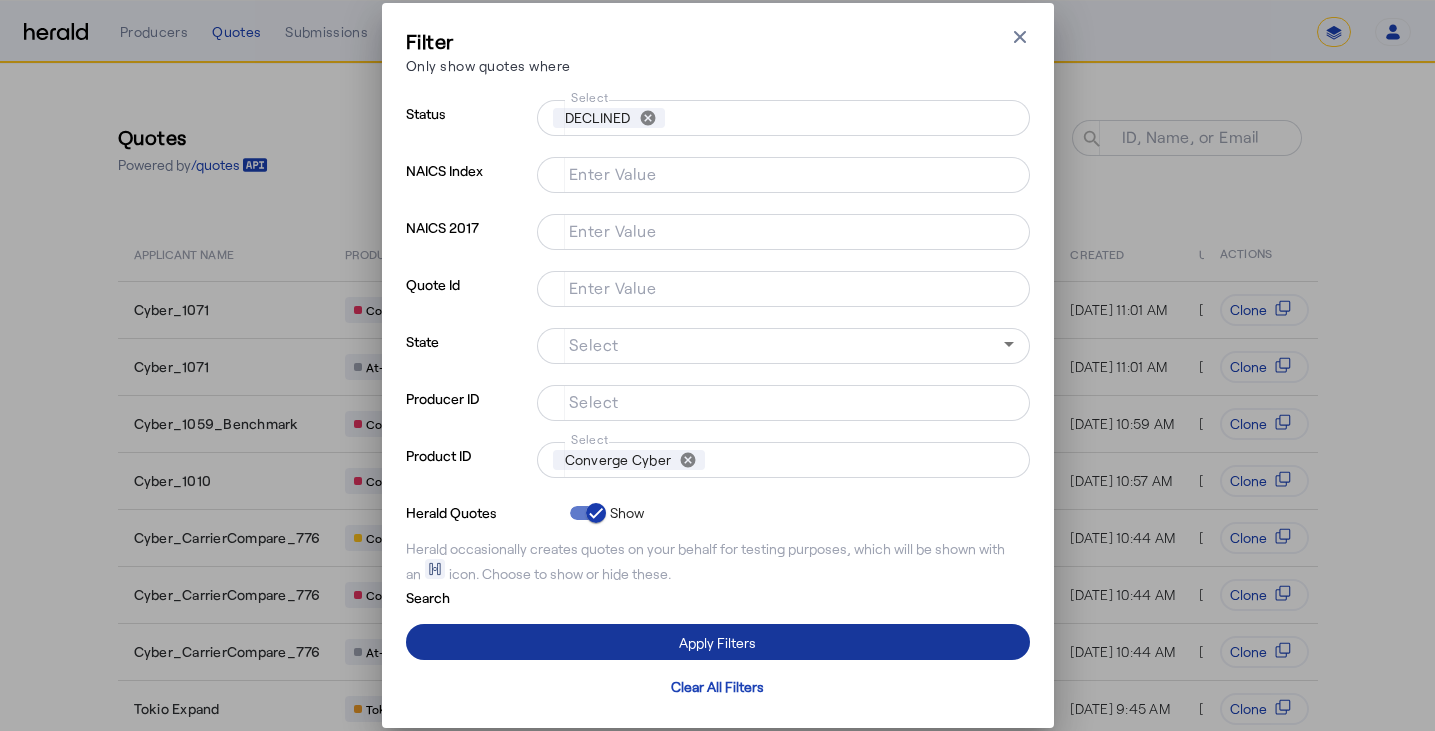click at bounding box center [718, 642] 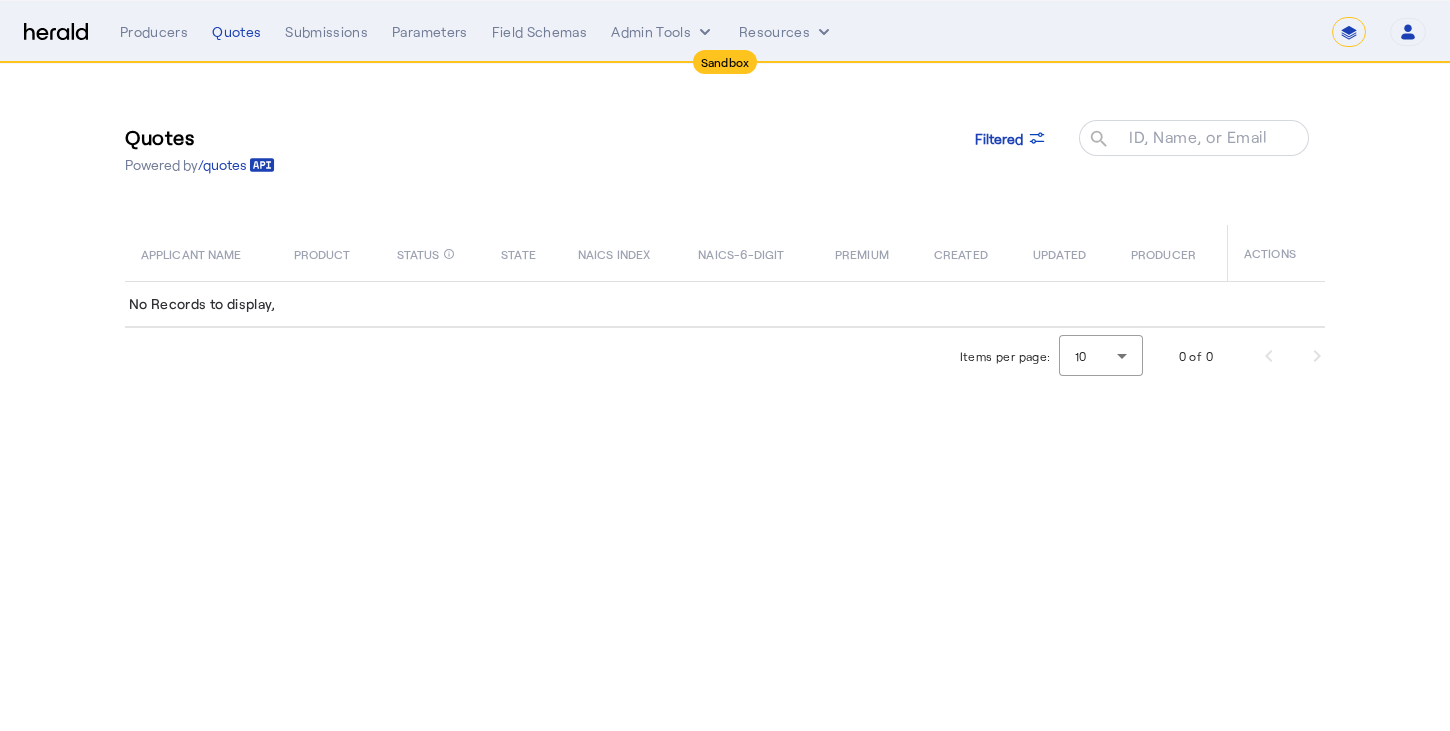 click on "Quotes  Powered by  /quotes
Filtered
ID, Name, or Email search" 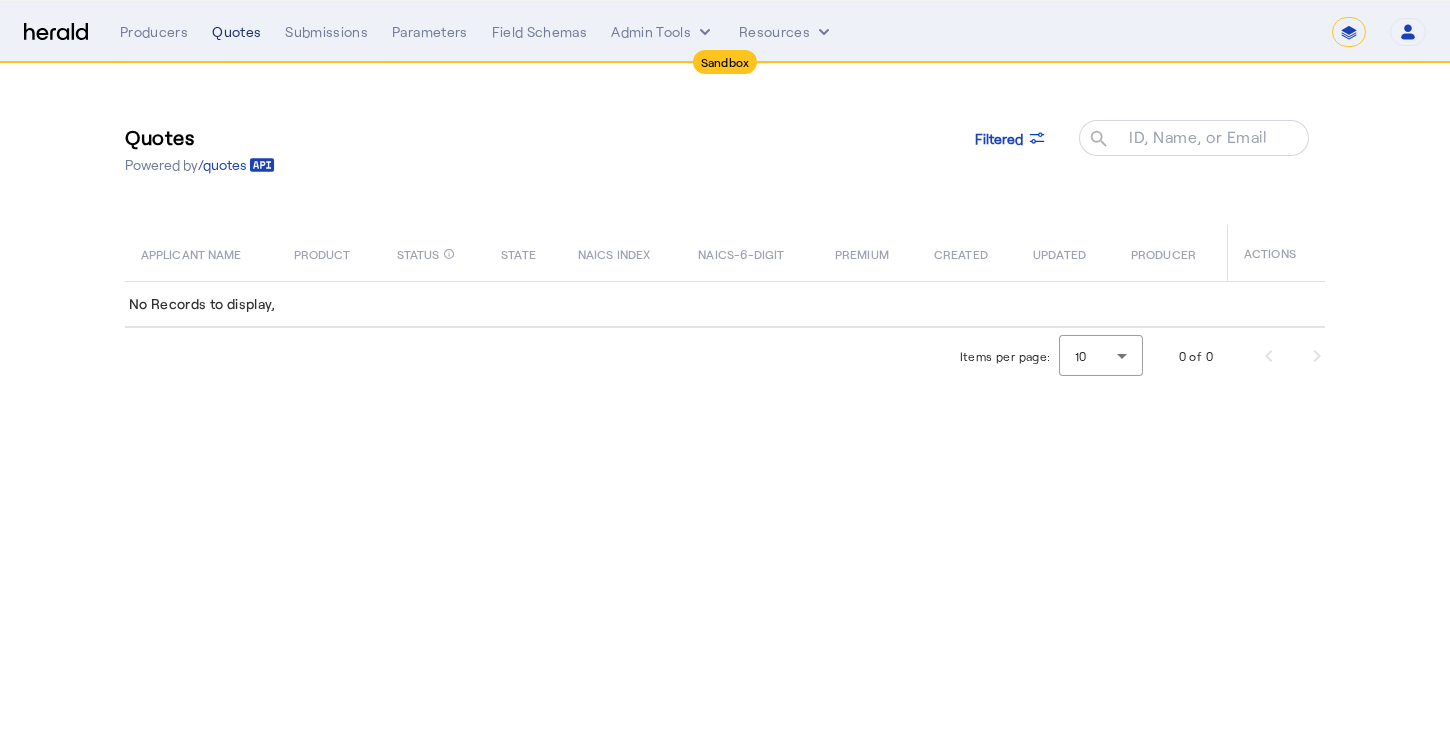 click on "Quotes" at bounding box center (236, 32) 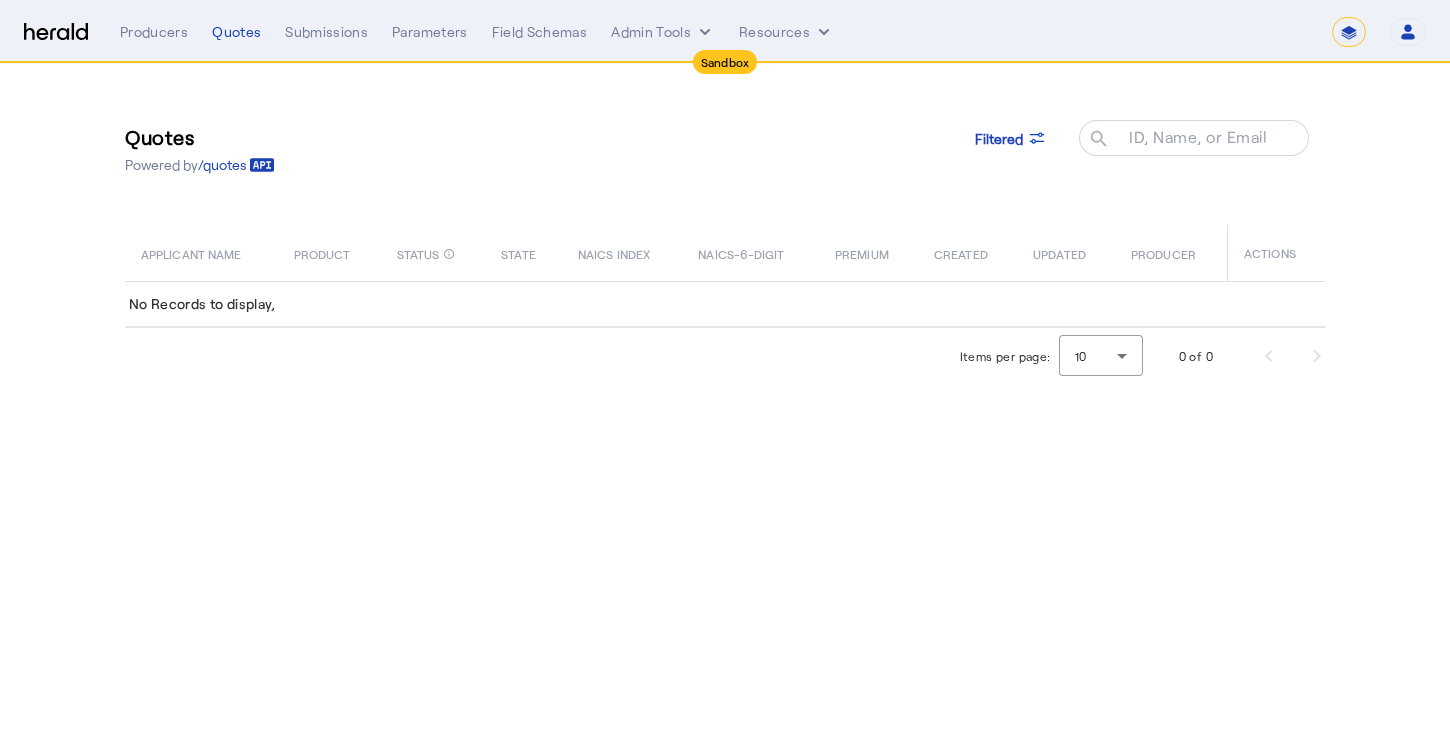 click on "Quotes  Powered by  /quotes
Filtered
ID, Name, or Email search" 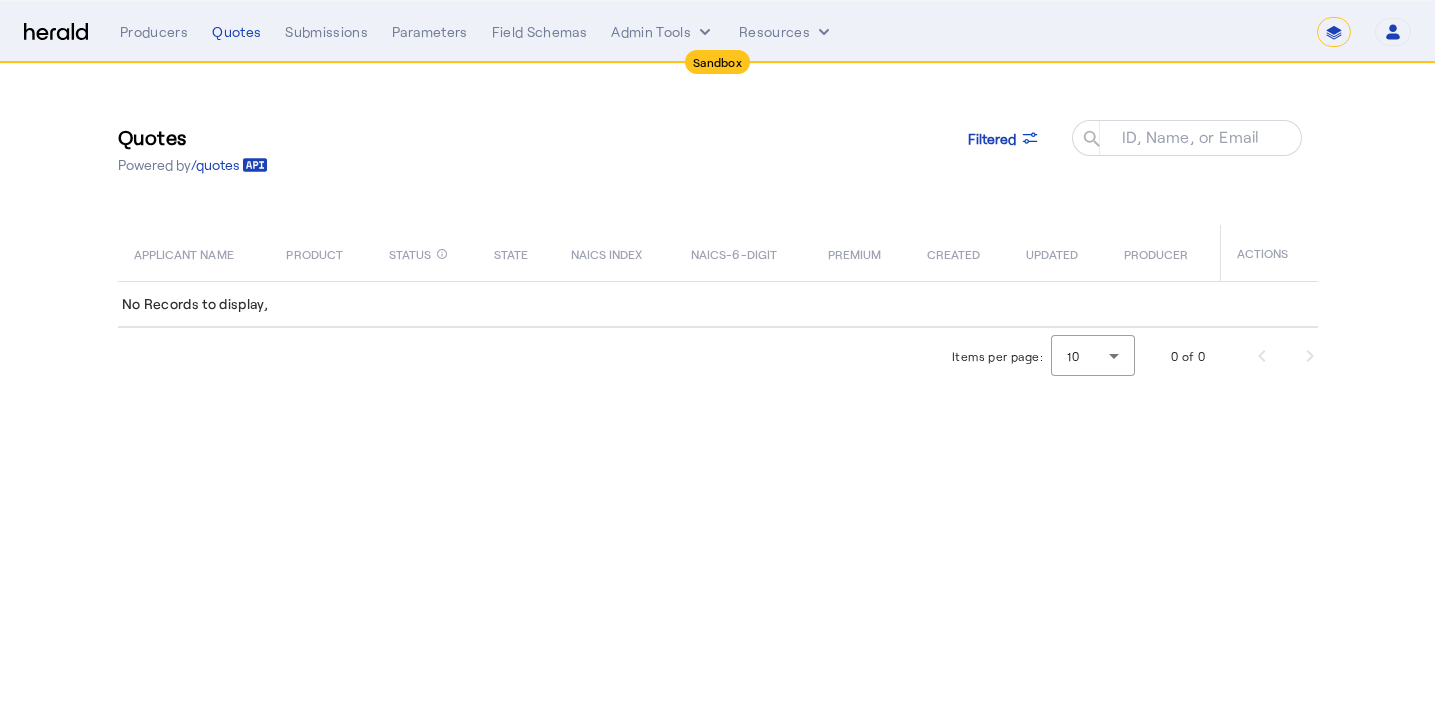 click at bounding box center (56, 32) 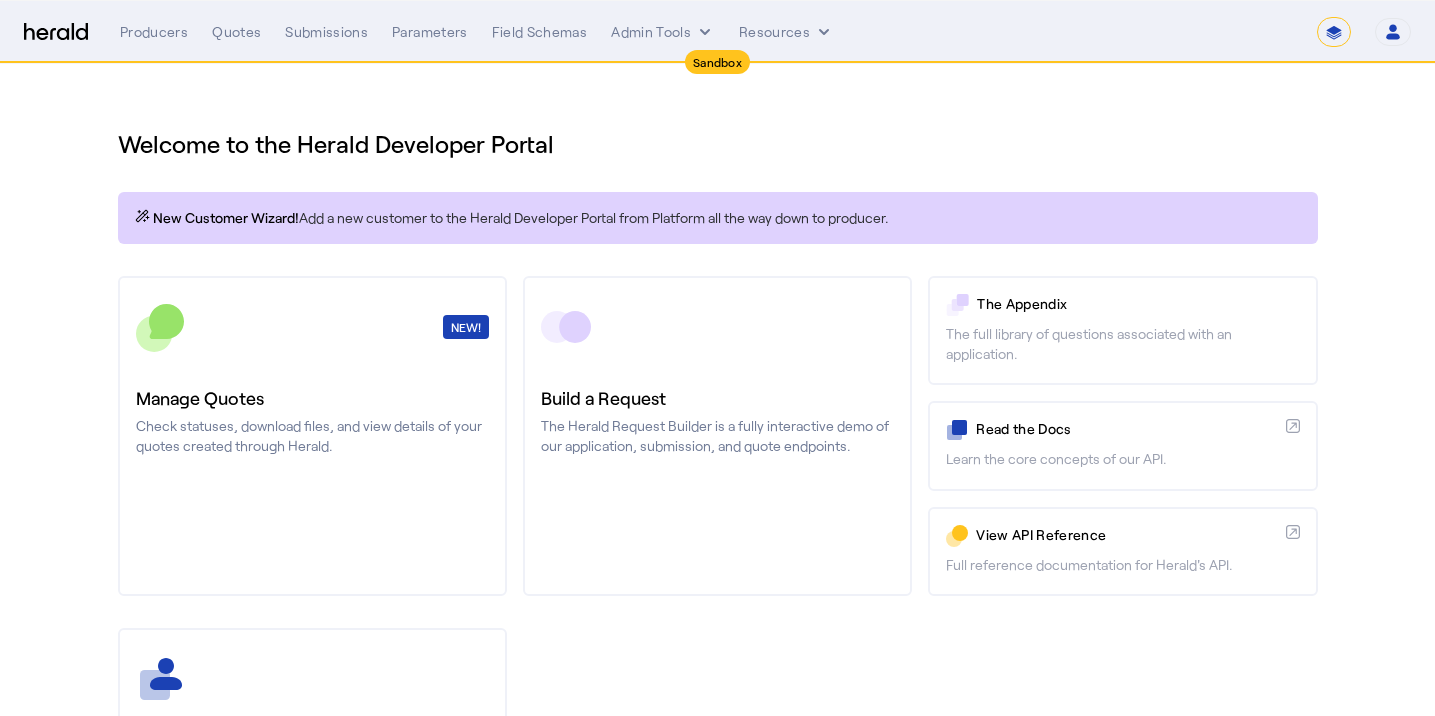 click at bounding box center [56, 32] 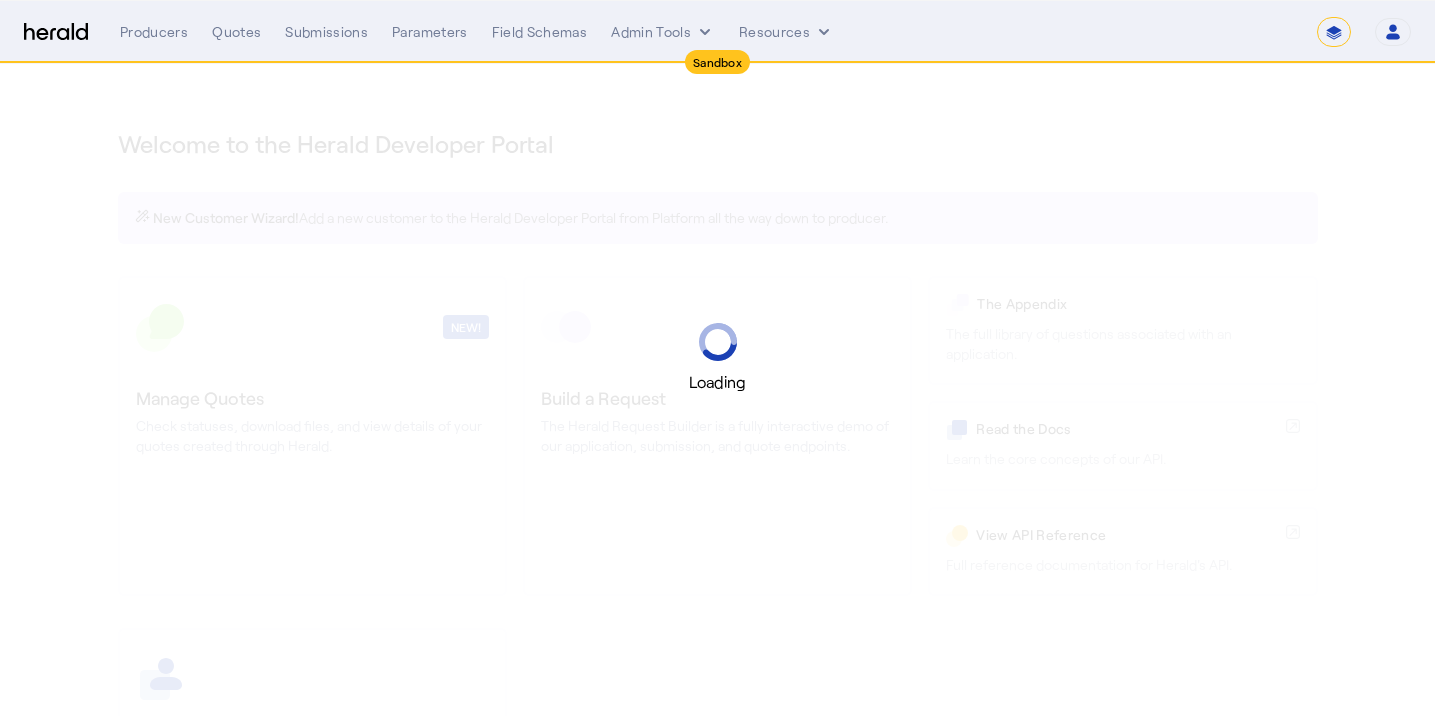 select on "*******" 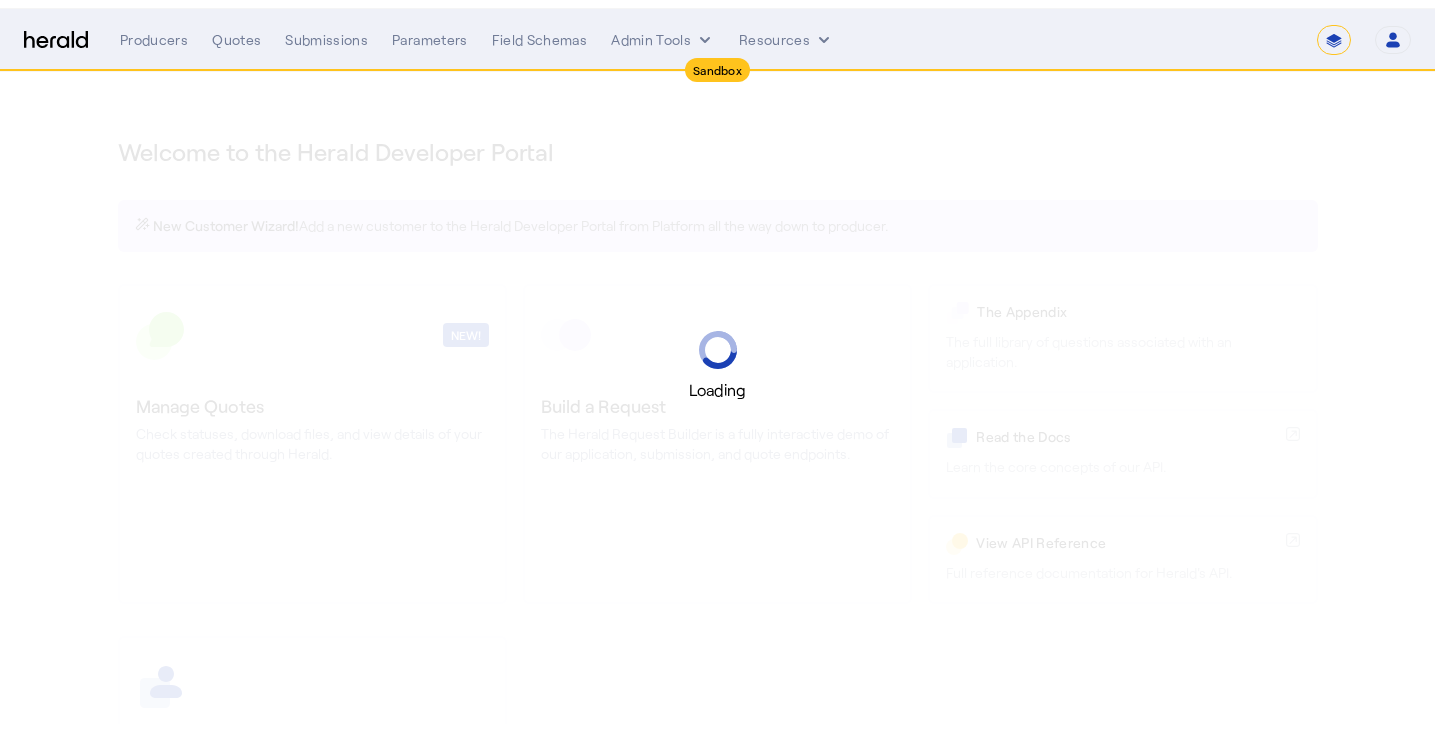 scroll, scrollTop: 0, scrollLeft: 0, axis: both 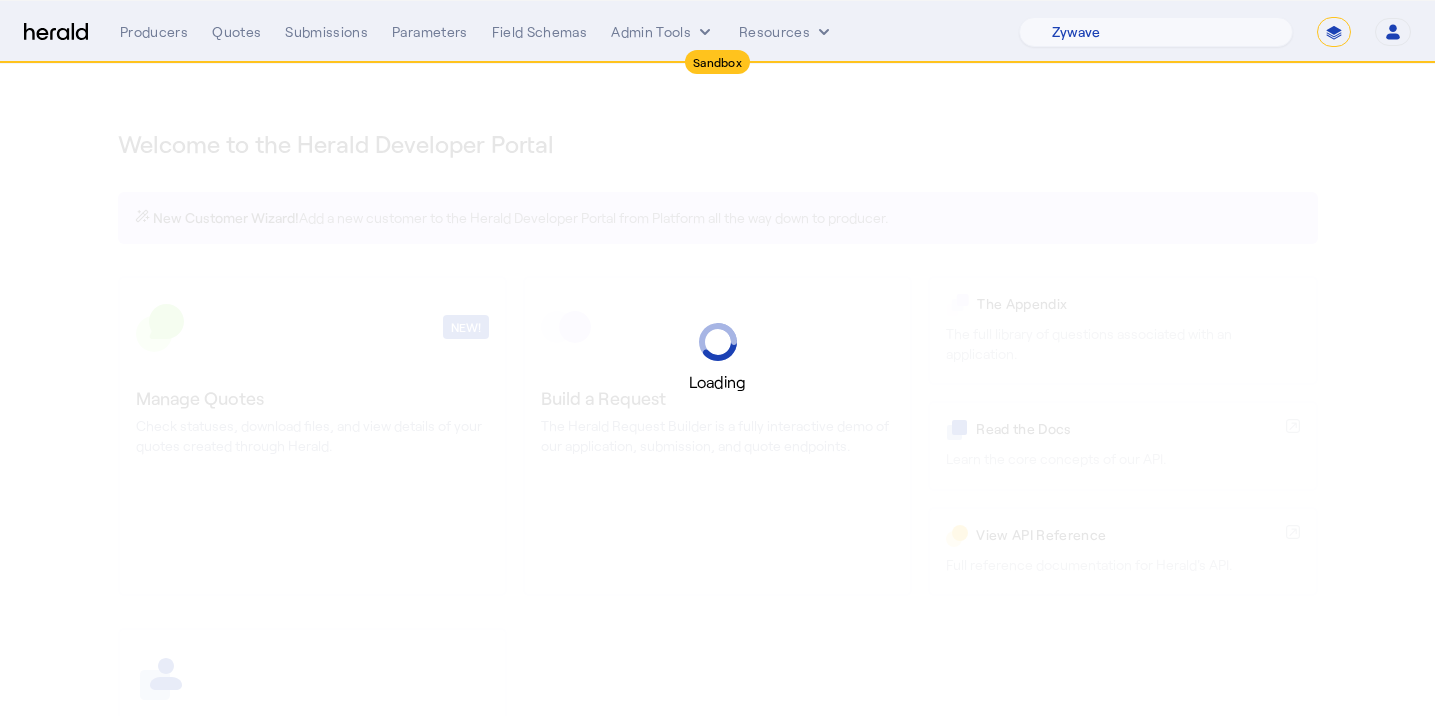 click on "Loading" at bounding box center [717, 358] 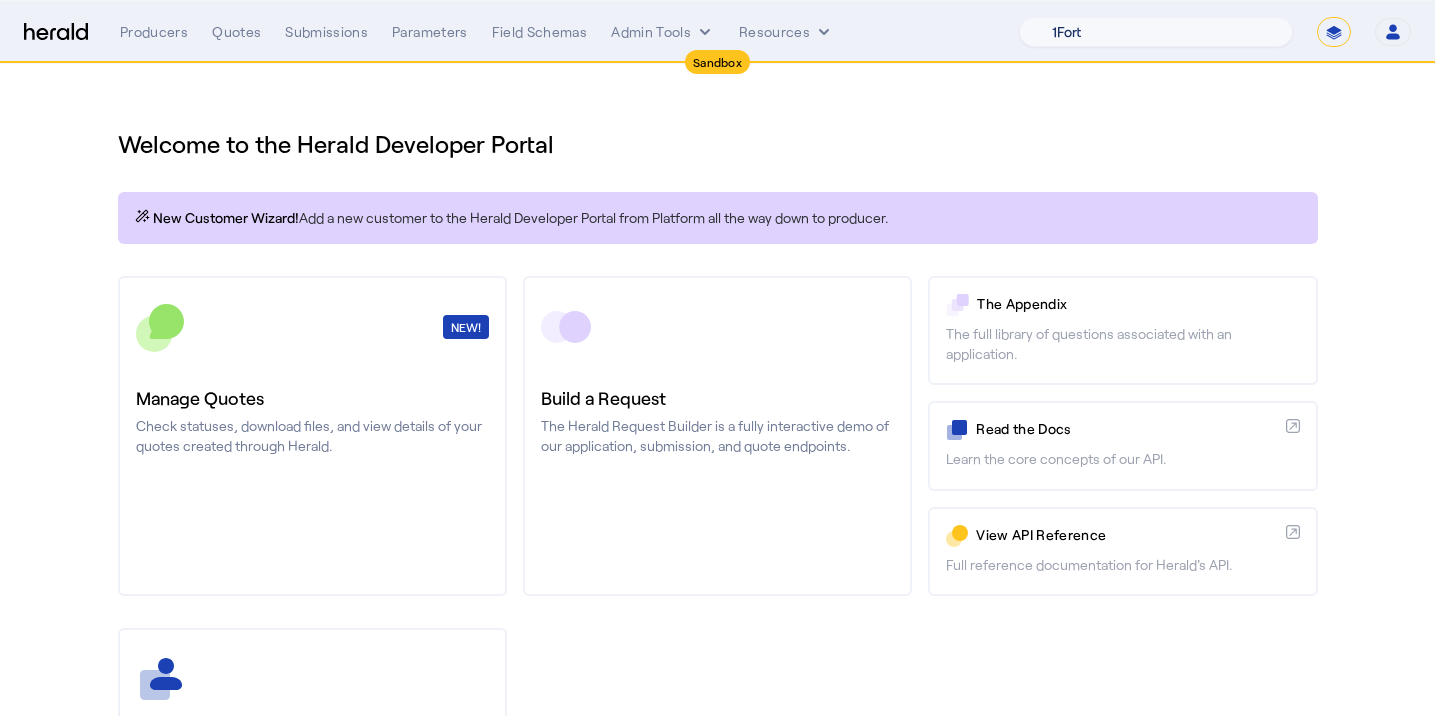 click on "1Fort   Acrisure   Acturis   Affinity Advisors   Affinity Risk   Agentero   AmWins   Anzen   Aon   Appulate   Arch   Assurely   BTIS   Babbix   Berxi   [PERSON_NAME]   BindHQ   Bold Penguin    Bolt   Bond   Boxx   Brightway   Brit Demo Sandbox   Broker Buddha   [PERSON_NAME]   Burns [PERSON_NAME]   CNA Test   CRC   CS onboarding test account   Chubb Test   Citadel   Coalition   Coast   Coterie Test   Counterpart    CoverForce   CoverWallet   Coverdash   Coverhound   Cowbell   Cyber Example Platform   CyberPassport   Defy Insurance   Draftrs   ESpecialty   Embroker   Equal Parts   Exavalu   Ezyagent   Federacy Platform   FifthWall   Flow Speciality (Capitola)   Foundation   Founder Shield   Gaya   Gerent   GloveBox   Glow   Growthmill   [PERSON_NAME]   Hartford Steam Boiler   Hawksoft   [PERSON_NAME] Insurance Brokers   Herald Envoy Testing   HeraldAPI   Hypergato   Inchanted   [URL]   Infinity   [DOMAIN_NAME]   Insuremo   Insuritas   Irys   Jencap   [PERSON_NAME]   LTI Mindtree   Layr   Limit   [PERSON_NAME] Test   [PERSON_NAME]   Novidea" at bounding box center (1156, 32) 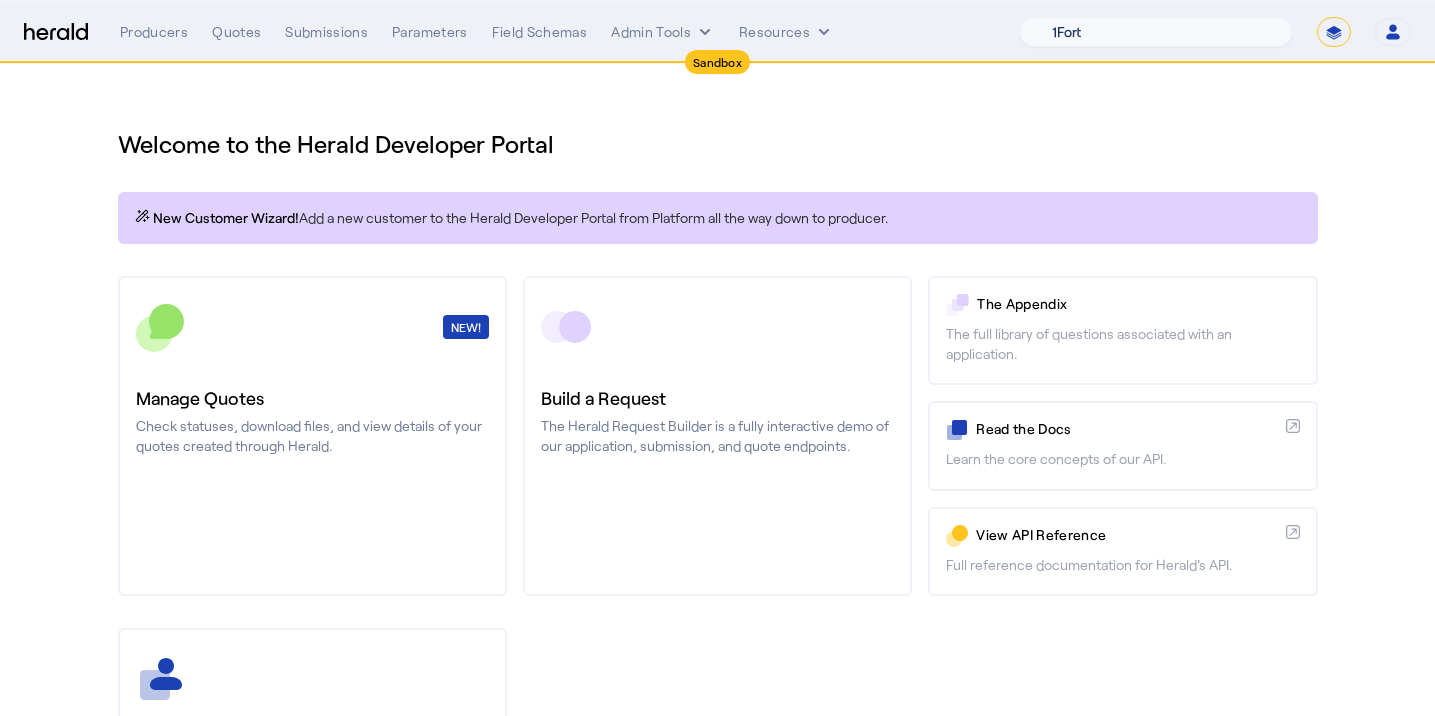 select on "pfm_2v8p_herald_api" 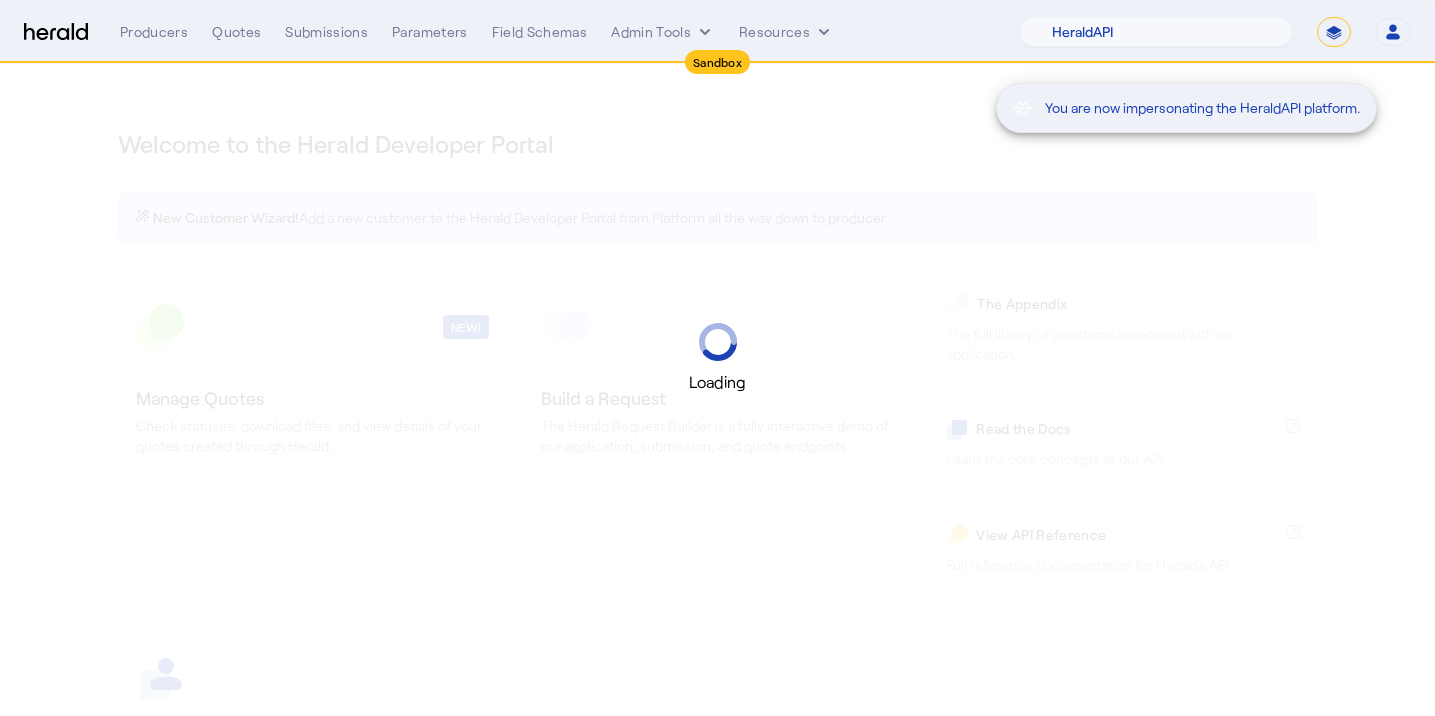 click on "You are now impersonating the HeraldAPI platform." at bounding box center (1186, 108) 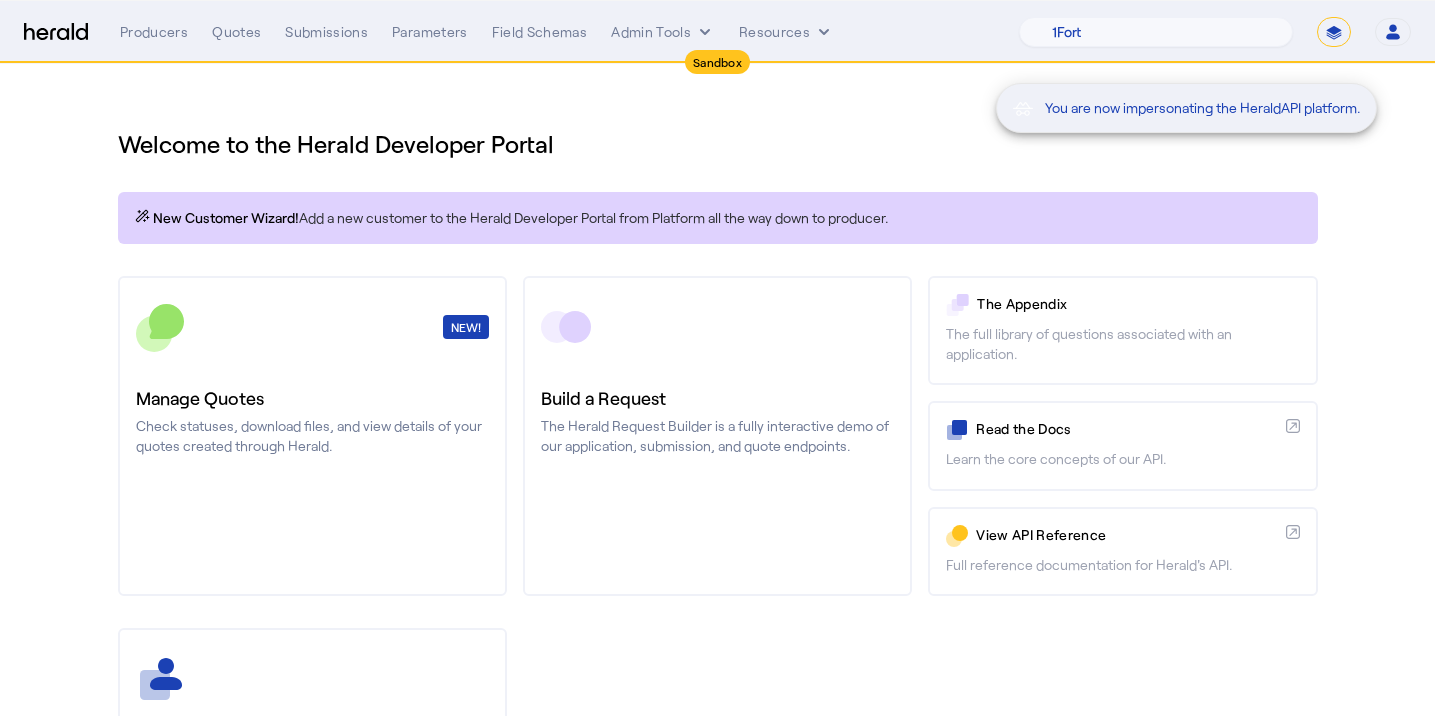 click on "You are now impersonating the HeraldAPI platform." at bounding box center [717, 358] 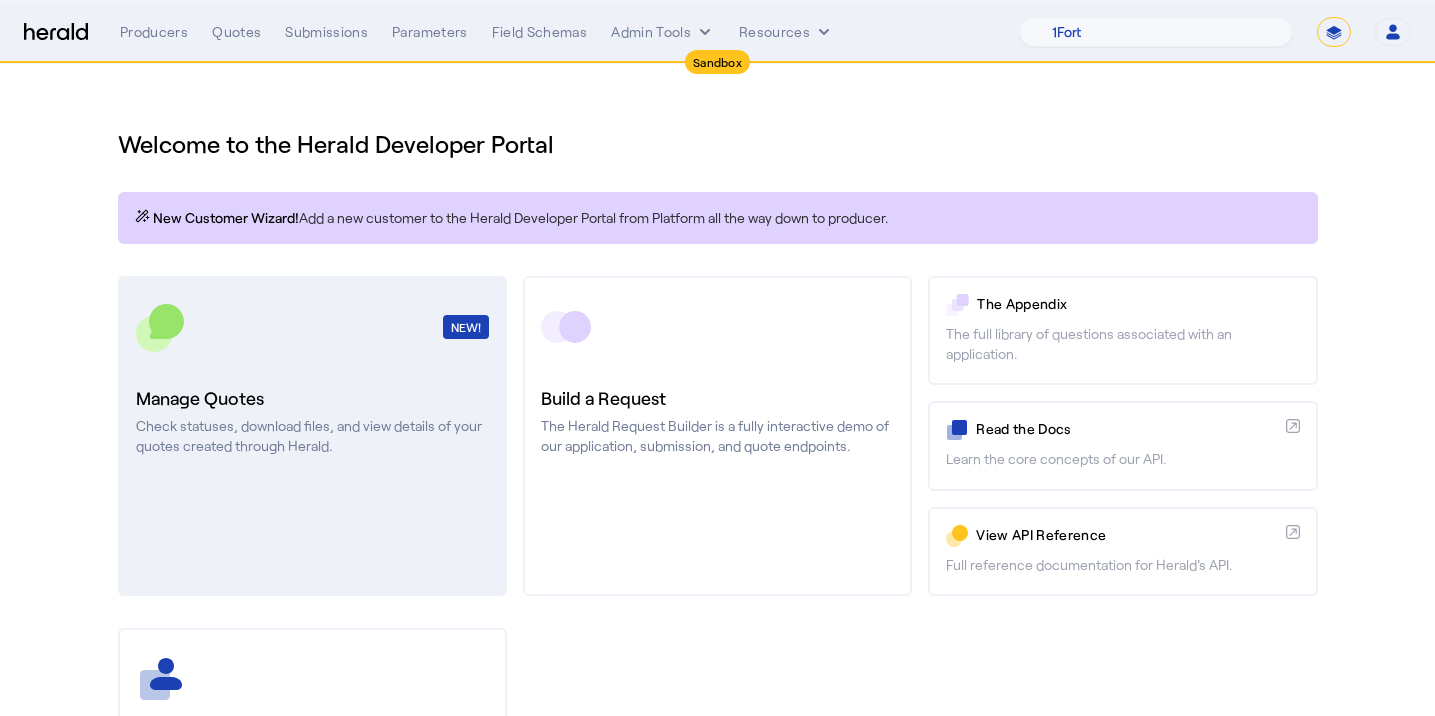 click on "Check statuses, download files, and view details of your quotes created through Herald." 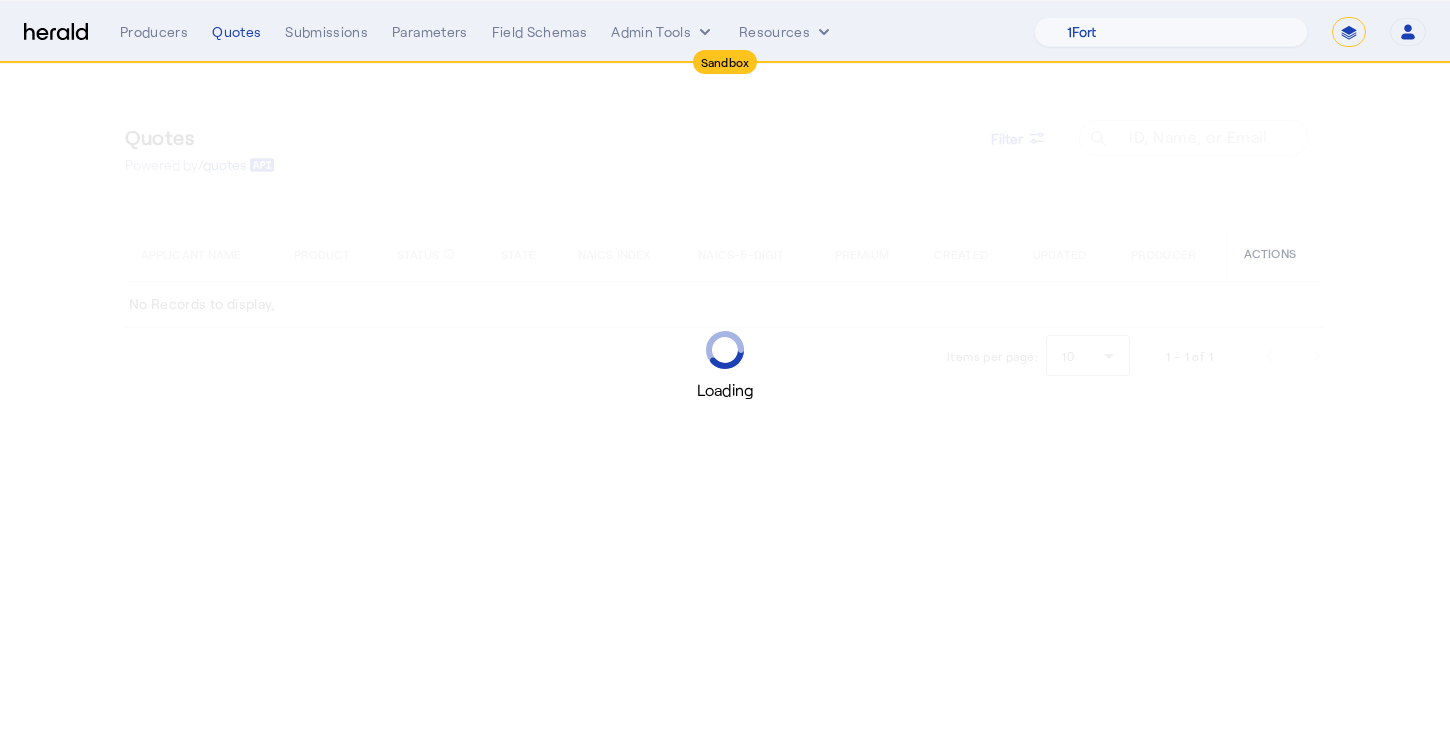 click on "Loading" at bounding box center (725, 365) 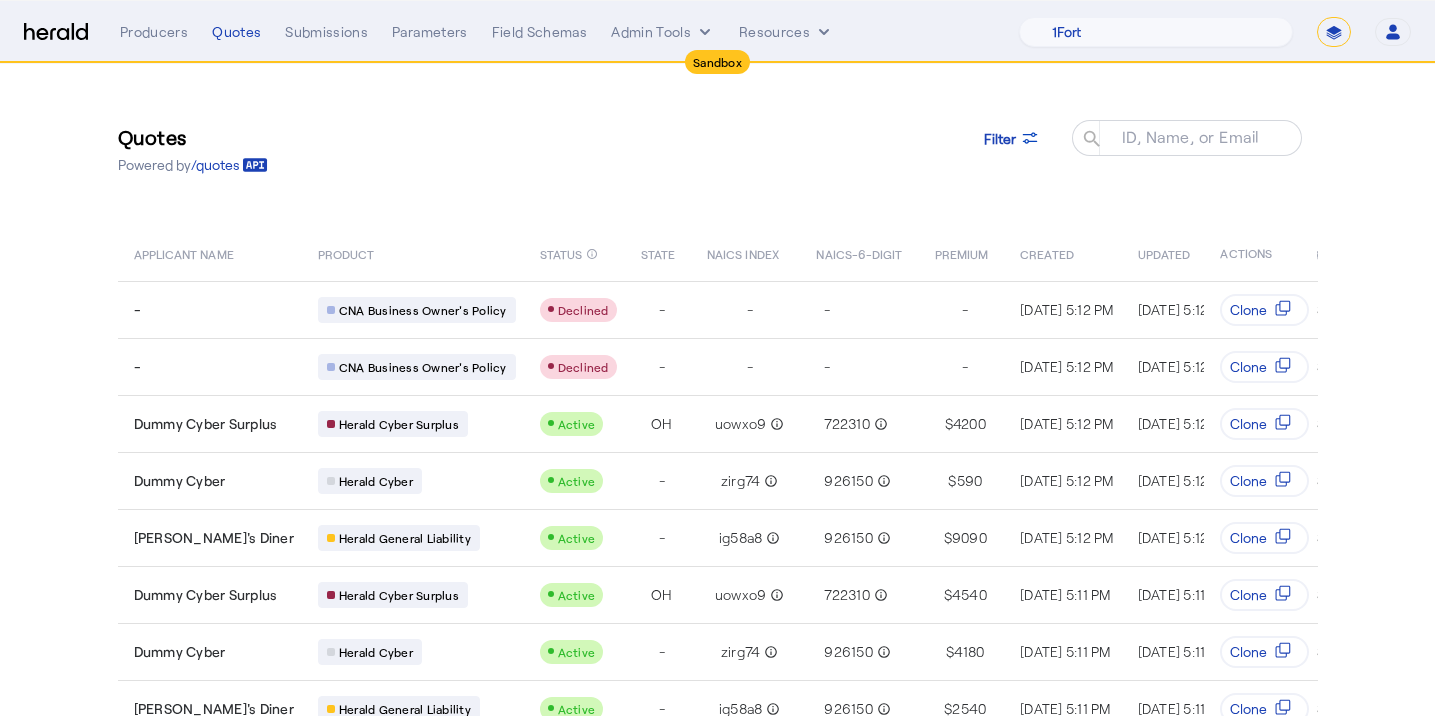 click on "Quotes  Powered by  /quotes
Filter
ID, Name, or Email search" 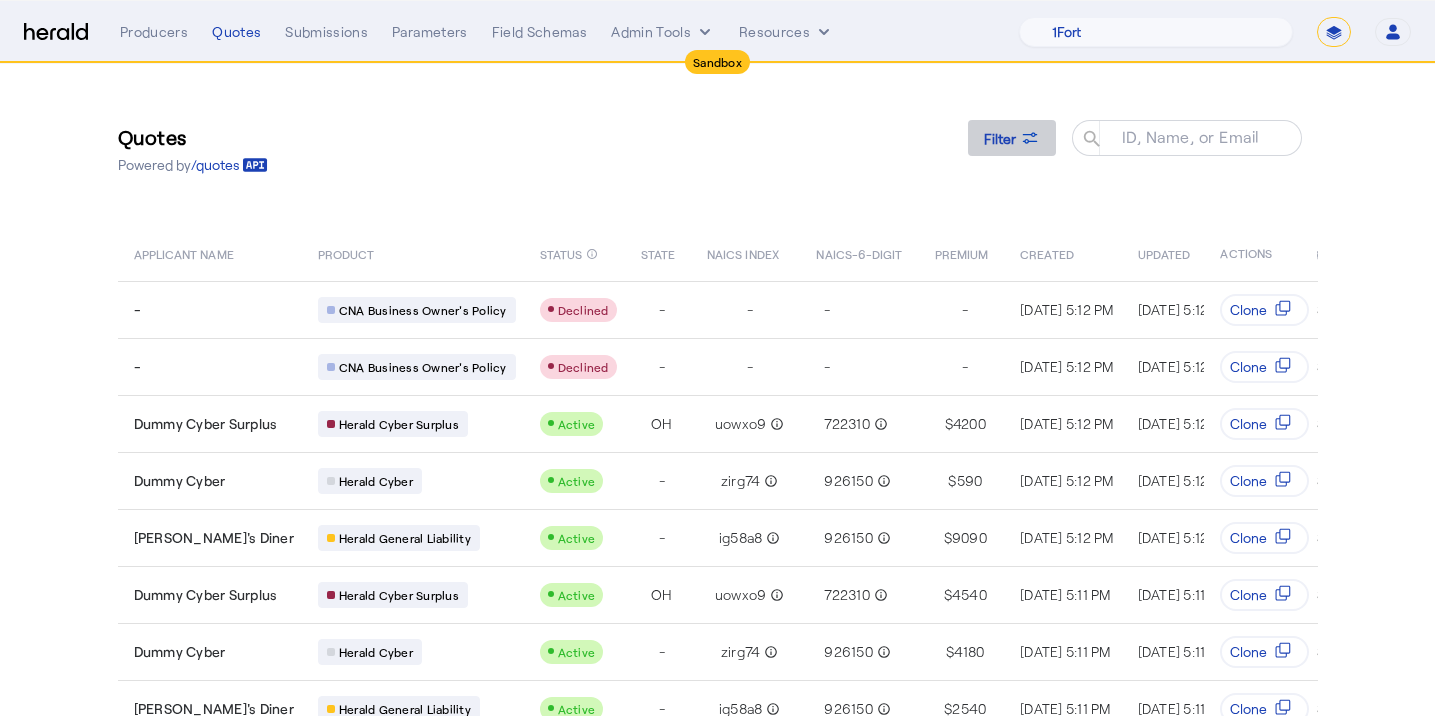 click on "Filter" at bounding box center [1000, 138] 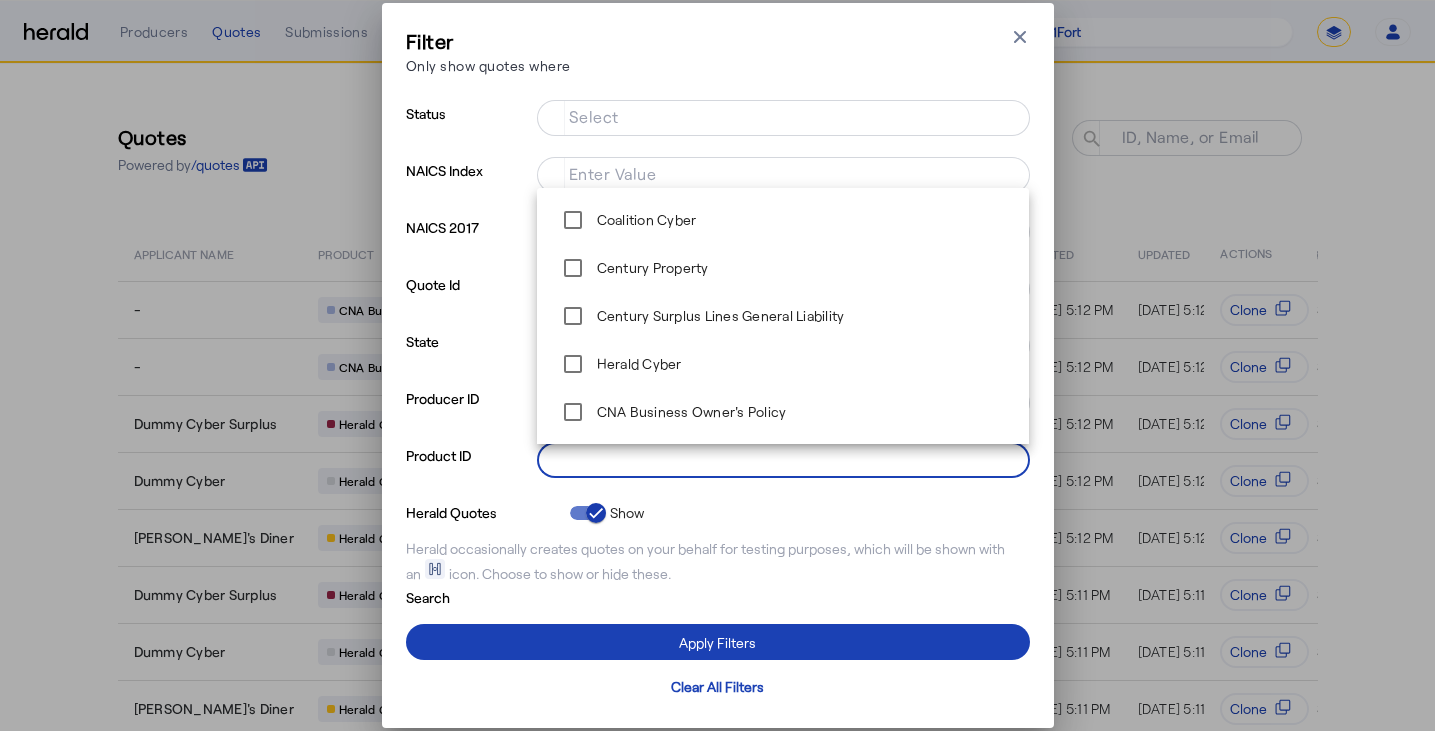 click on "Select" at bounding box center [779, 458] 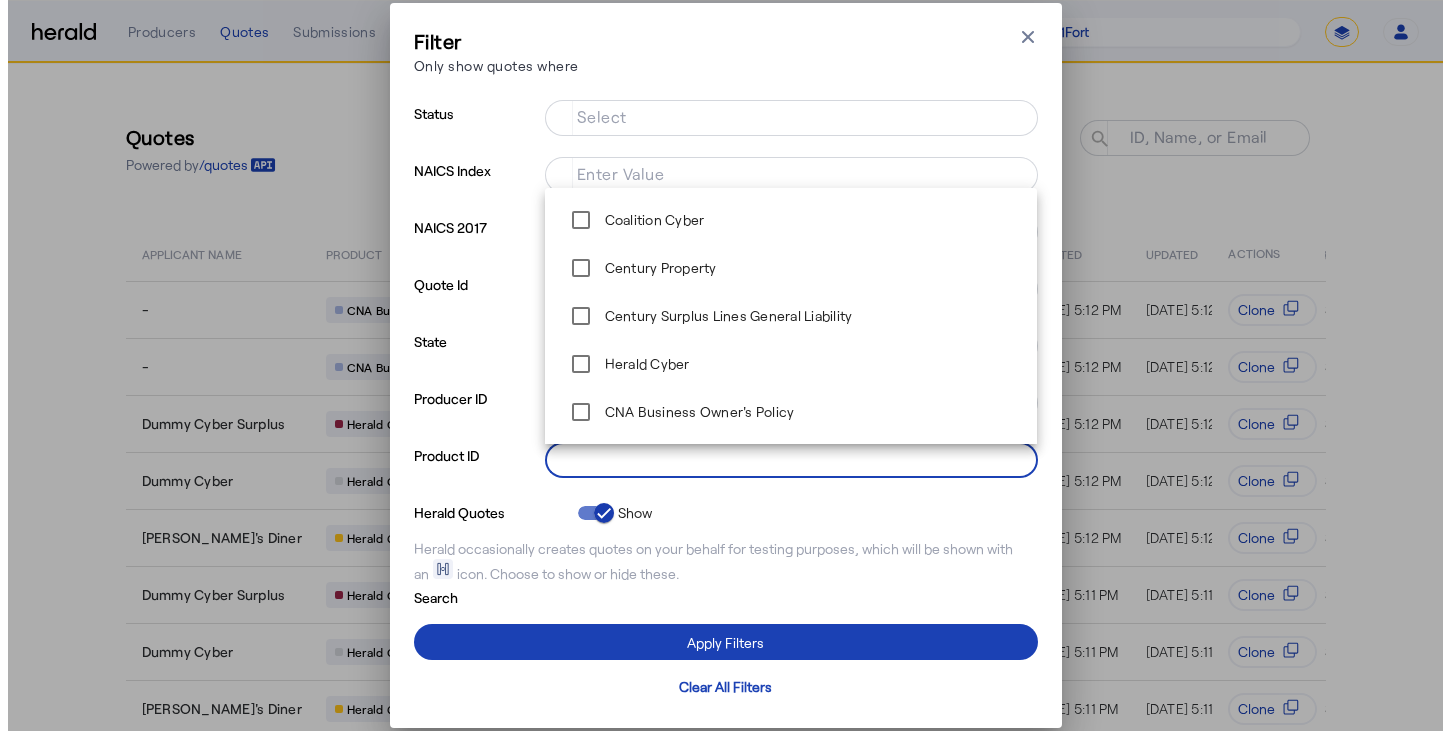 scroll, scrollTop: 1000, scrollLeft: 0, axis: vertical 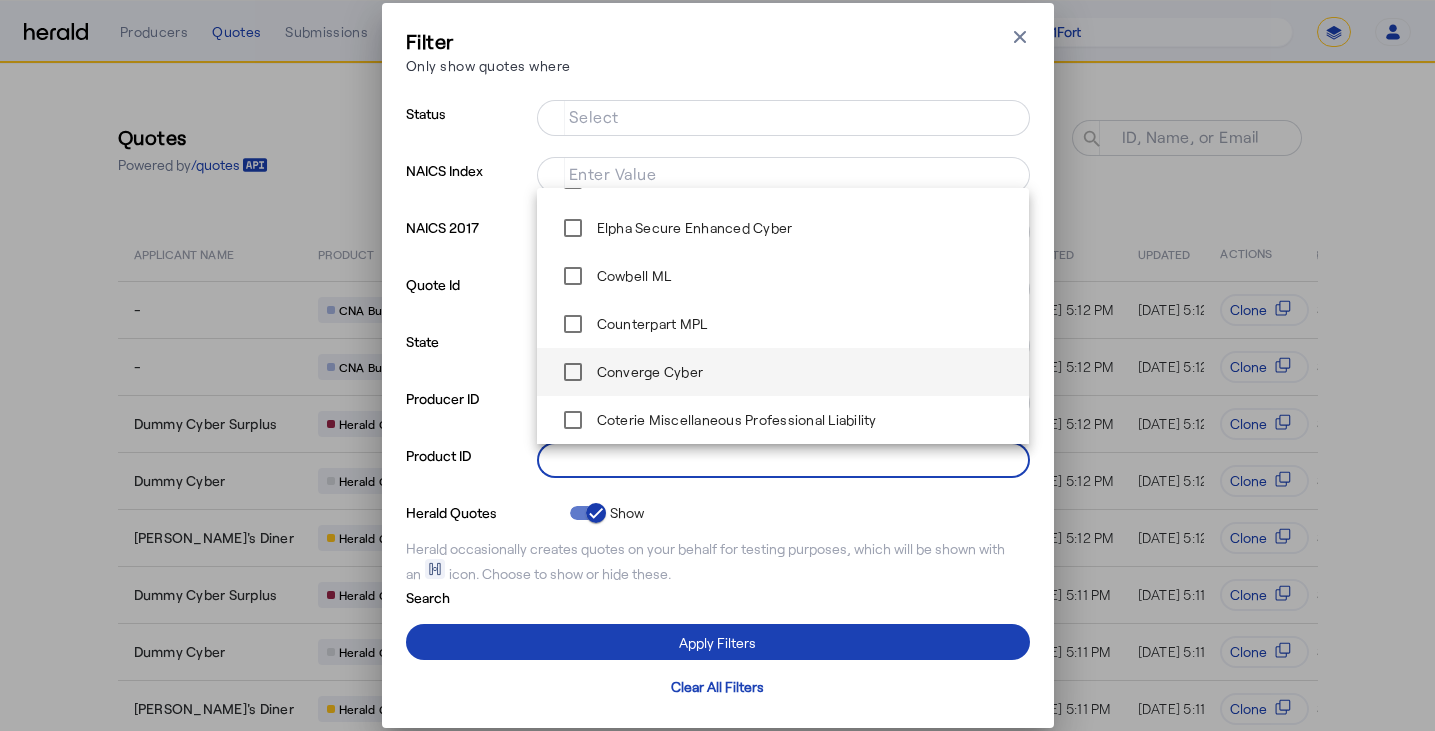 click on "Converge Cyber" at bounding box center [783, 372] 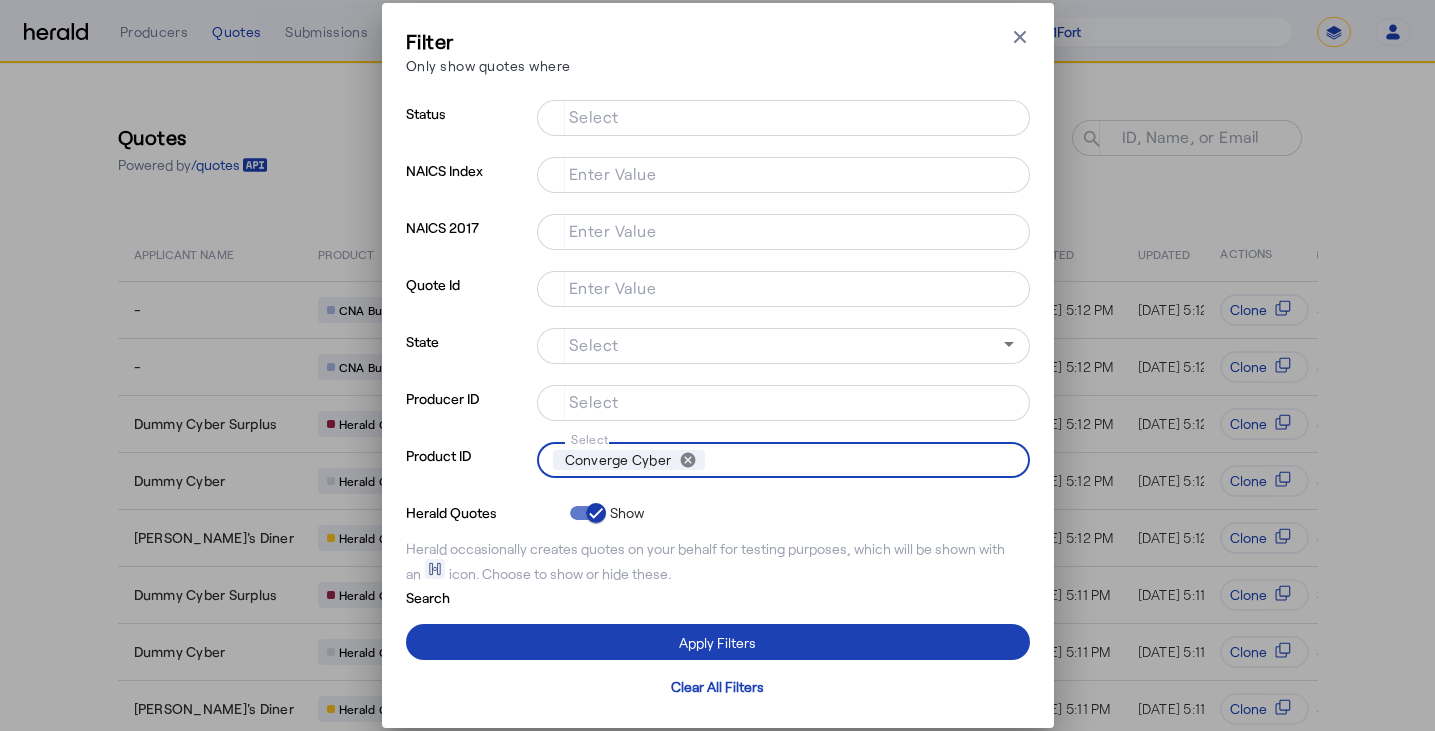 click at bounding box center [783, 118] 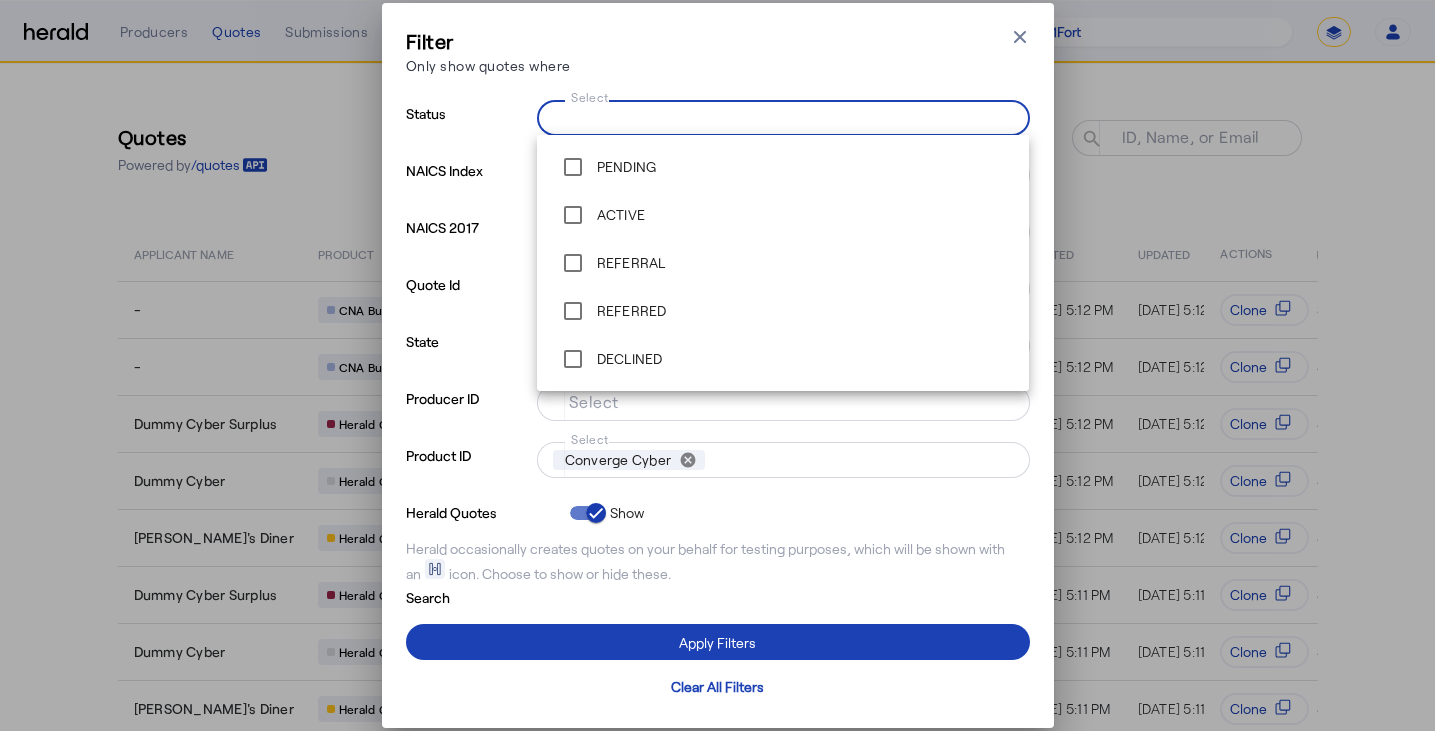 click on "Select" at bounding box center [779, 116] 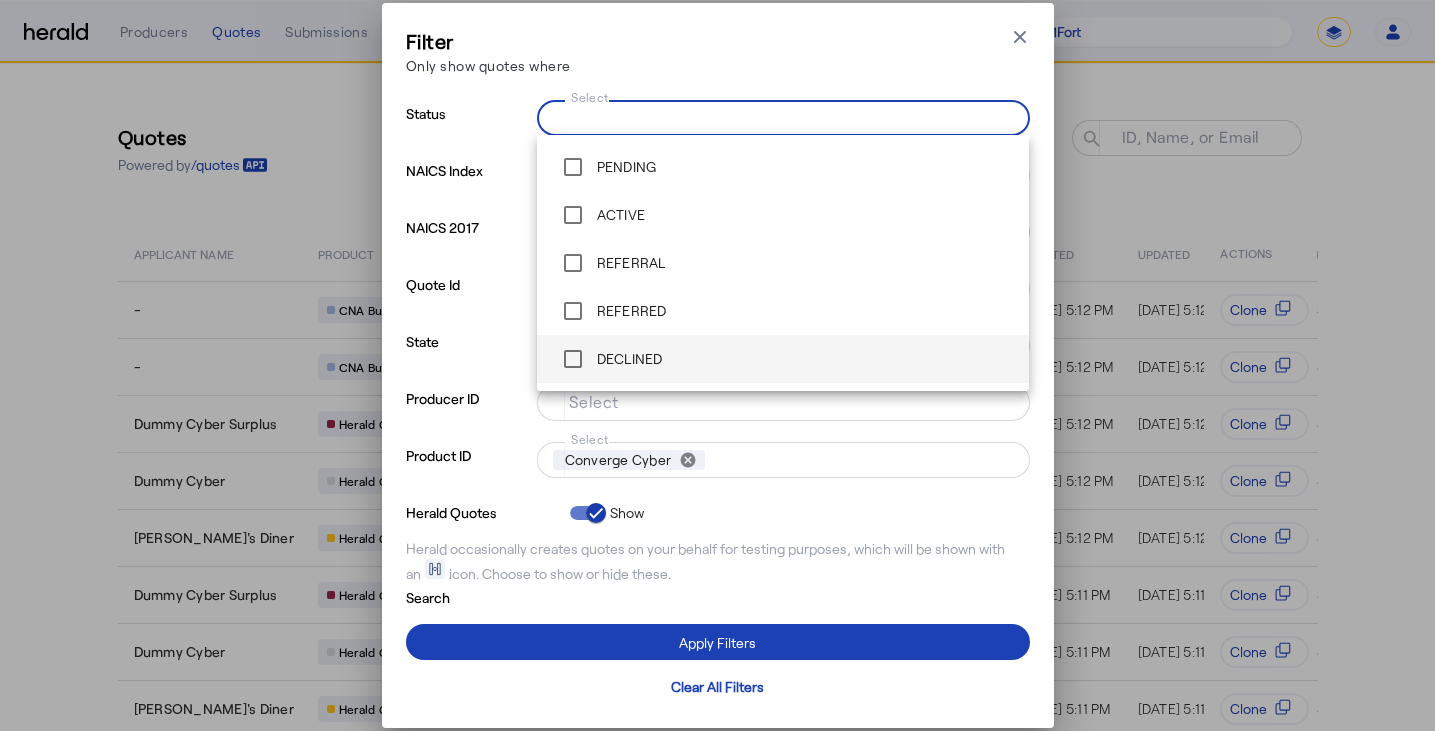 click on "DECLINED" at bounding box center [783, 359] 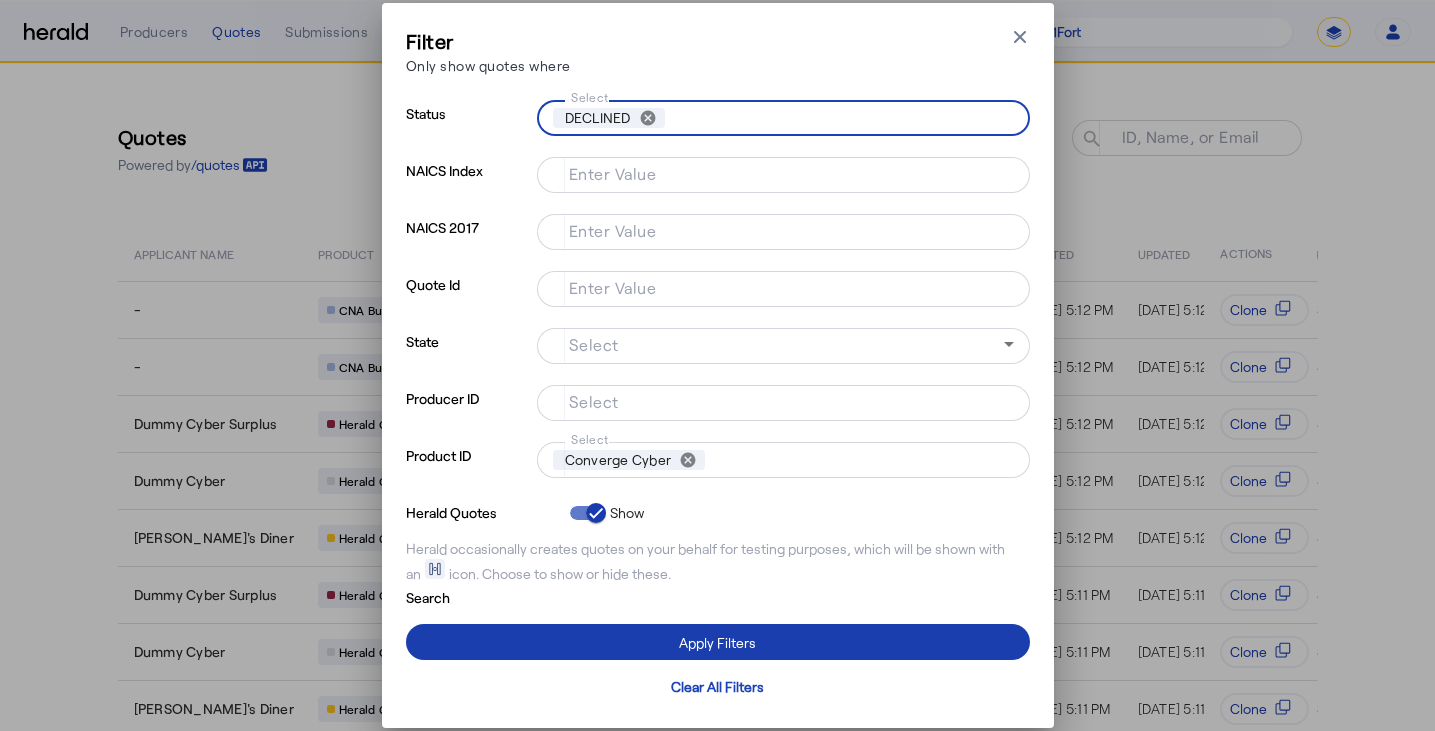 click at bounding box center [718, 642] 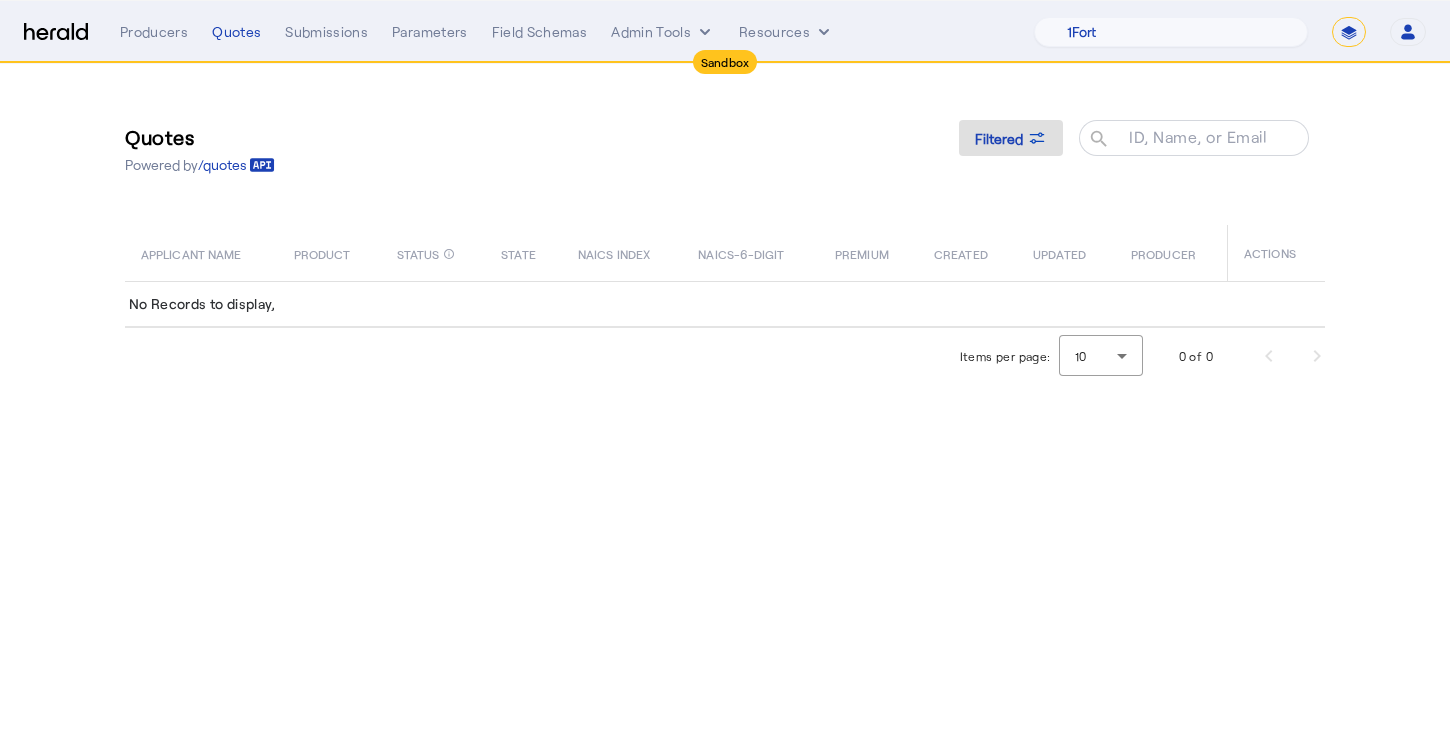 click on "Quotes  Powered by  /quotes
Filtered
ID, Name, or Email search" 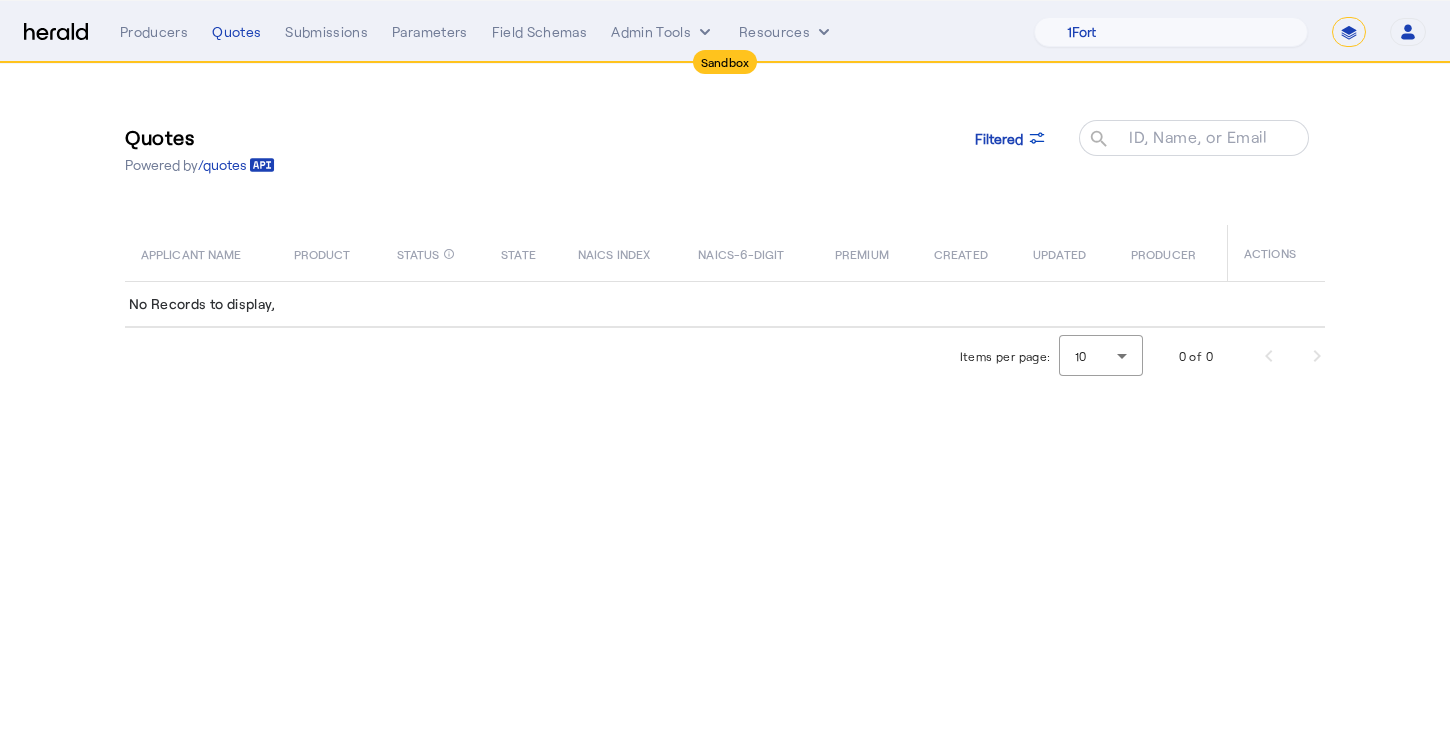click on "Quotes  Powered by  /quotes
Filtered
ID, Name, or Email search" 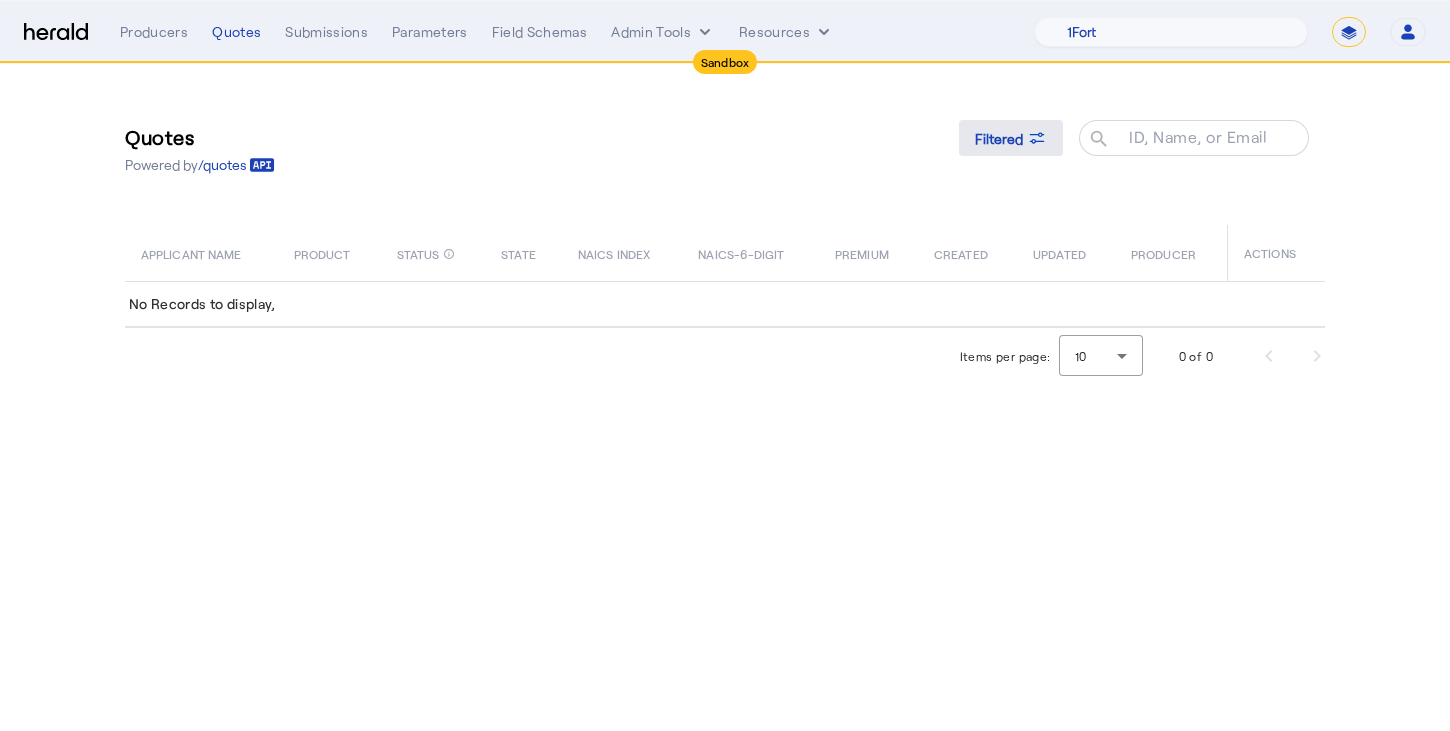 click on "Filtered" at bounding box center (999, 138) 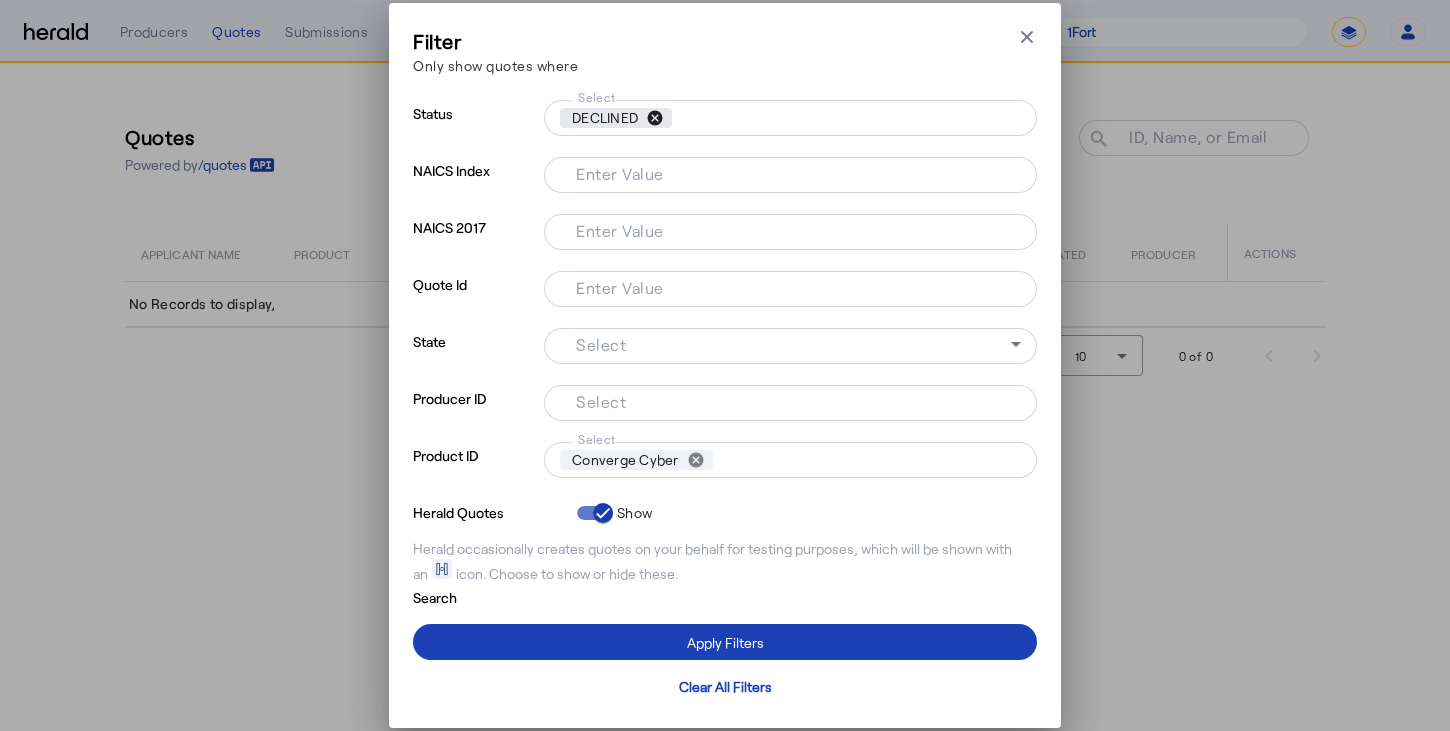 click on "cancel" at bounding box center (655, 118) 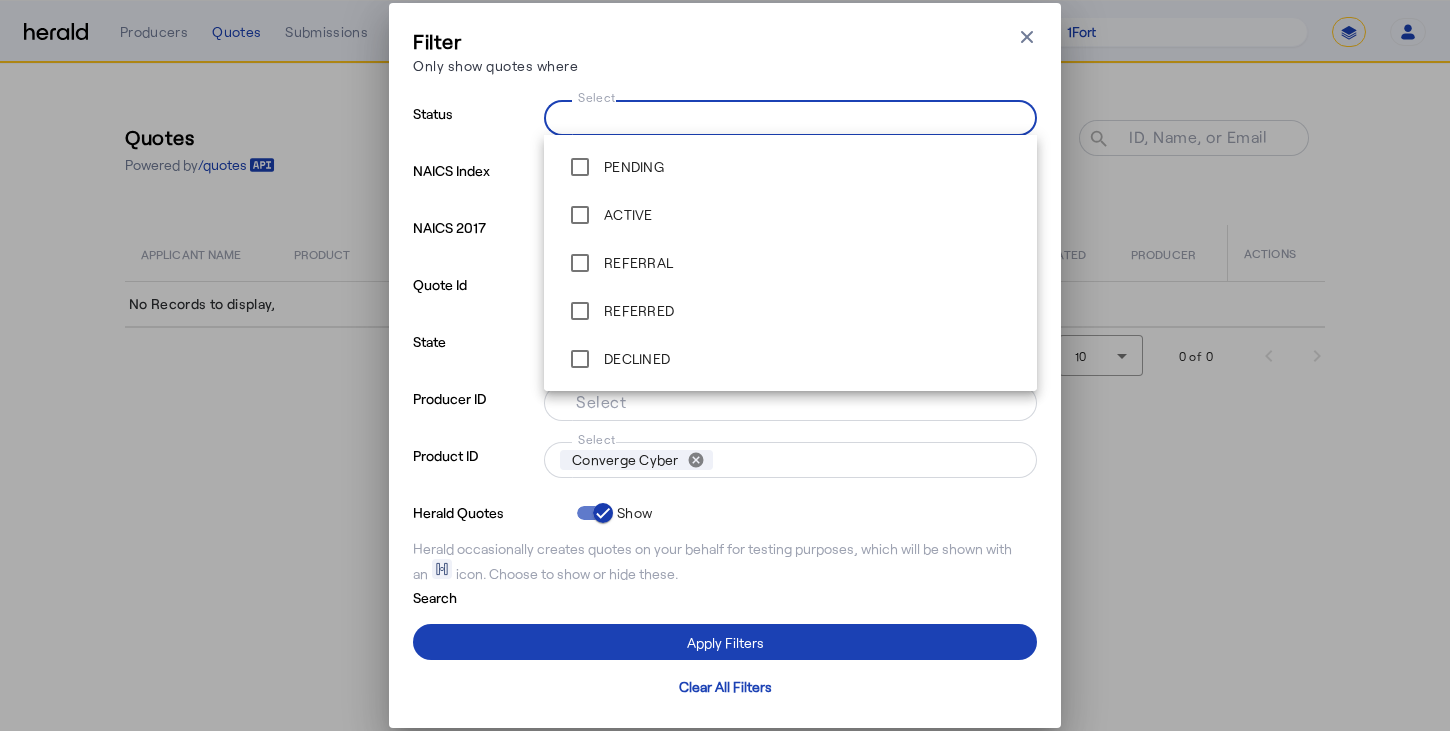 click on "Select" at bounding box center [786, 116] 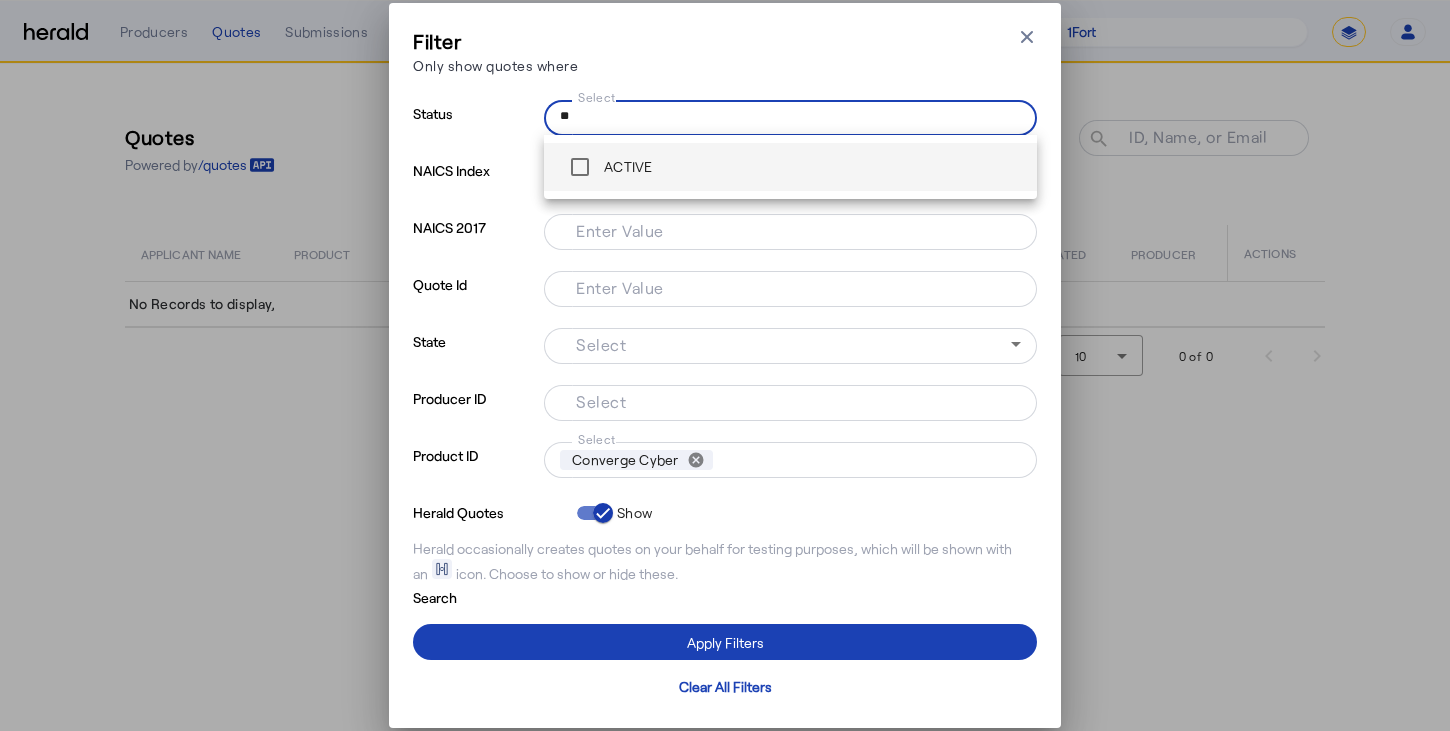 type on "**" 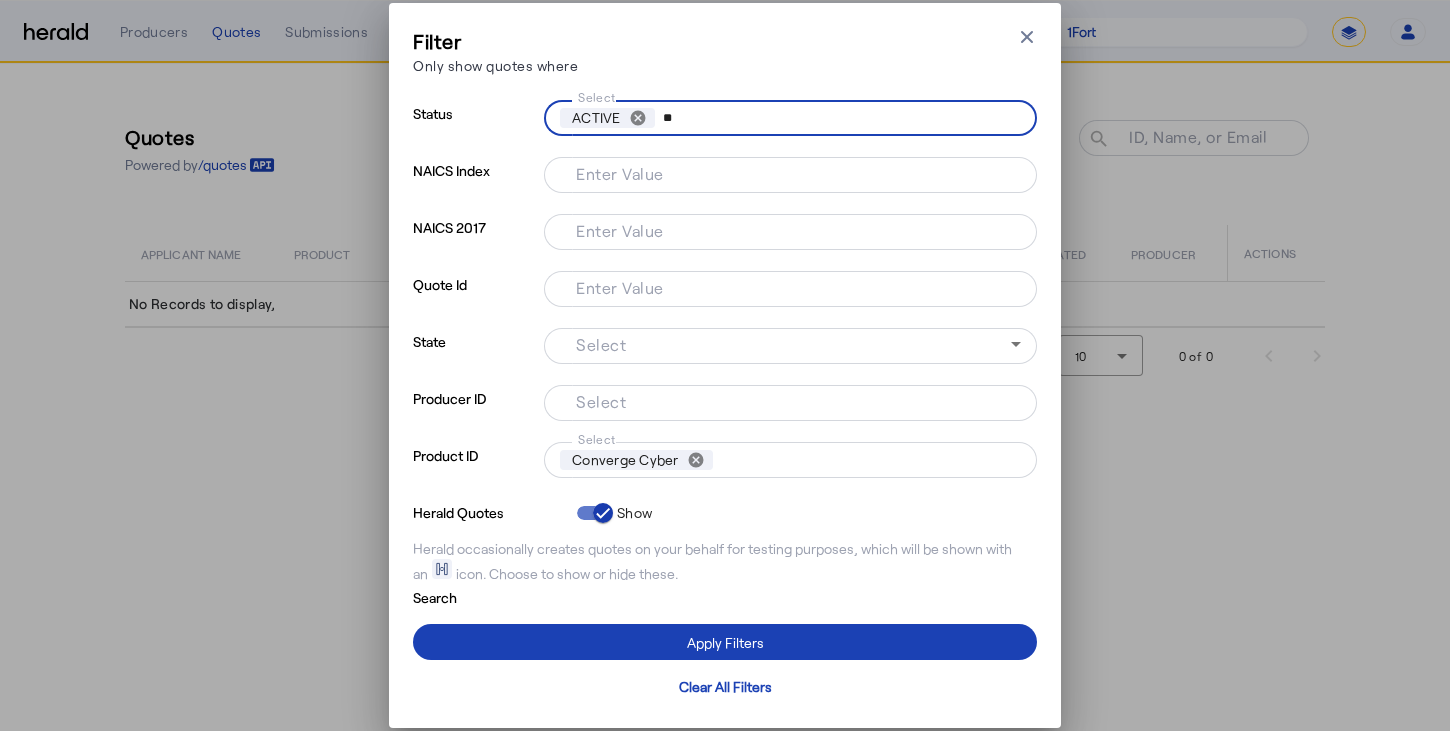 click on "Filter  Only show quotes where  Close modal" at bounding box center (725, 55) 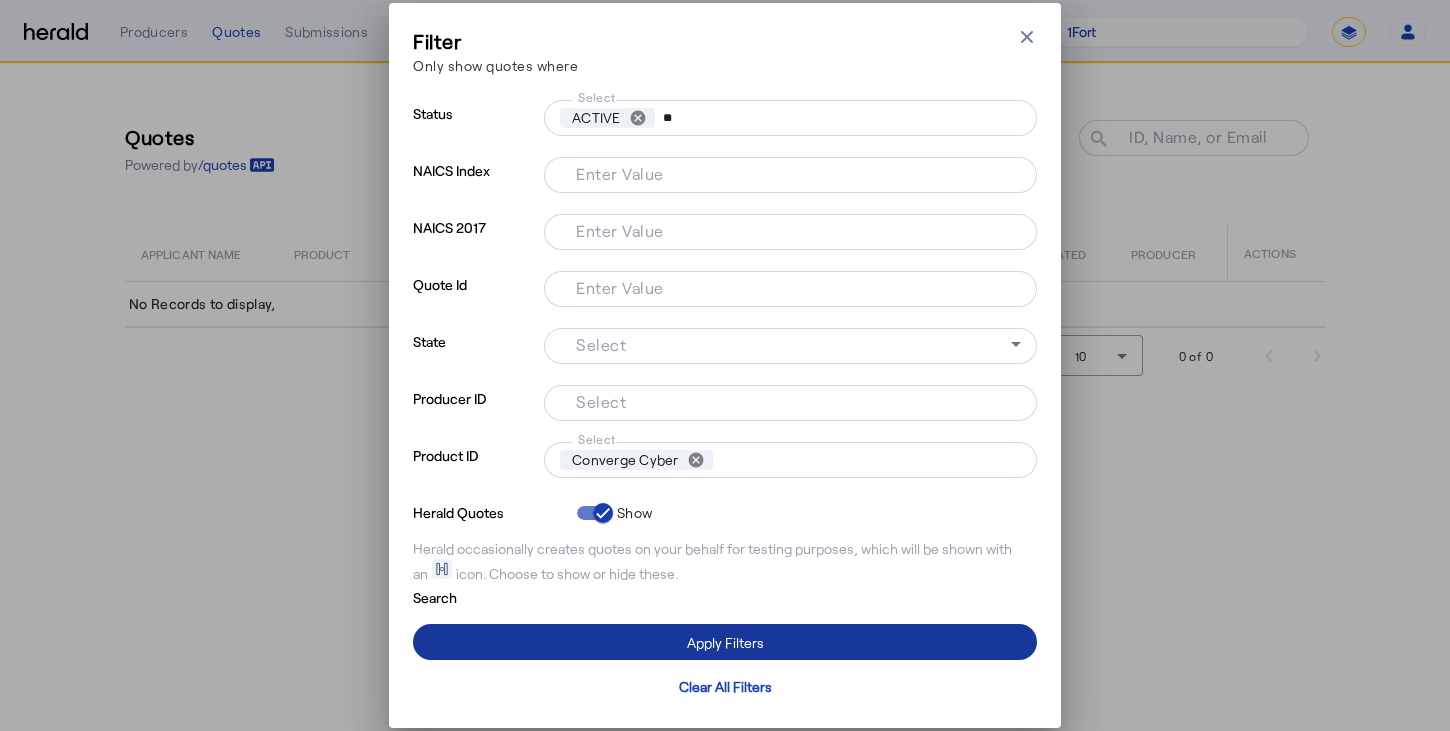 click at bounding box center (725, 642) 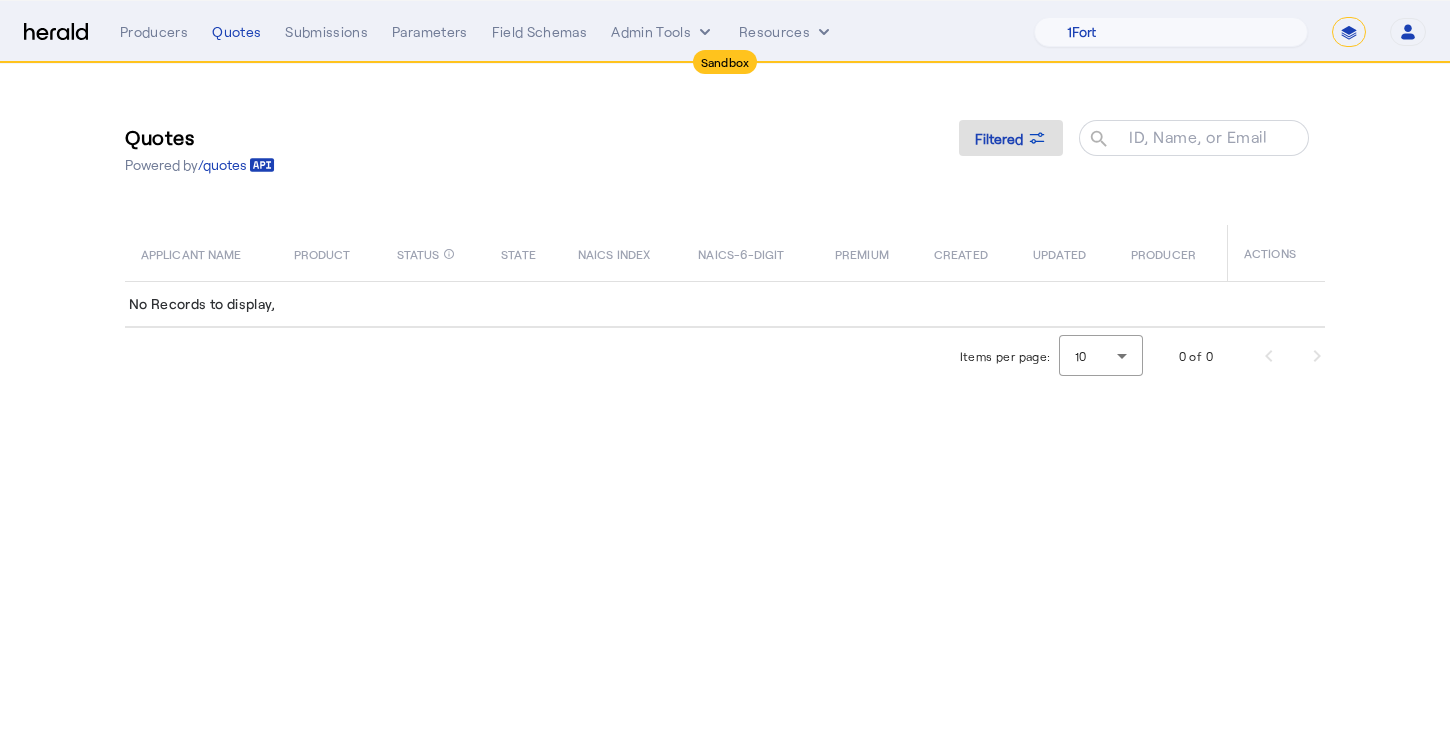 click on "Quotes  Powered by  /quotes
Filtered
ID, Name, or Email search APPLICANT NAME PRODUCT STATUS info_outline STATE NAICS INDEX NAICS-6-DIGIT PREMIUM CREATED UPDATED PRODUCER  ACTIONS   No Records to display," 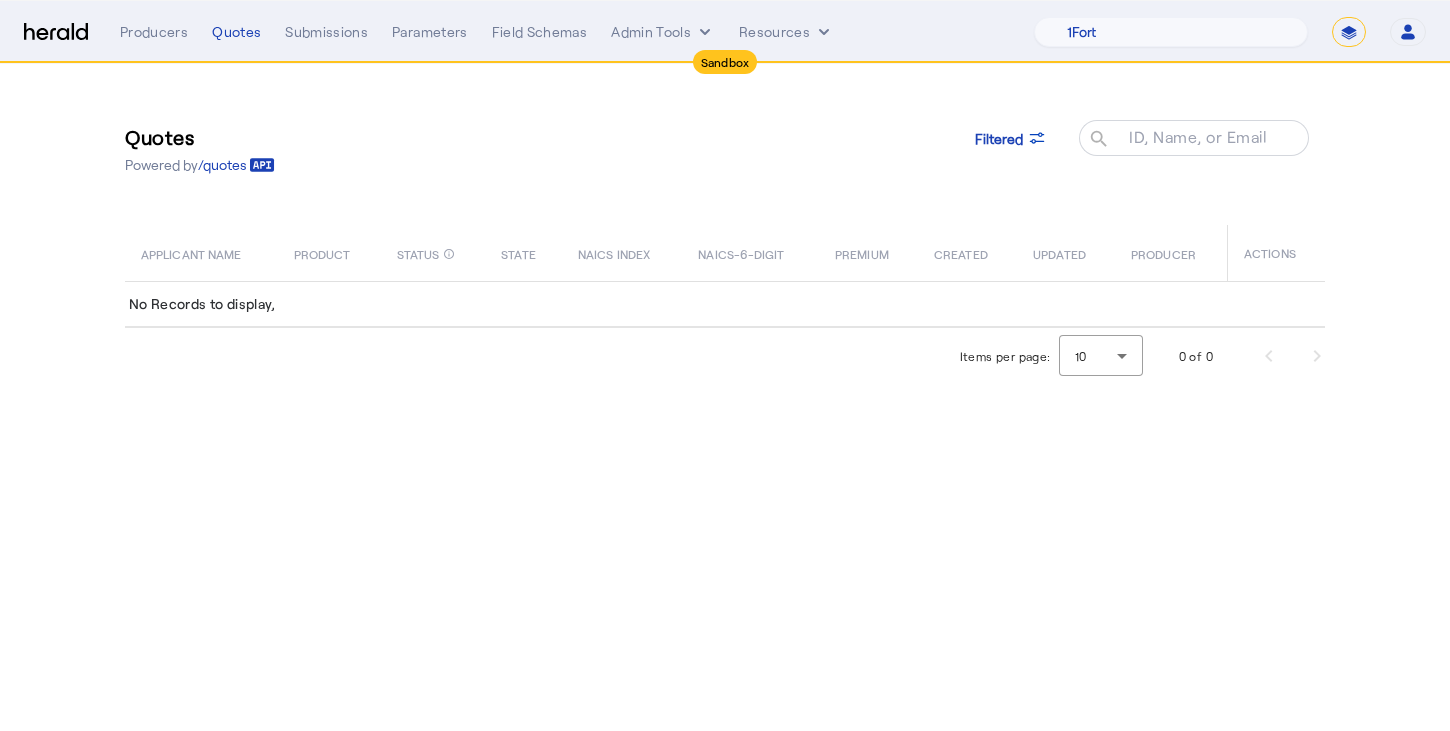 click on "Quotes  Powered by  /quotes
Filtered
ID, Name, or Email search" 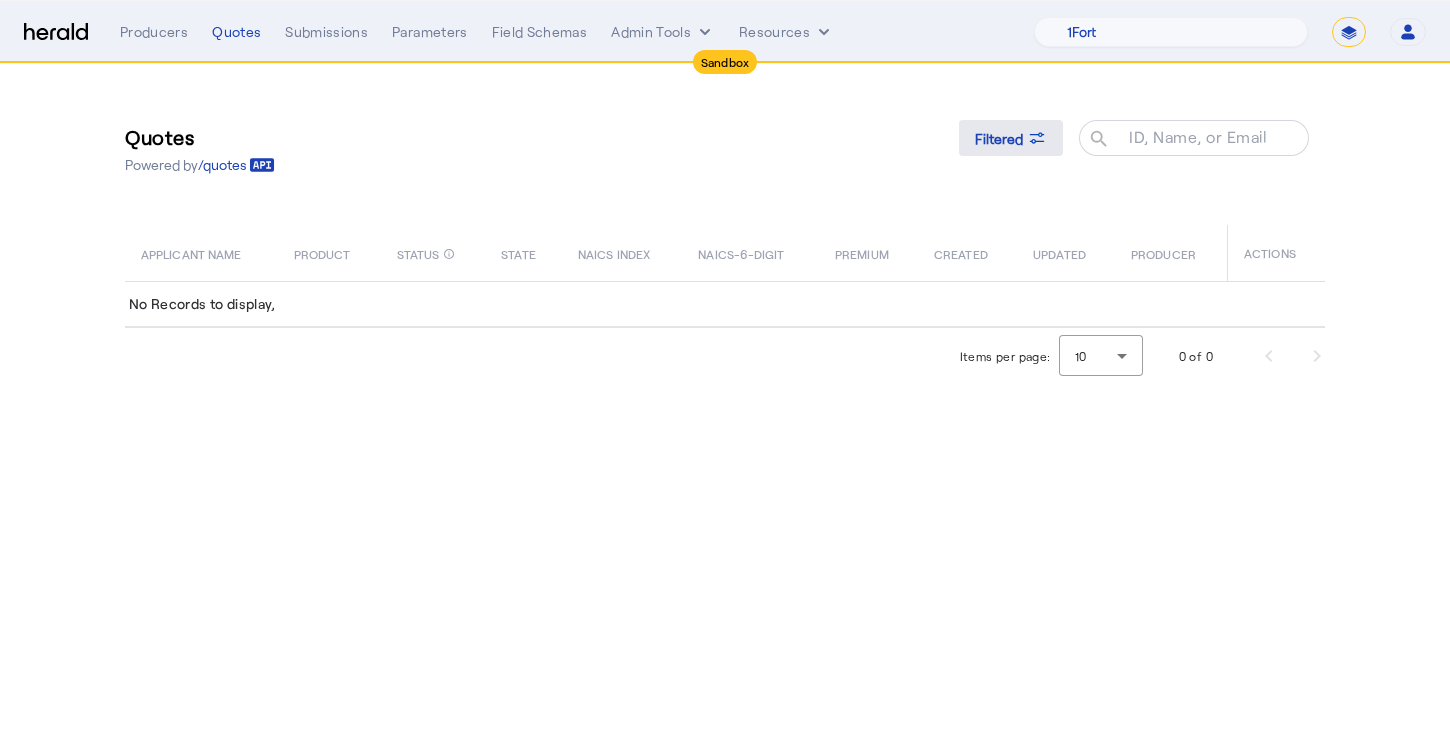 click at bounding box center [1011, 138] 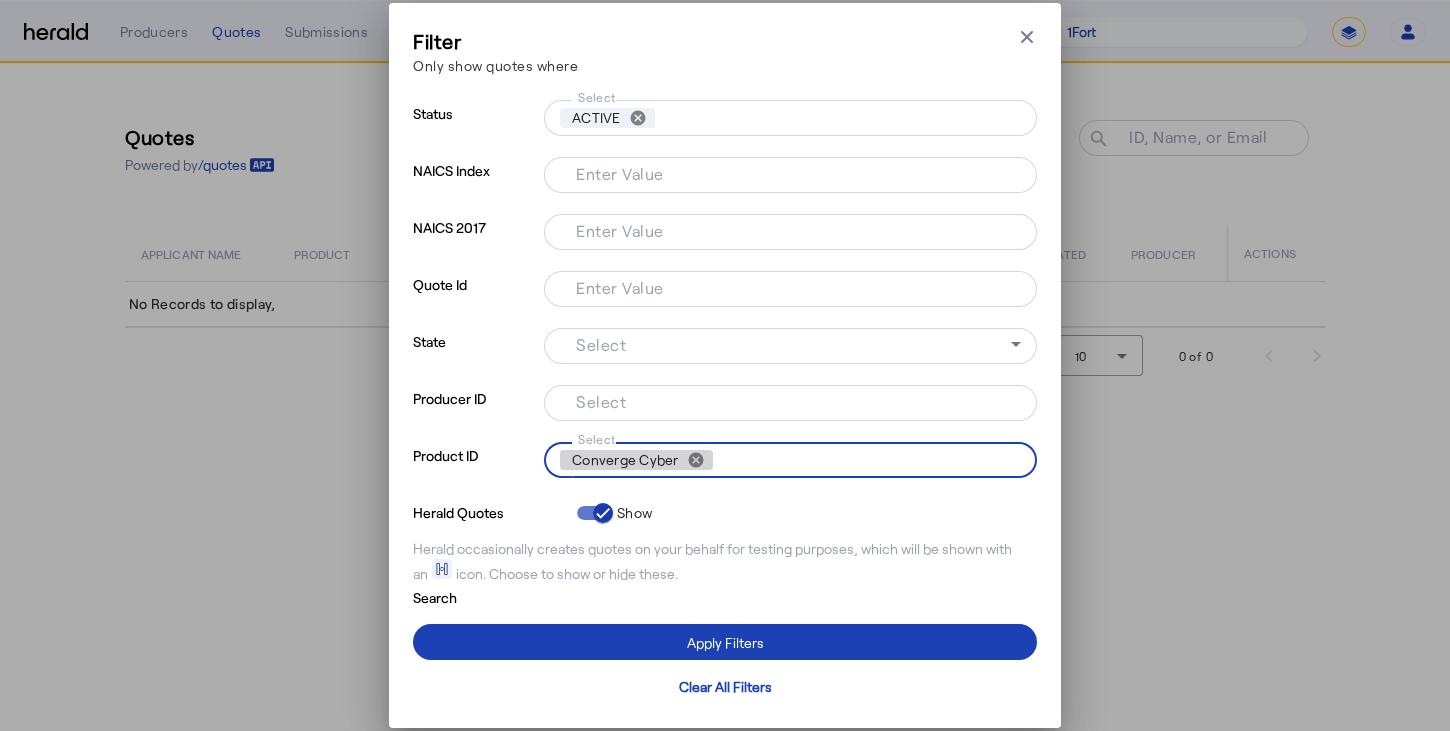 click on "Converge Cyber  cancel" at bounding box center (782, 460) 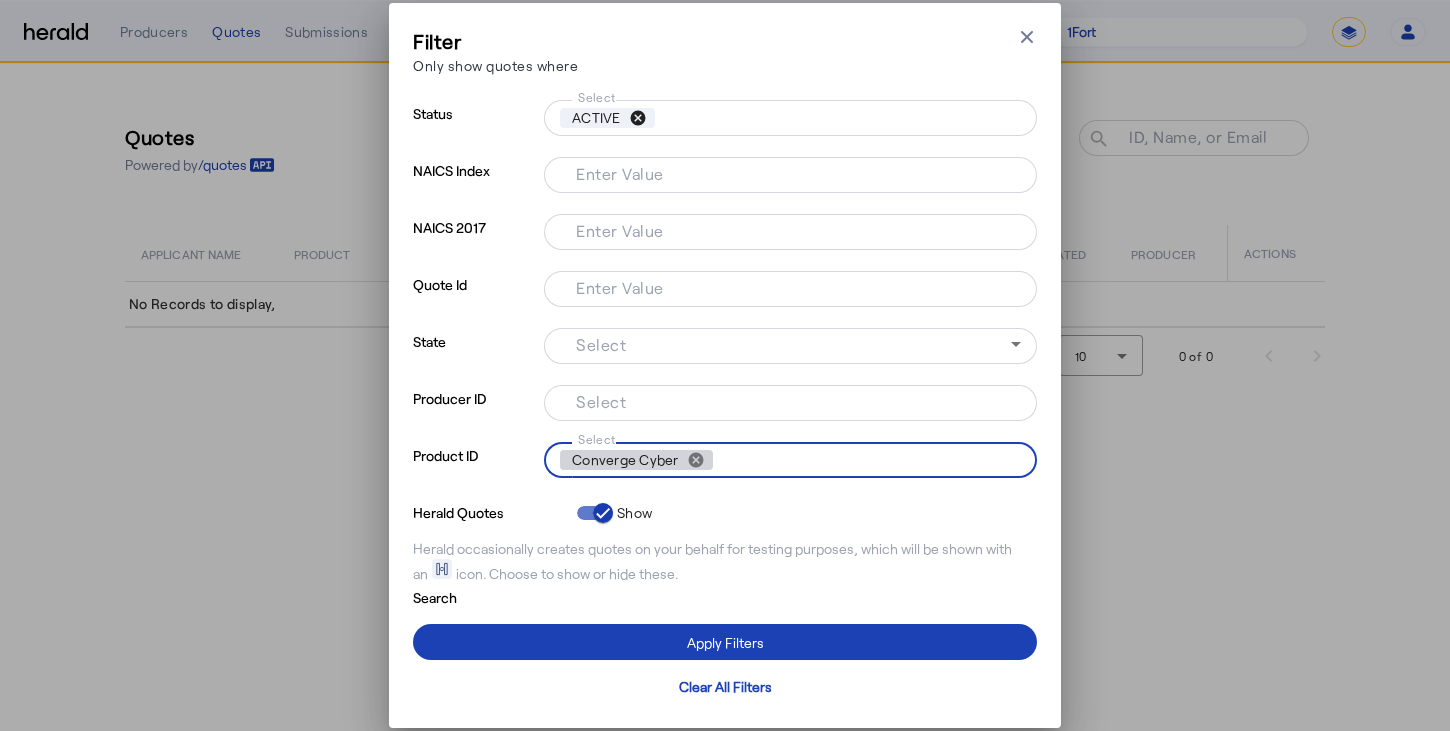 click on "cancel" at bounding box center [638, 118] 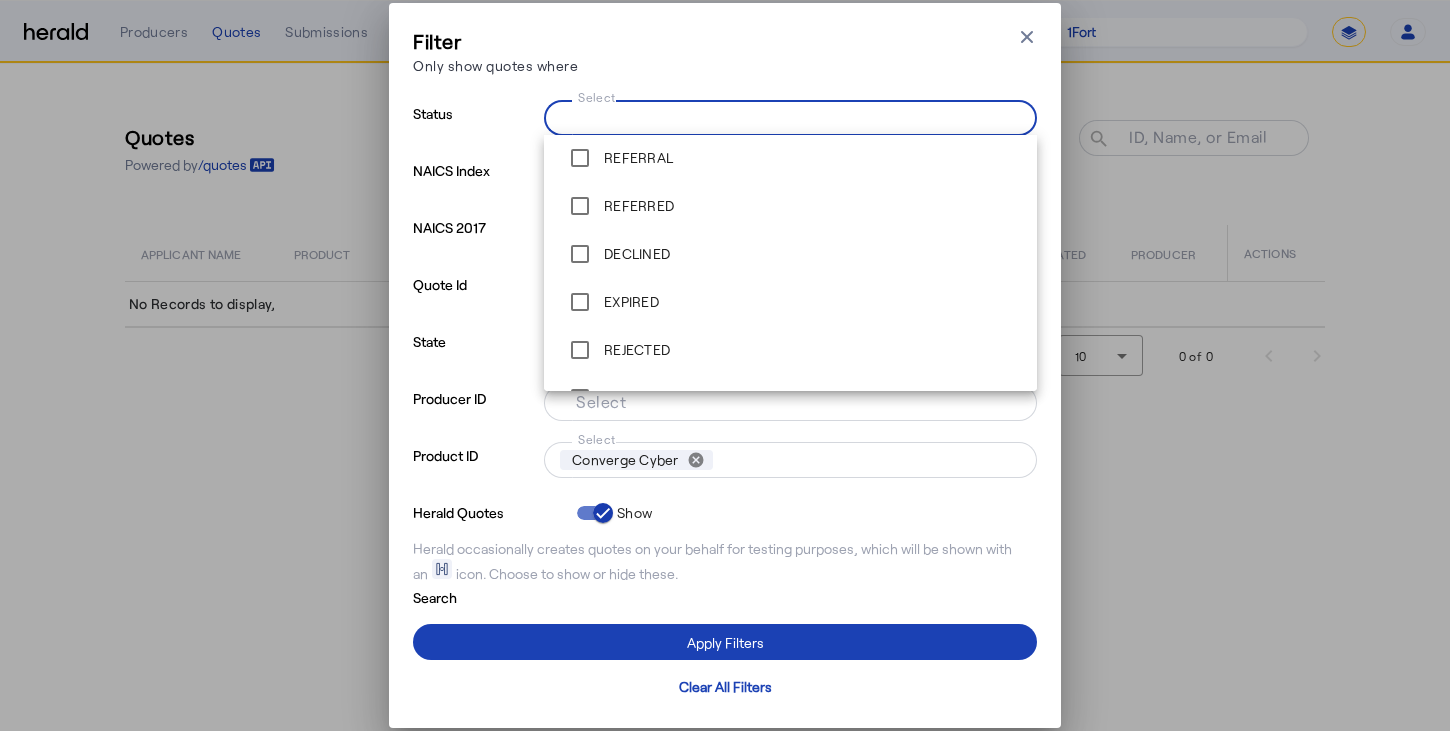 scroll, scrollTop: 216, scrollLeft: 0, axis: vertical 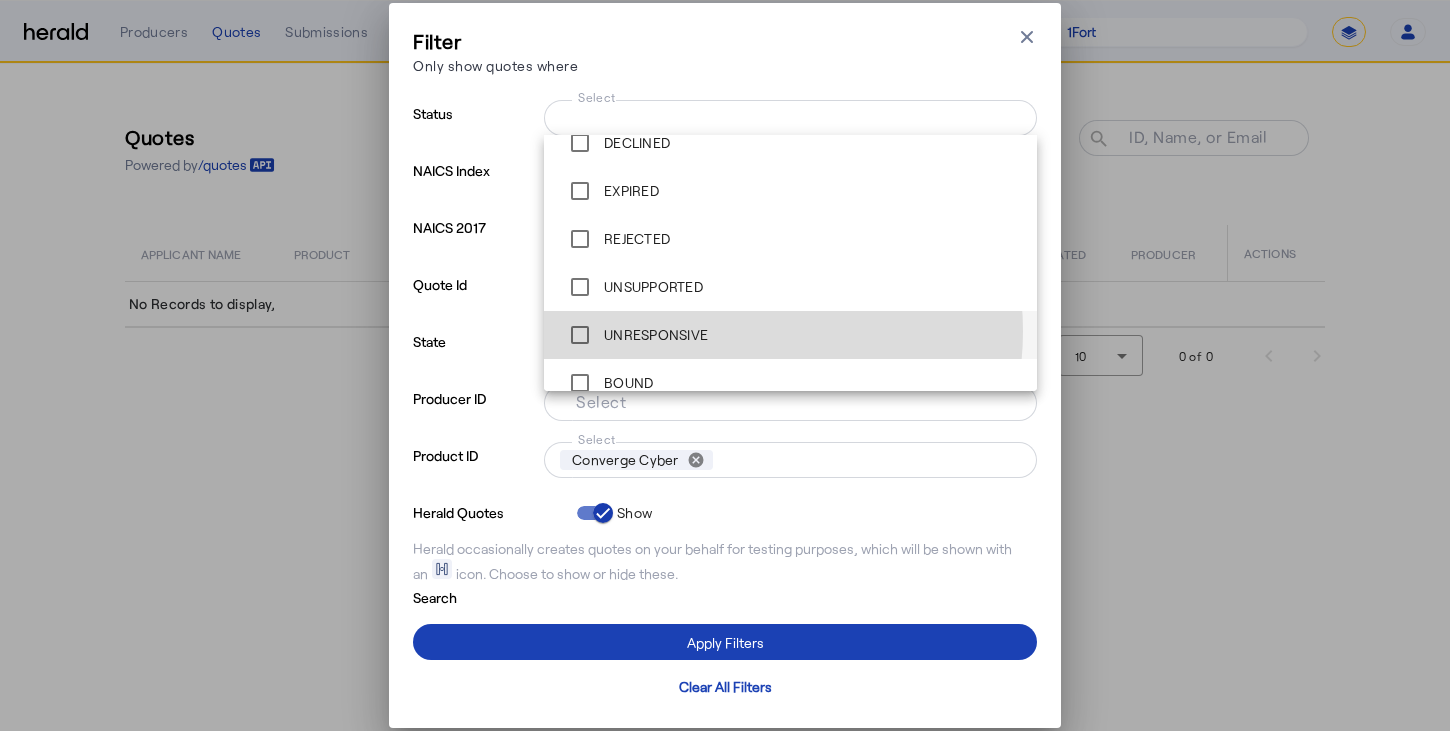 click on "UNRESPONSIVE" at bounding box center [790, 335] 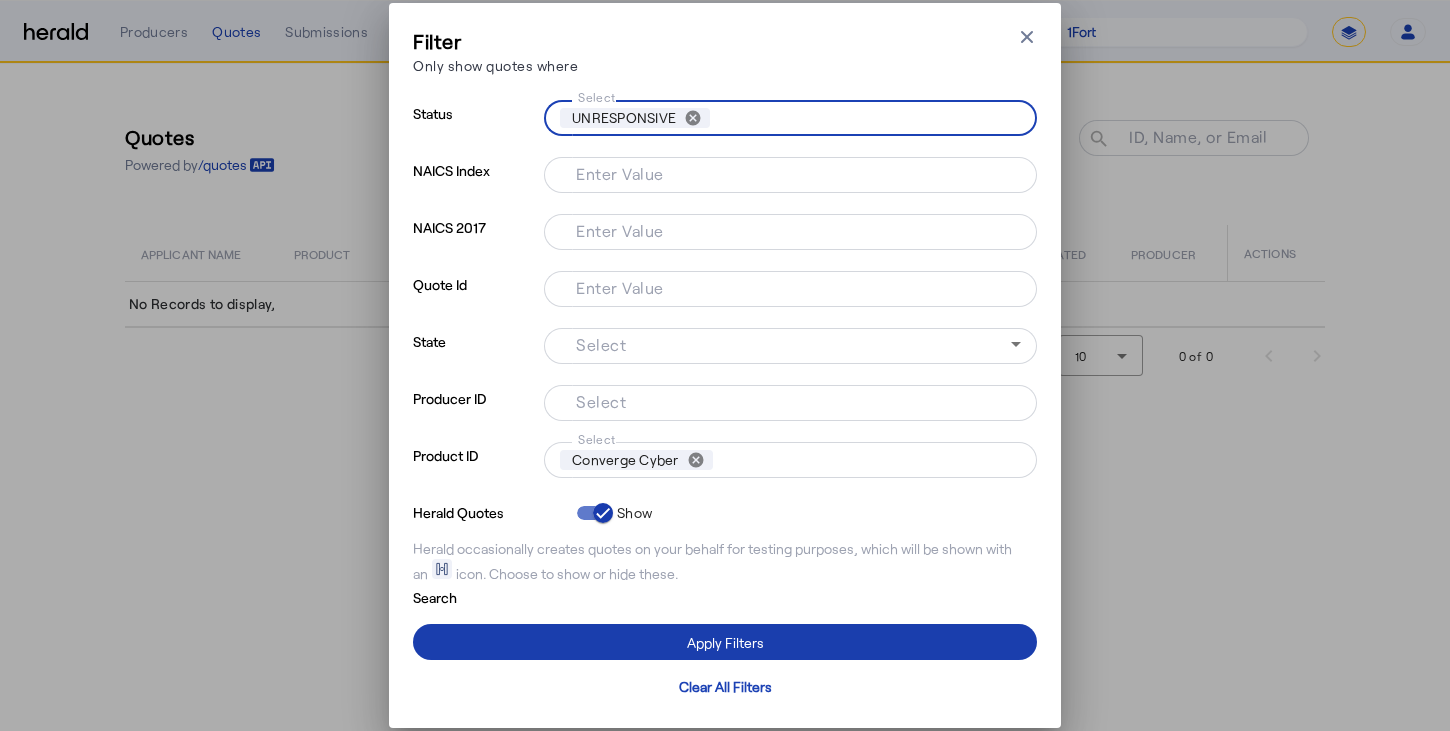 click at bounding box center (725, 642) 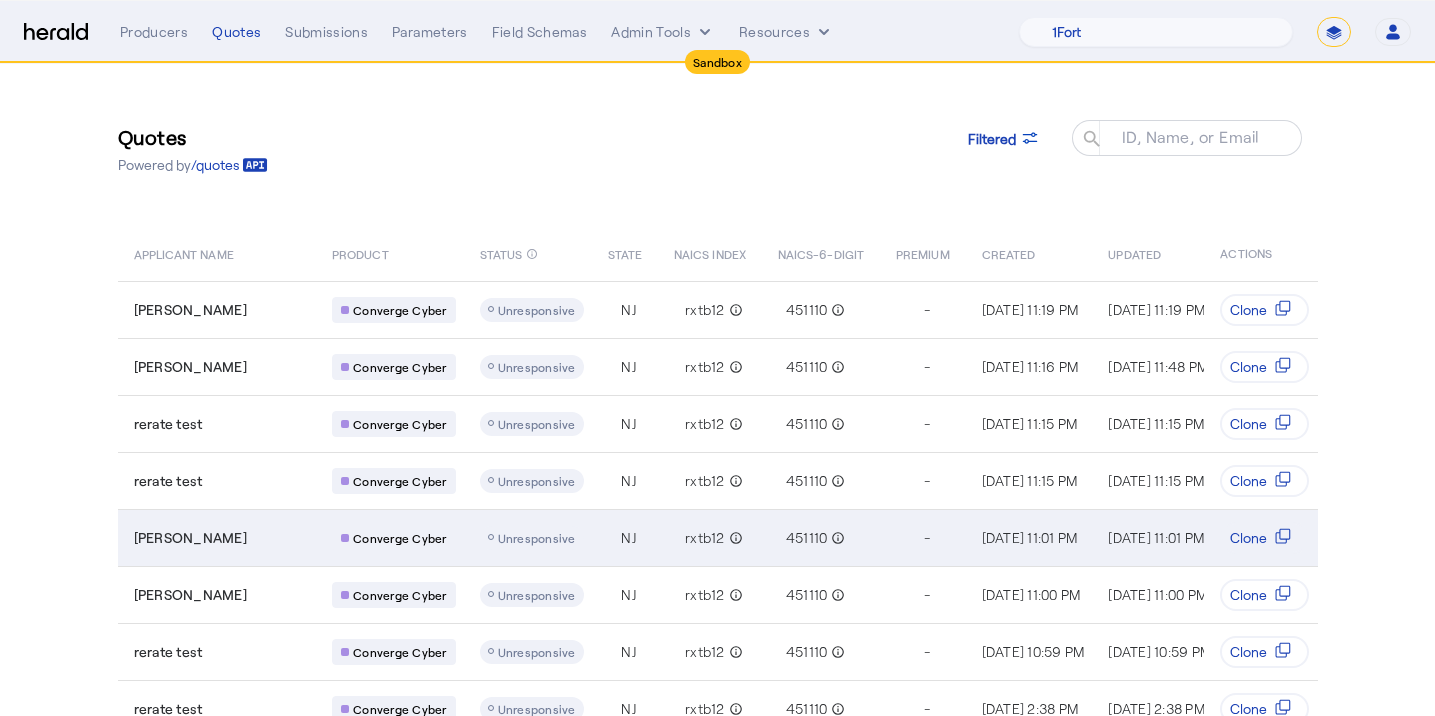 drag, startPoint x: 1133, startPoint y: 598, endPoint x: 699, endPoint y: 521, distance: 440.7777 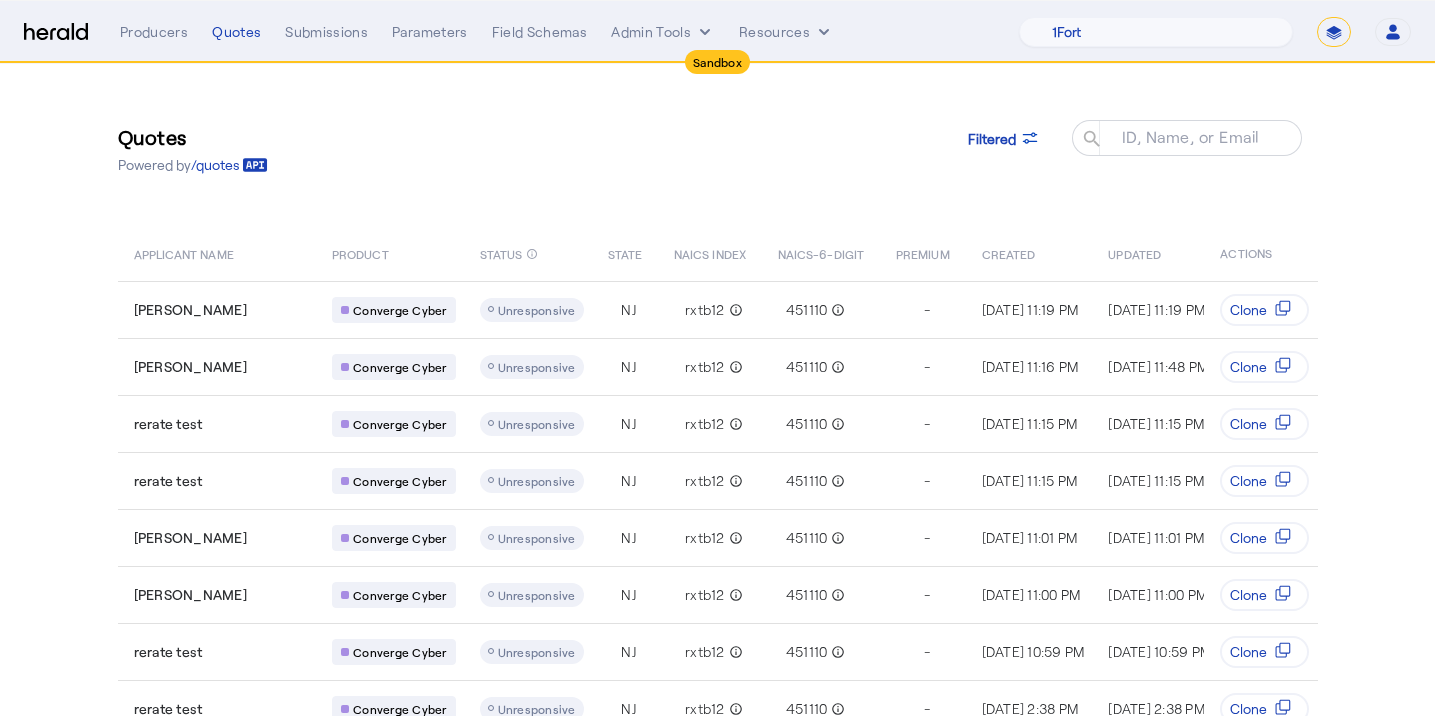 drag, startPoint x: 582, startPoint y: 167, endPoint x: 463, endPoint y: 178, distance: 119.507324 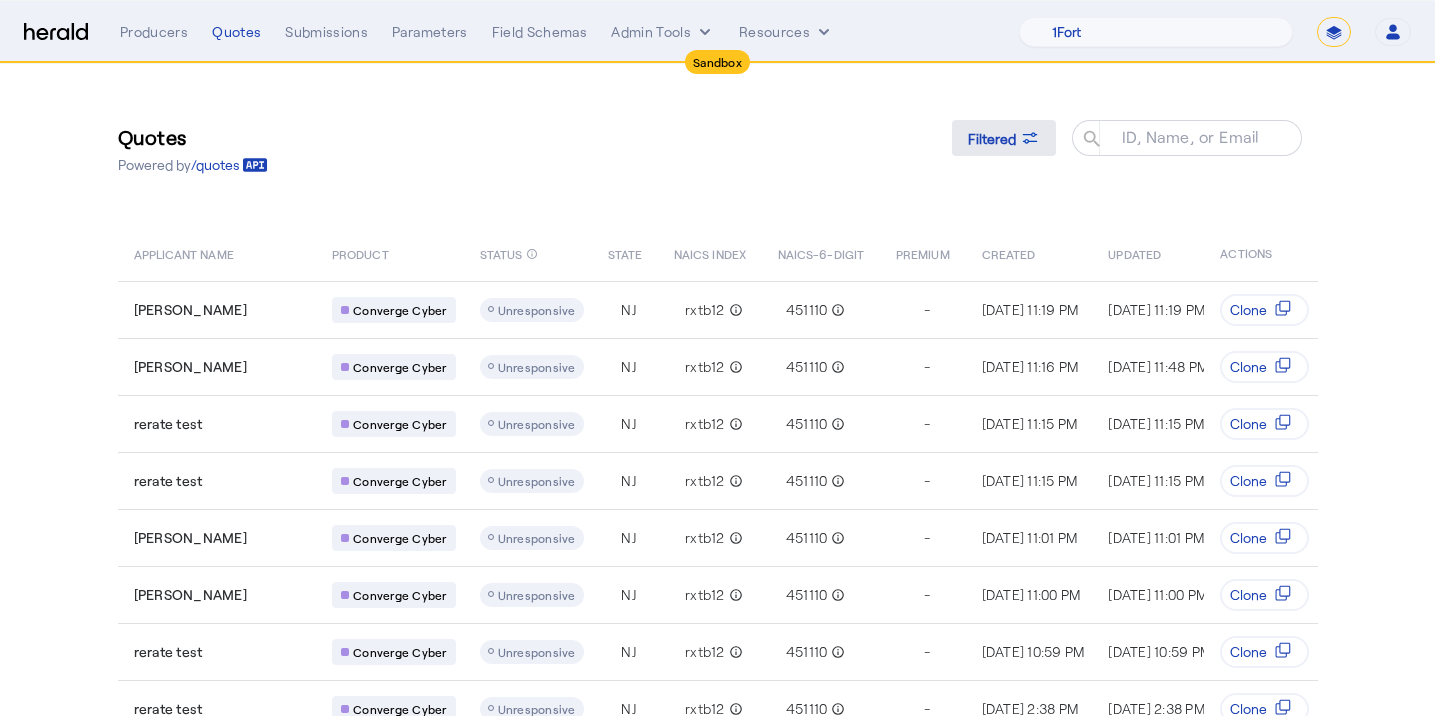 click on "Filtered" at bounding box center [1004, 138] 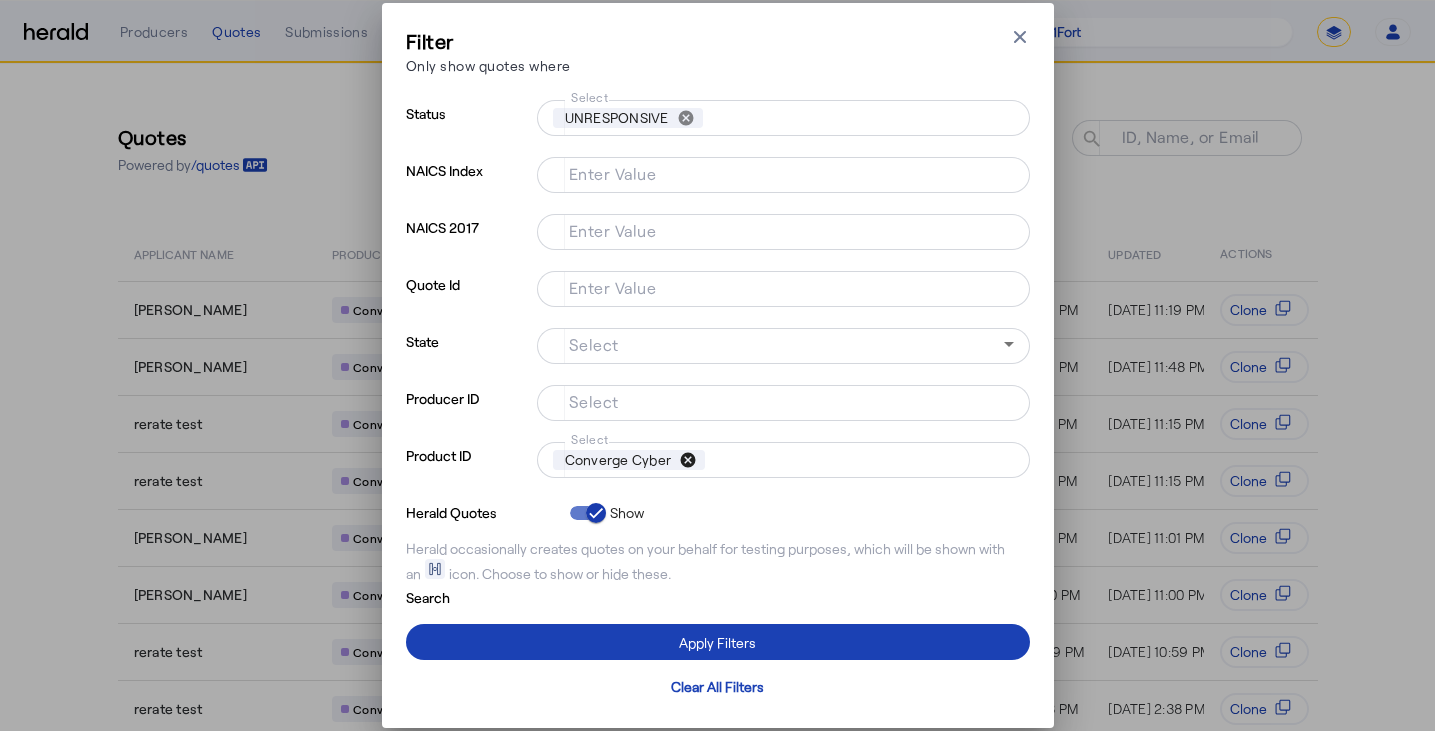 click on "cancel" at bounding box center (688, 460) 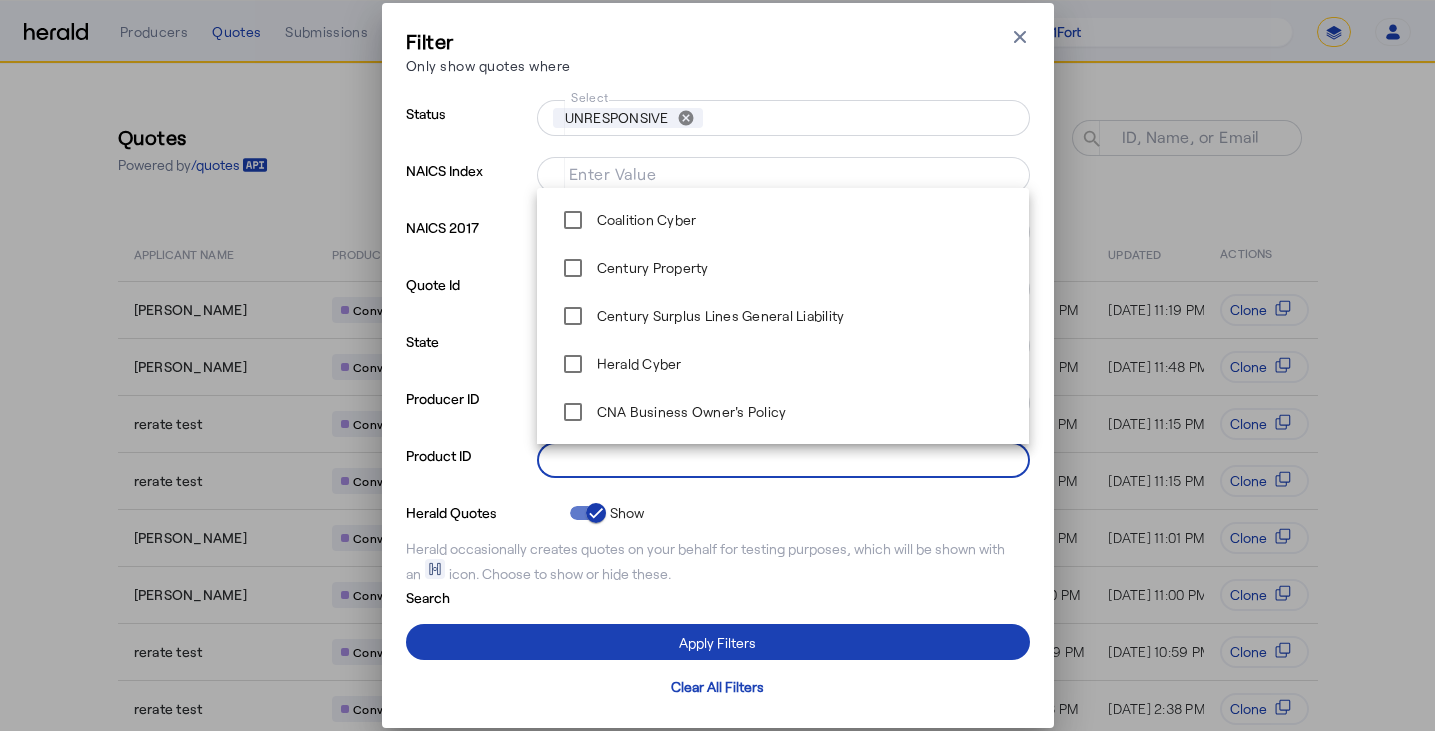 click on "Filter  Only show quotes where  Close modal" at bounding box center (718, 55) 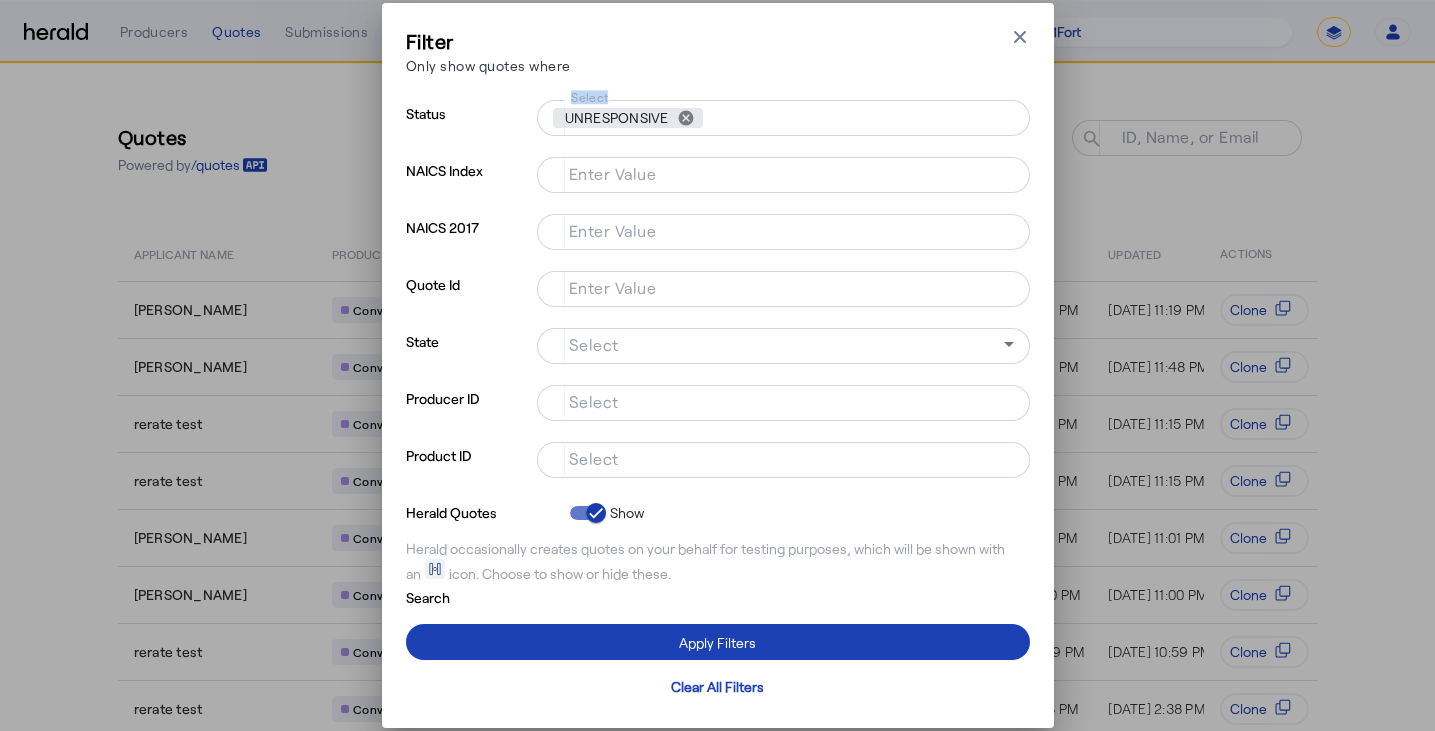 drag, startPoint x: 706, startPoint y: 101, endPoint x: 693, endPoint y: 125, distance: 27.294687 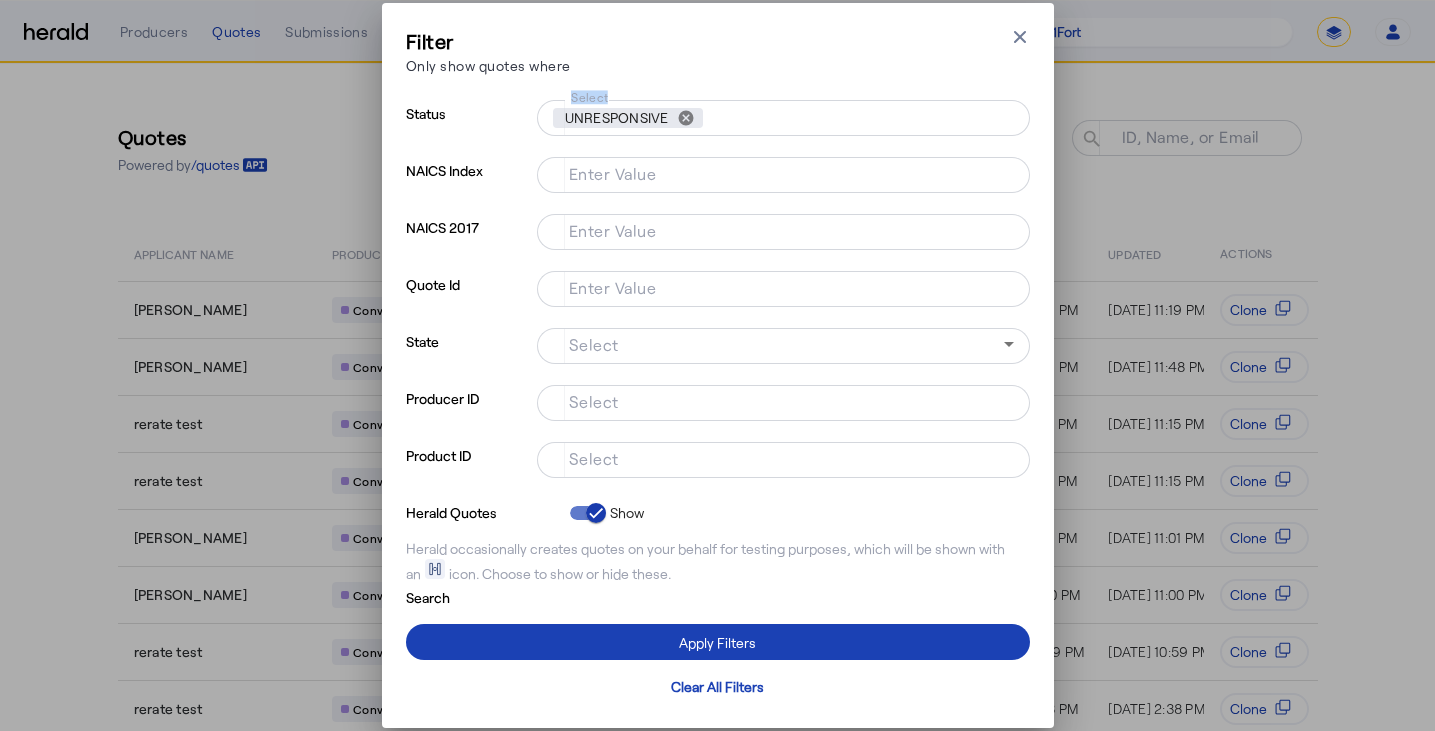 click on "cancel" at bounding box center [686, 118] 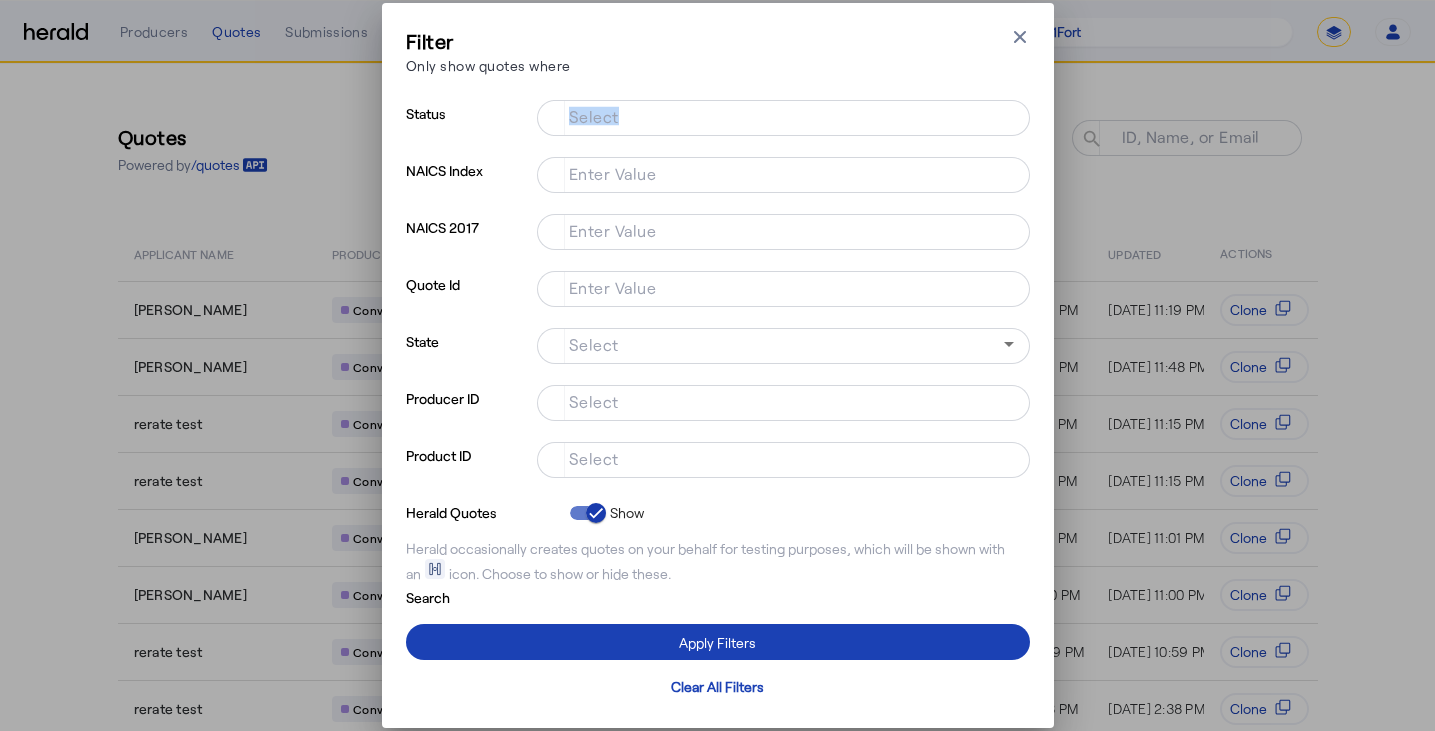 click on "Filter  Only show quotes where  Close modal  Status  Select  NAICS Index  Enter Value  NAICS 2017  Enter Value  Quote Id  Enter Value  State  Select  Producer ID  Select  Product ID  Select  Herald Quotes  Show  Herald occasionally creates quotes on your behalf for testing purposes, which will be shown with an
icon. Choose to show or hide these.   Search   Apply Filters   Clear All Filters" at bounding box center [718, 365] 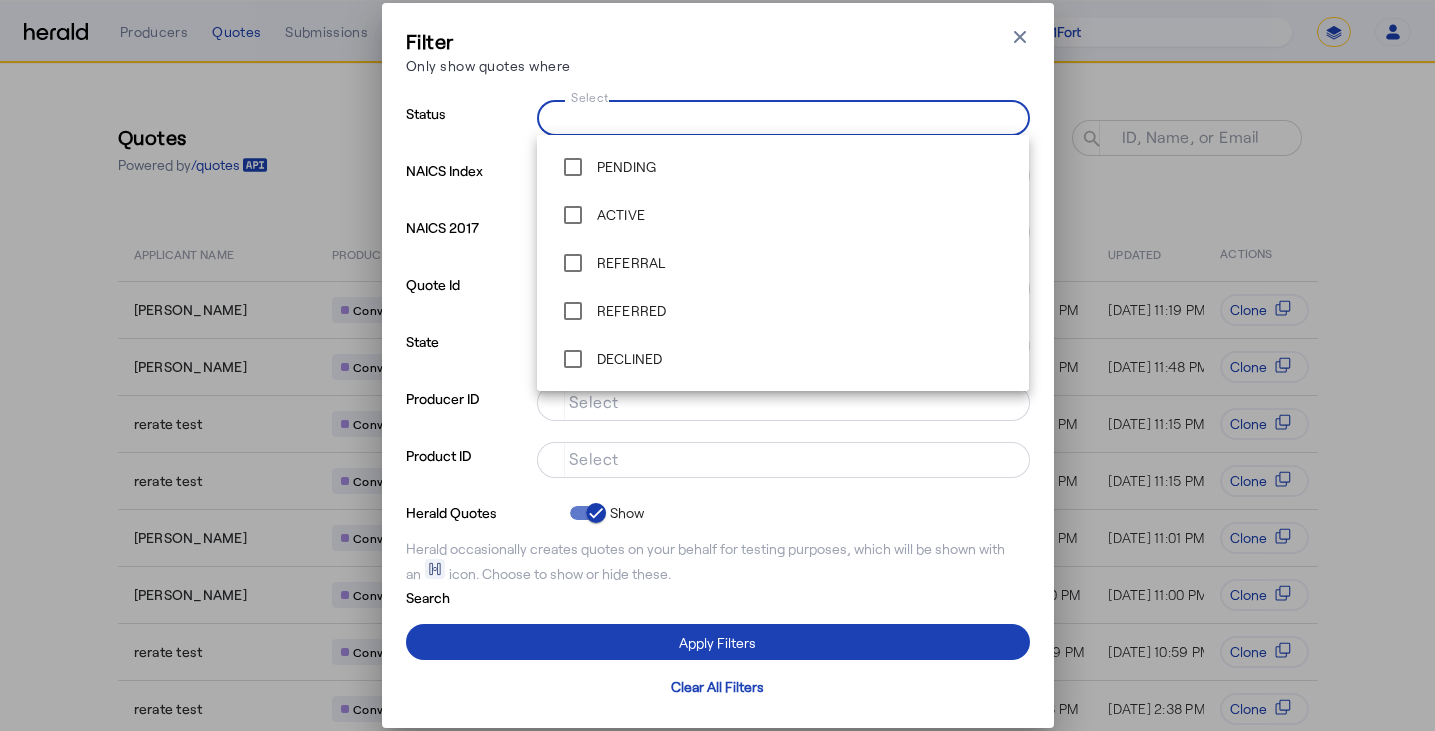 click on "Select" at bounding box center [779, 116] 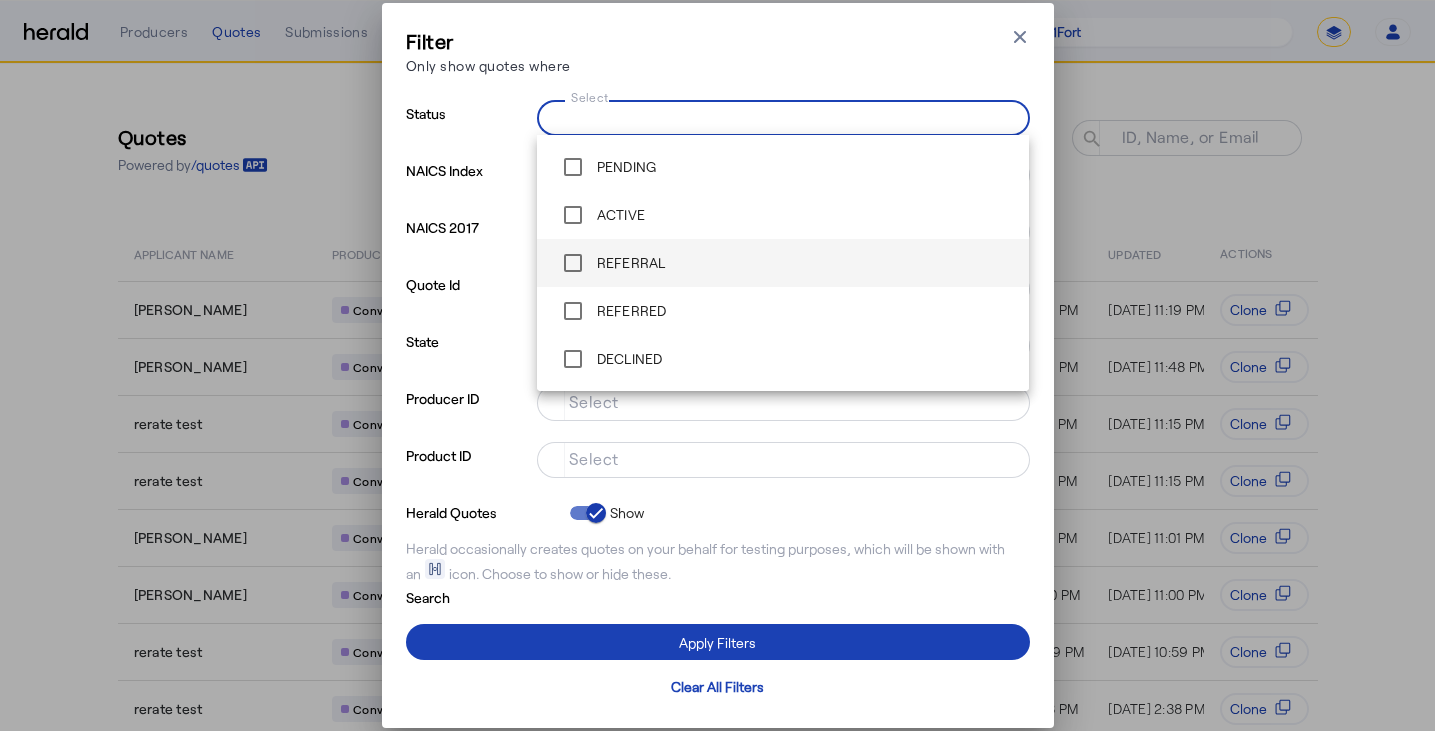 click on "REFERRAL" at bounding box center (783, 263) 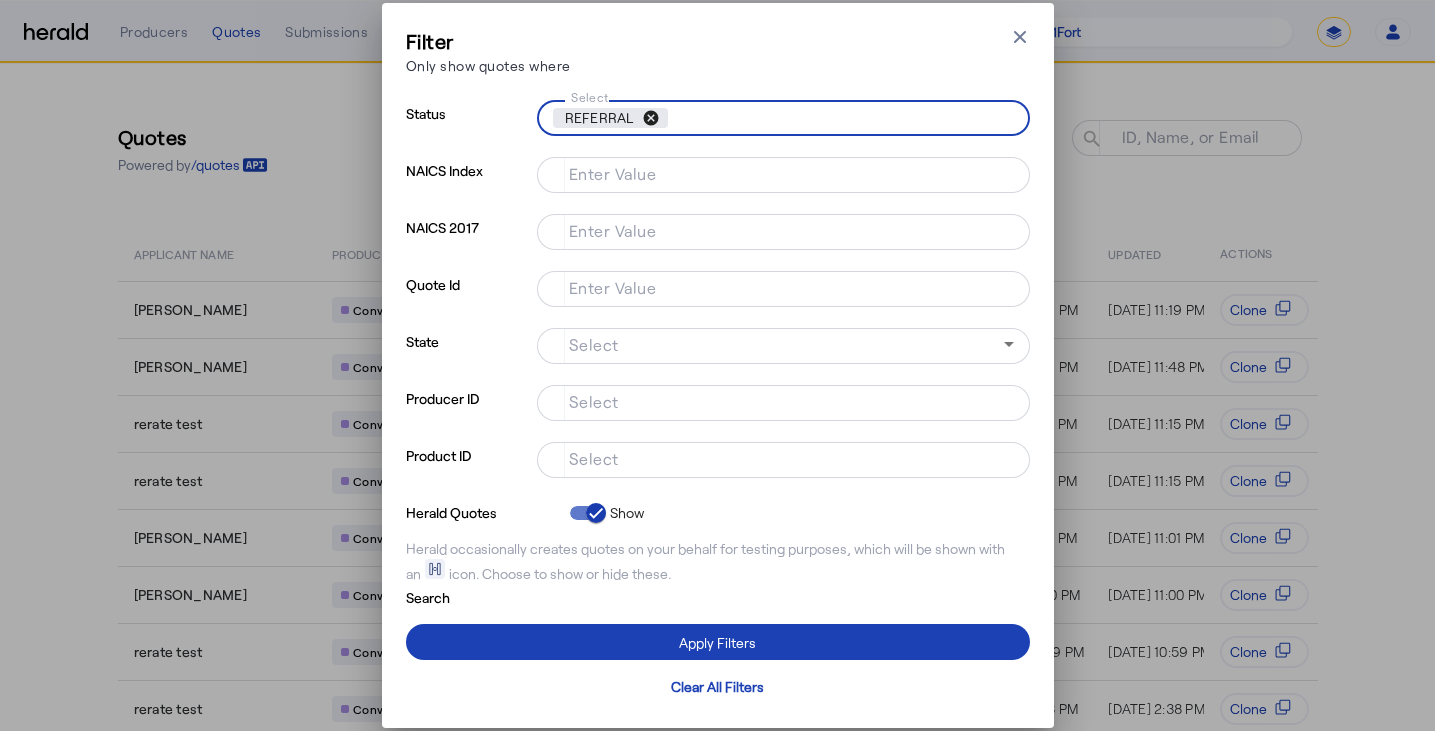 click on "cancel" at bounding box center (651, 118) 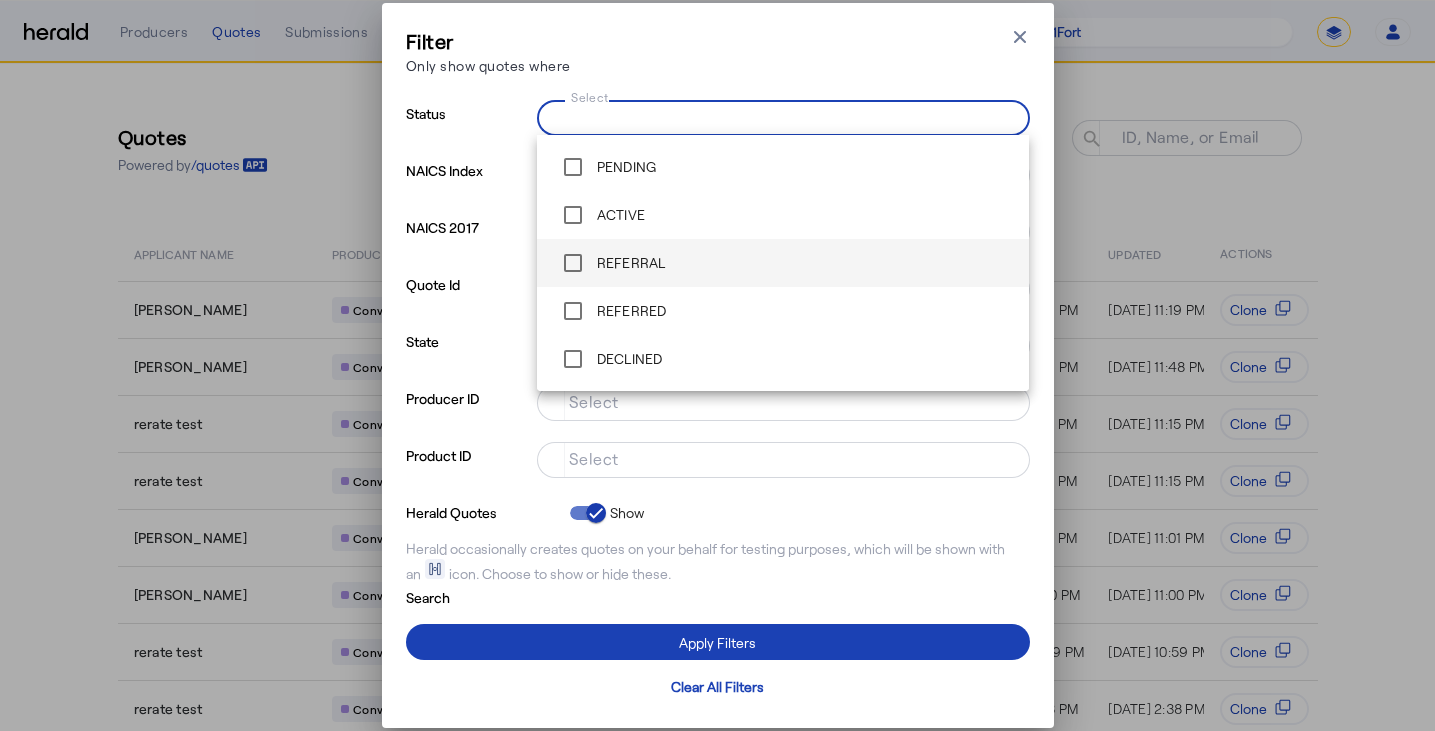click on "Select" at bounding box center [779, 116] 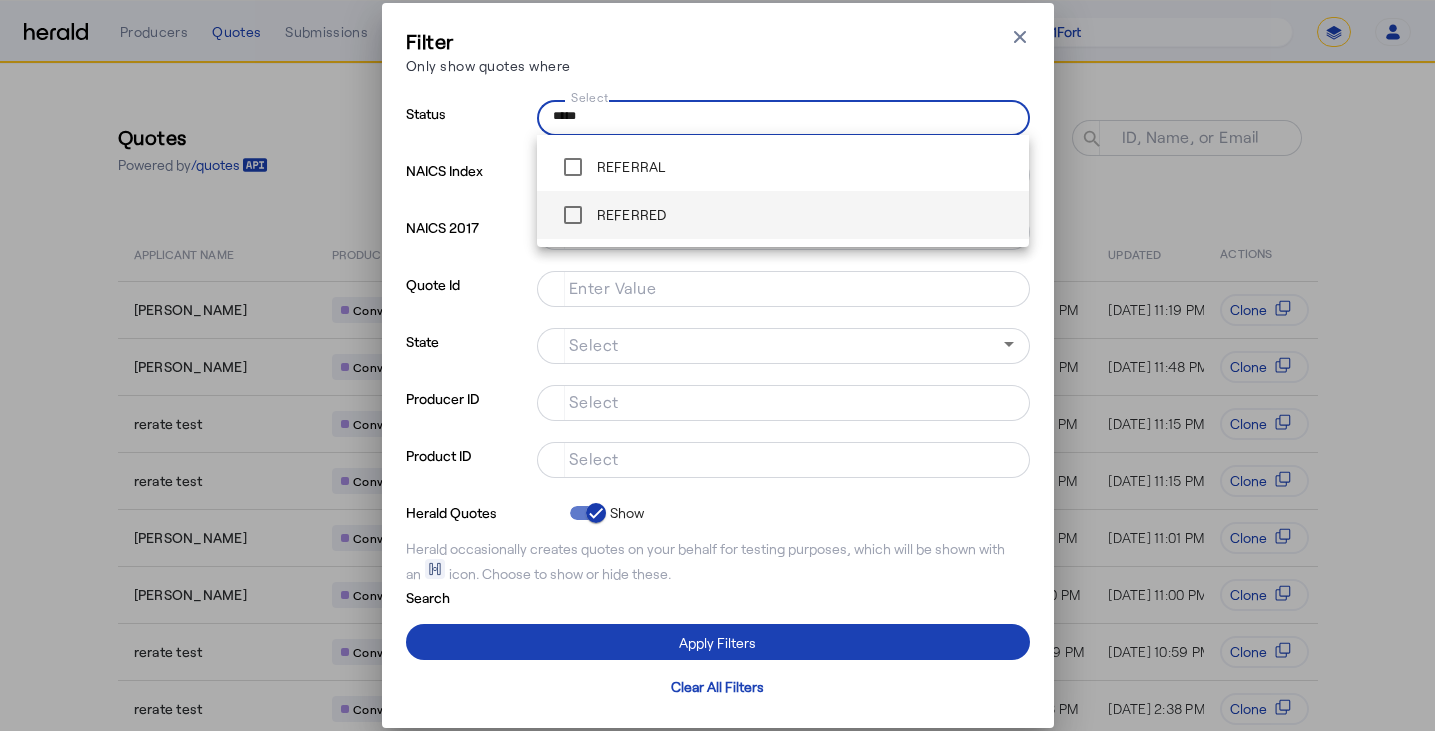 type on "*****" 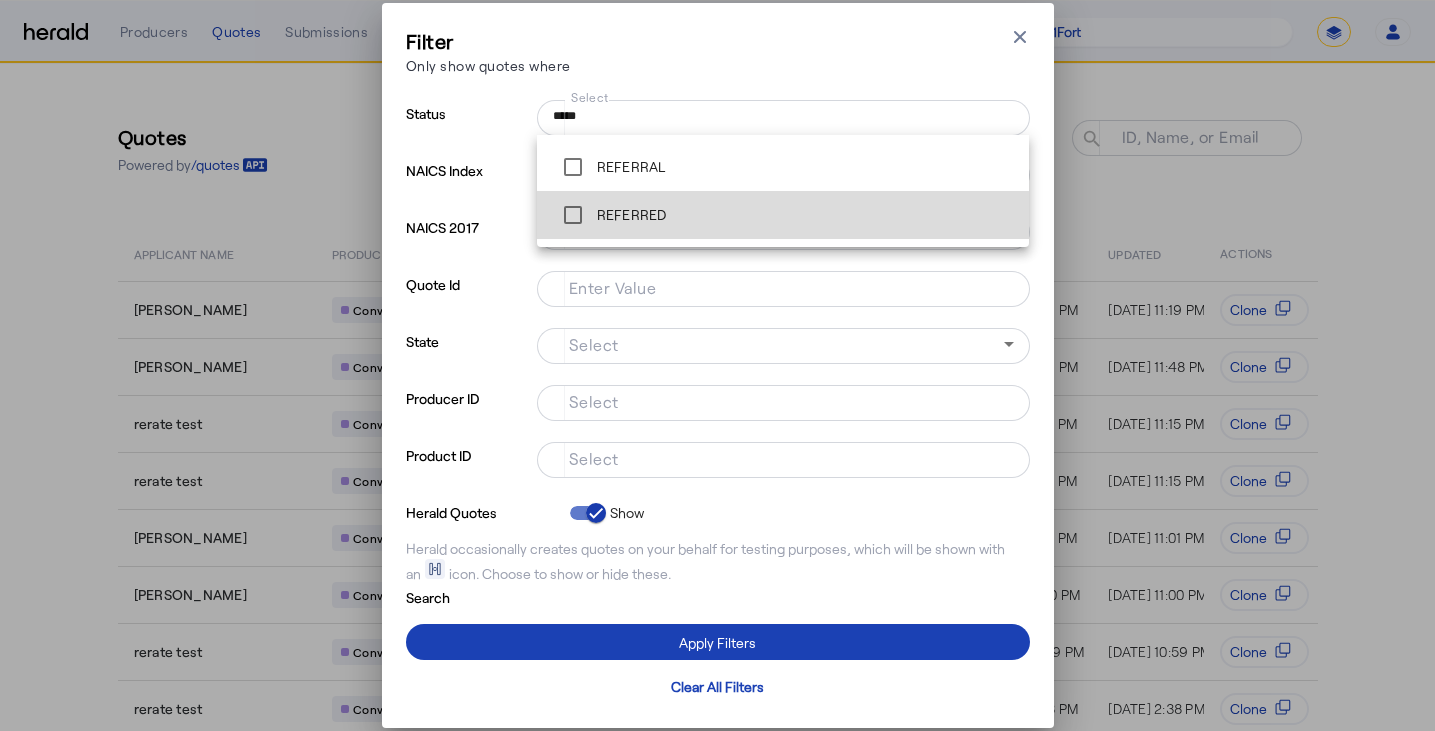 click on "REFERRED" at bounding box center [630, 215] 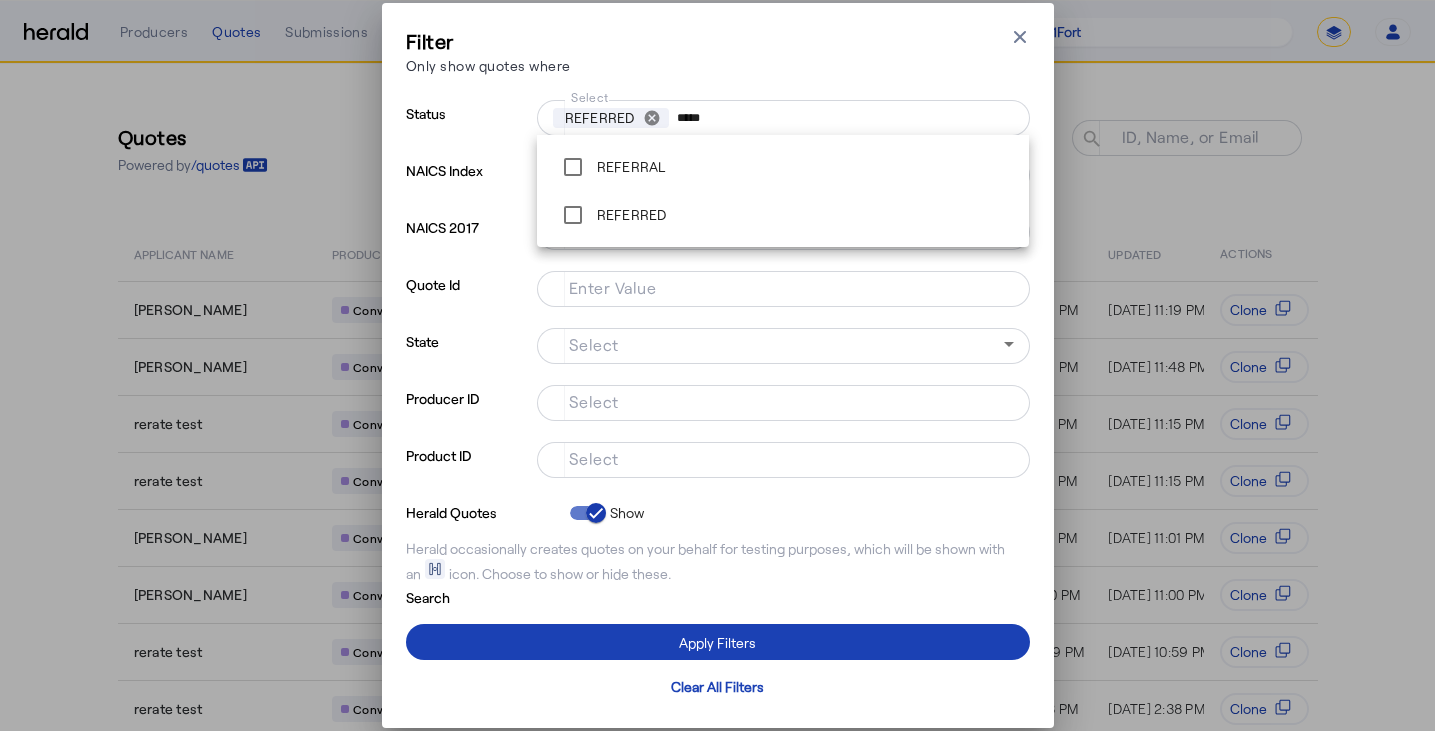 click on "NAICS 2017" at bounding box center [467, 242] 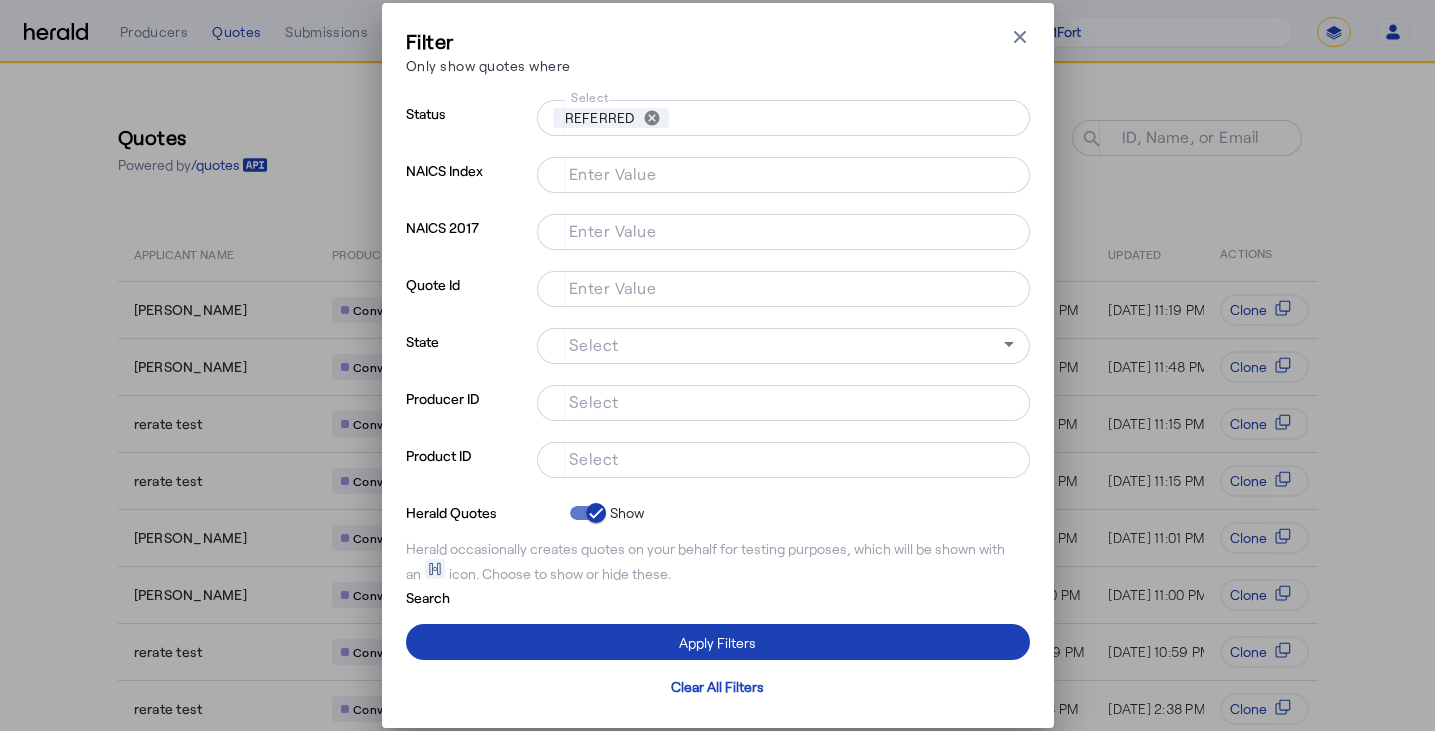 click on "Select" at bounding box center (779, 458) 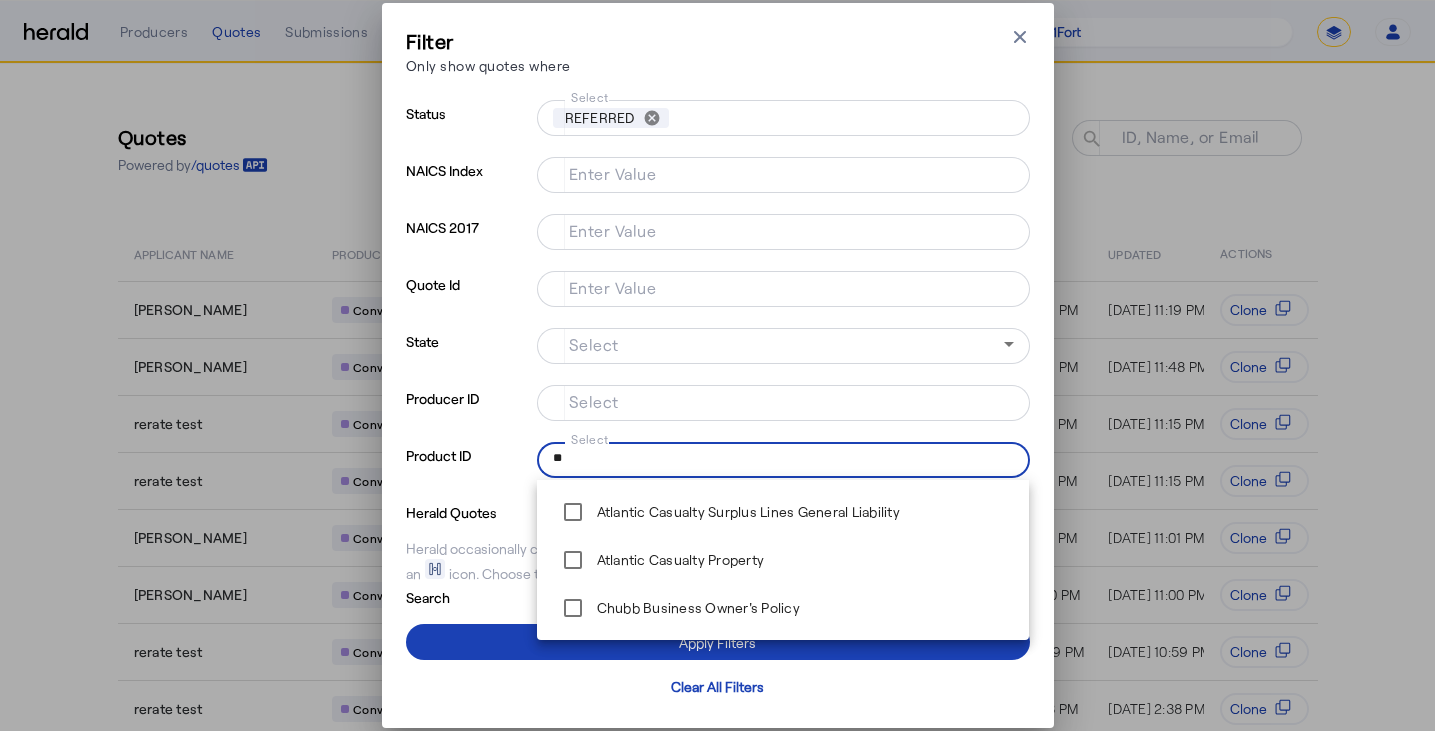 type on "**" 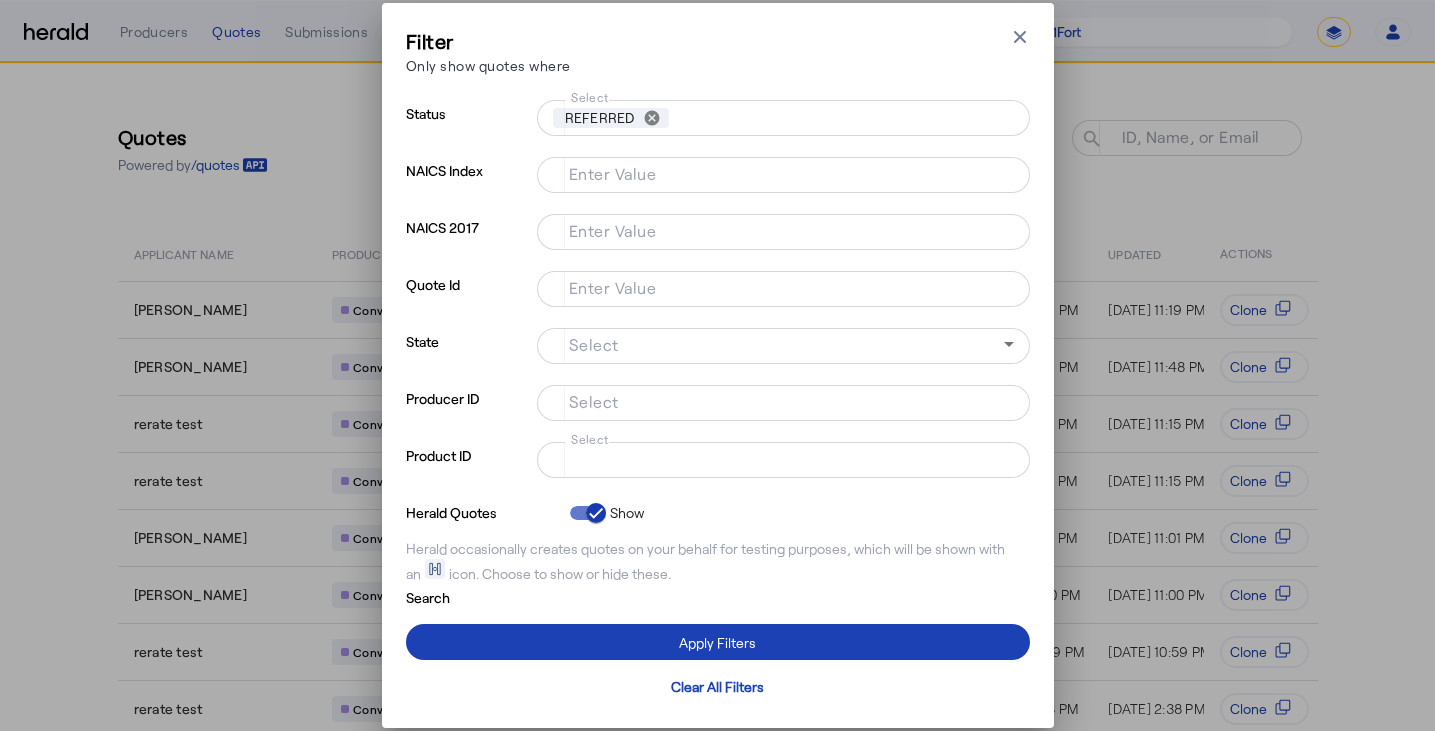 click on "Select" at bounding box center [779, 458] 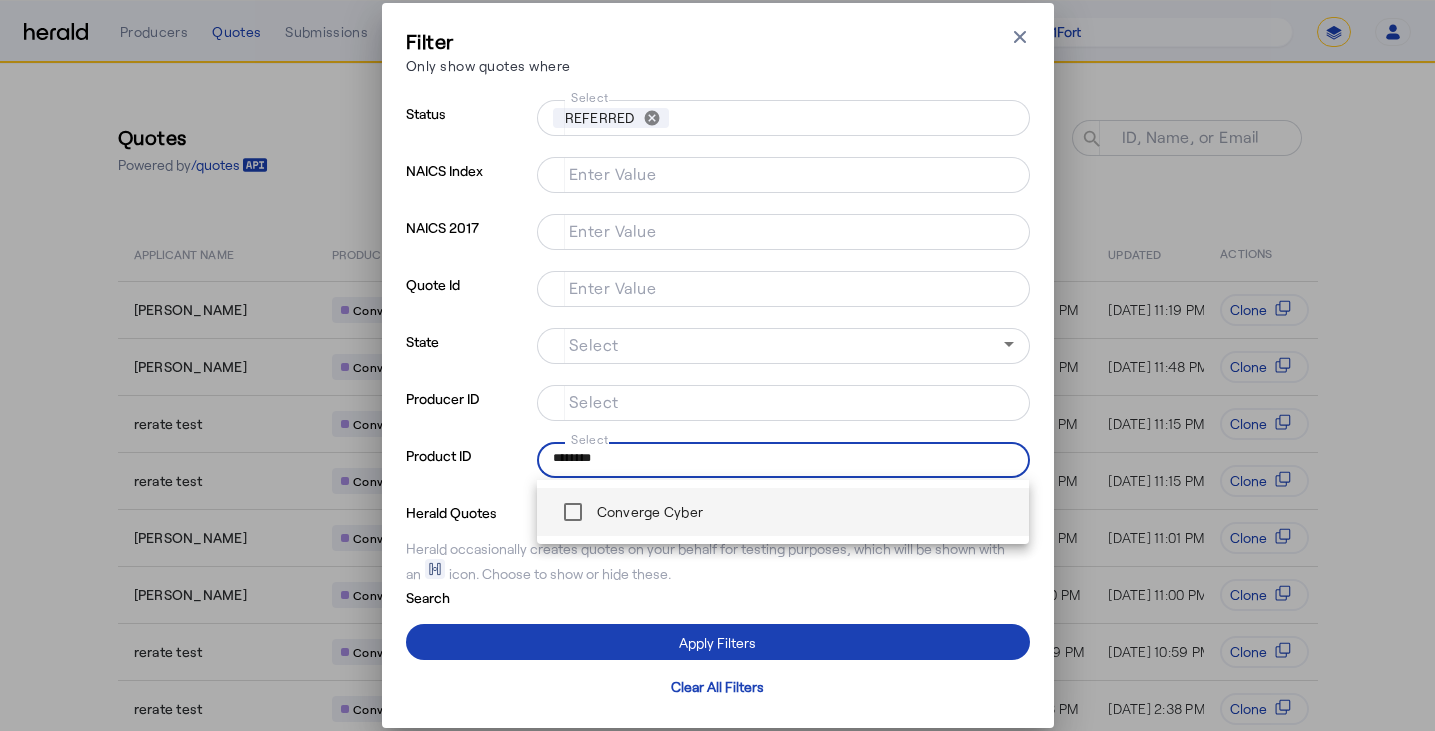 type on "********" 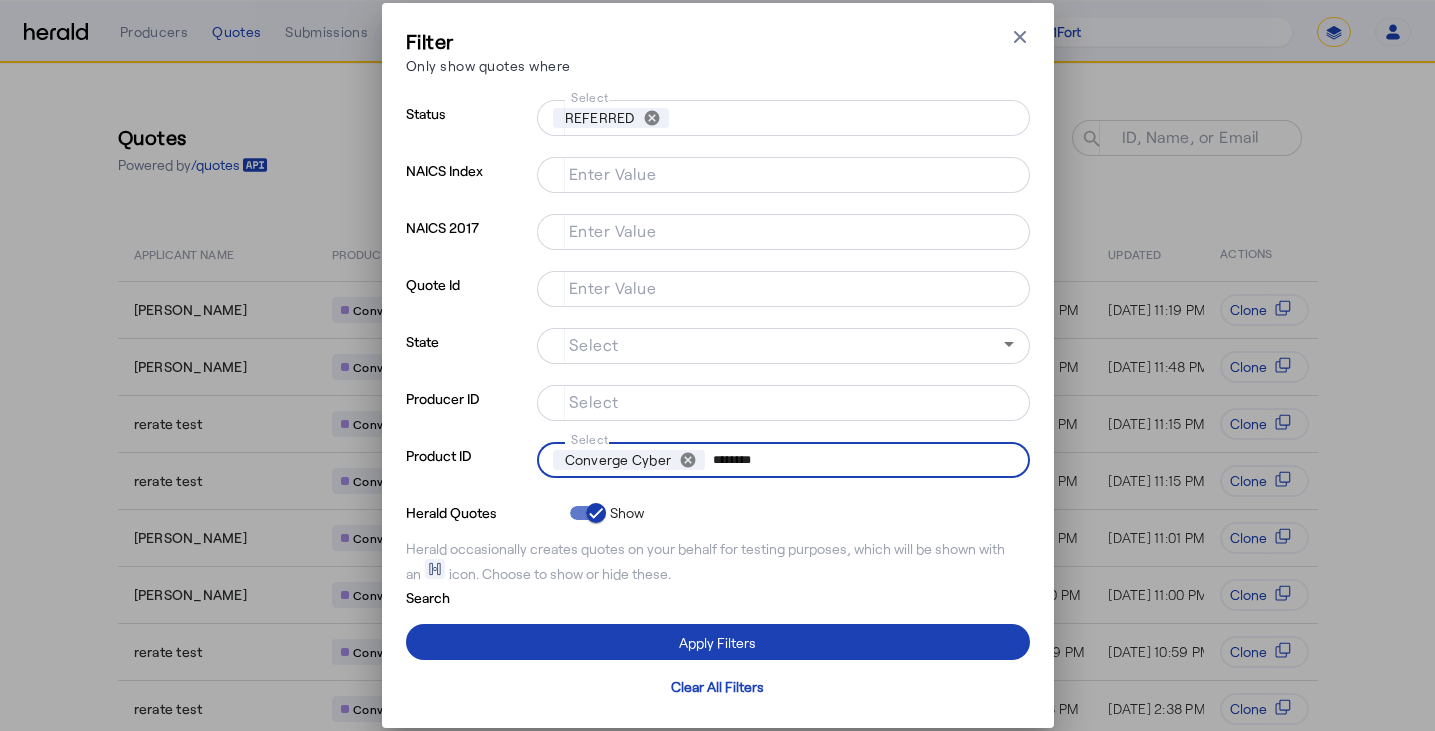 click on "Producer ID" at bounding box center (467, 413) 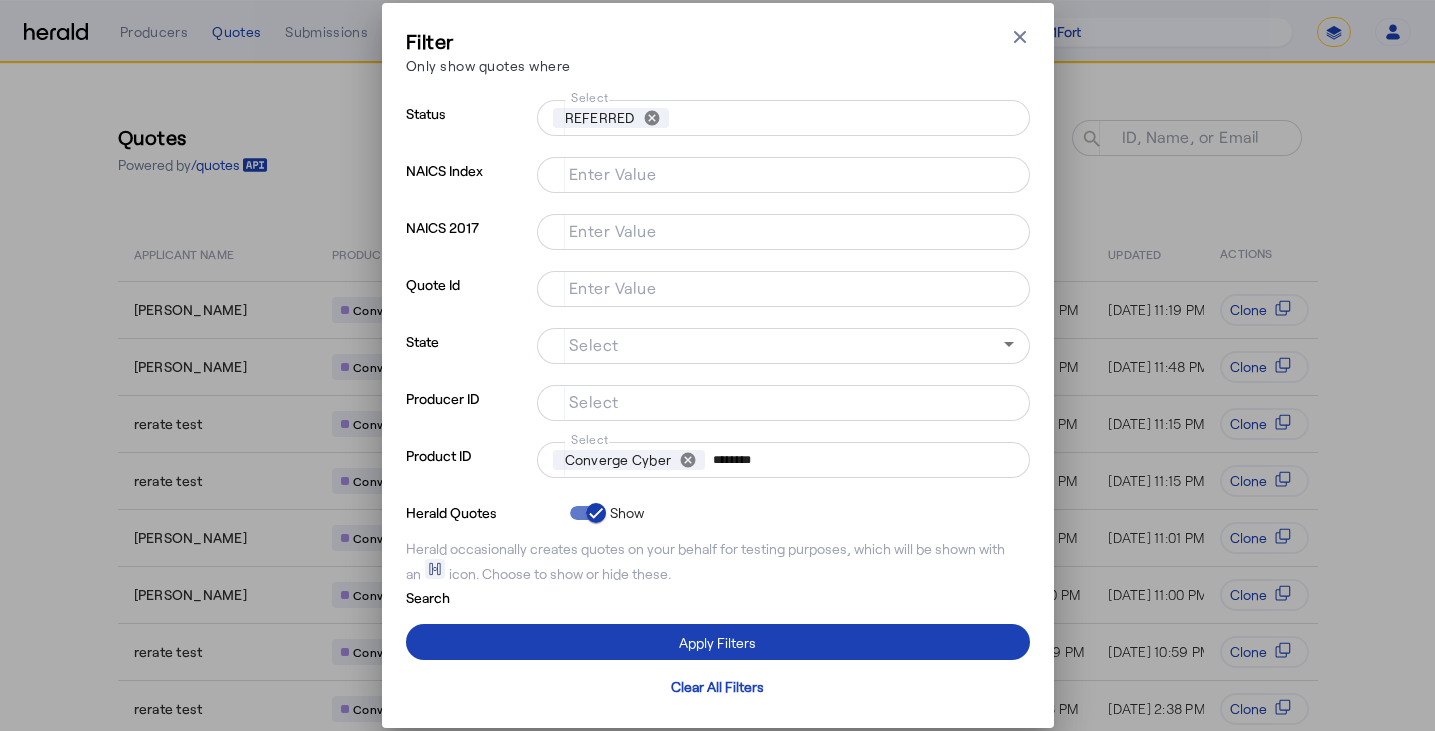 click on "********" at bounding box center (859, 460) 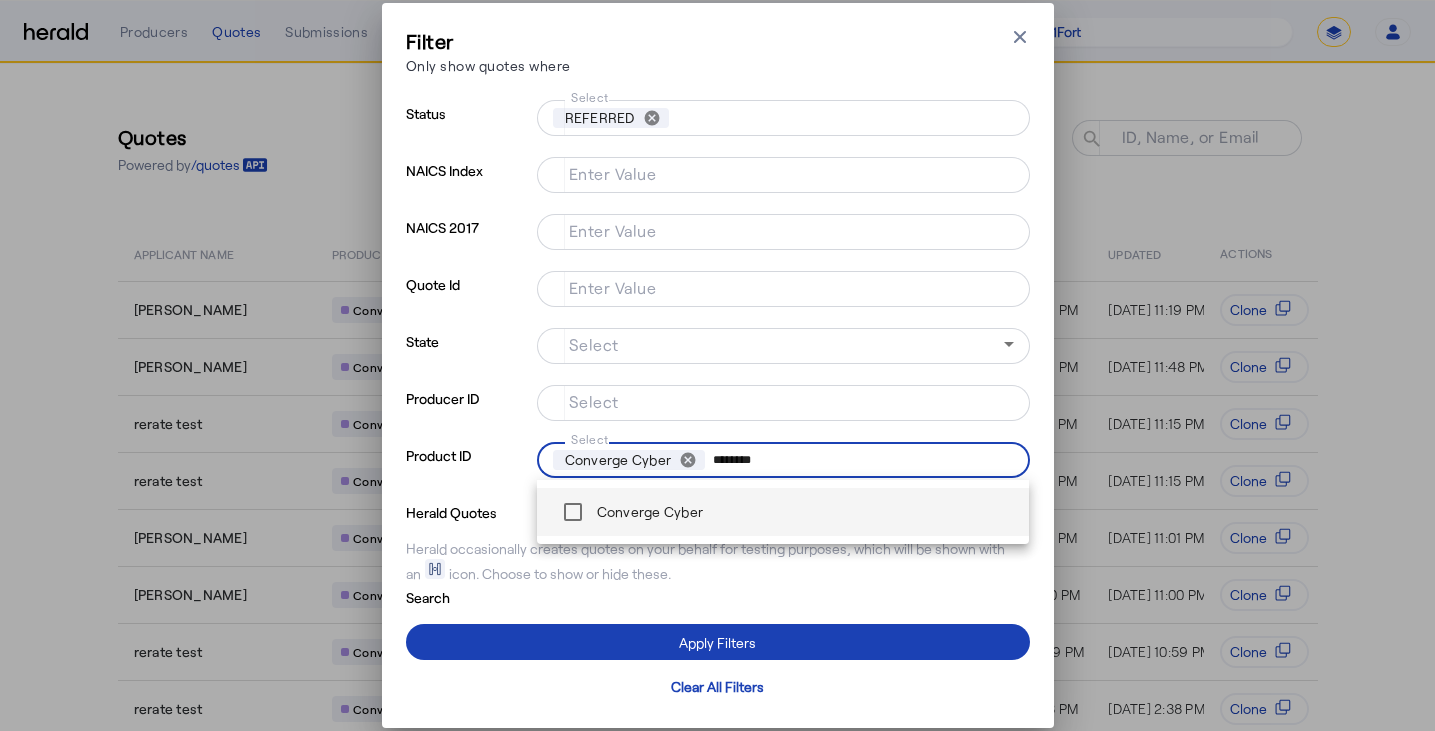 drag, startPoint x: 736, startPoint y: 467, endPoint x: 762, endPoint y: 511, distance: 51.10773 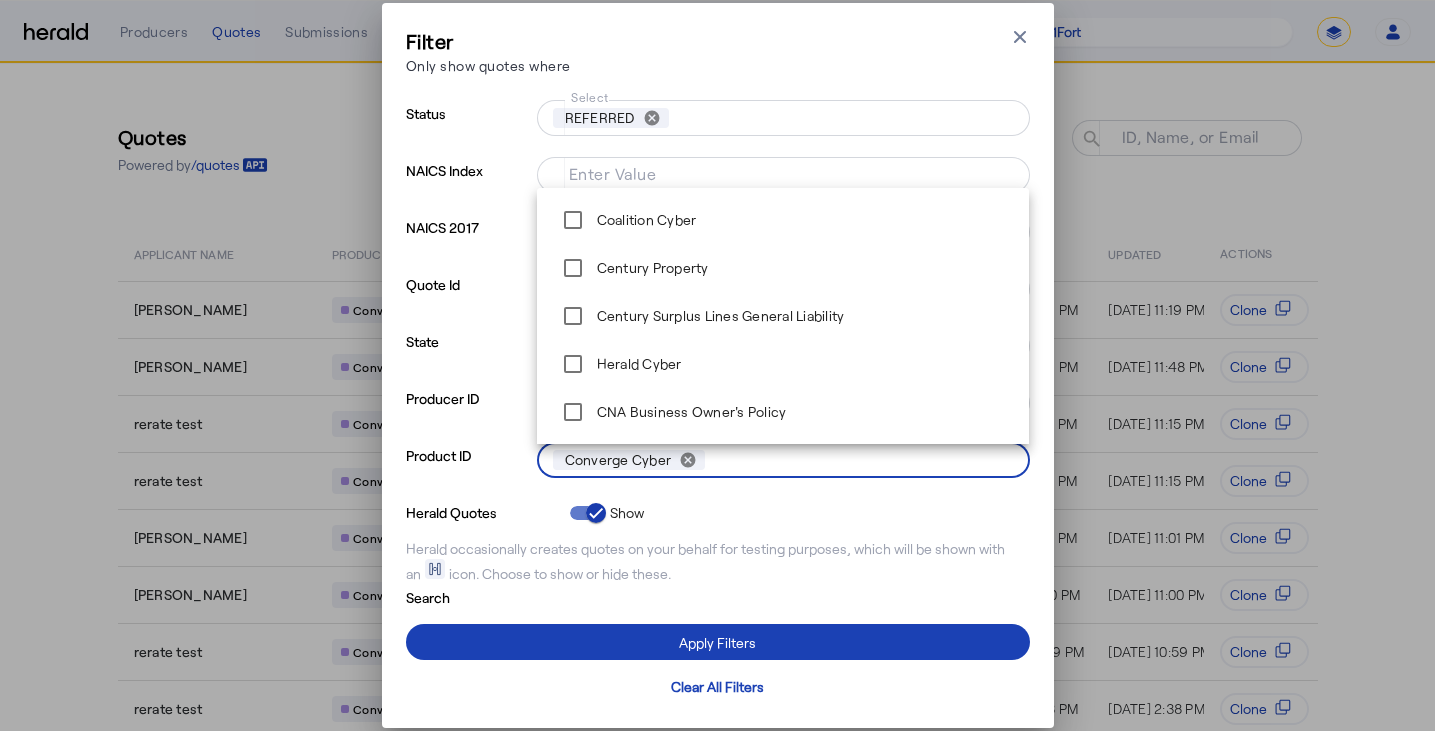 type 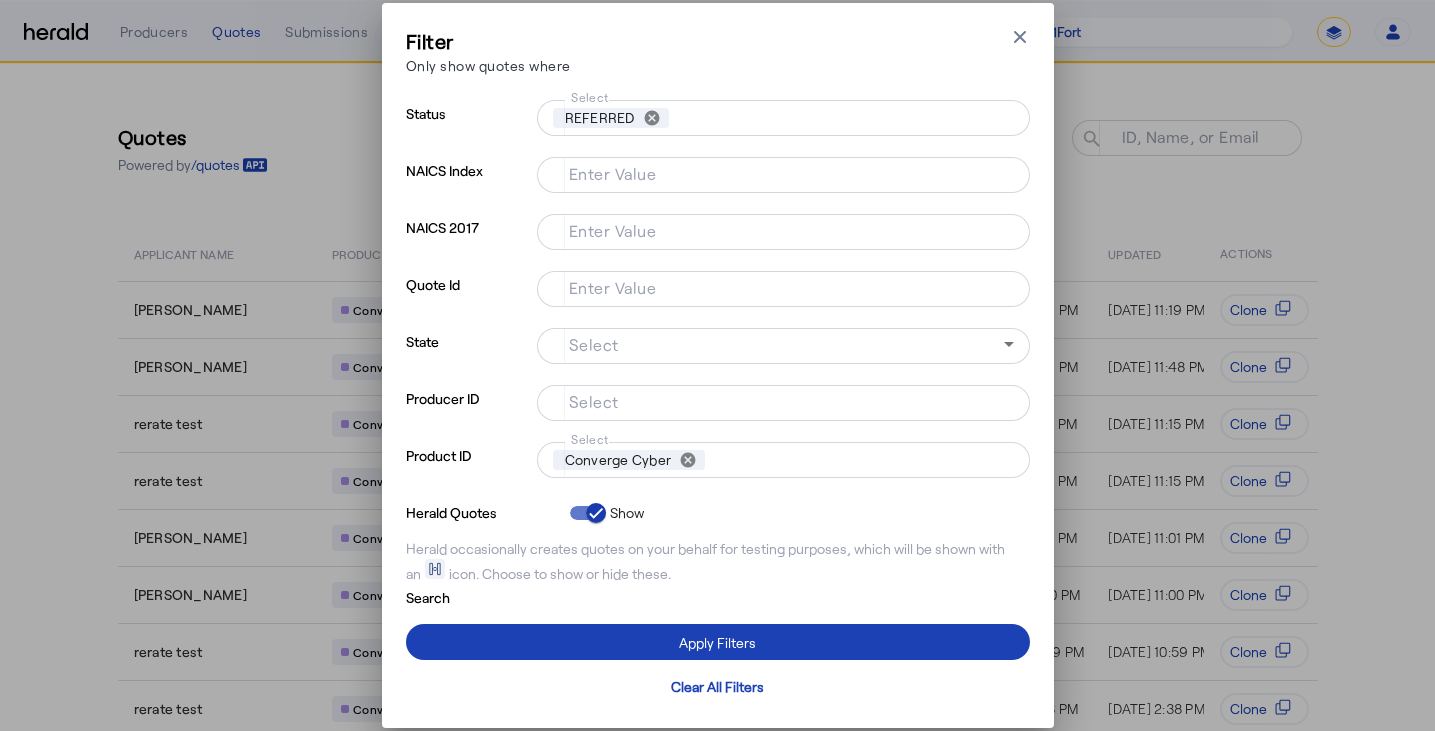 click at bounding box center (783, 488) 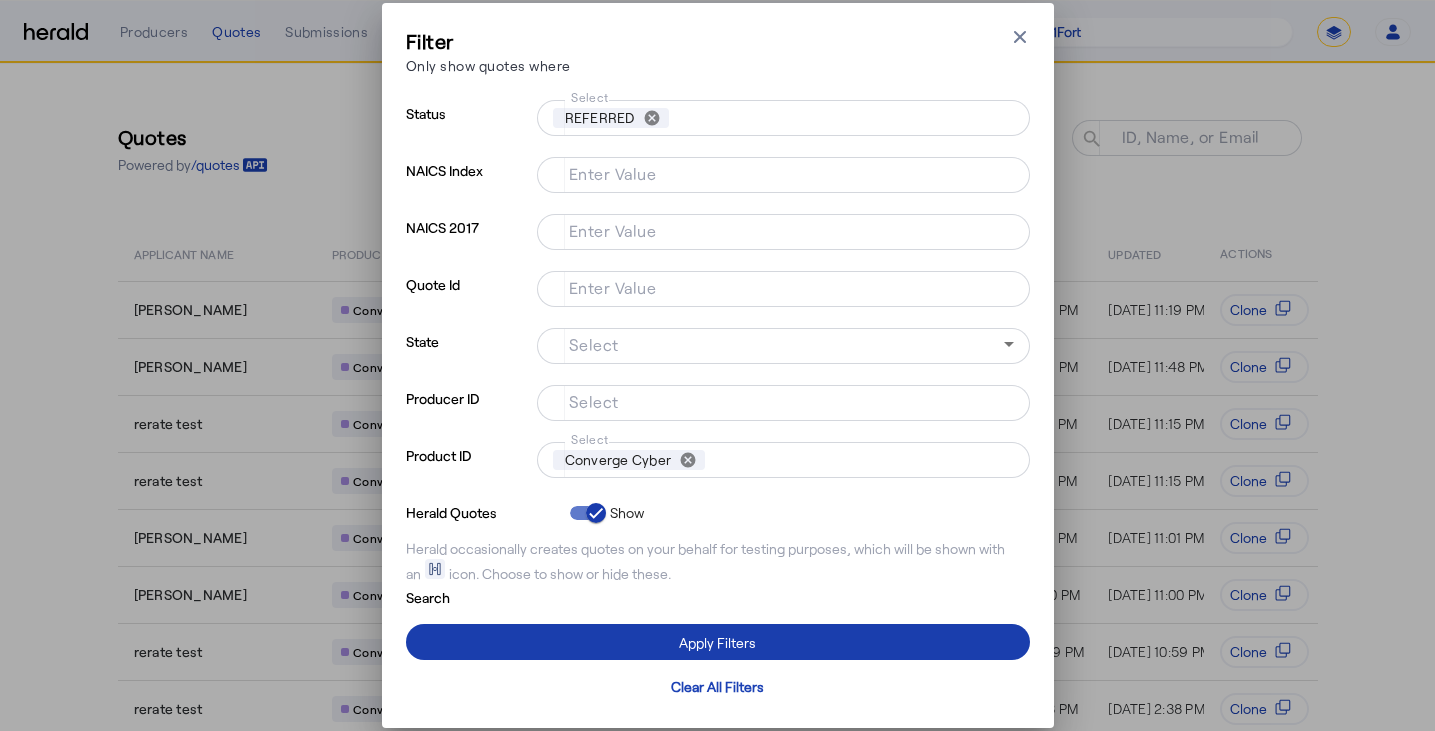 click at bounding box center (718, 642) 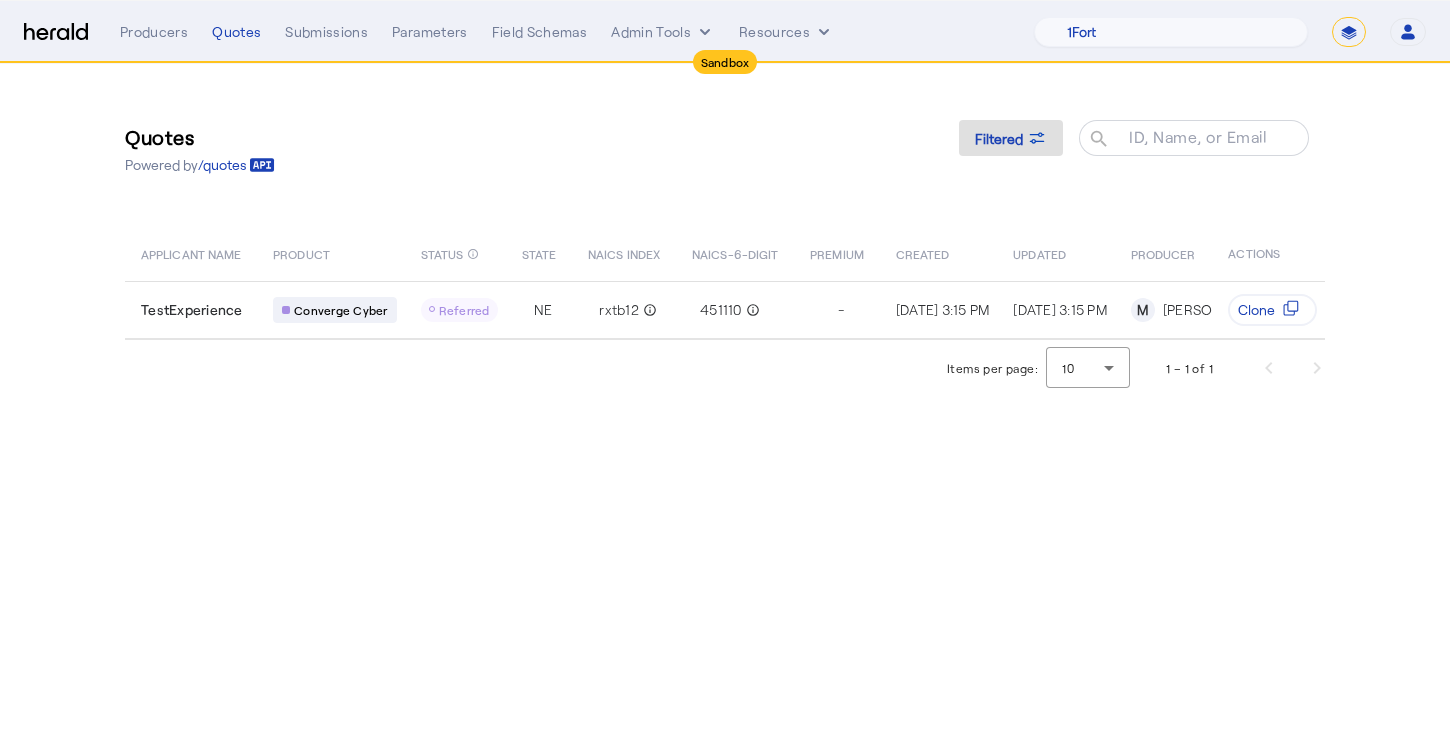 click on "Quotes  Powered by  /quotes
Filtered
ID, Name, or Email search" 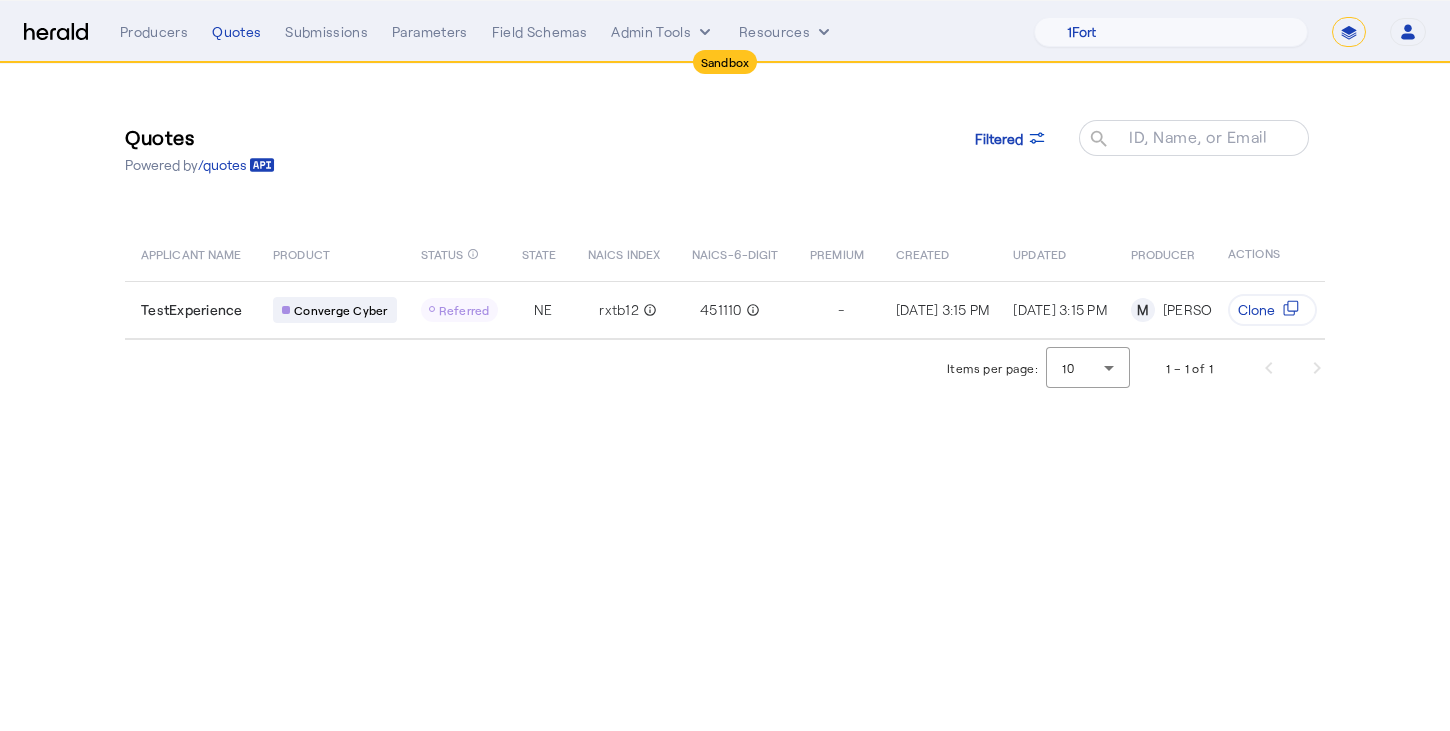 click on "Quotes  Powered by  /quotes
Filtered
ID, Name, or Email search APPLICANT NAME PRODUCT STATUS info_outline STATE NAICS INDEX NAICS-6-DIGIT PREMIUM CREATED UPDATED PRODUCER  ACTIONS  TestExperience
Converge Cyber
Referred  NE rxtb12 info_outline 451110 info_outline  -  Jul 28, 2025, 3:15 PM  Jul 28, 2025, 3:15 PM  M   Misty Adamson    Clone" 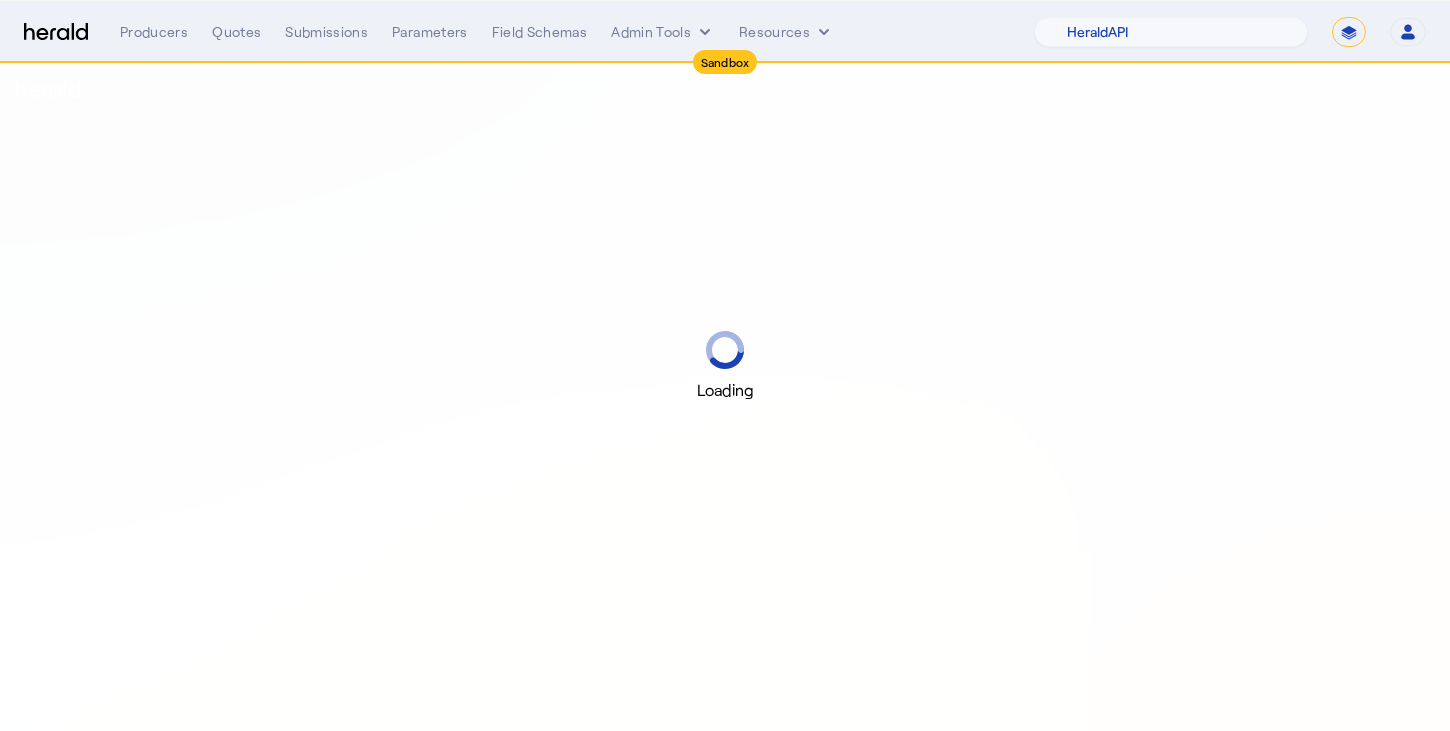 select on "pfm_2v8p_herald_api" 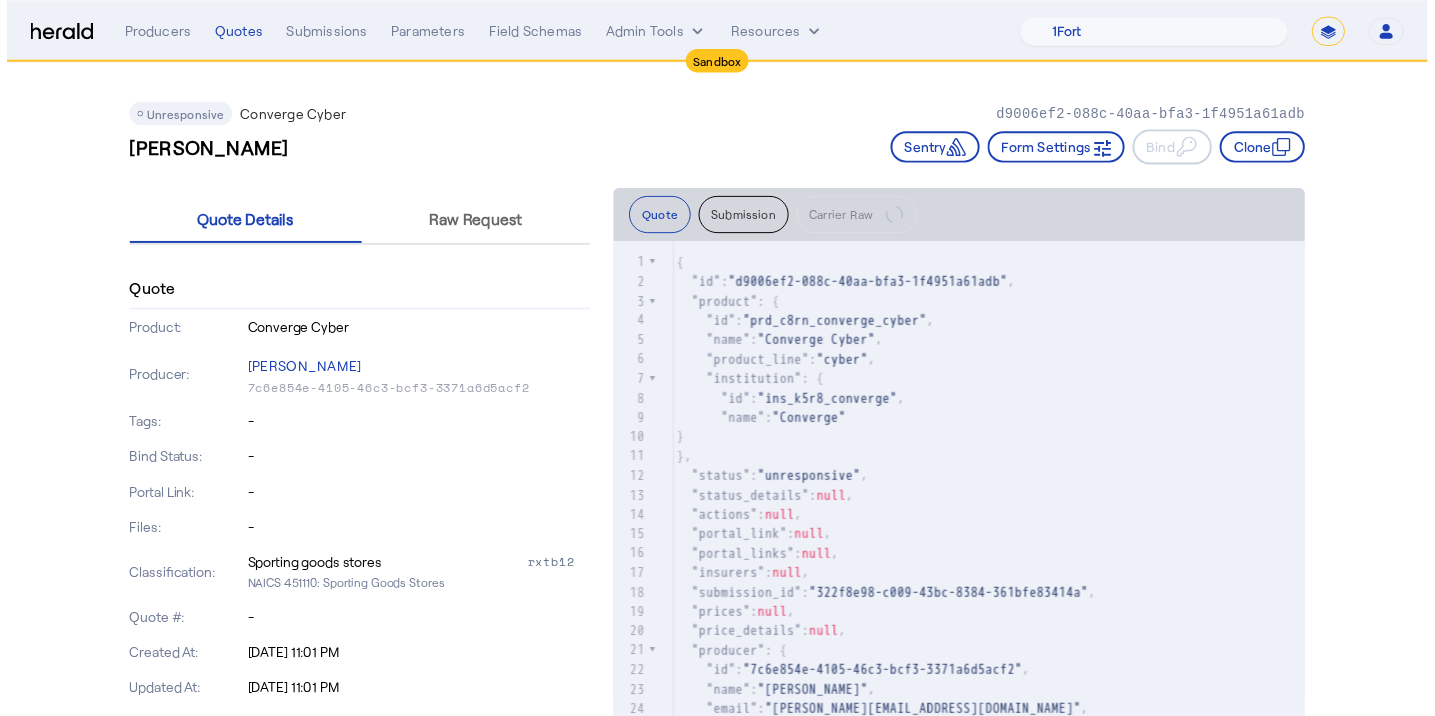 scroll, scrollTop: 0, scrollLeft: 0, axis: both 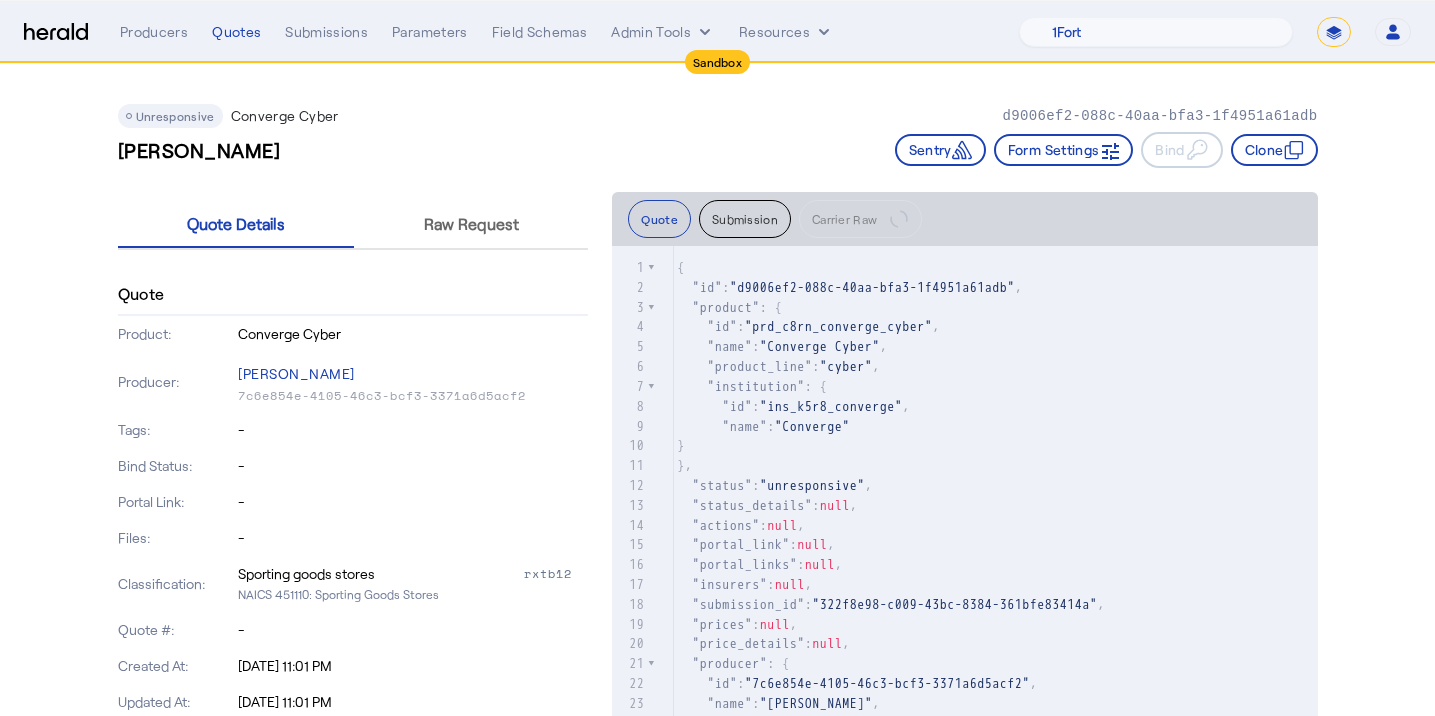 click on "Jacob Veum   Sentry     Form Settings     Bind     Clone" 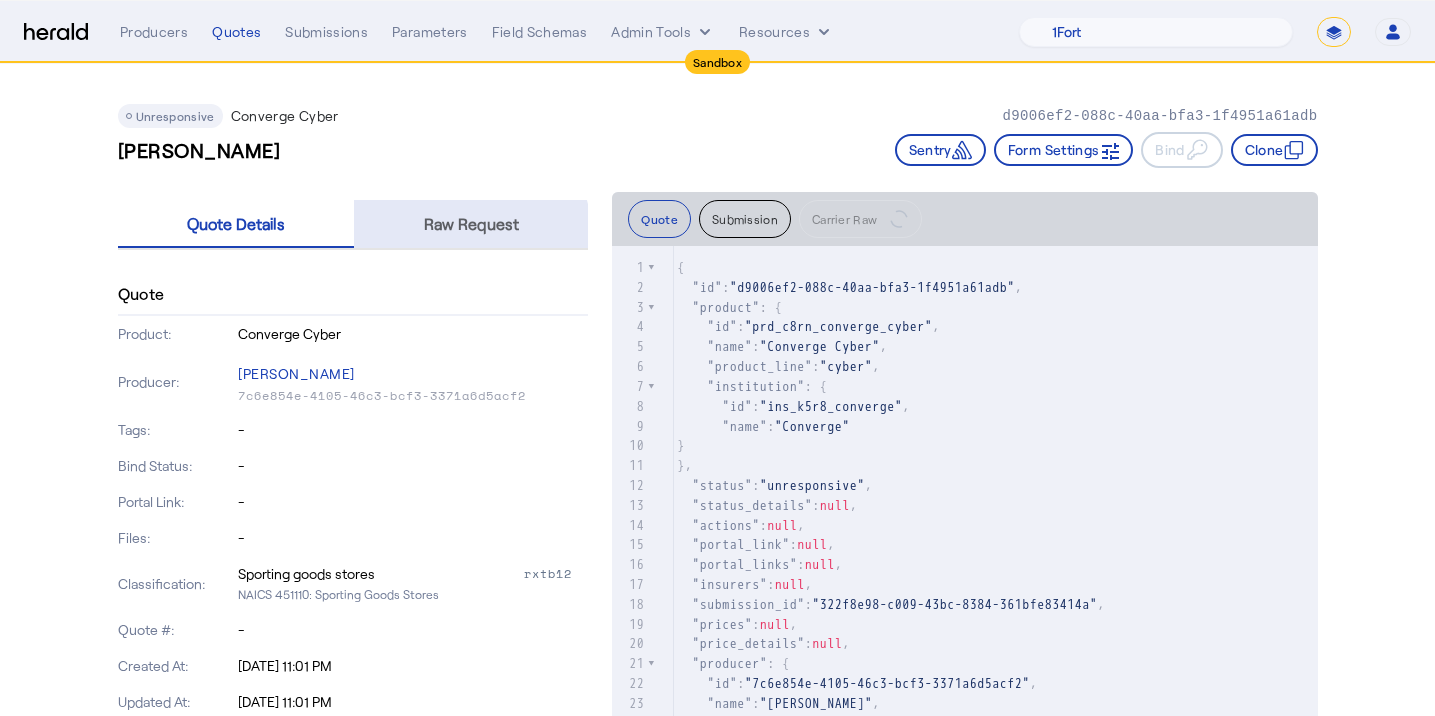 drag, startPoint x: 466, startPoint y: 232, endPoint x: 469, endPoint y: 249, distance: 17.262676 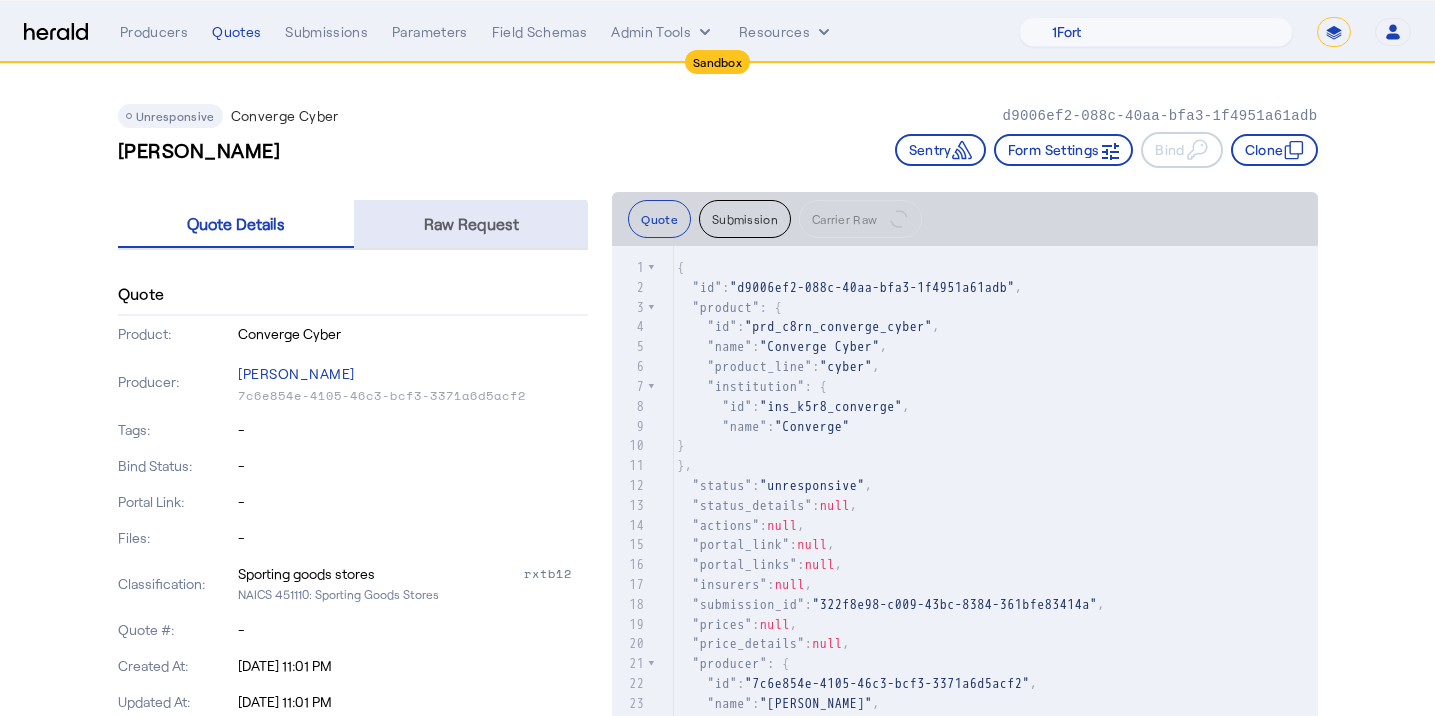 click on "Raw Request" at bounding box center [471, 224] 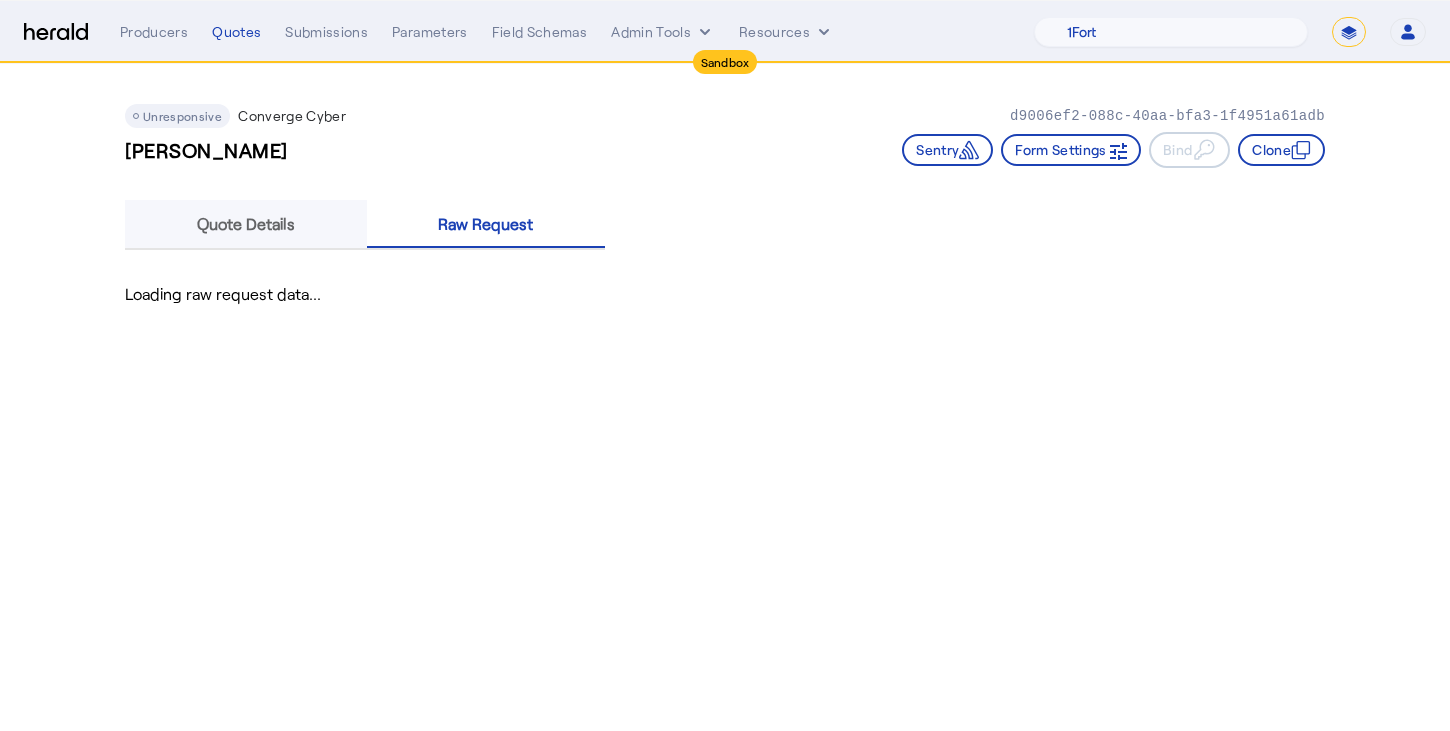 click on "Quote Details" at bounding box center (246, 224) 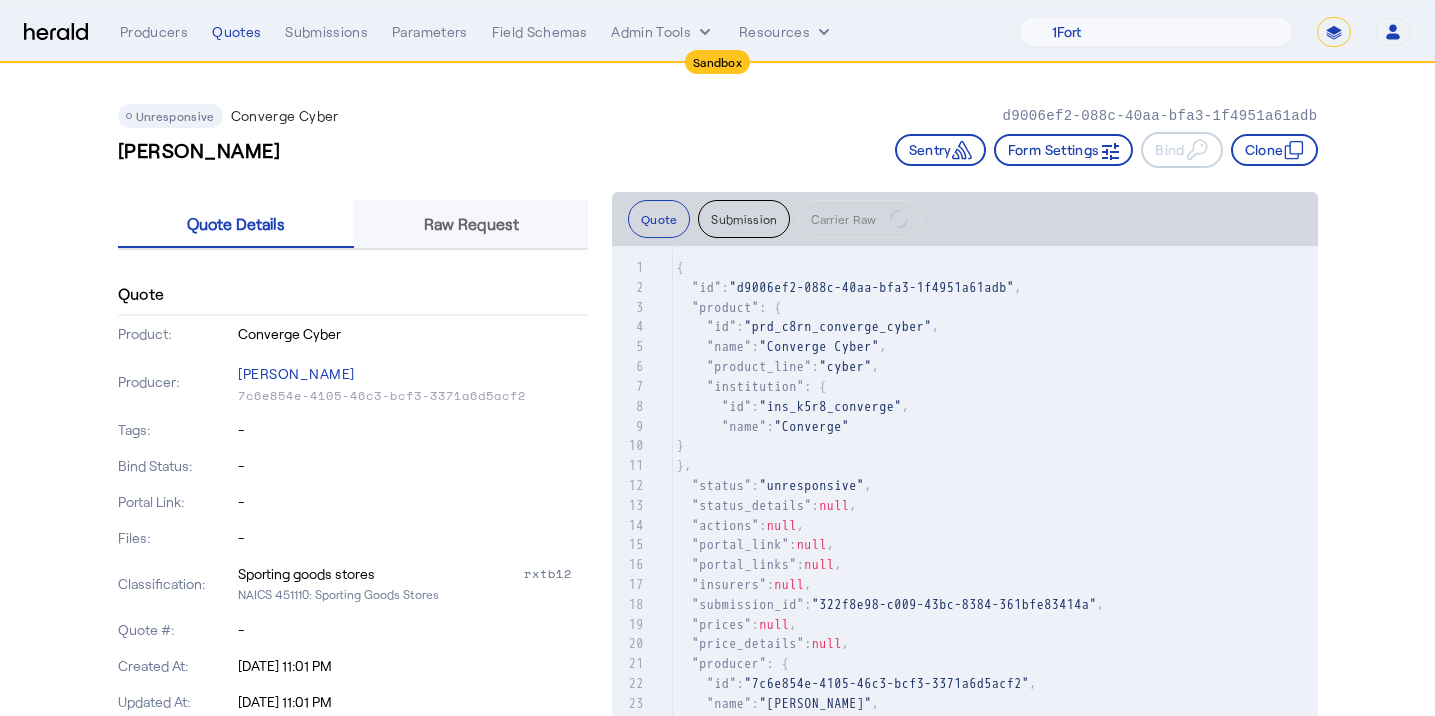 click on "Raw Request" at bounding box center [471, 224] 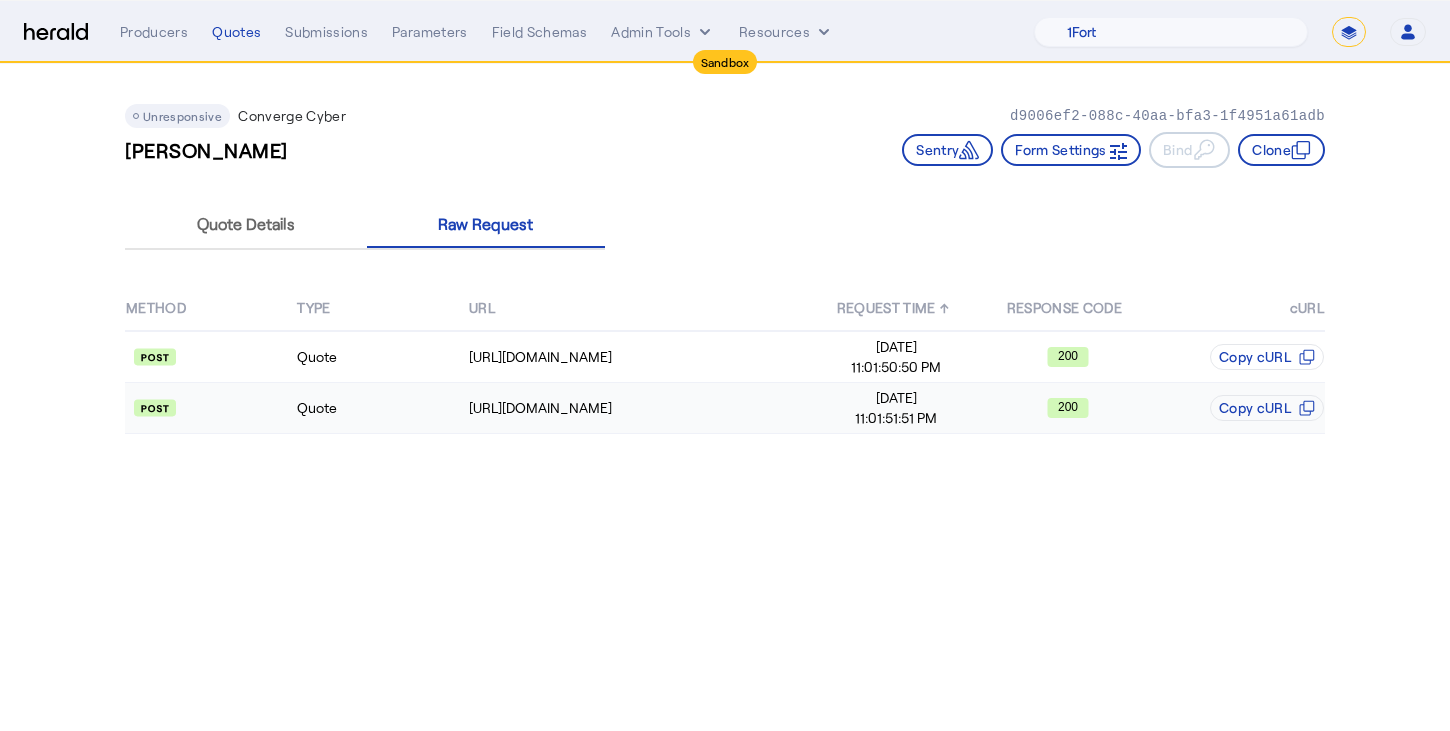 click on "Jul 20, 2025" 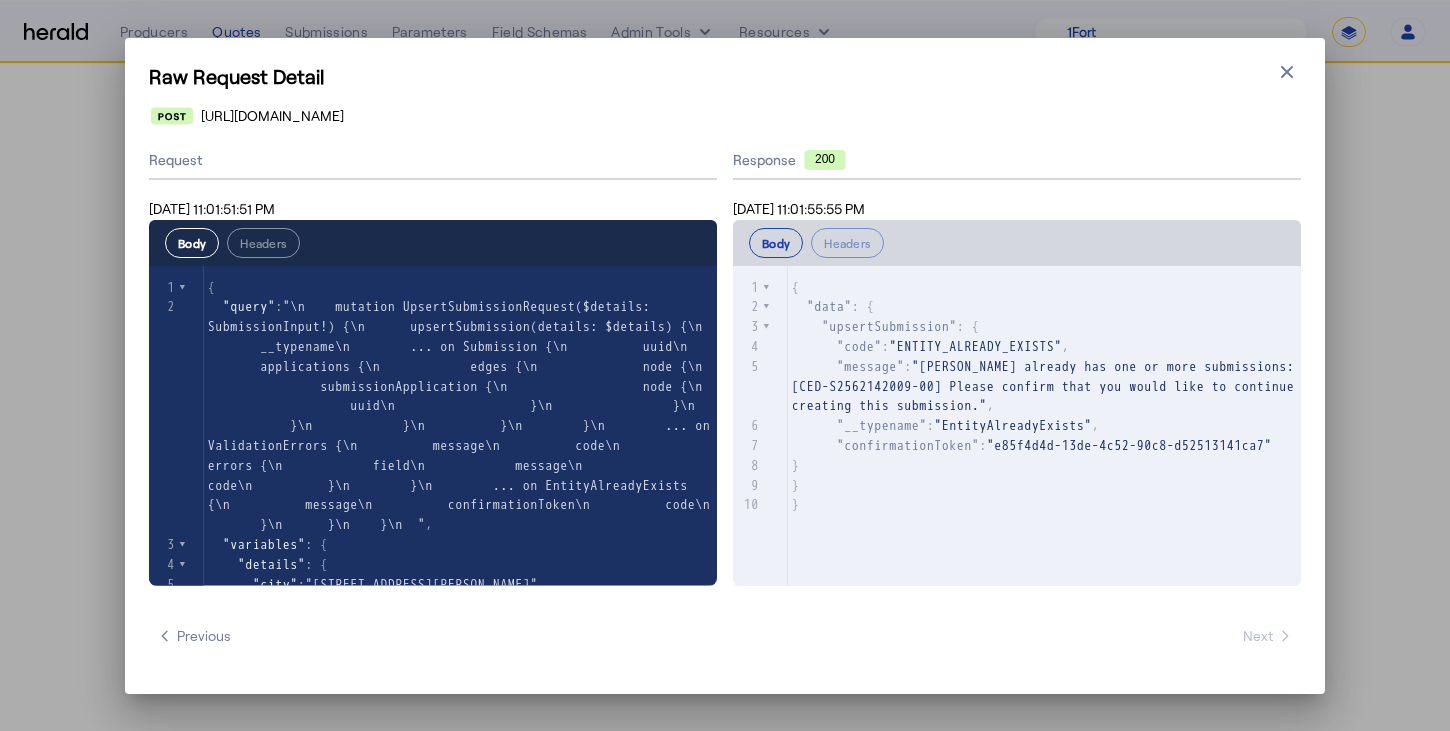 click on "Raw Request Detail Close modal https://api.staging.convergeins.com/graphql  Request  Jul 20, 2025 11:01:51:51 PM  Body   Headers       xxxxxxxxxx 25   1 { 2    "query" :  , 3    "variables" : { 4      "details" : { 5        "city" :  "8882 Odie Street" , 6        "type" :  "PRIMARY" , 7        "domain" :  "kiana.info" , 8        "street1" :  "anothertest" , 9        "legalName" :  "Jacob Veum" , 10        "brokerUuid" :  "d5a2b3b0-f439-4bb5-ab9d-133a01dd22de" , 11        "postalCode" :  "08550" , 12        "receivedAt" :  "2025-07-21T03:01:50Z" , 13        "receivedBy" :  "Loma.West12@gmail.com" , 14        "countryUuid" :  "bb3ca70e-1df7-40a5-966e-f82ebc541cd3" ,  Response   200  Jul 20, 2025 11:01:55:55 PM  Body   Headers       xxxxxxxxxx 10   1 { 2    "data" : { 3      "upsertSubmission" : { 4        "code" :  "ENTITY_ALREADY_EXISTS" , 5        "message" :  , 6        "__typename" :  "EntityAlreadyExists" , 7        "confirmationToken" :  8     } 9   } 10" at bounding box center [725, 366] 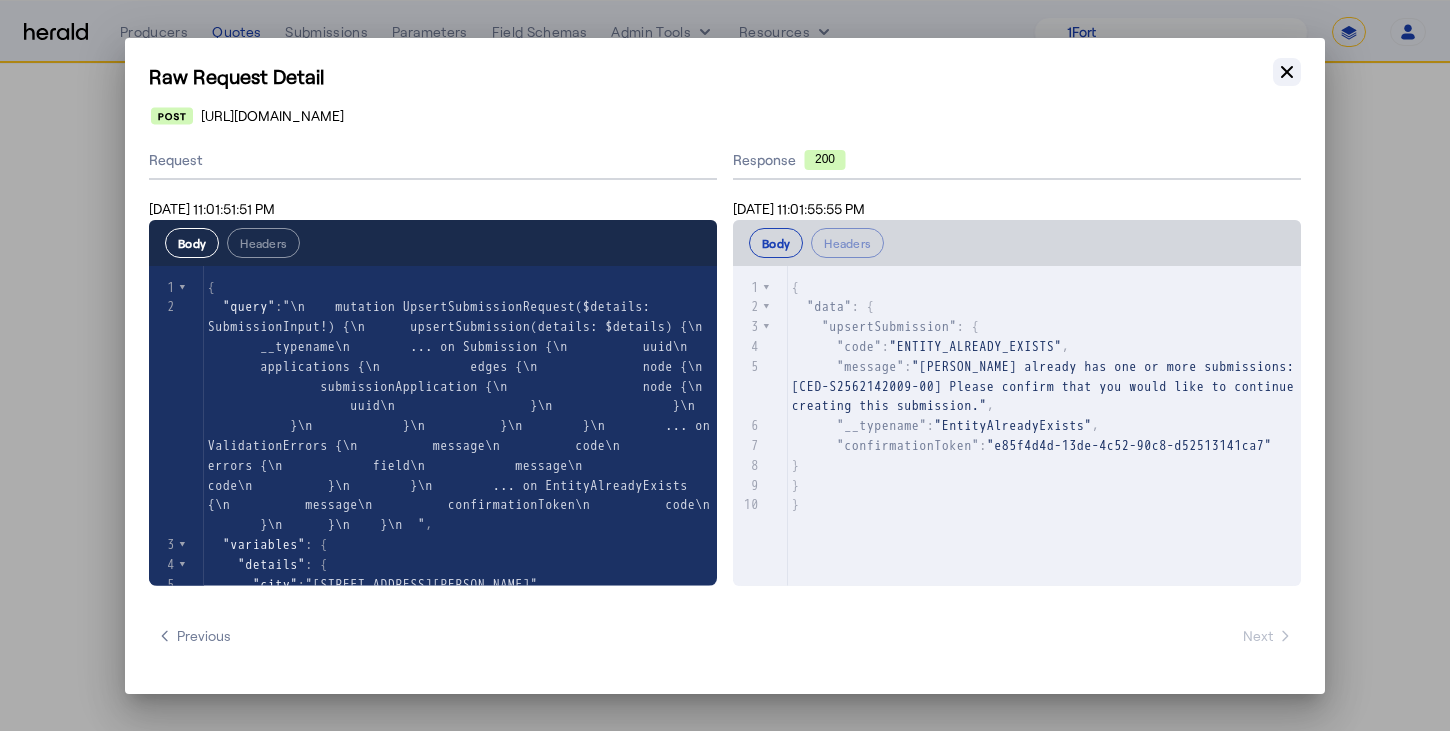 click 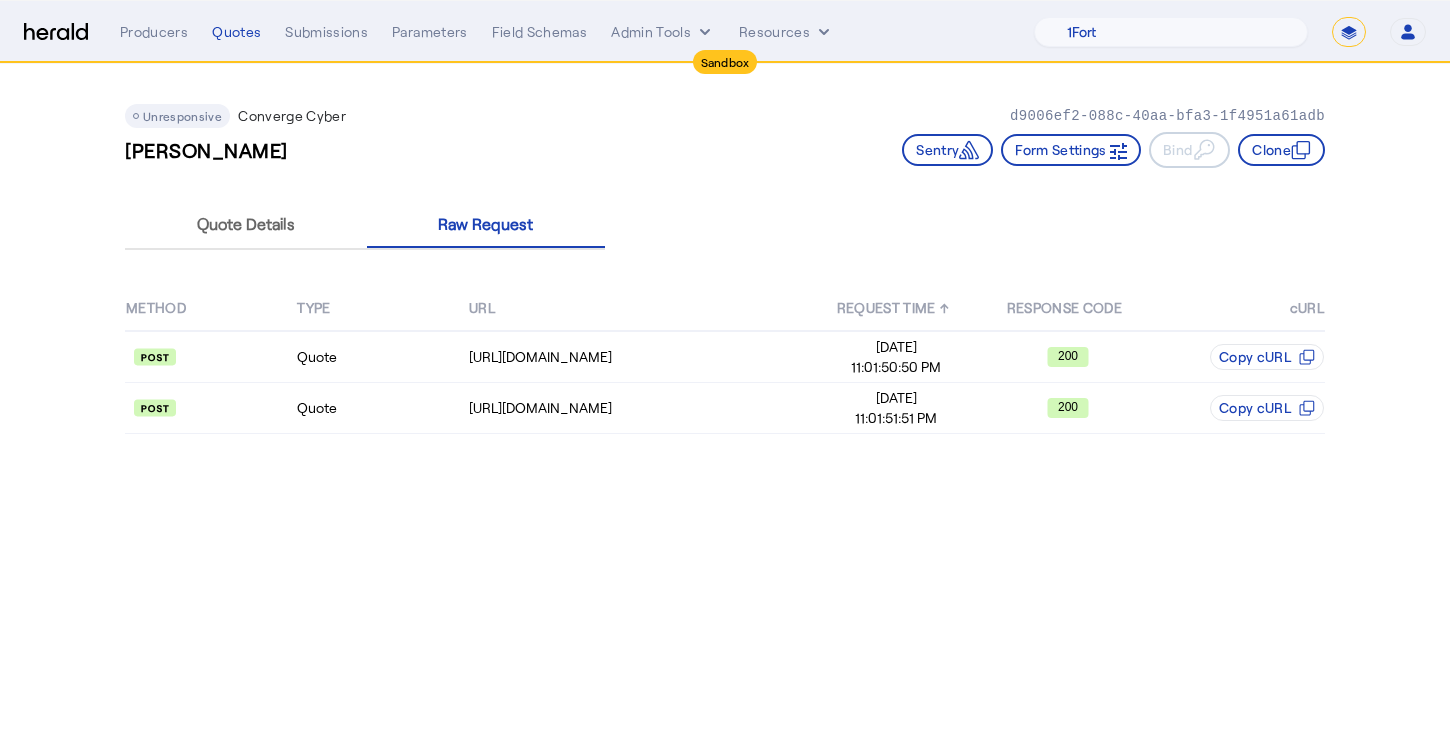 click on "Unresponsive  Converge Cyber   d9006ef2-088c-40aa-bfa3-1f4951a61adb   Jacob Veum   Sentry     Form Settings     Bind     Clone    Quote Details Raw Request  METHOD  TYPE URL  REQUEST TIME  ↑  RESPONSE CODE  cURL  Quote  https://api.staging.convergeins.com/graphql Jul 20, 2025 11:01:50:50 PM  200   Copy cURL
Quote  https://api.staging.convergeins.com/graphql Jul 20, 2025 11:01:51:51 PM  200   Copy cURL" 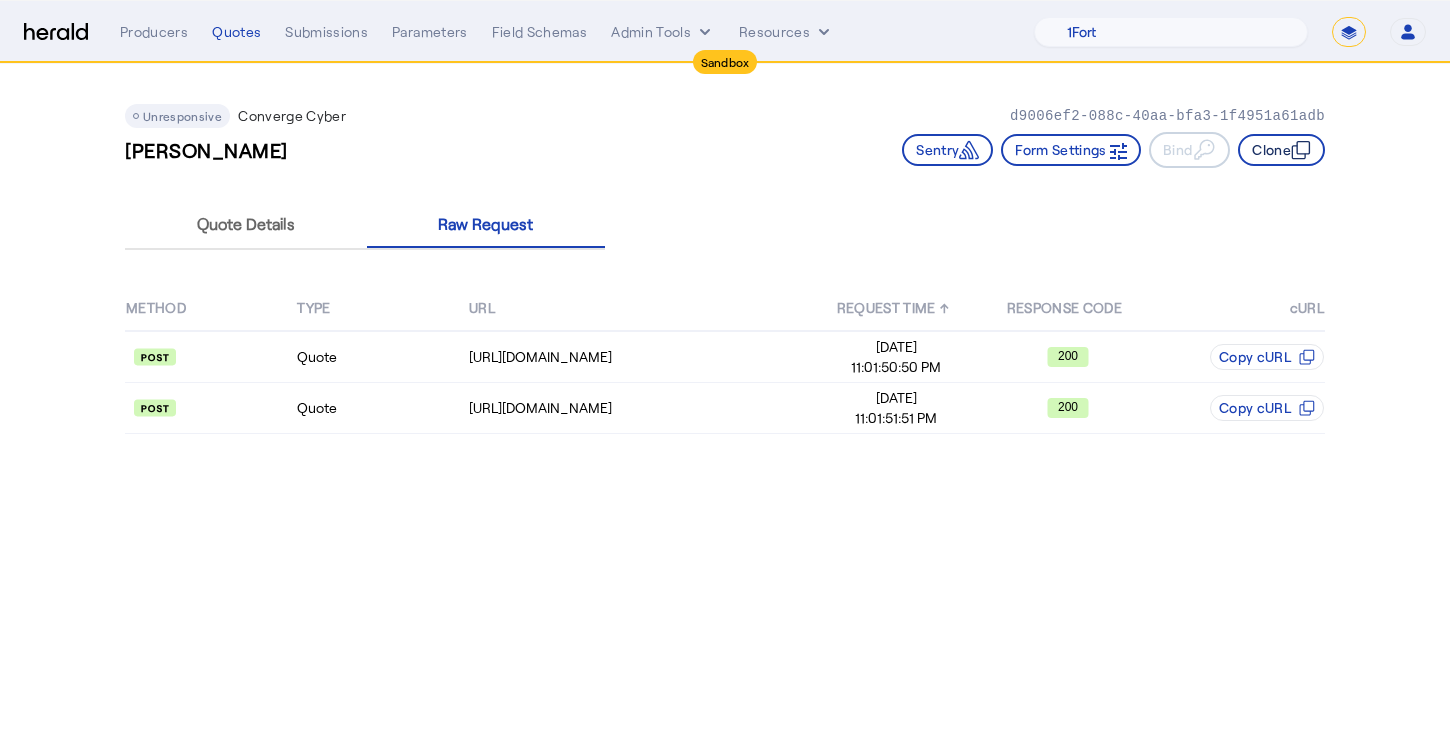 click on "Clone" 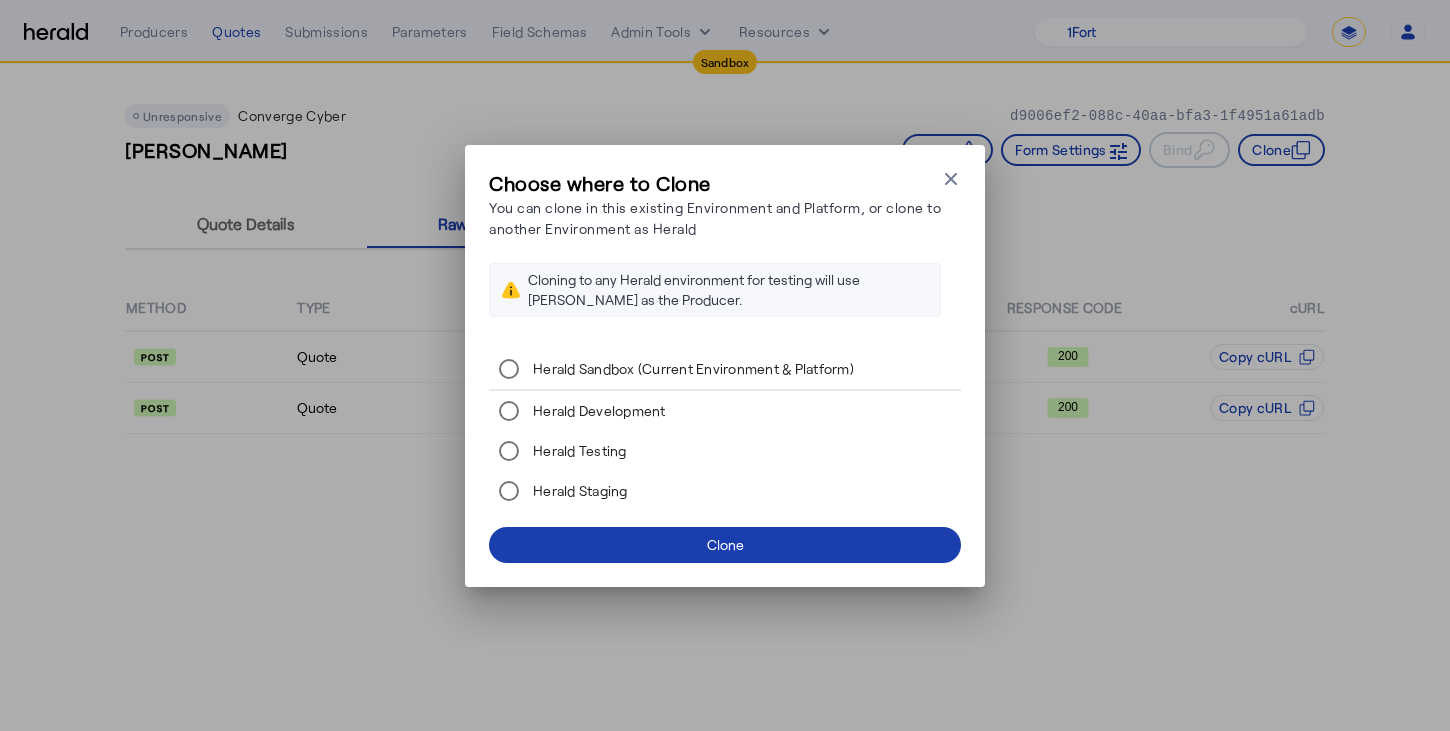 click at bounding box center [725, 545] 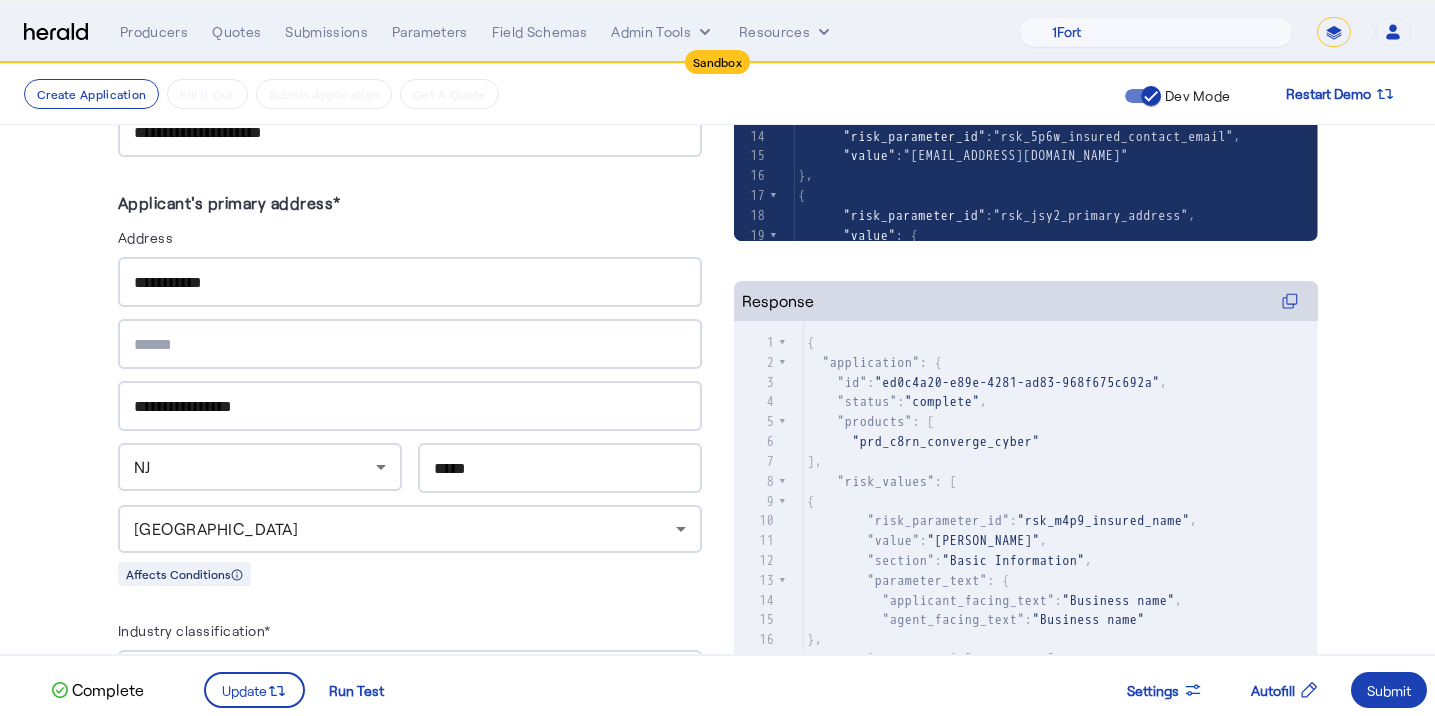 scroll, scrollTop: 4, scrollLeft: 0, axis: vertical 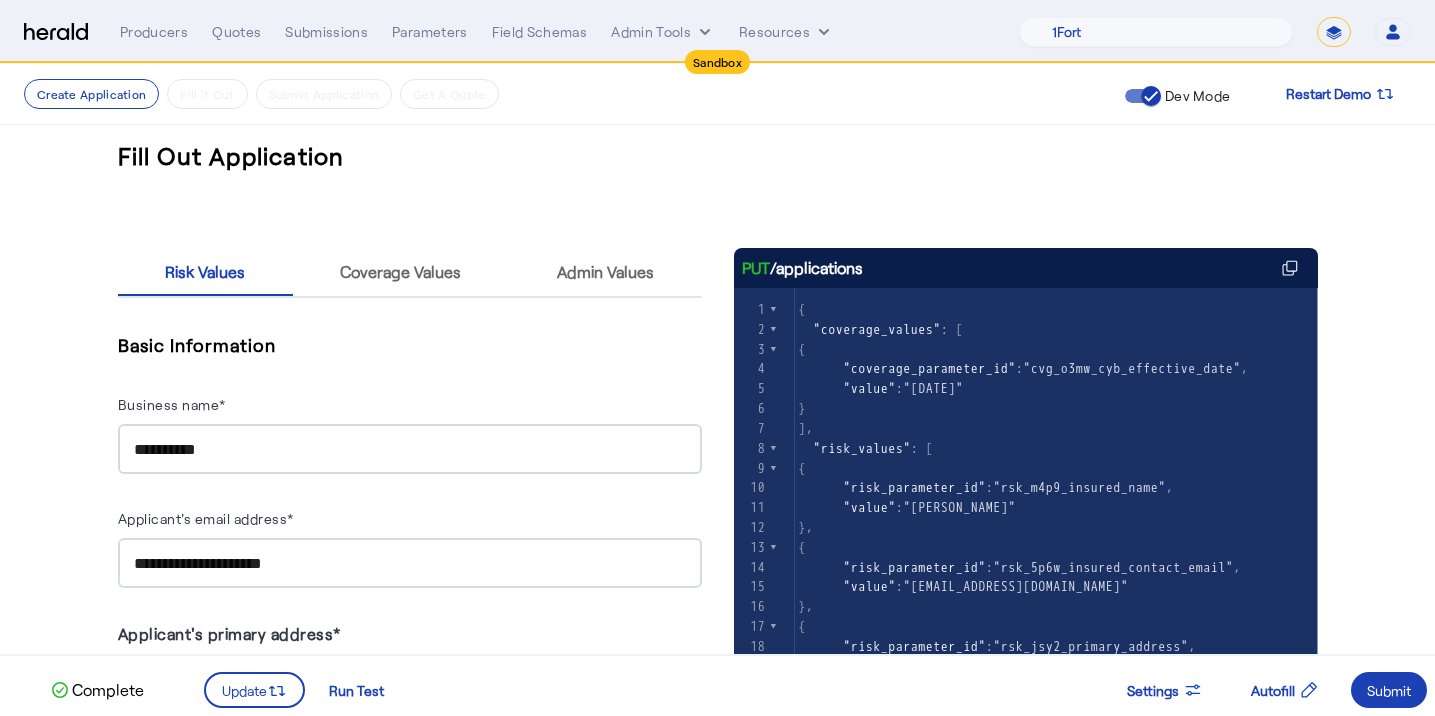 click on "**********" at bounding box center [410, 2986] 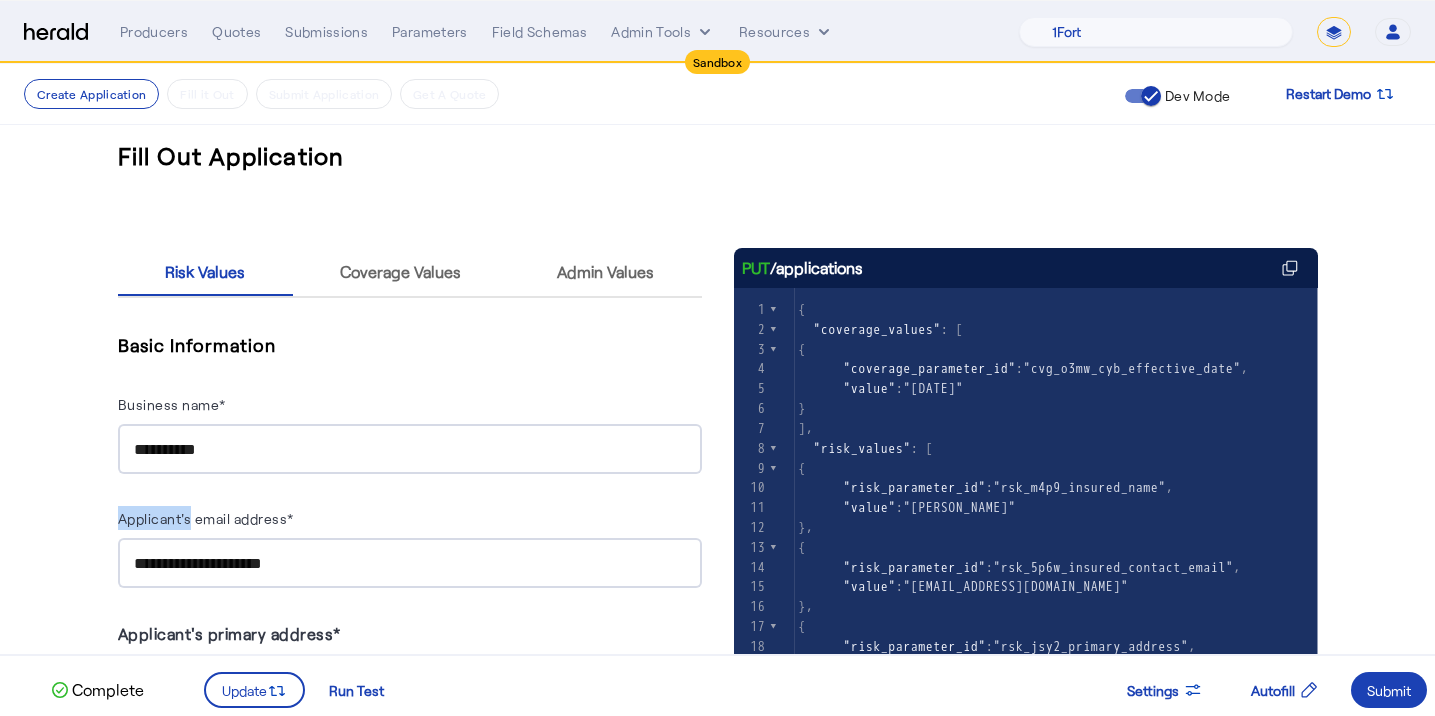 click on "**********" at bounding box center [410, 2986] 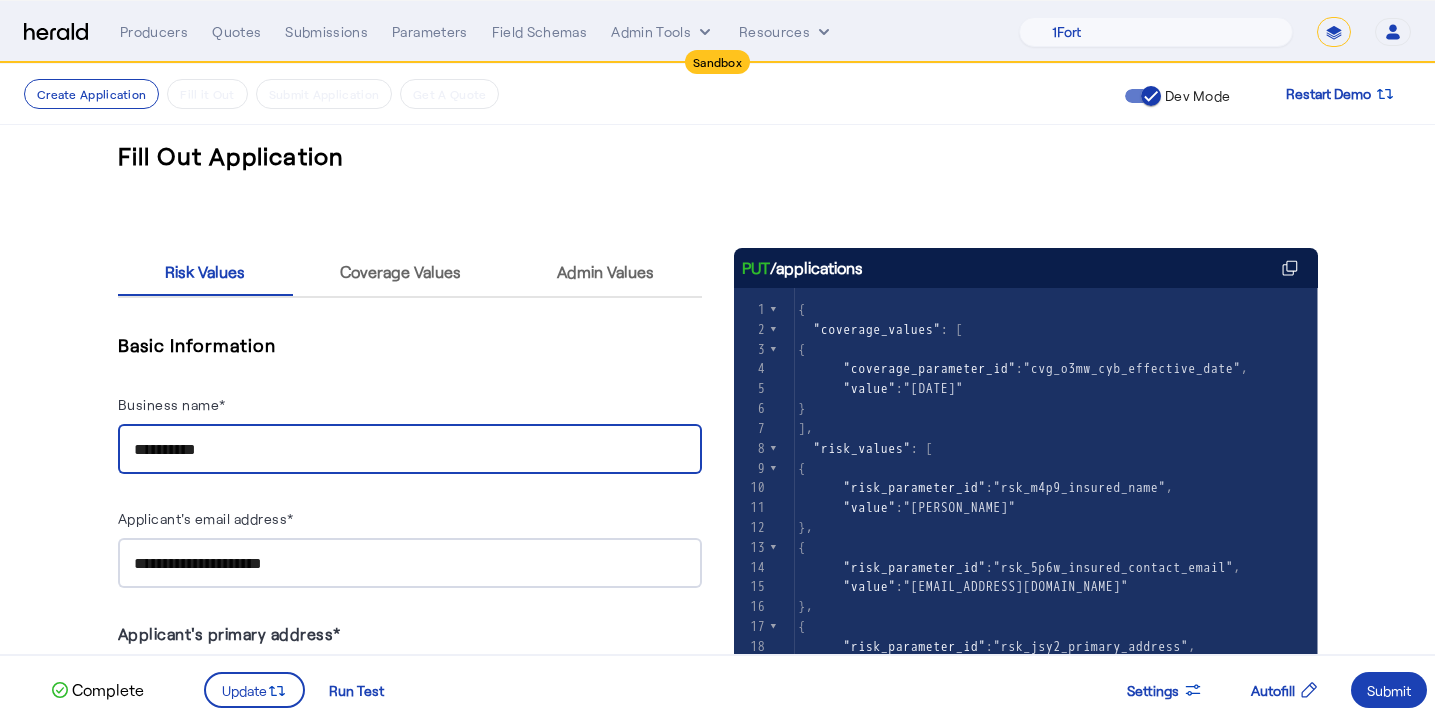 click on "**********" at bounding box center [410, 449] 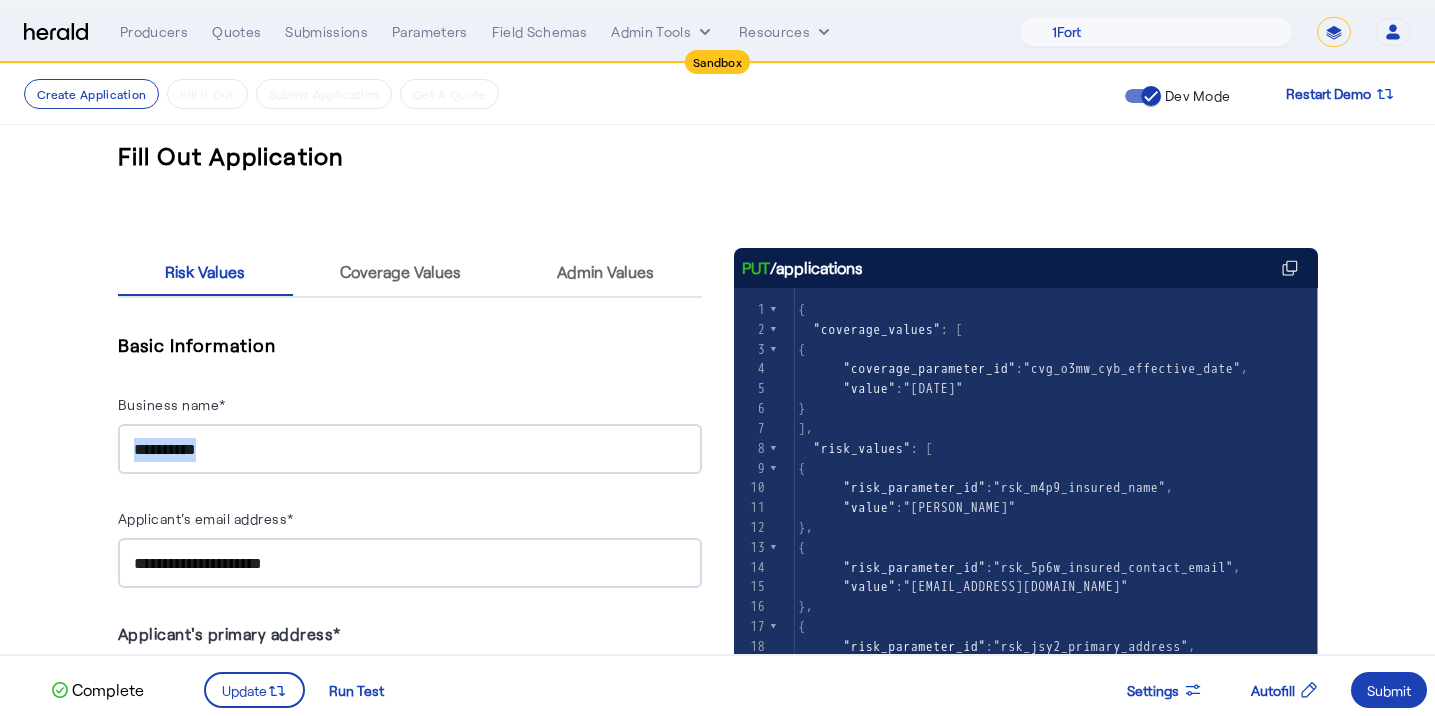 click on "**********" at bounding box center [410, 449] 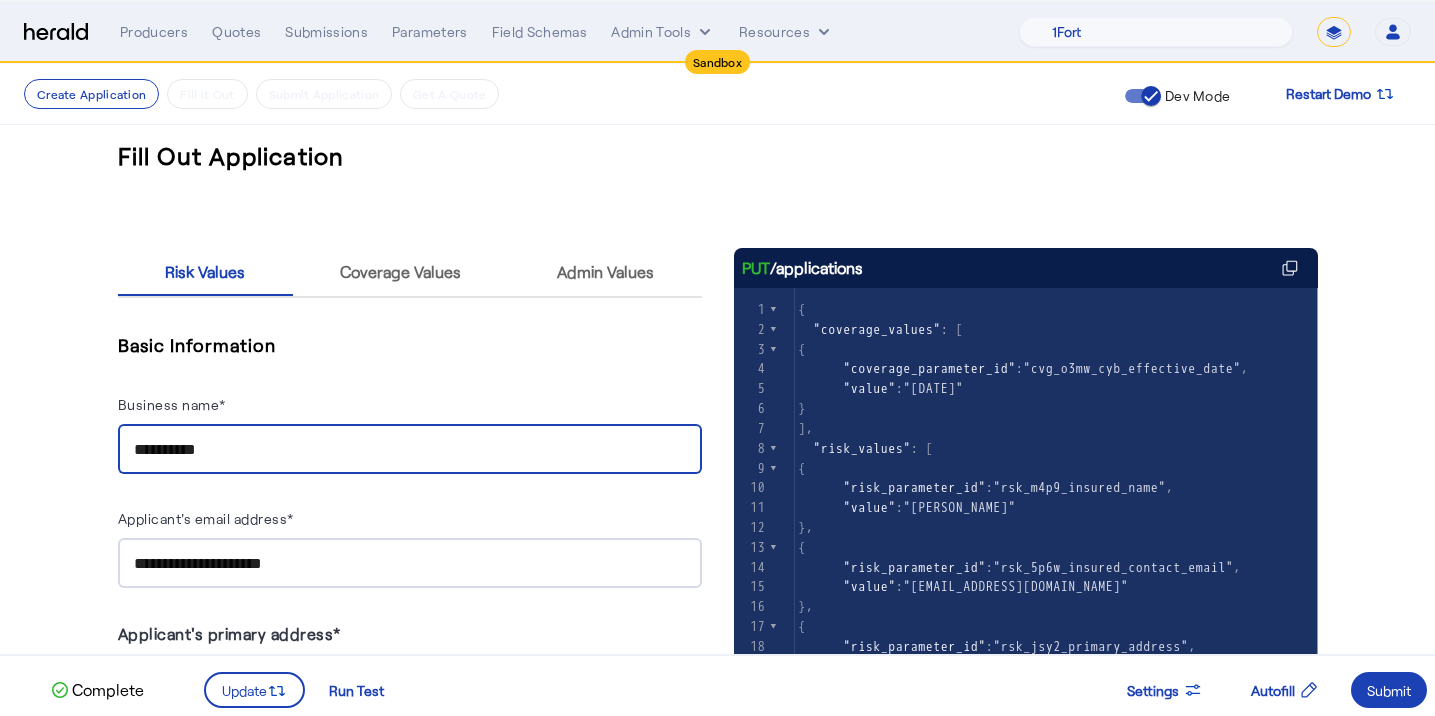 click on "**********" at bounding box center [410, 450] 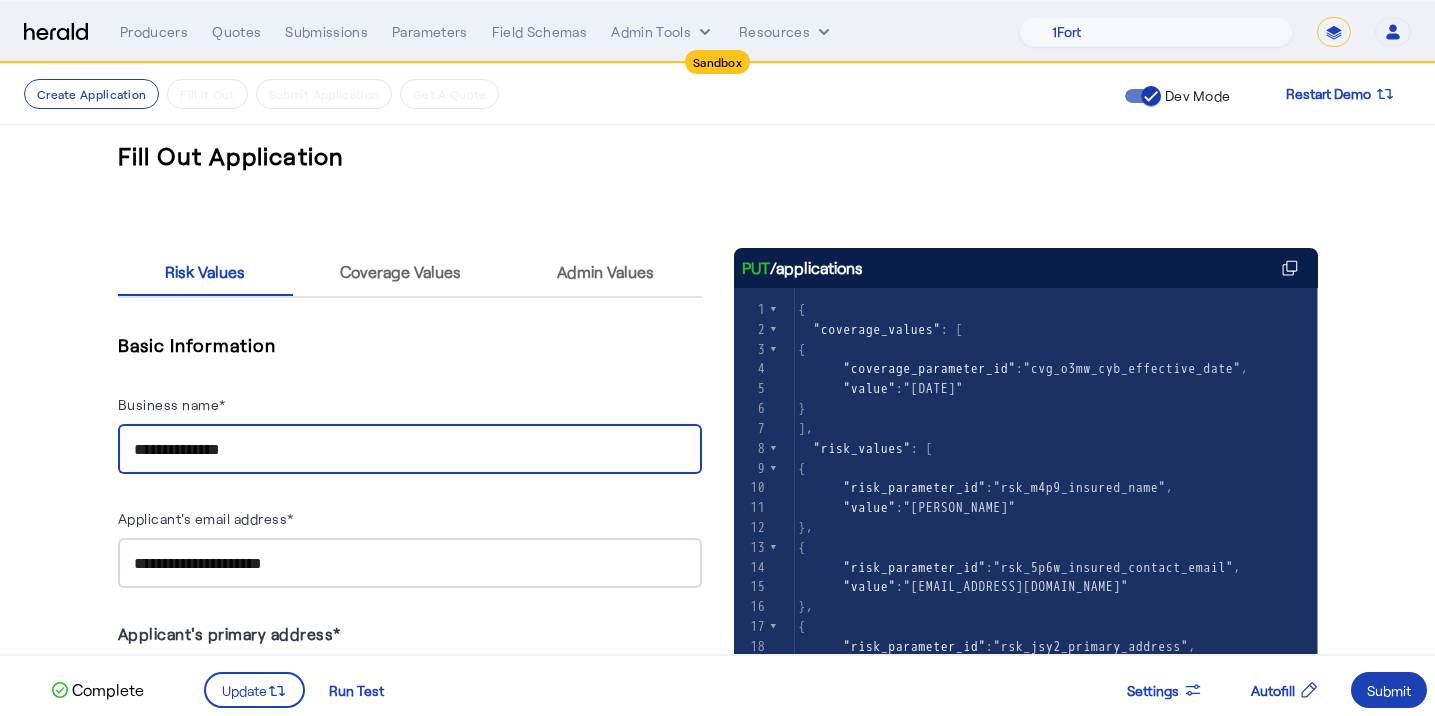 type on "**********" 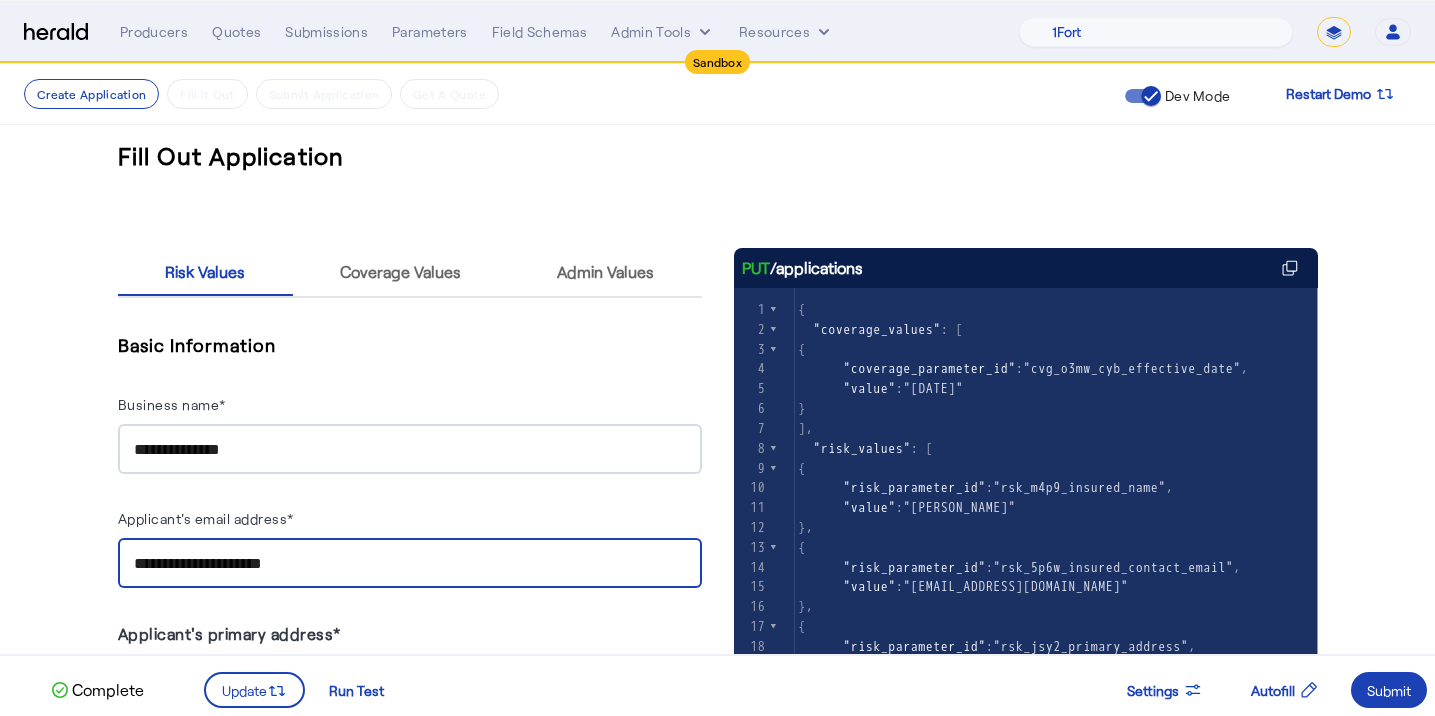 click on "**********" at bounding box center [410, 564] 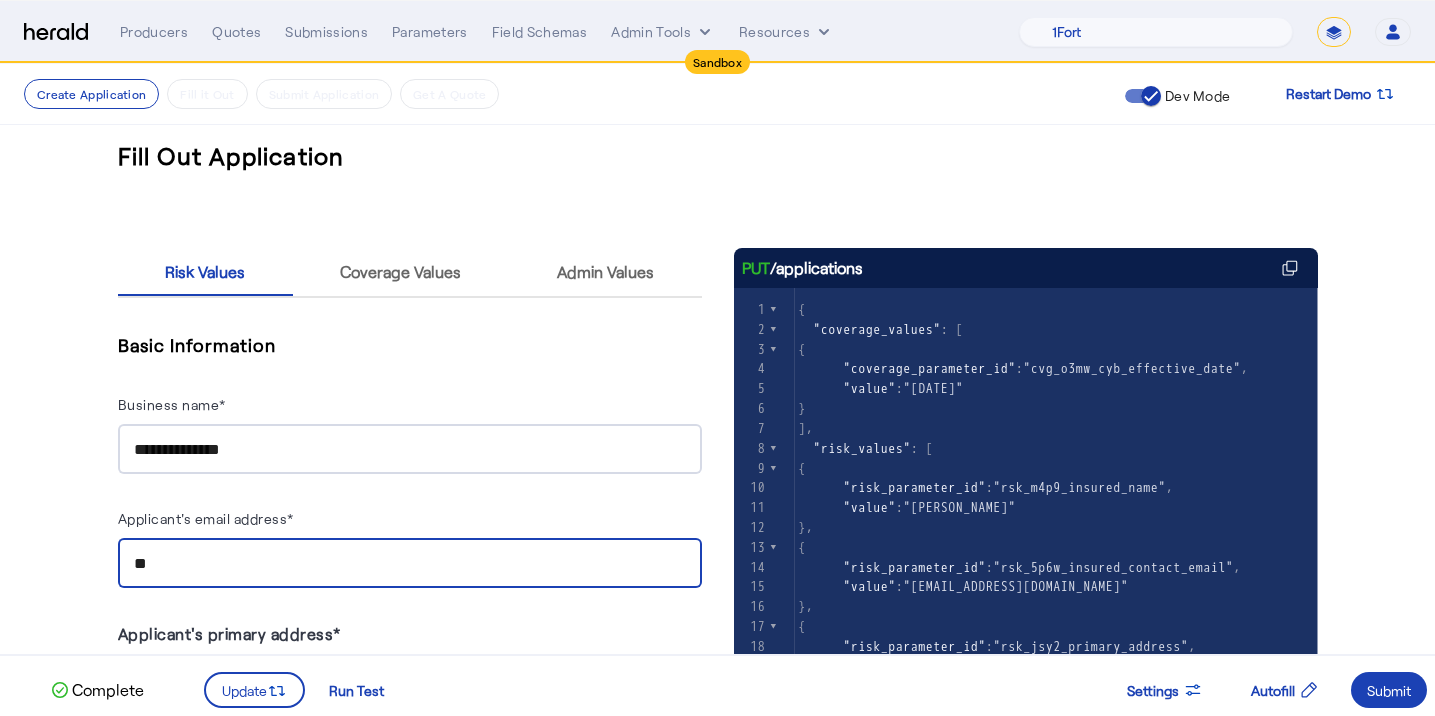 type on "*" 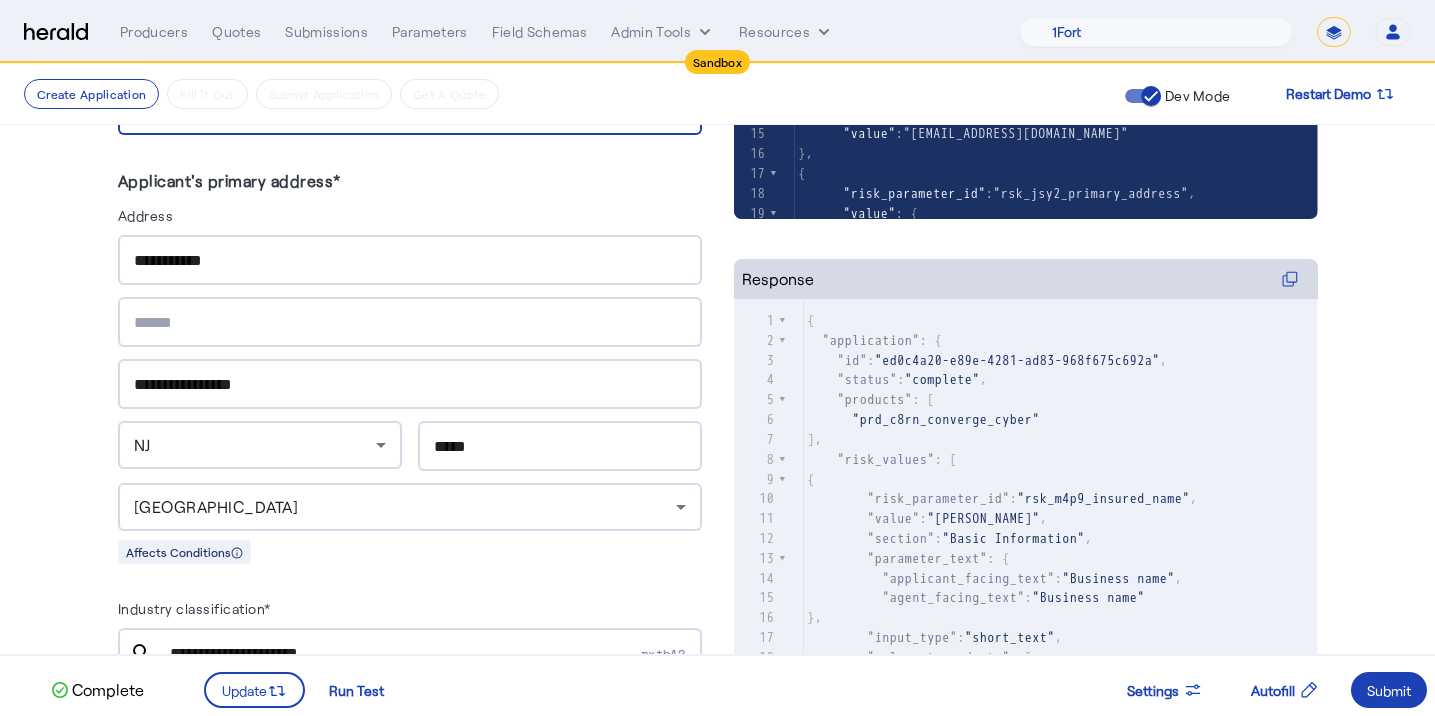 scroll, scrollTop: 425, scrollLeft: 0, axis: vertical 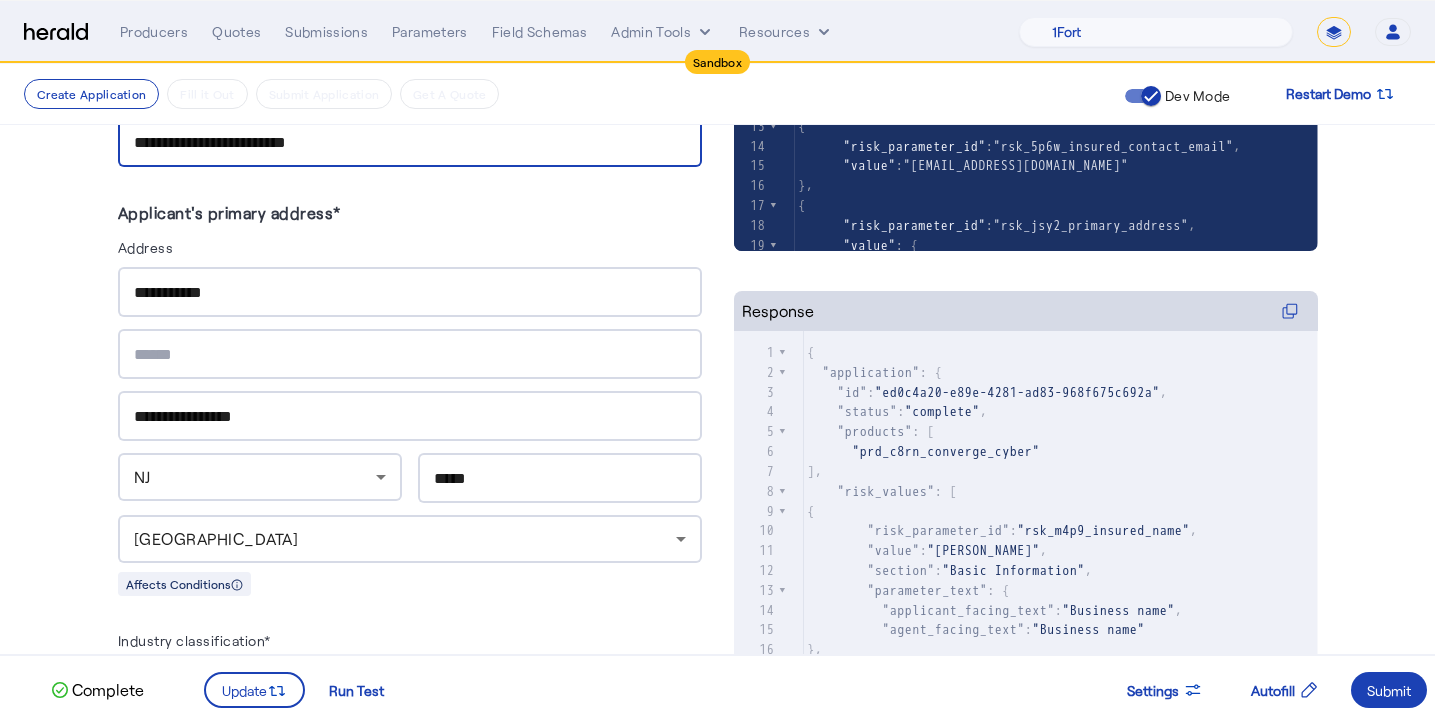 type on "**********" 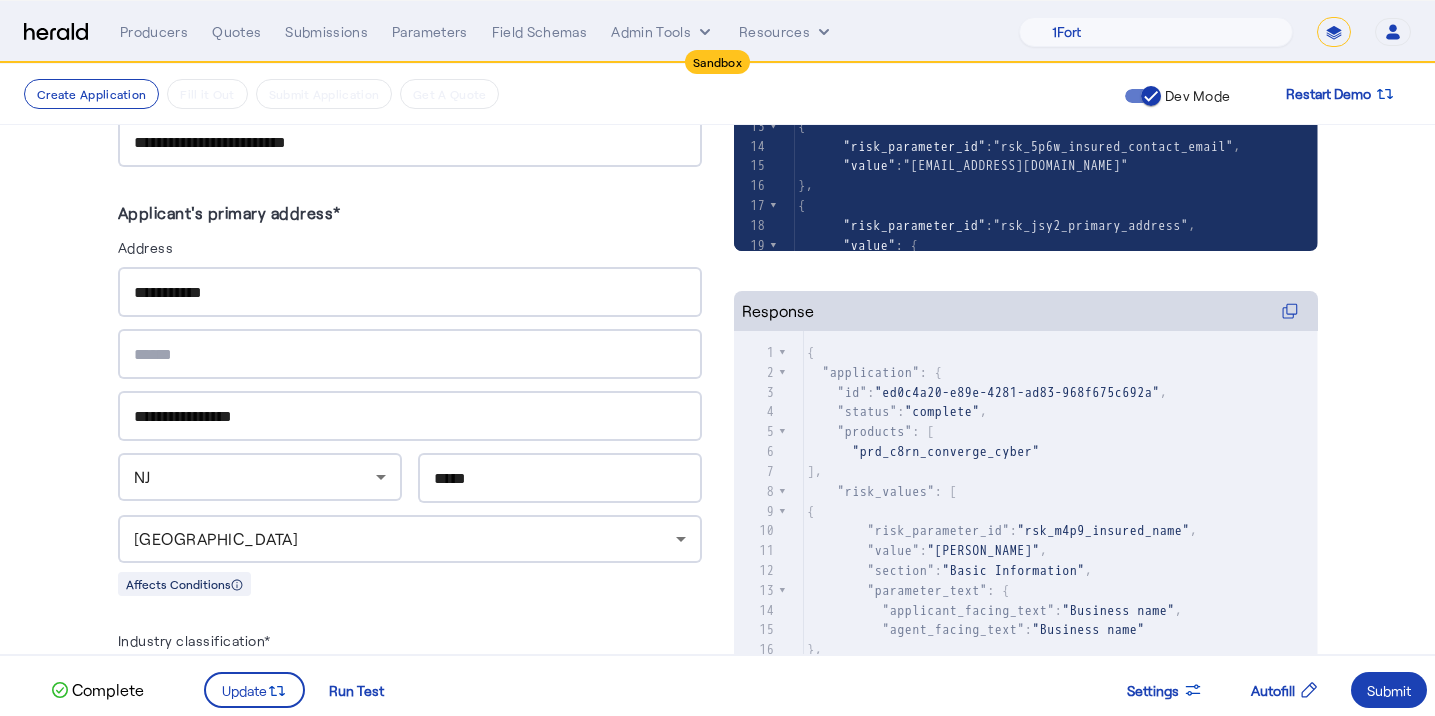 click on "**********" at bounding box center [410, 292] 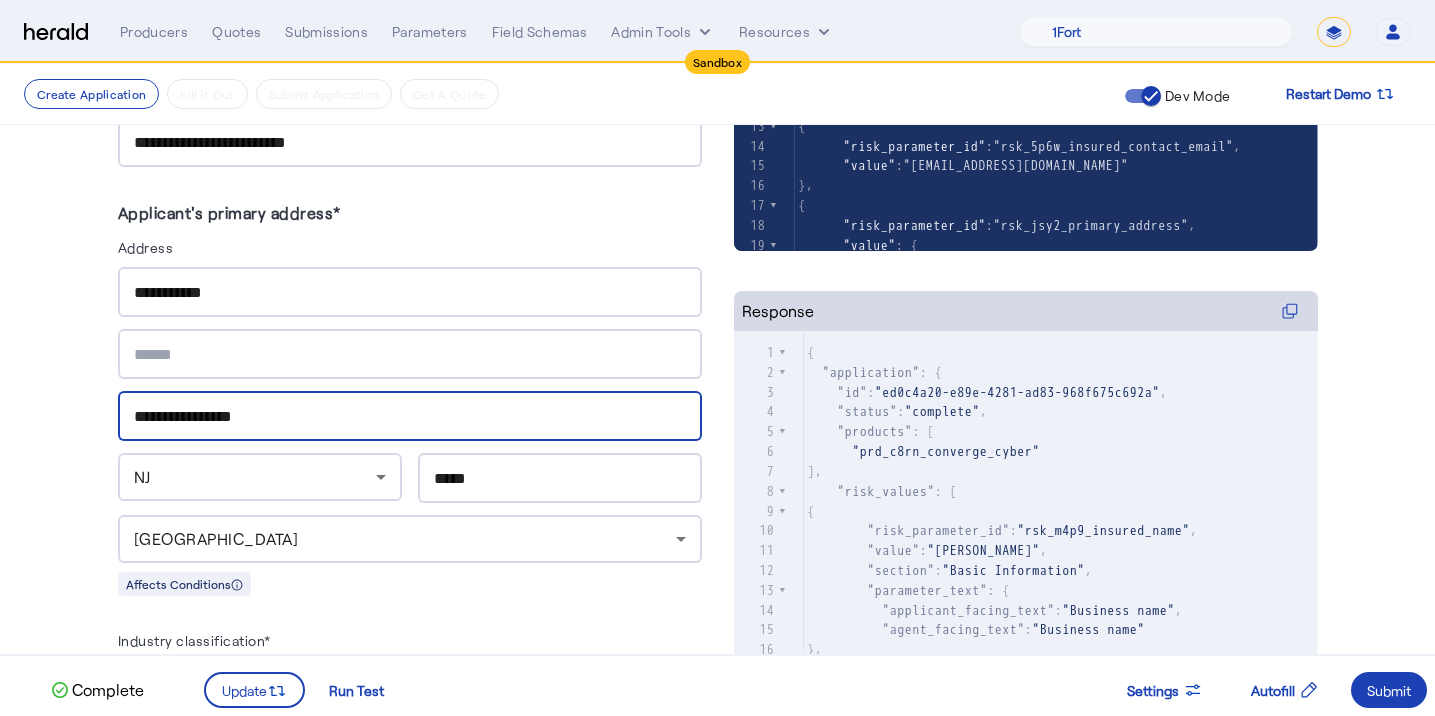 click on "NJ" at bounding box center (255, 477) 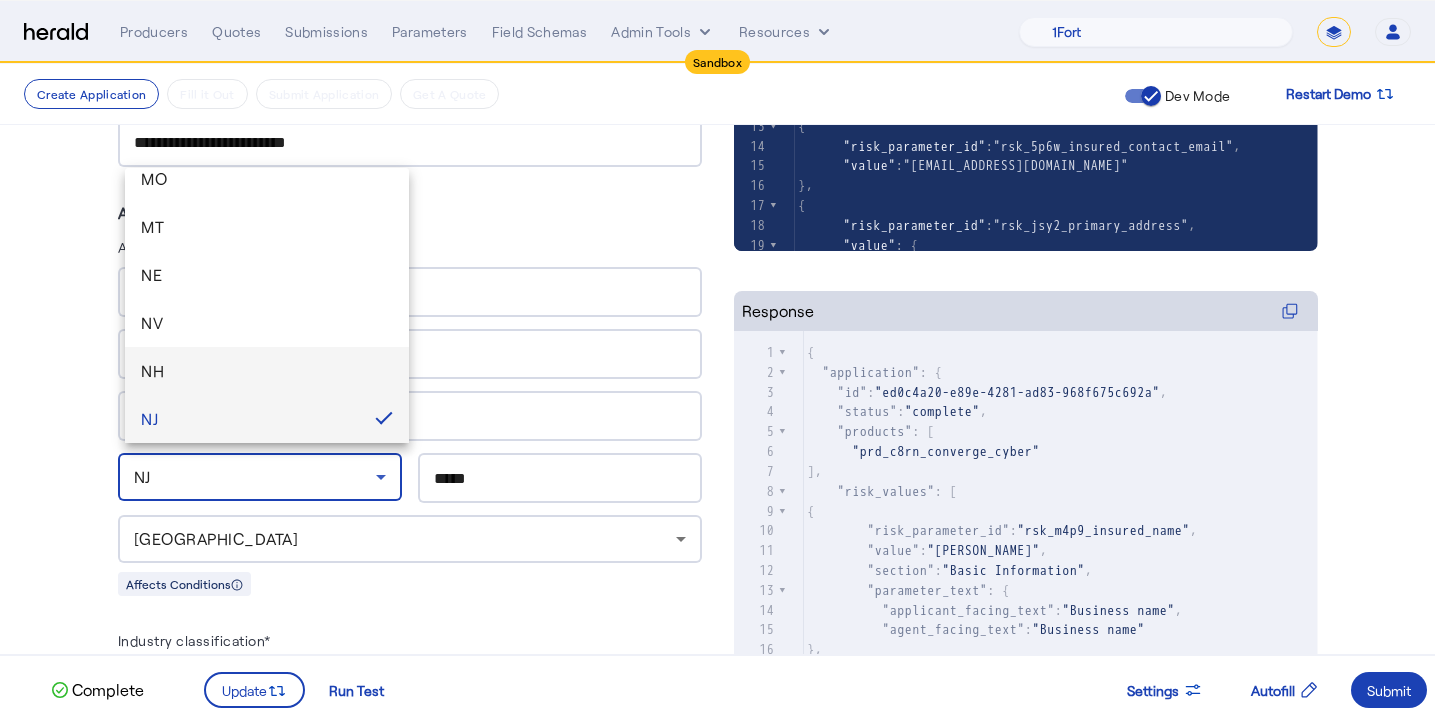 scroll, scrollTop: 1225, scrollLeft: 0, axis: vertical 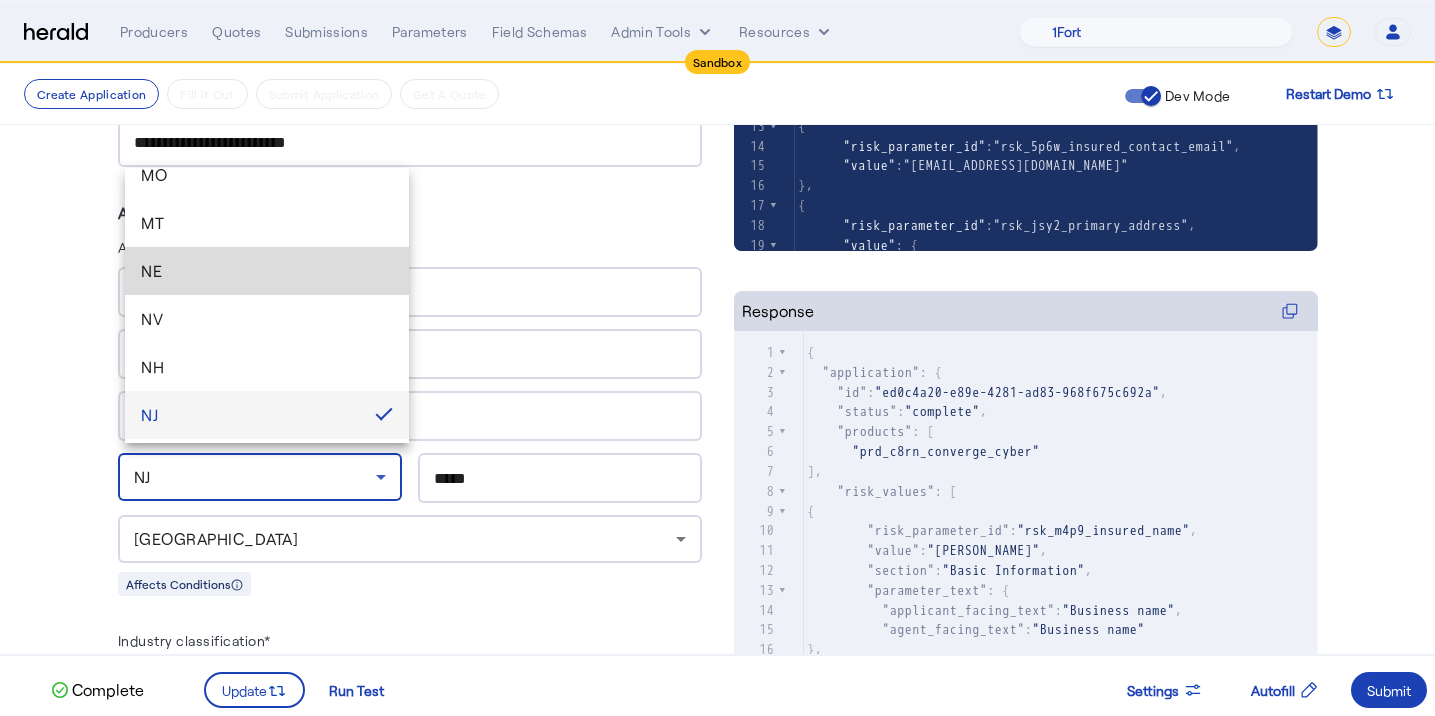 click on "NE" at bounding box center [267, 271] 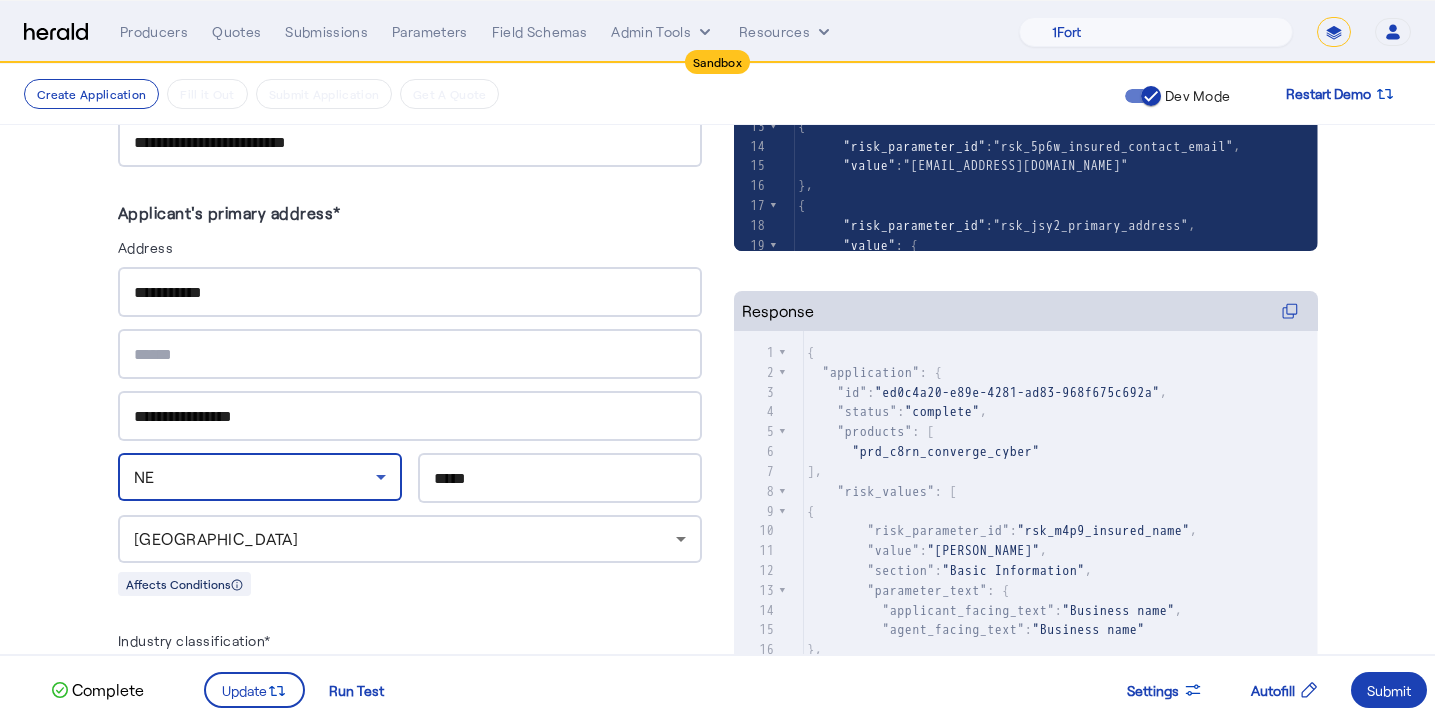 click on "*****" at bounding box center (560, 479) 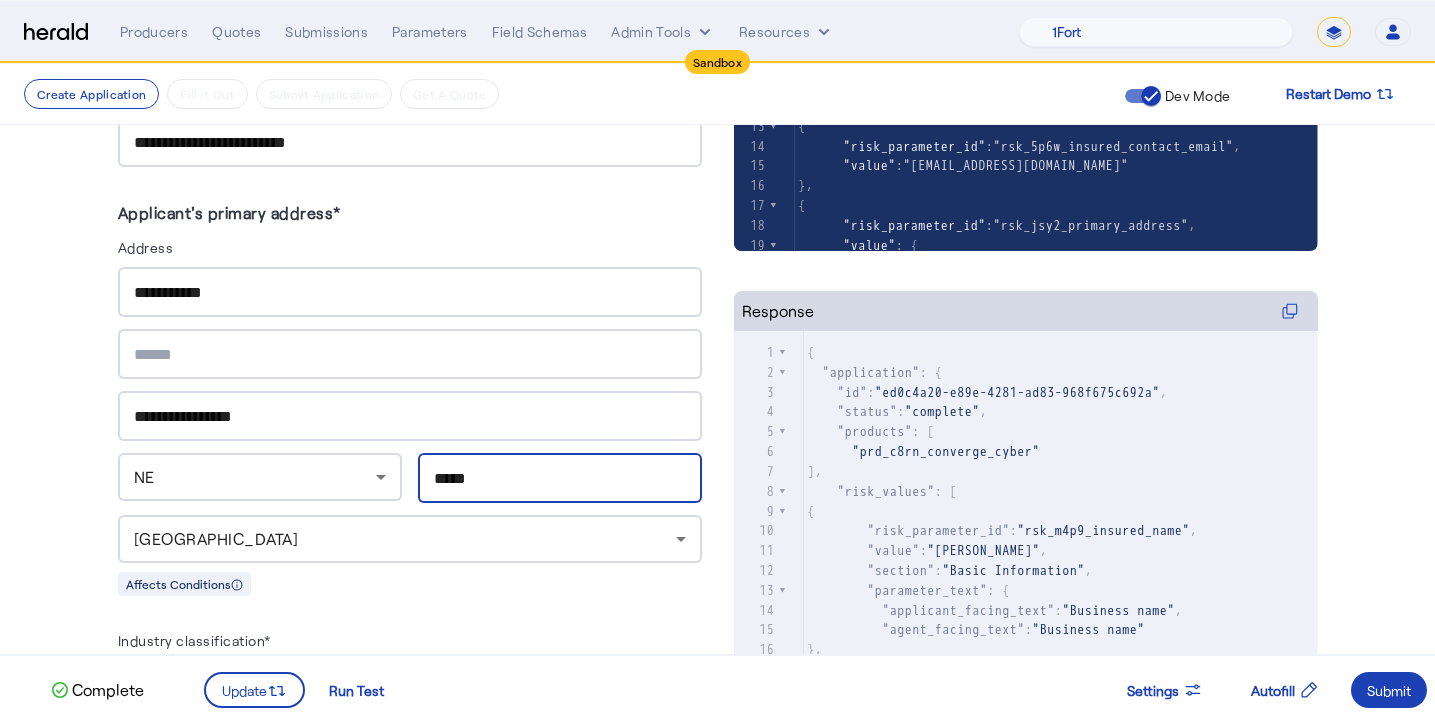 click on "*****" at bounding box center (560, 479) 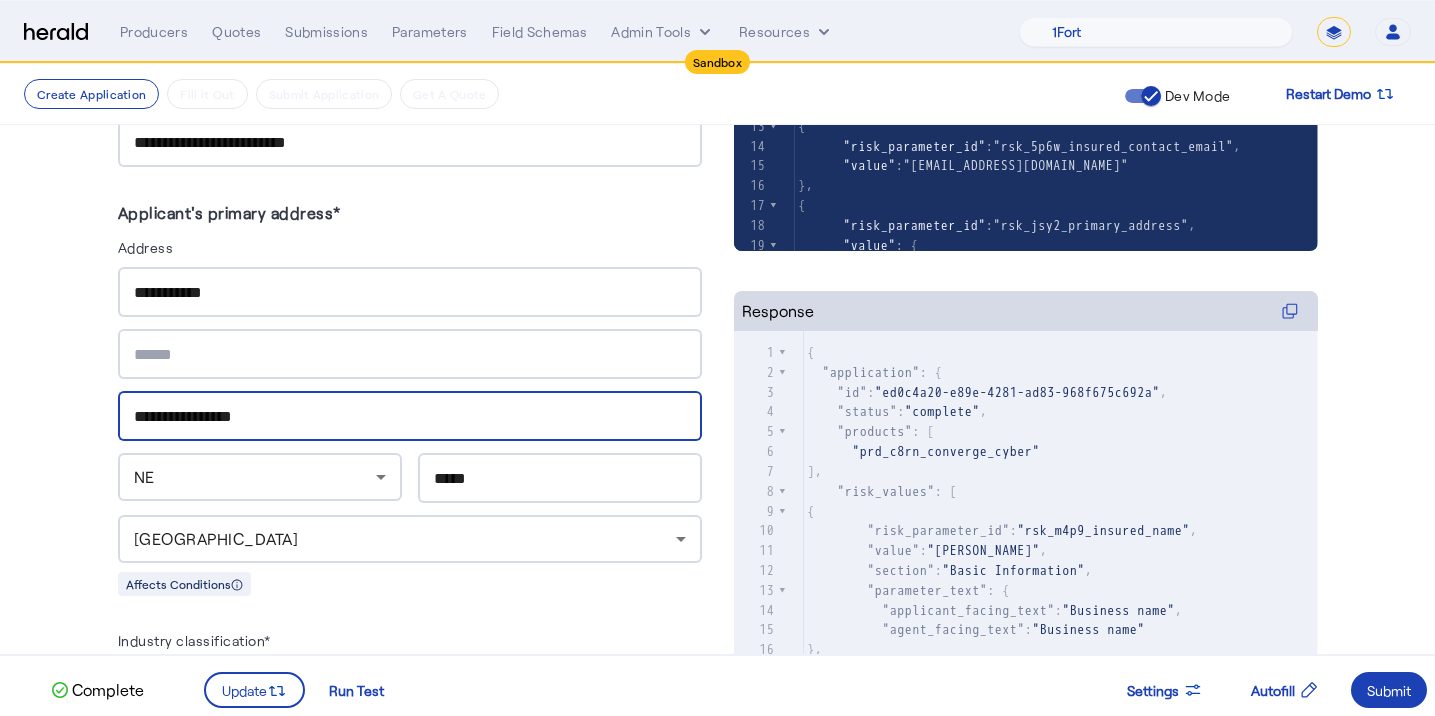 click on "**********" at bounding box center (410, 417) 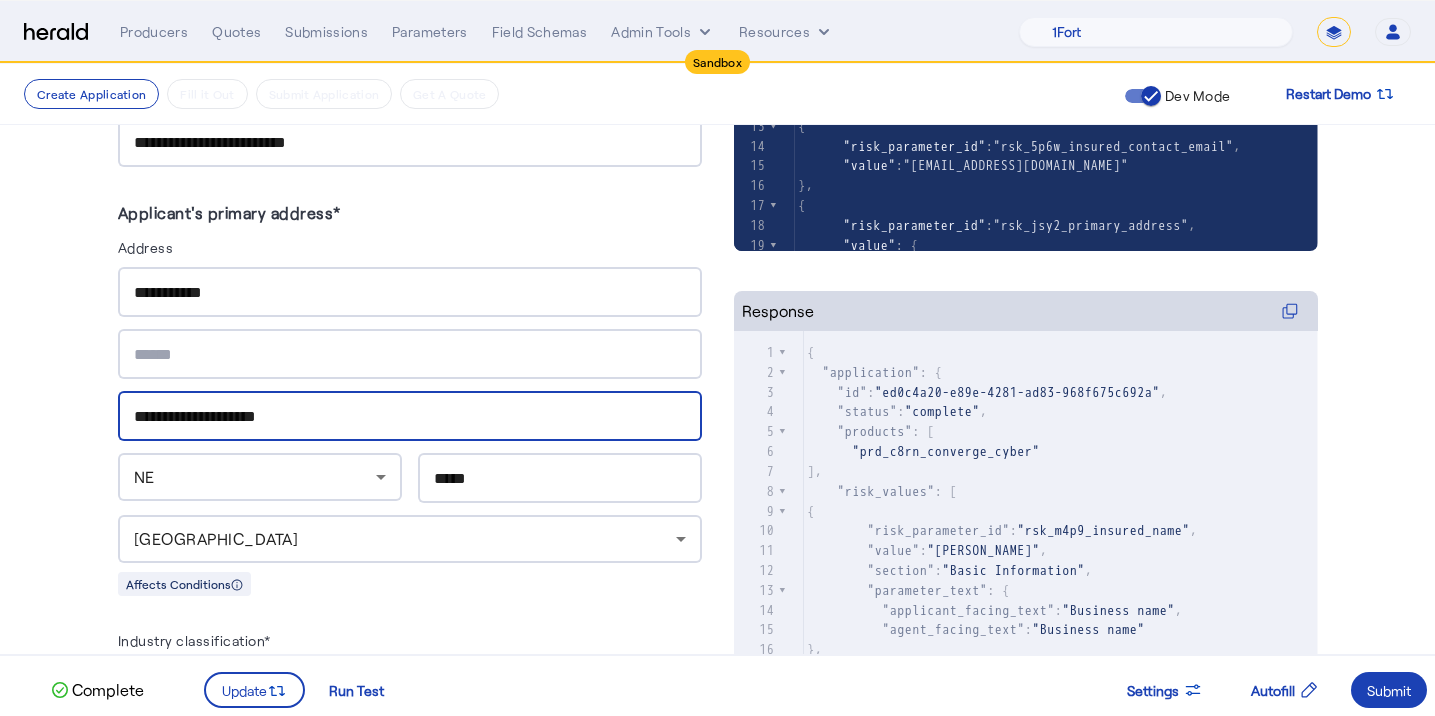 type on "**********" 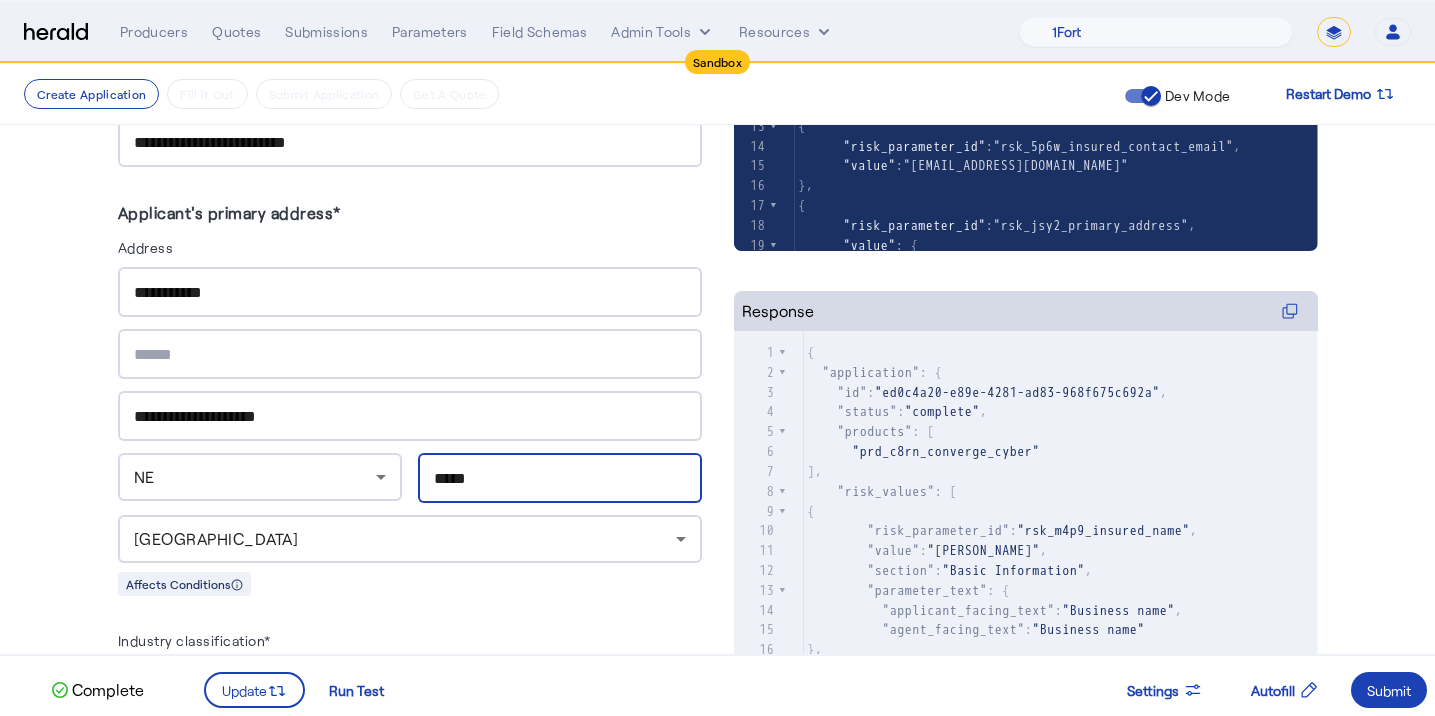 type on "*****" 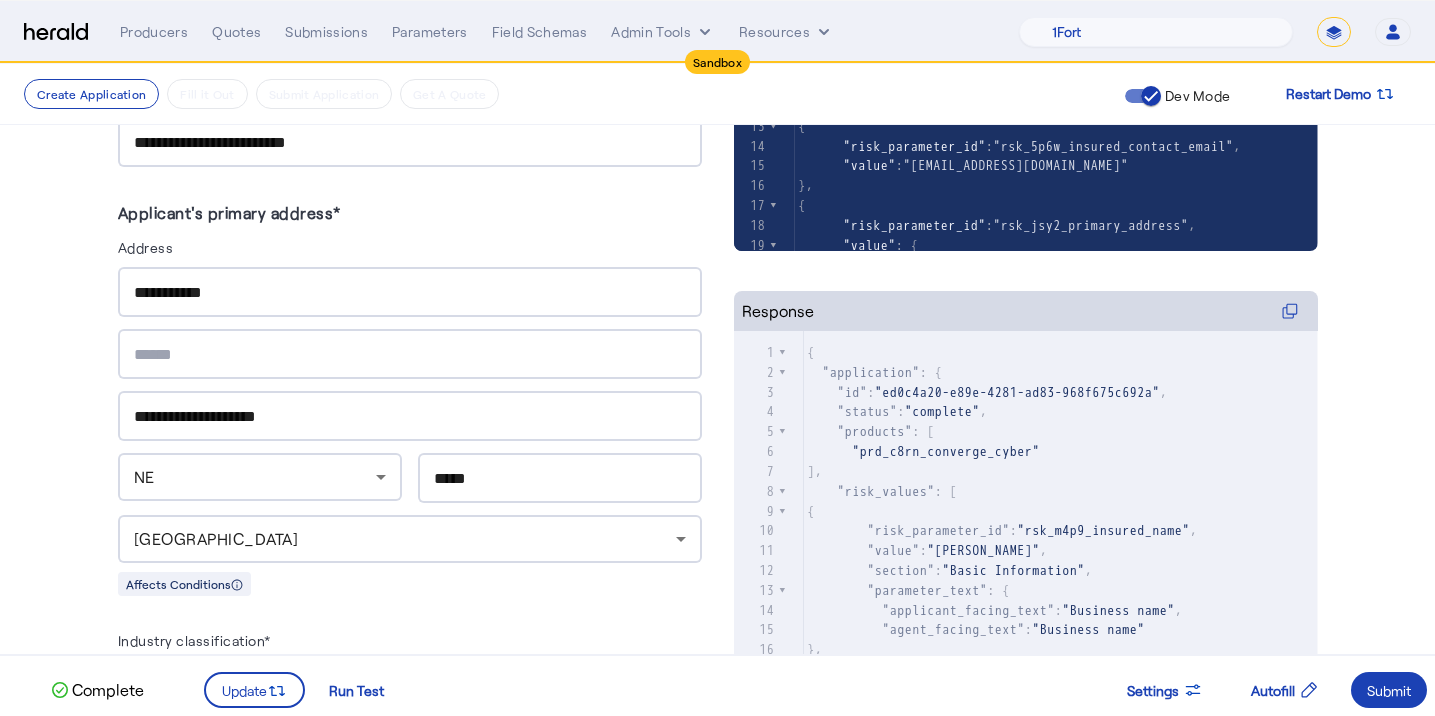 click on "**********" 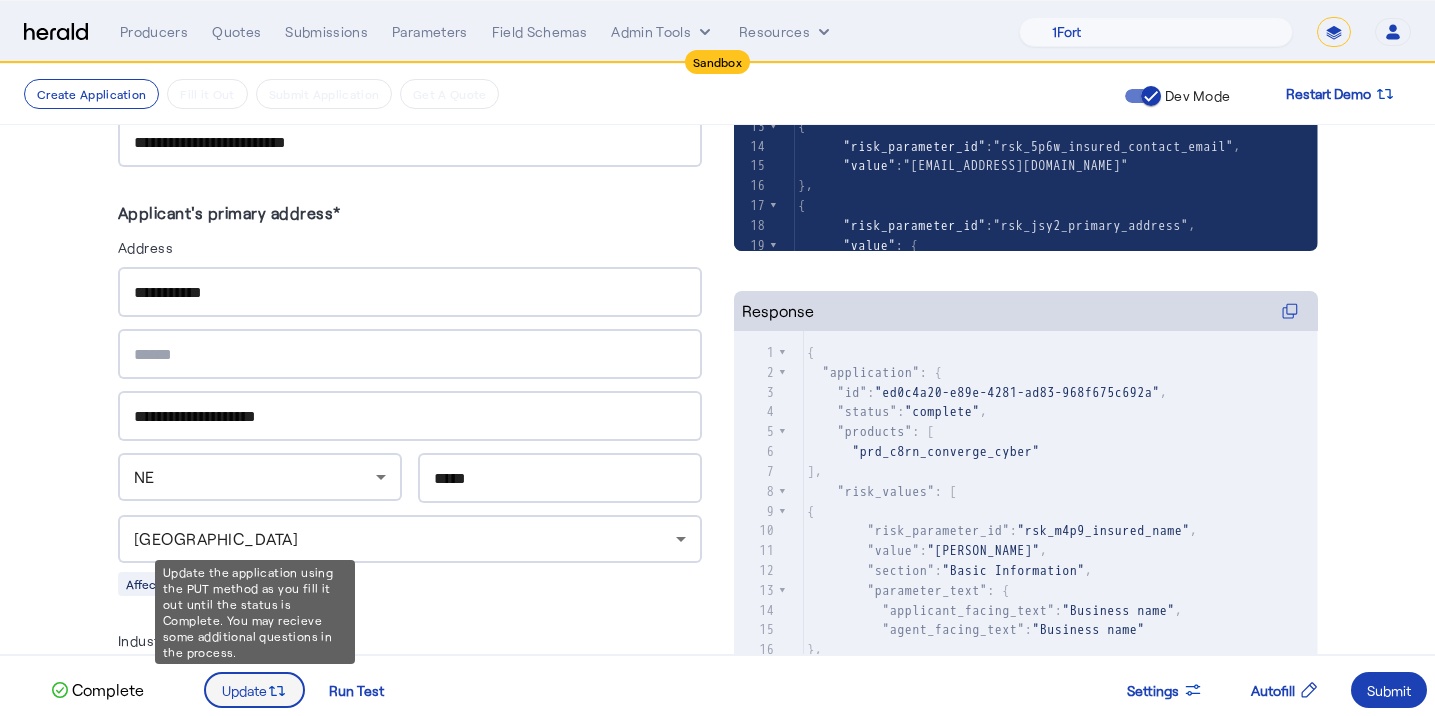 click 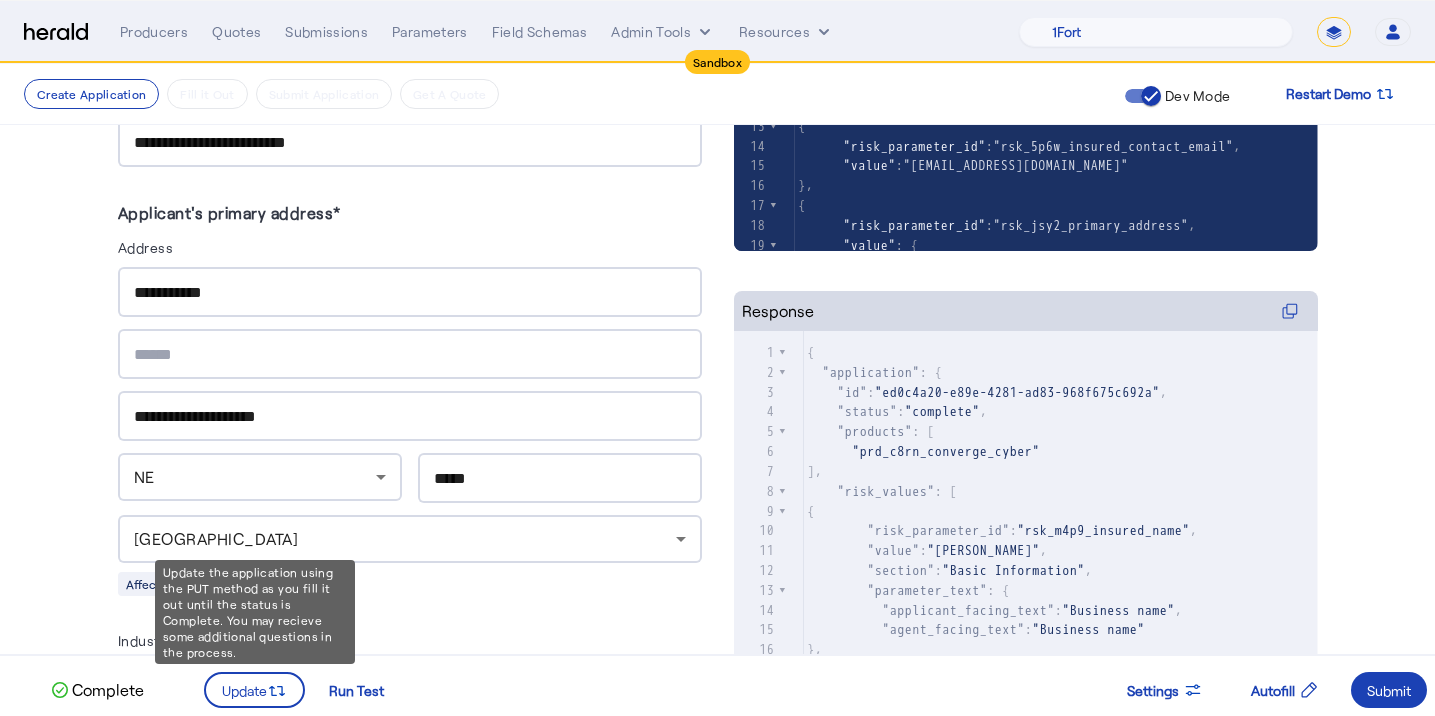 scroll, scrollTop: 0, scrollLeft: 0, axis: both 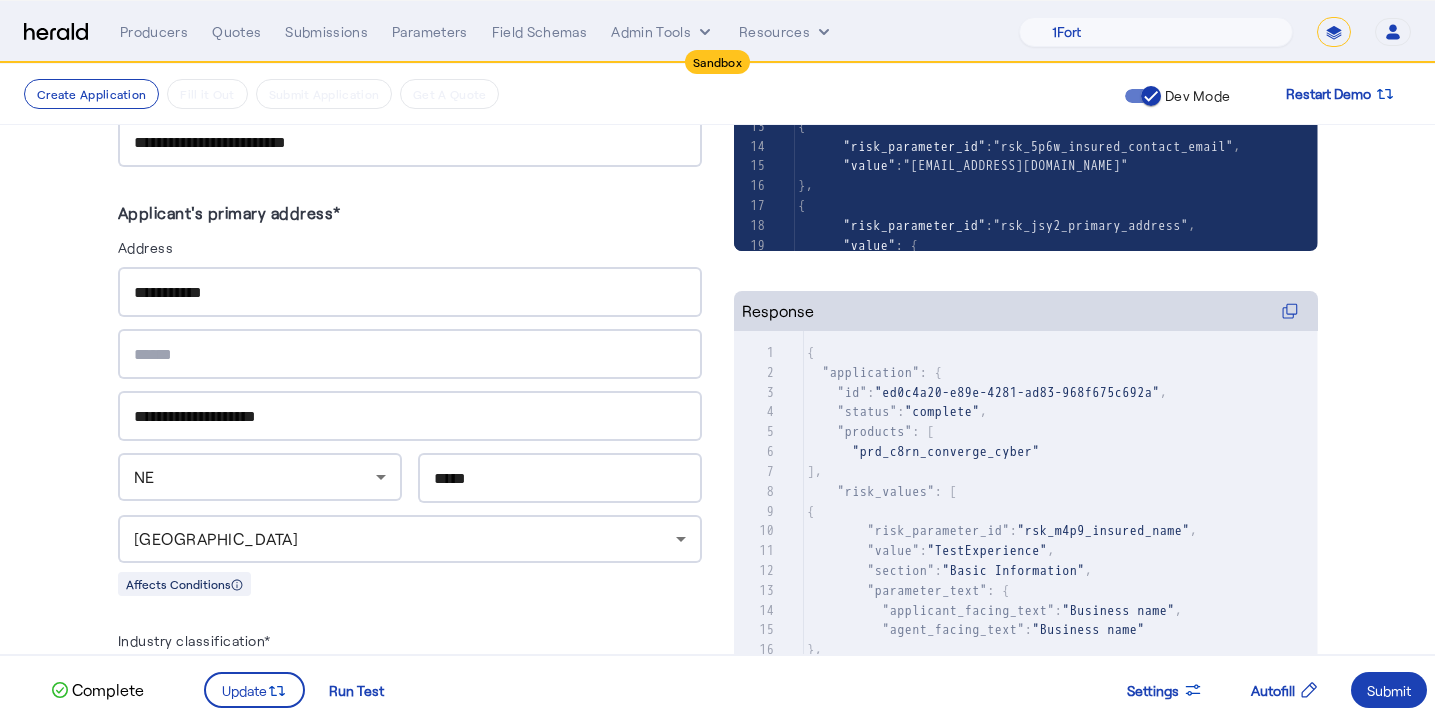 click on "Affects Conditions" 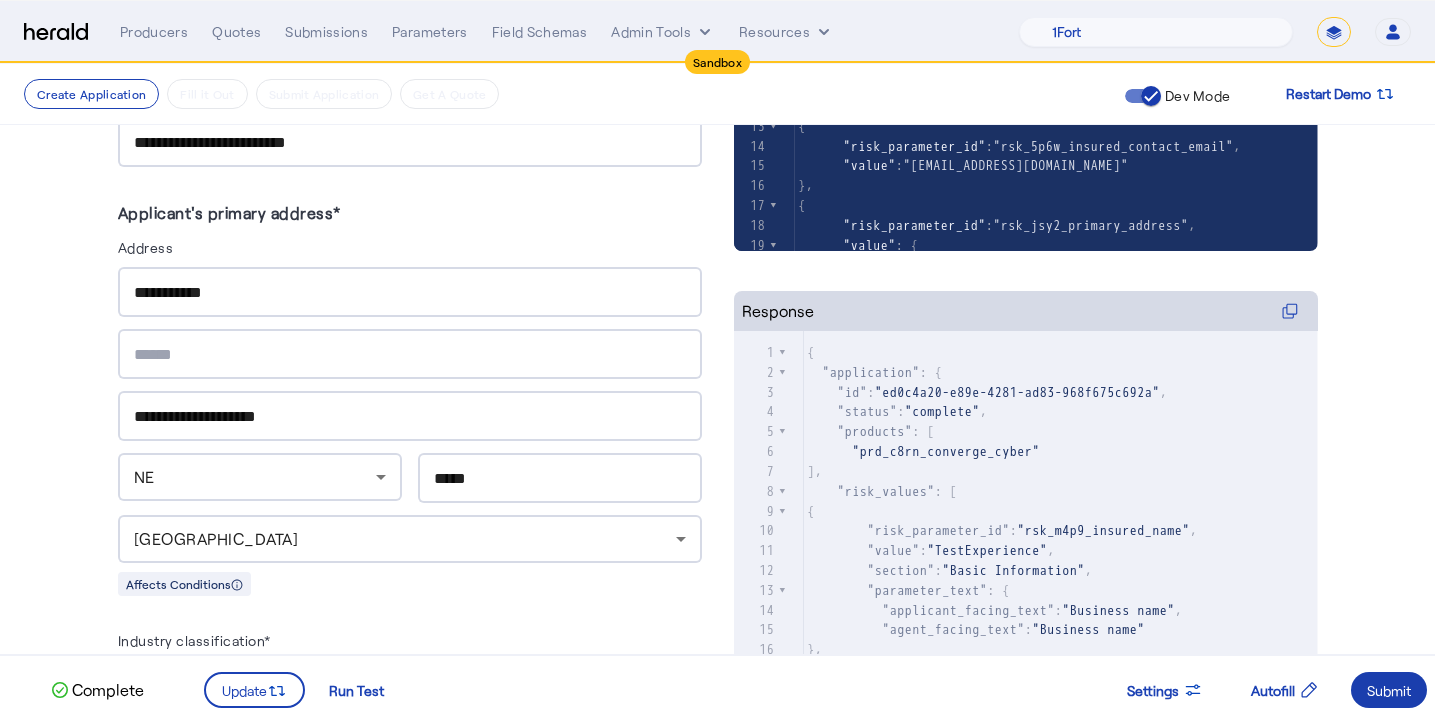 click at bounding box center [1389, 690] 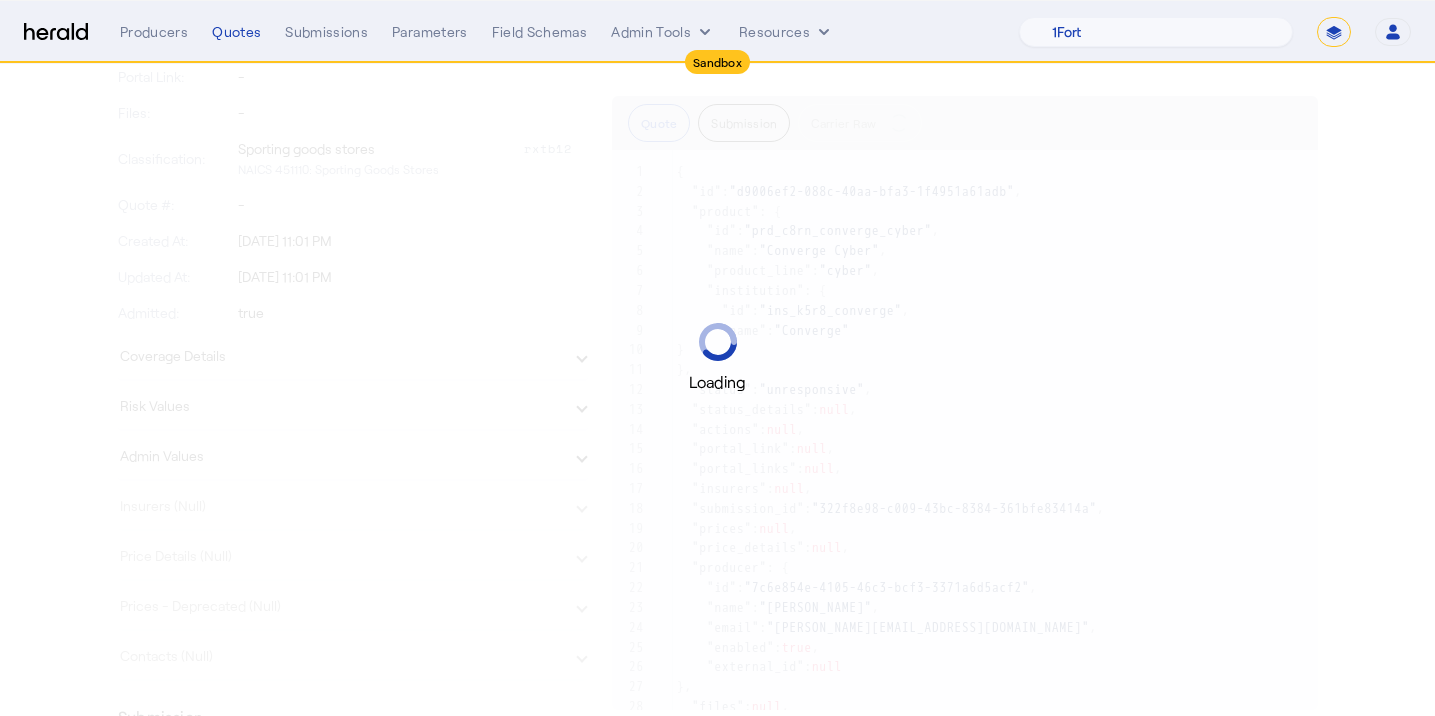 scroll, scrollTop: 0, scrollLeft: 0, axis: both 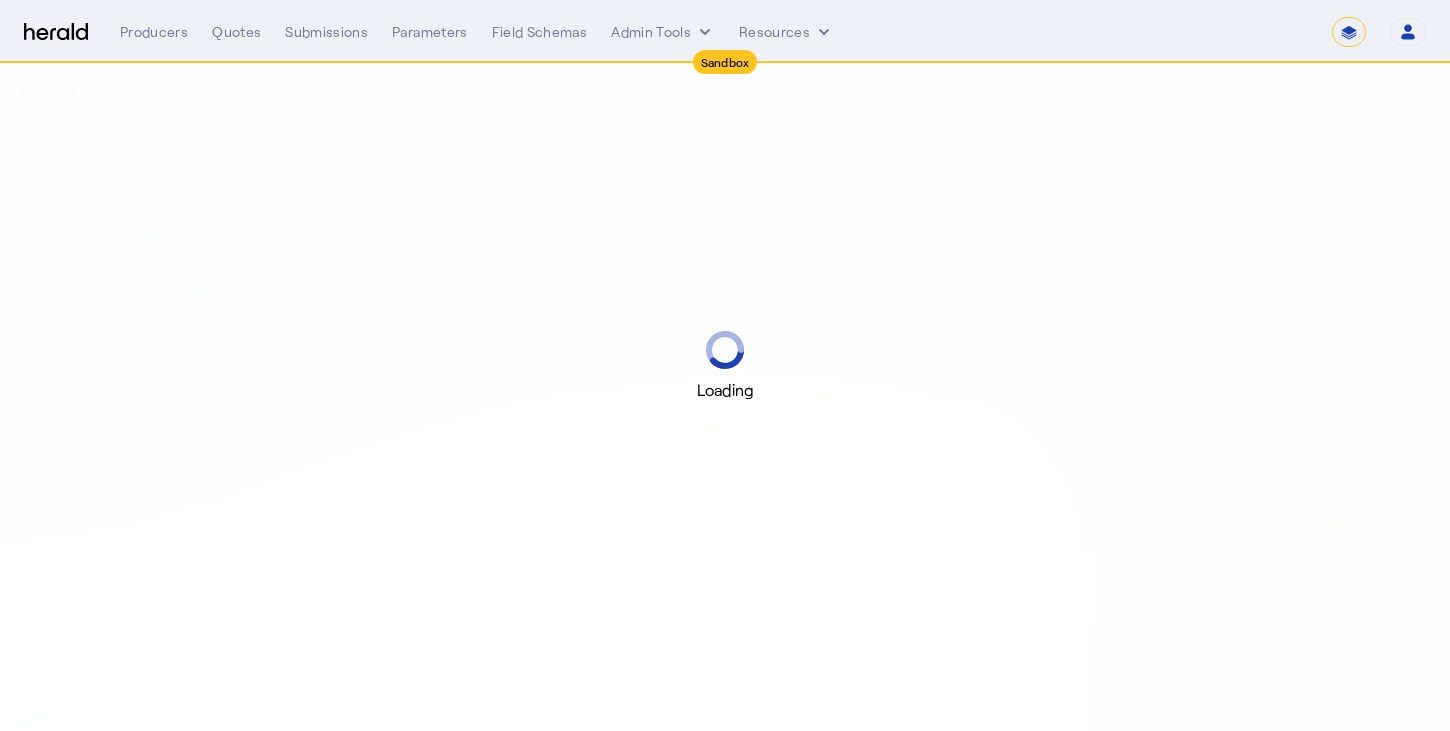 select on "*******" 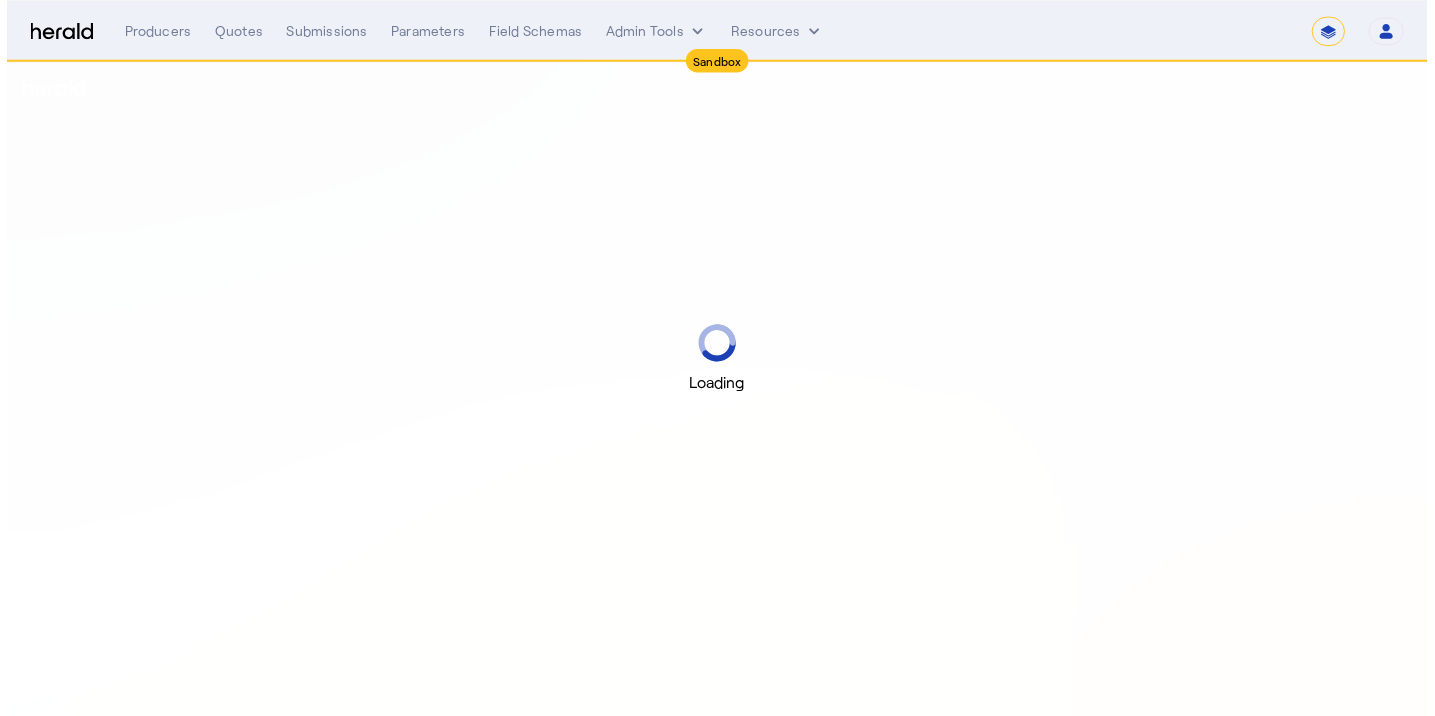 scroll, scrollTop: 0, scrollLeft: 0, axis: both 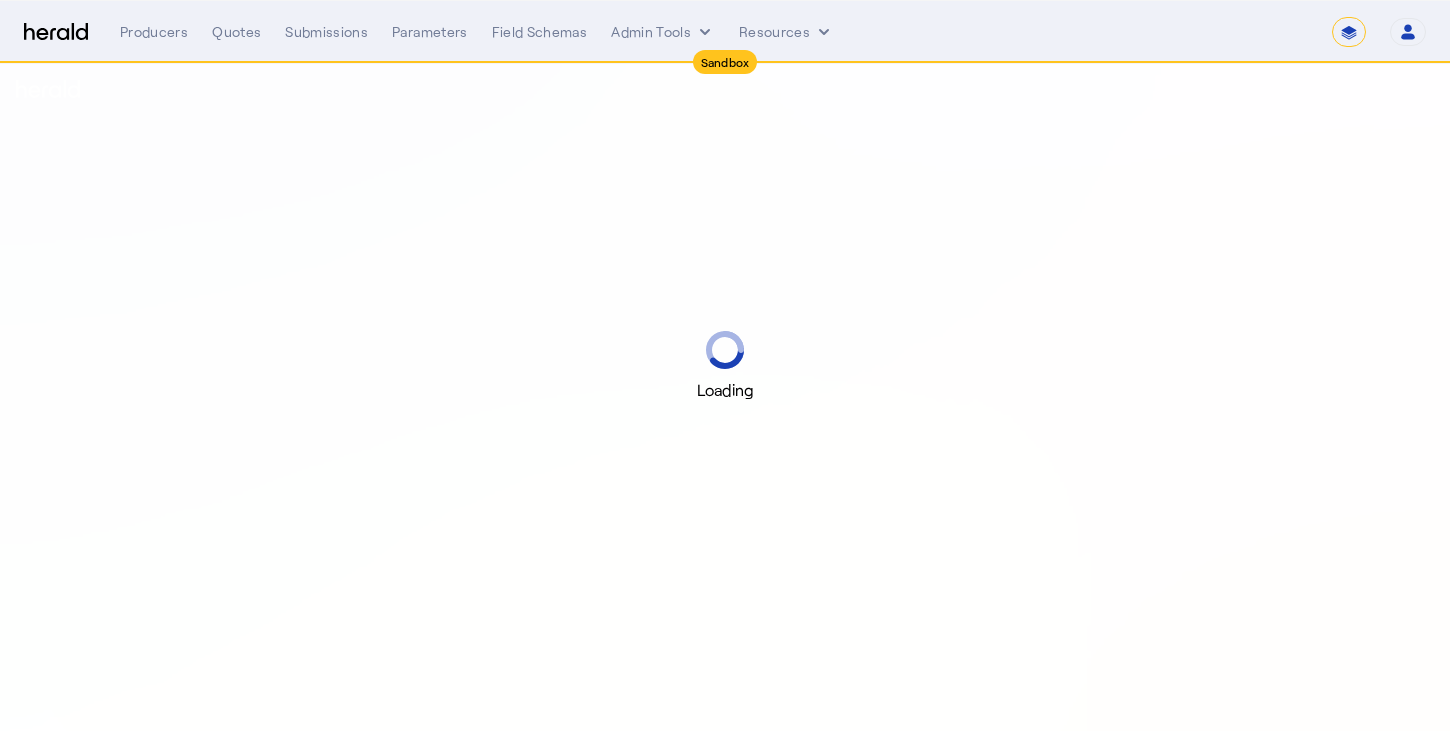 select on "pfm_2v8p_herald_api" 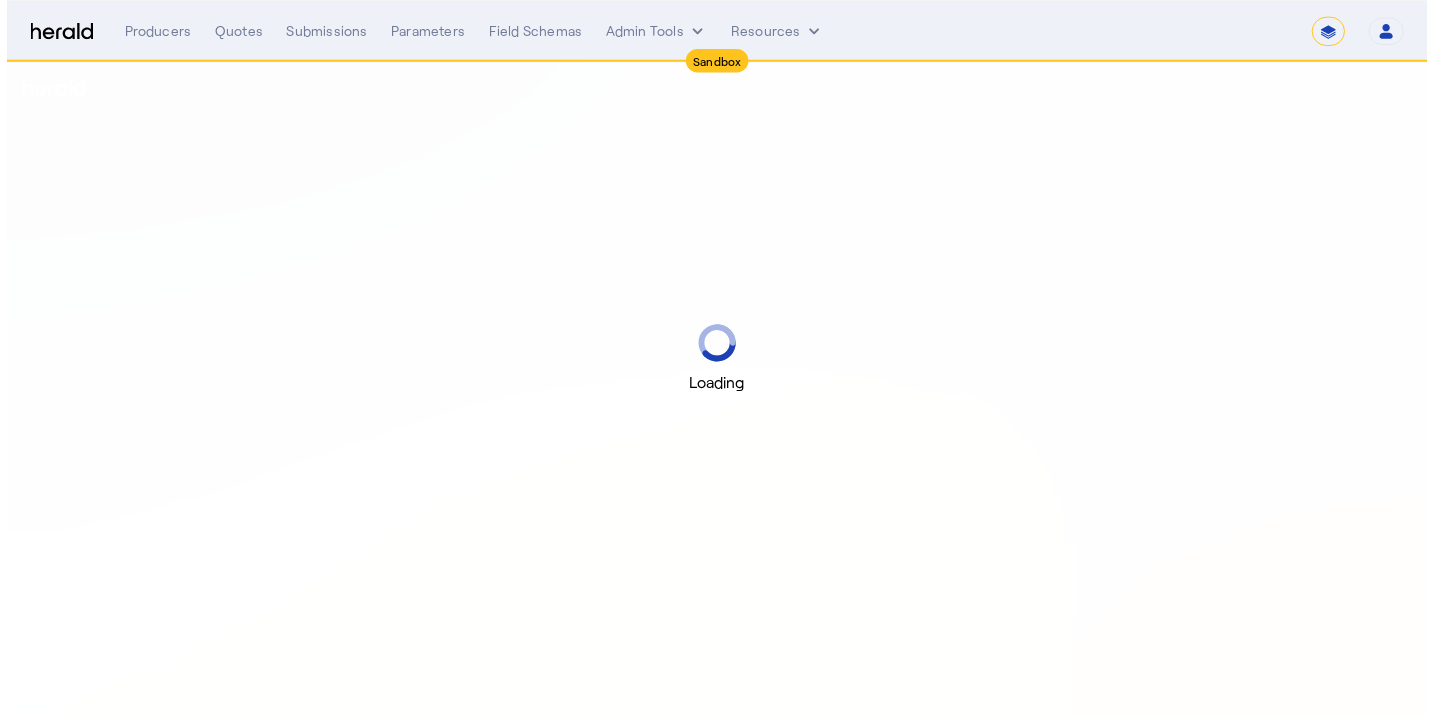 scroll, scrollTop: 0, scrollLeft: 0, axis: both 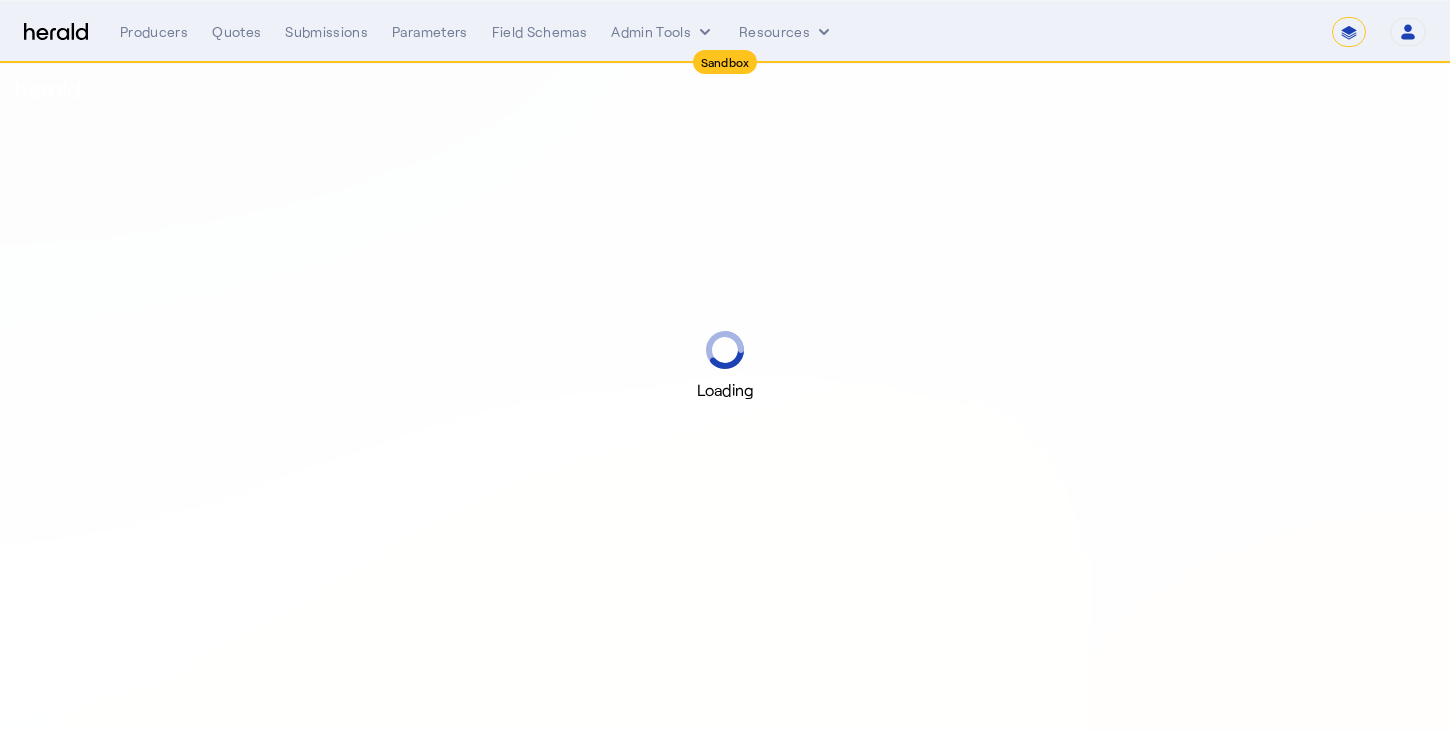 select on "pfm_2v8p_herald_api" 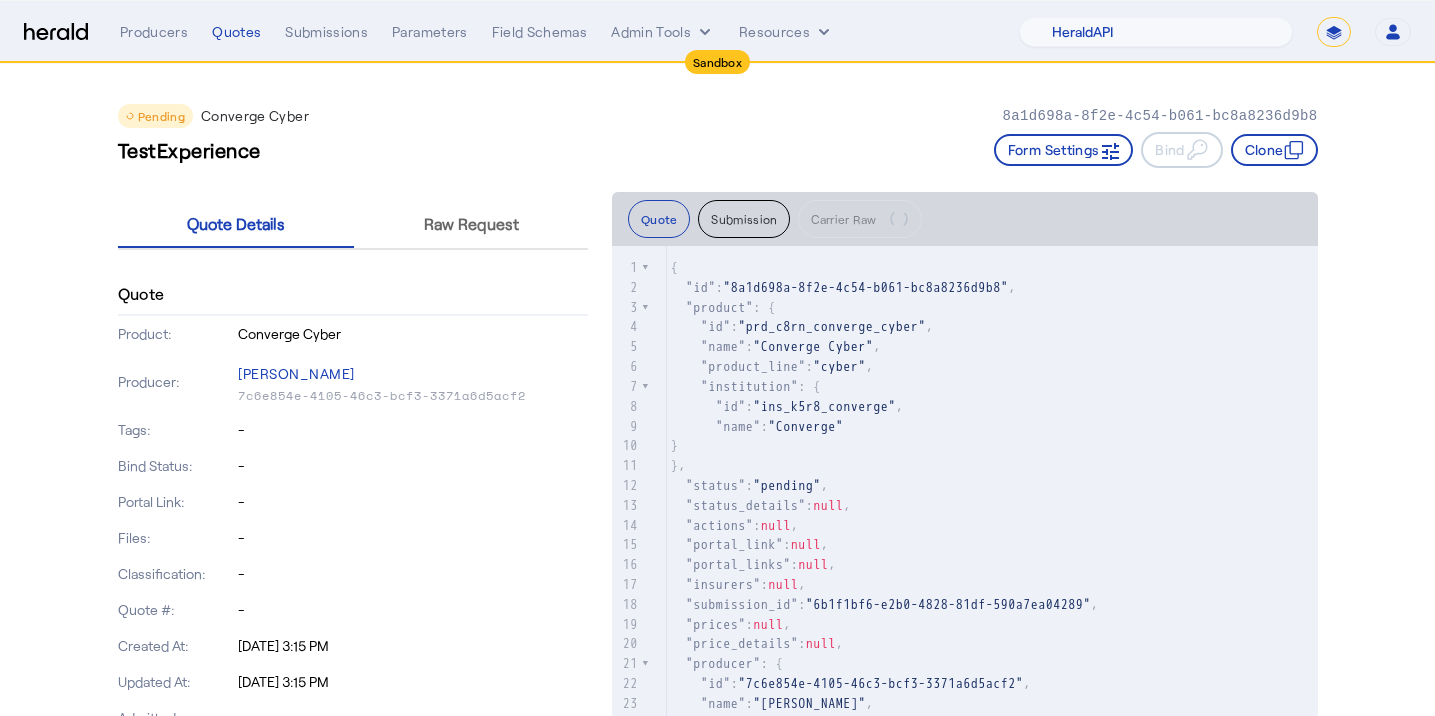 click on "TestExperience   Form Settings     Bind     Clone" 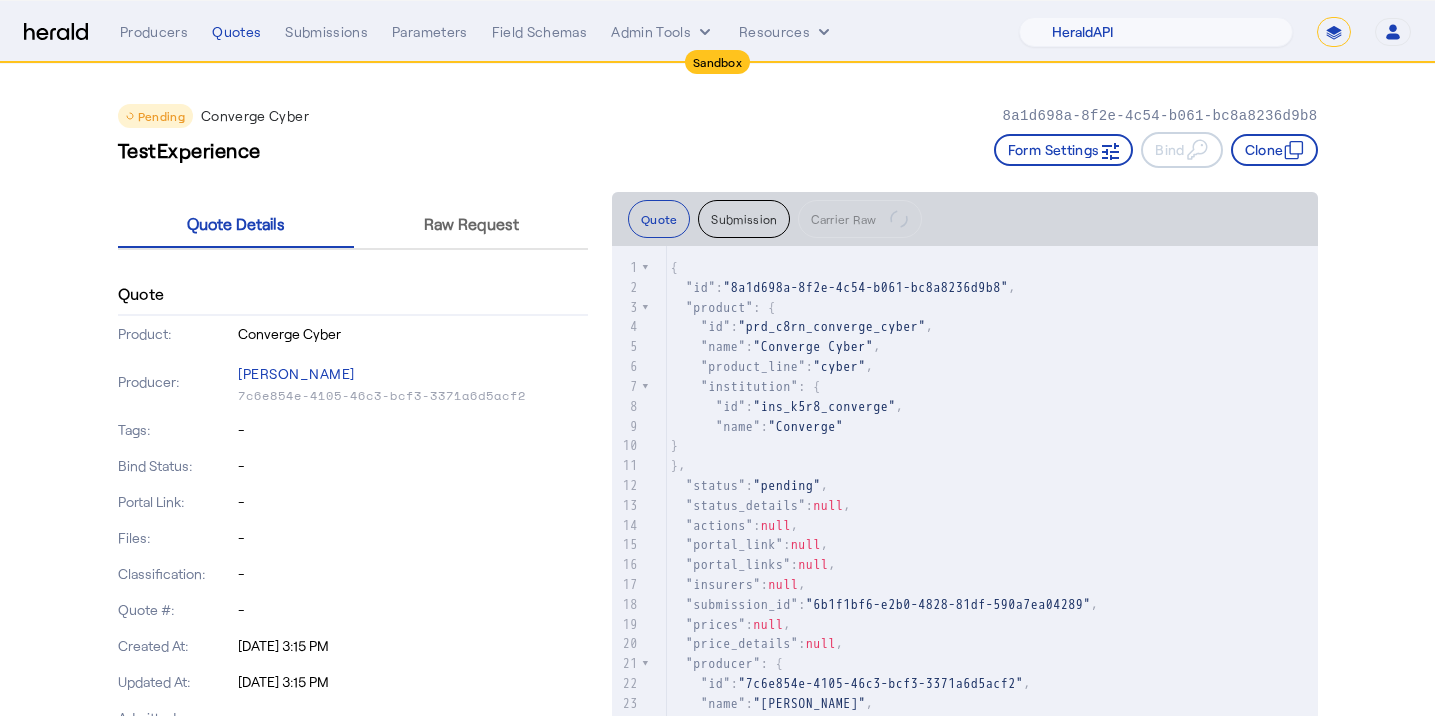 click on "TestExperience   Form Settings     Bind     Clone" 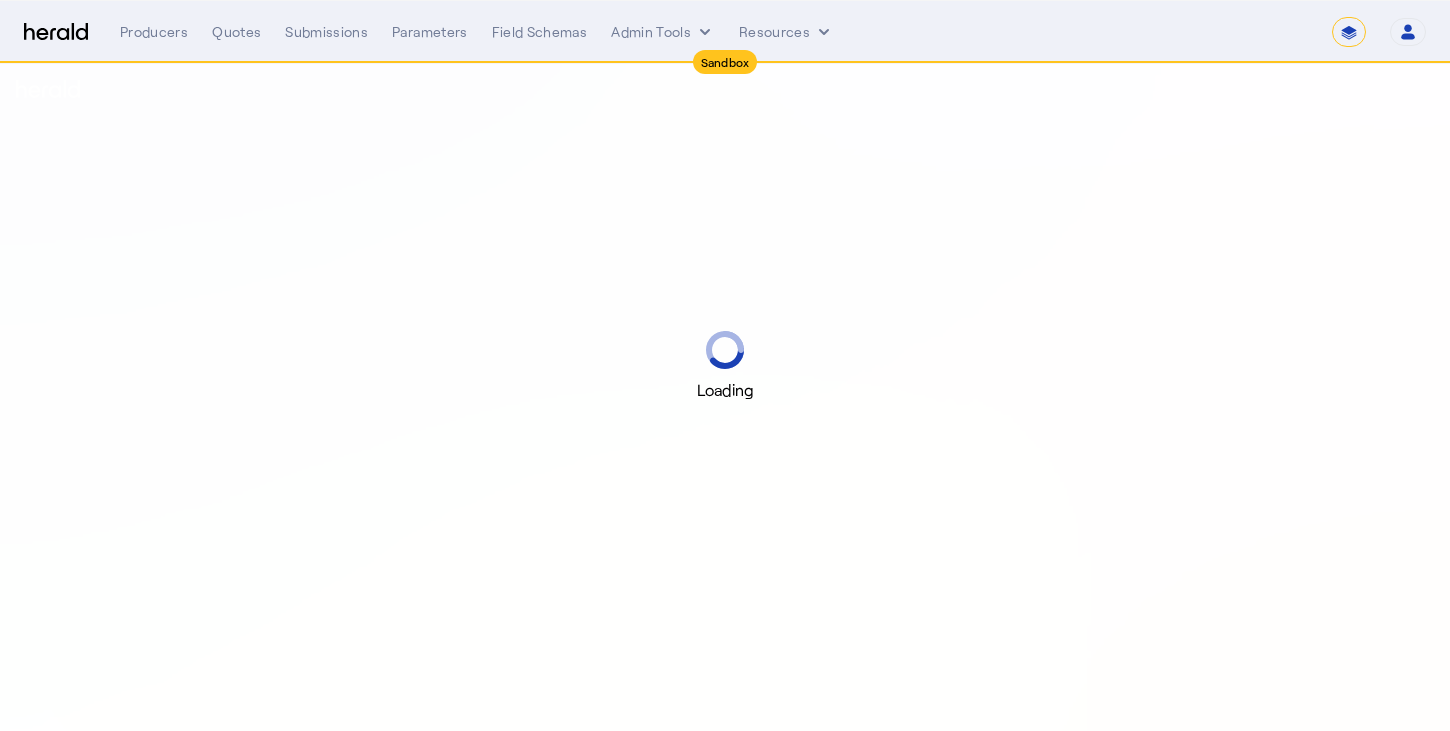 select on "*******" 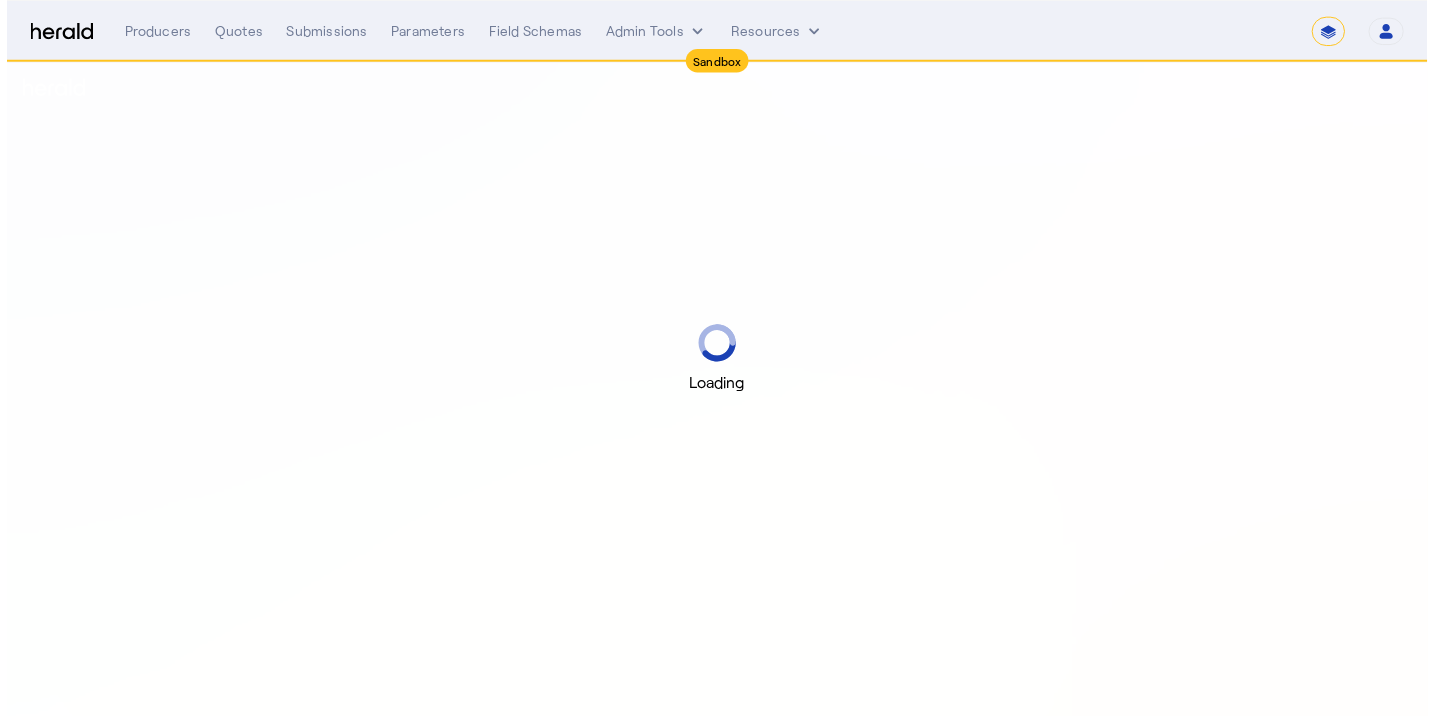 scroll, scrollTop: 0, scrollLeft: 0, axis: both 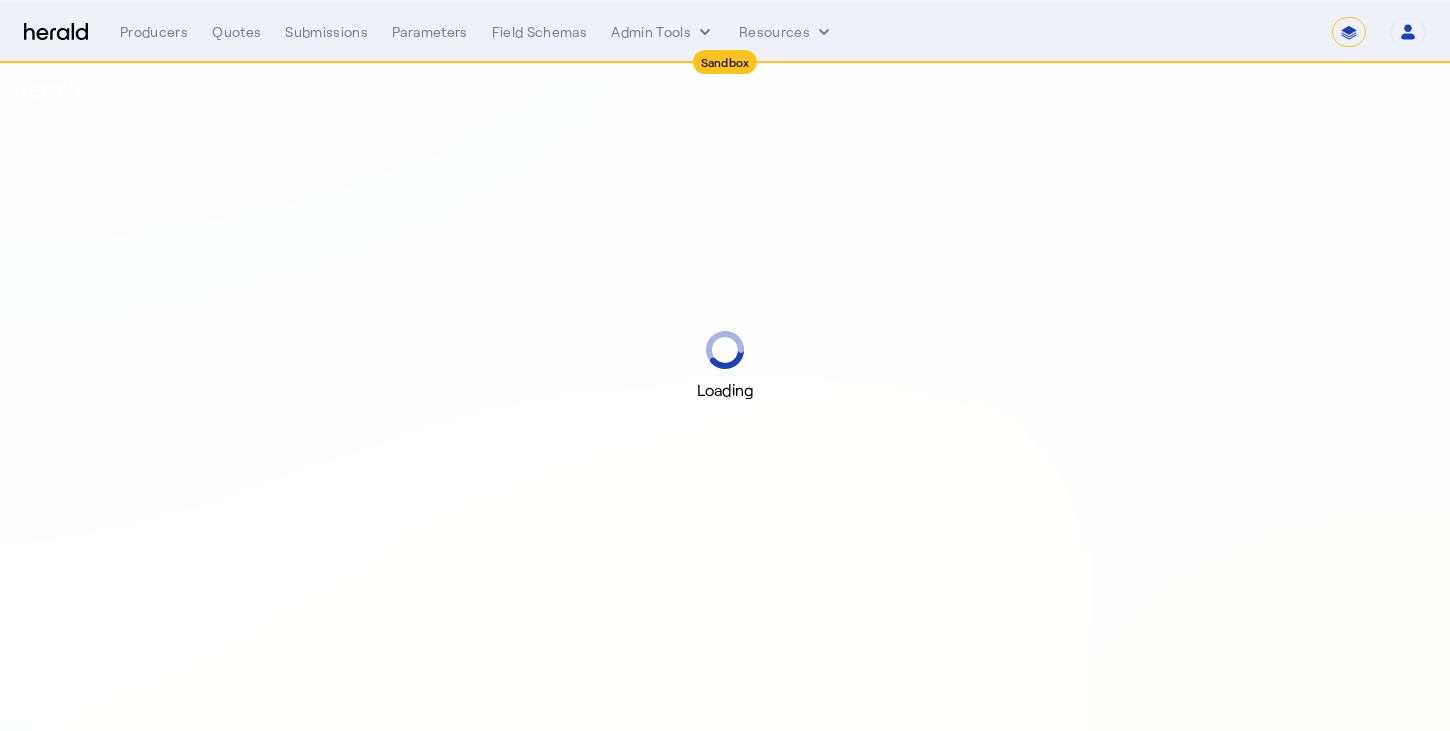 select on "pfm_2v8p_herald_api" 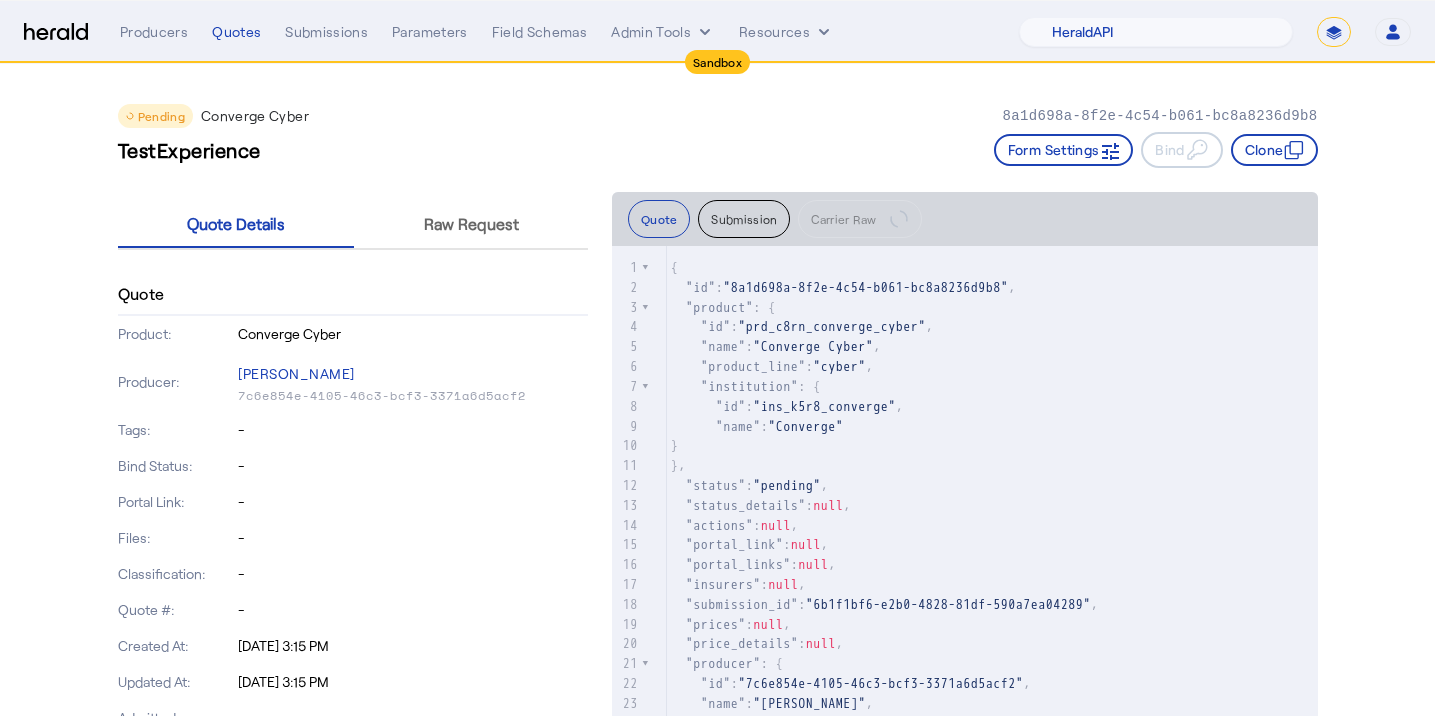click on "Pending  Converge Cyber   8a1d698a-8f2e-4c54-b061-bc8a8236d9b8   TestExperience   Form Settings     Bind     Clone" 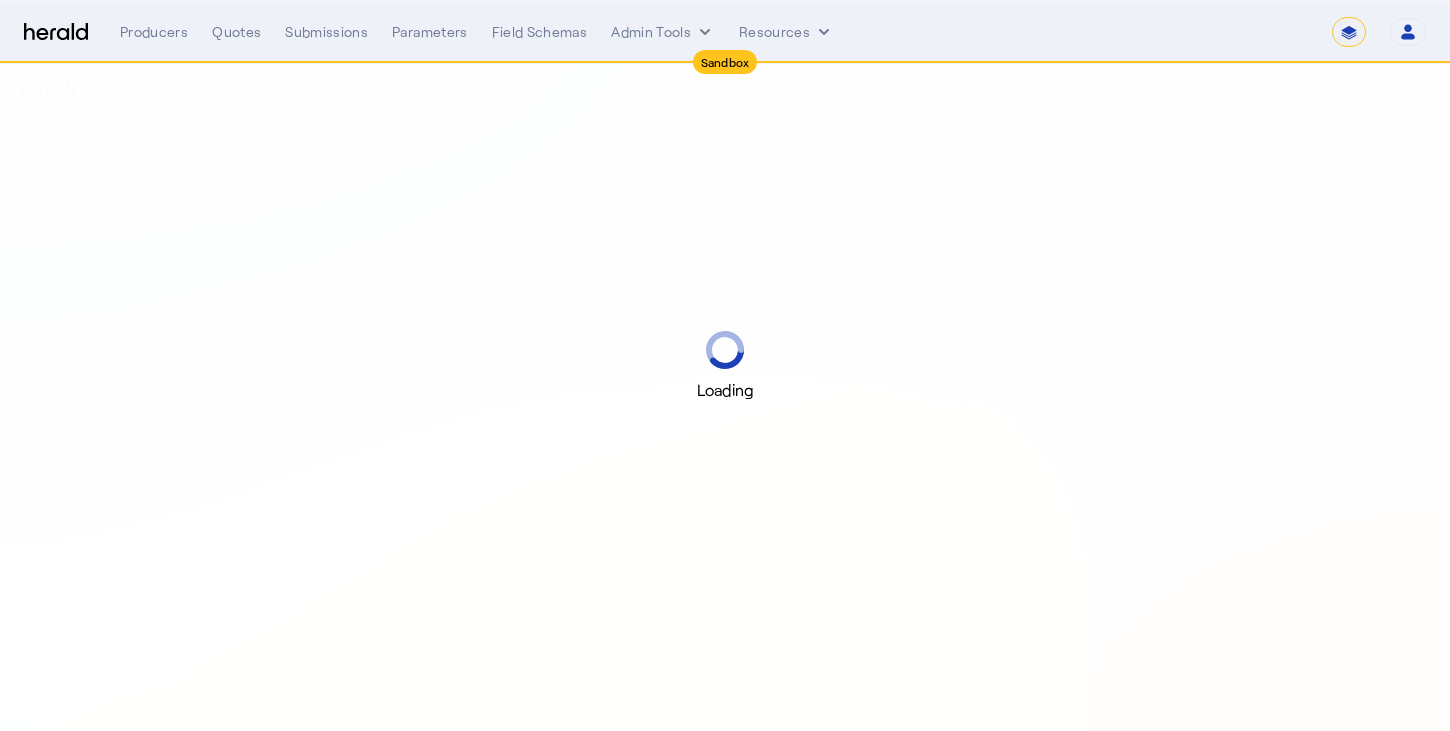 select on "*******" 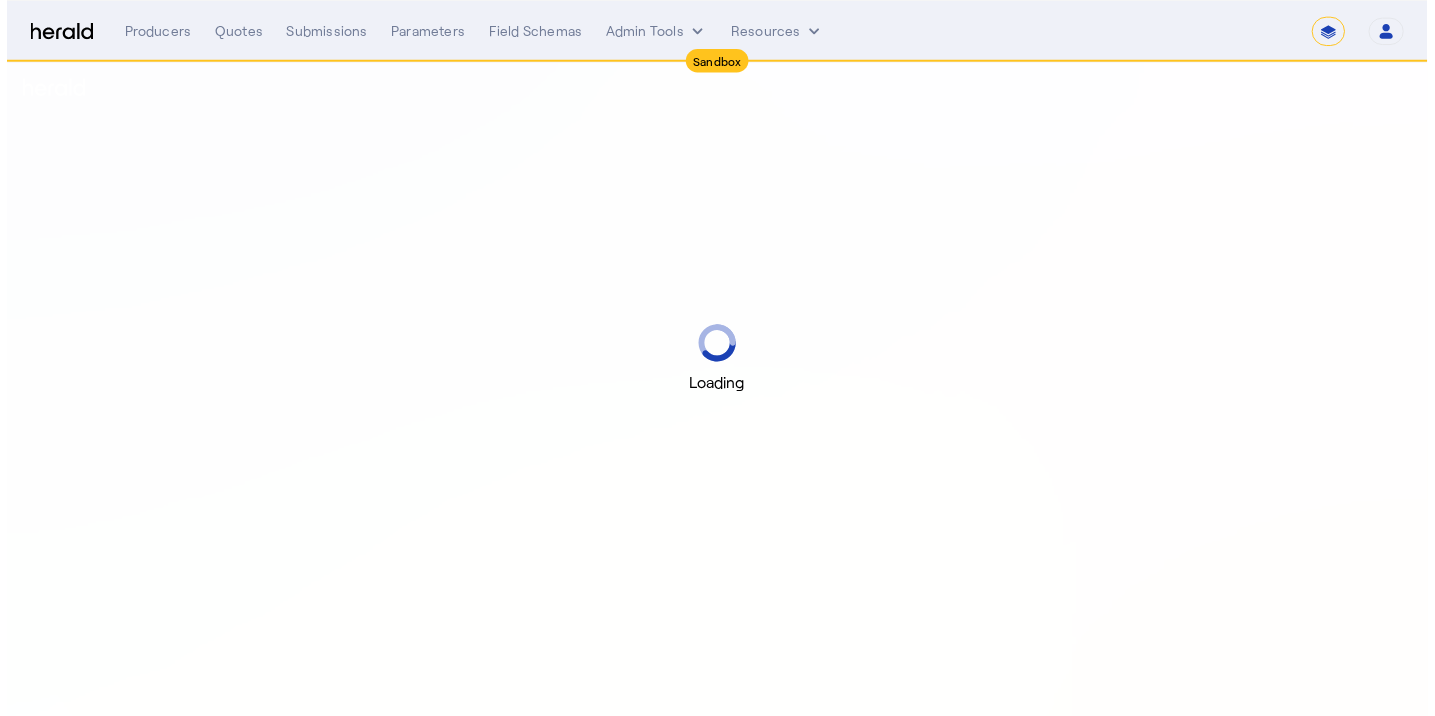 scroll, scrollTop: 0, scrollLeft: 0, axis: both 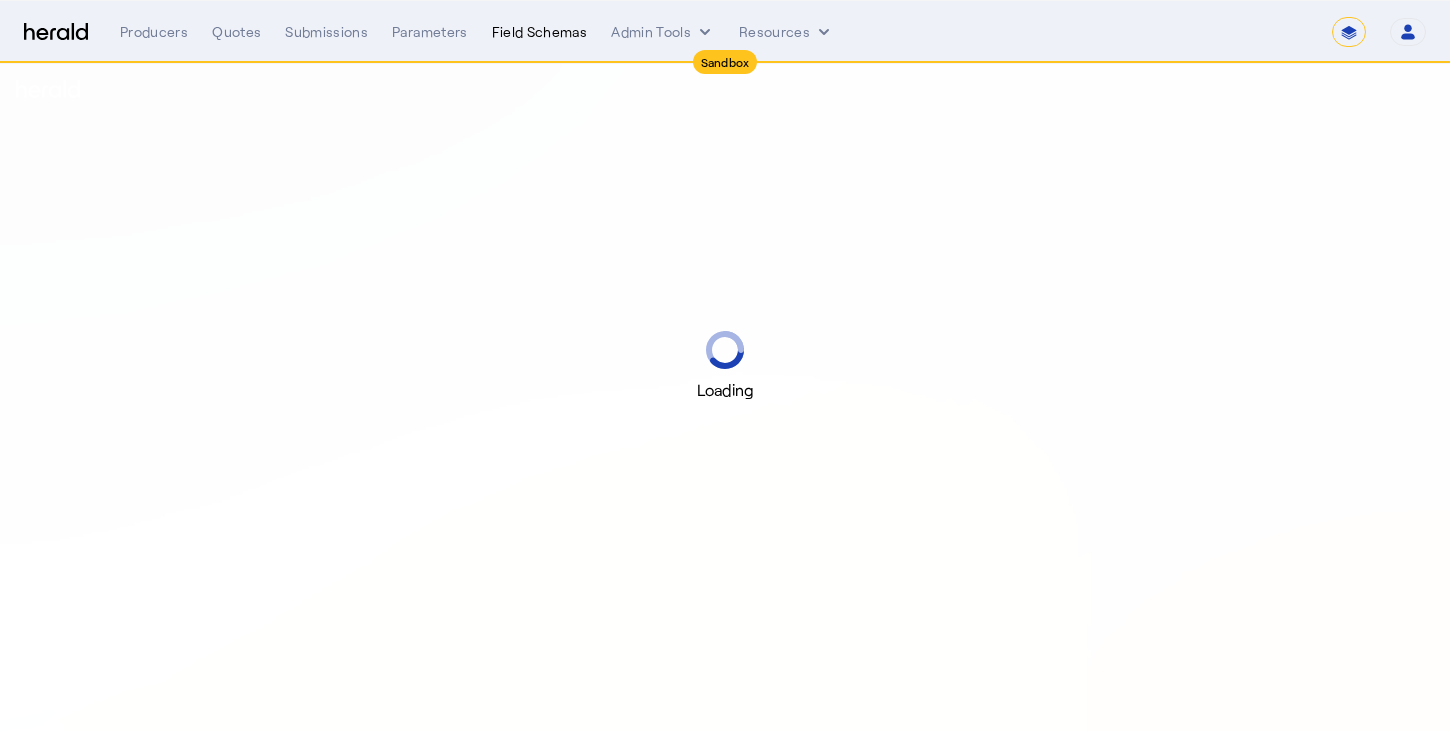 select on "pfm_2v8p_herald_api" 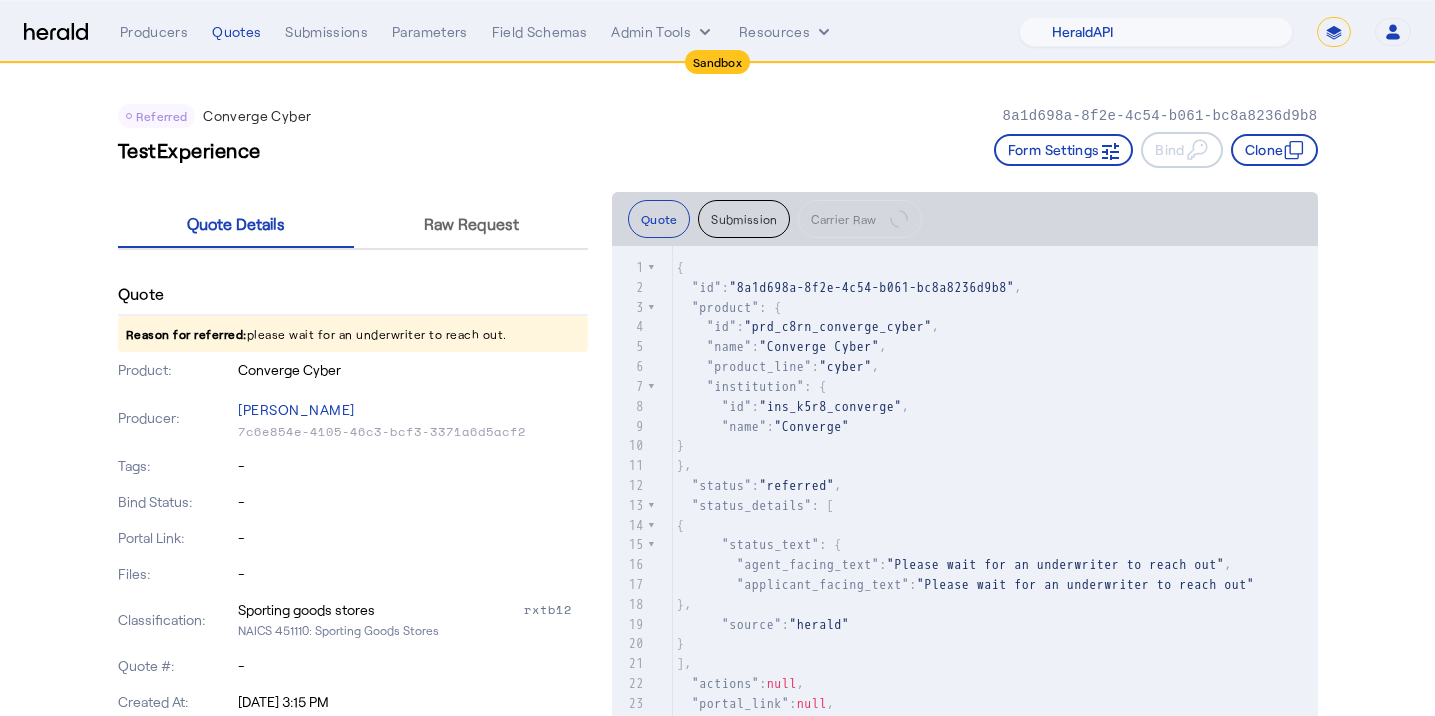 click on "Referred  Converge Cyber   8a1d698a-8f2e-4c54-b061-bc8a8236d9b8" 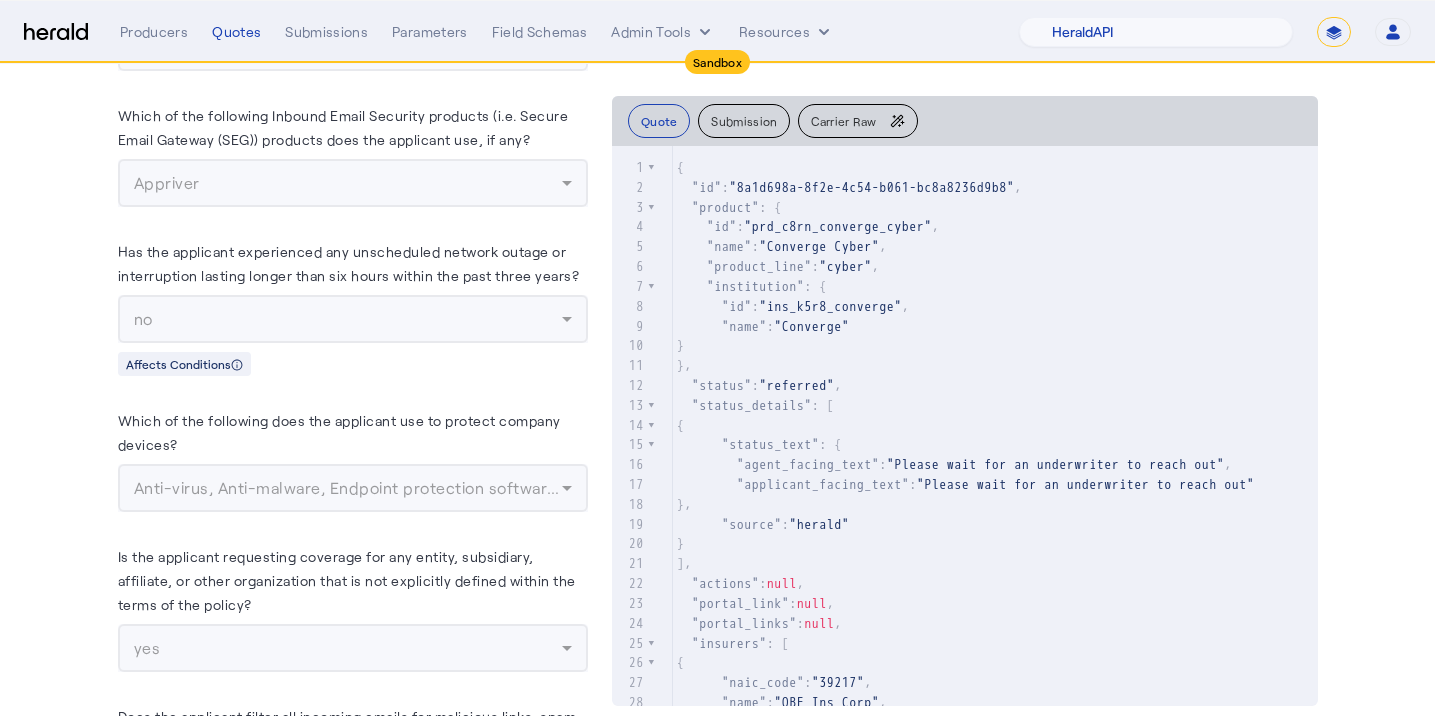 scroll, scrollTop: 4677, scrollLeft: 0, axis: vertical 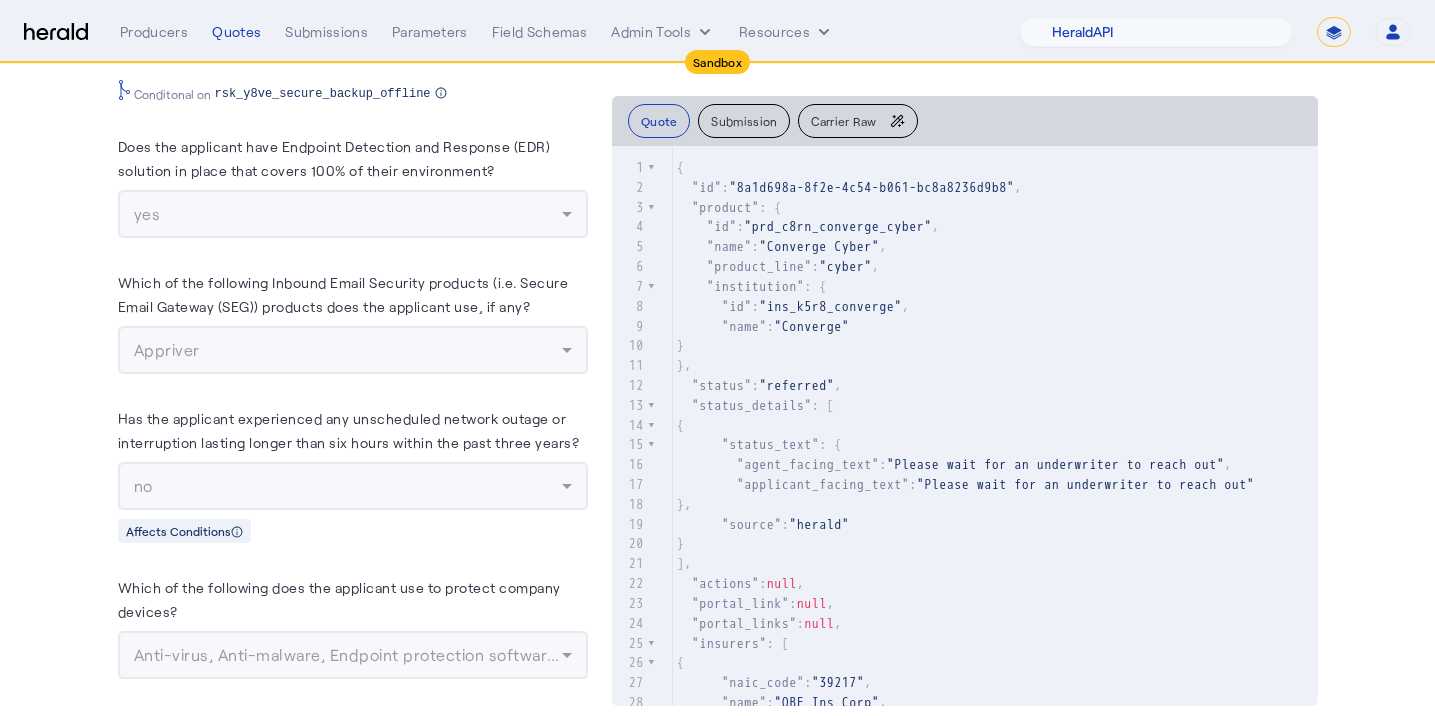 click on "yes" at bounding box center [353, 214] 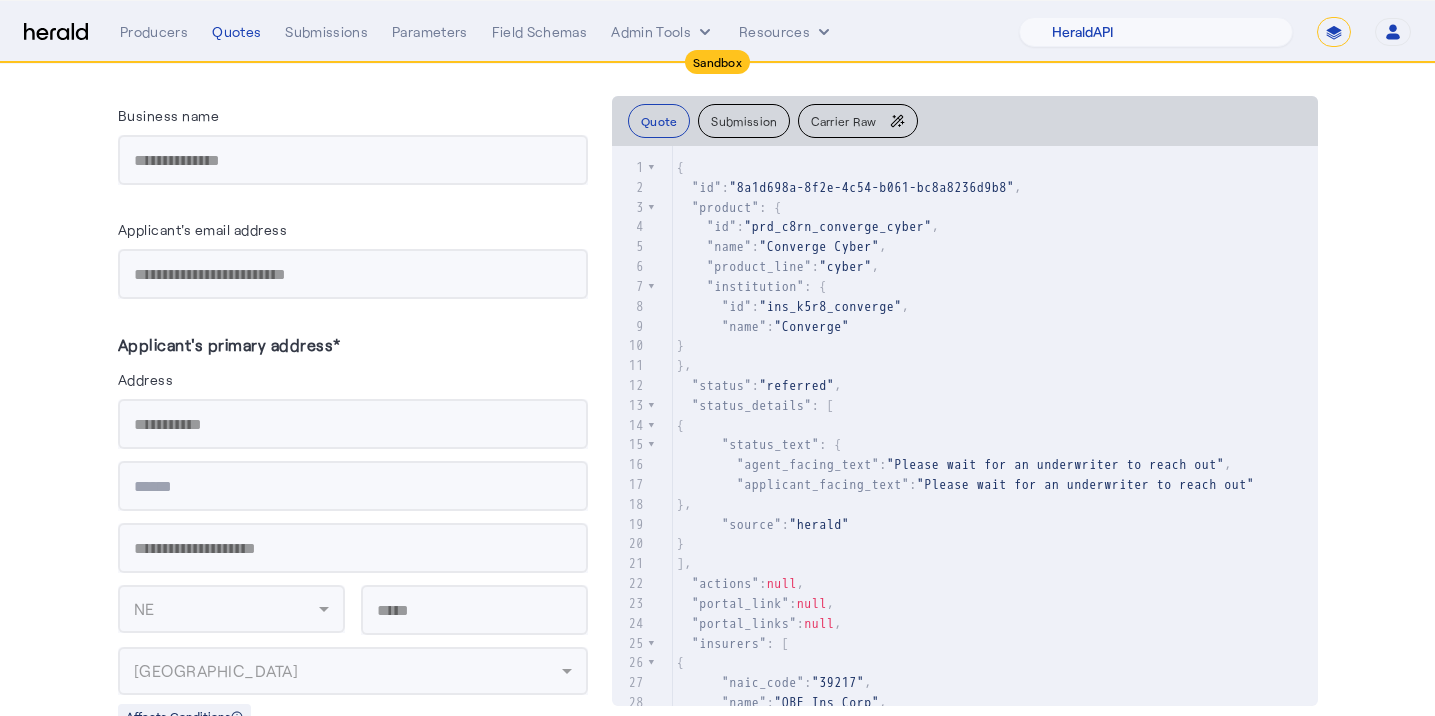 scroll, scrollTop: 0, scrollLeft: 0, axis: both 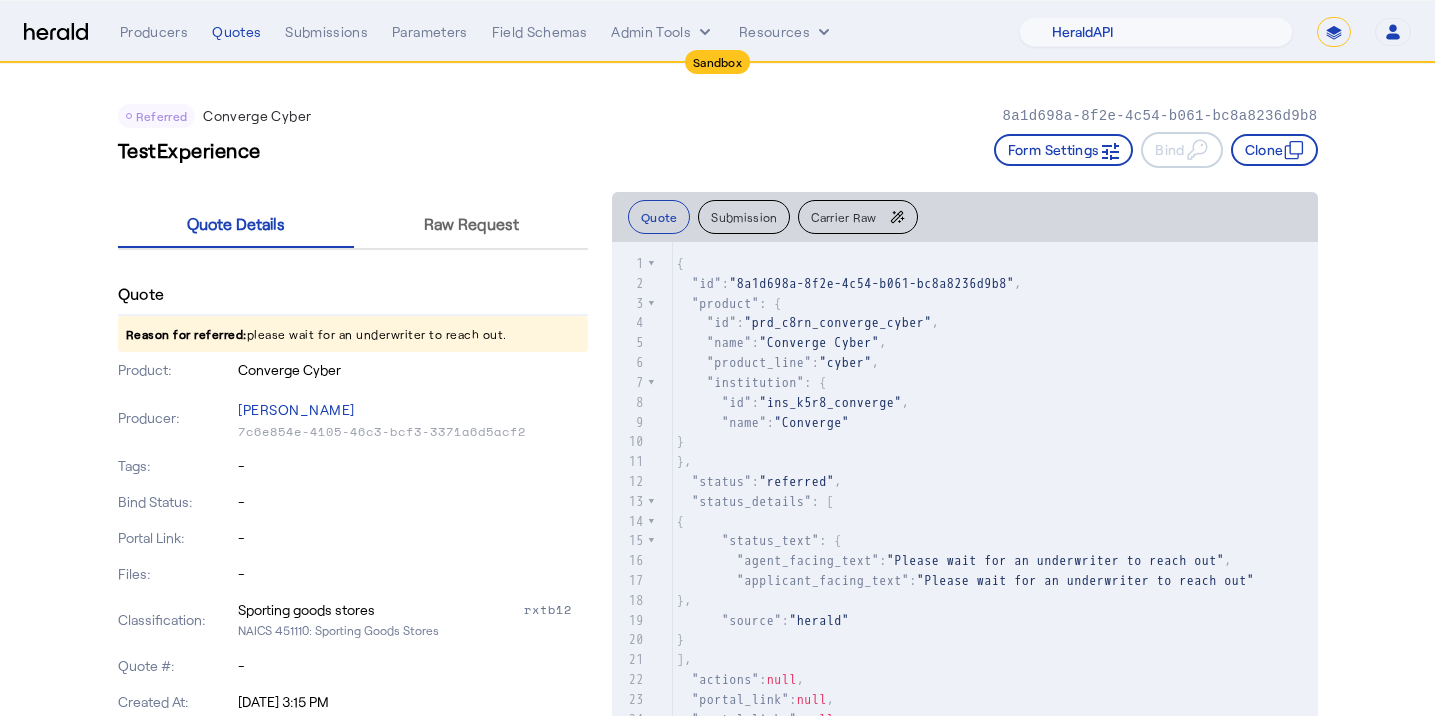 click on "TestExperience   Form Settings     Bind     Clone" 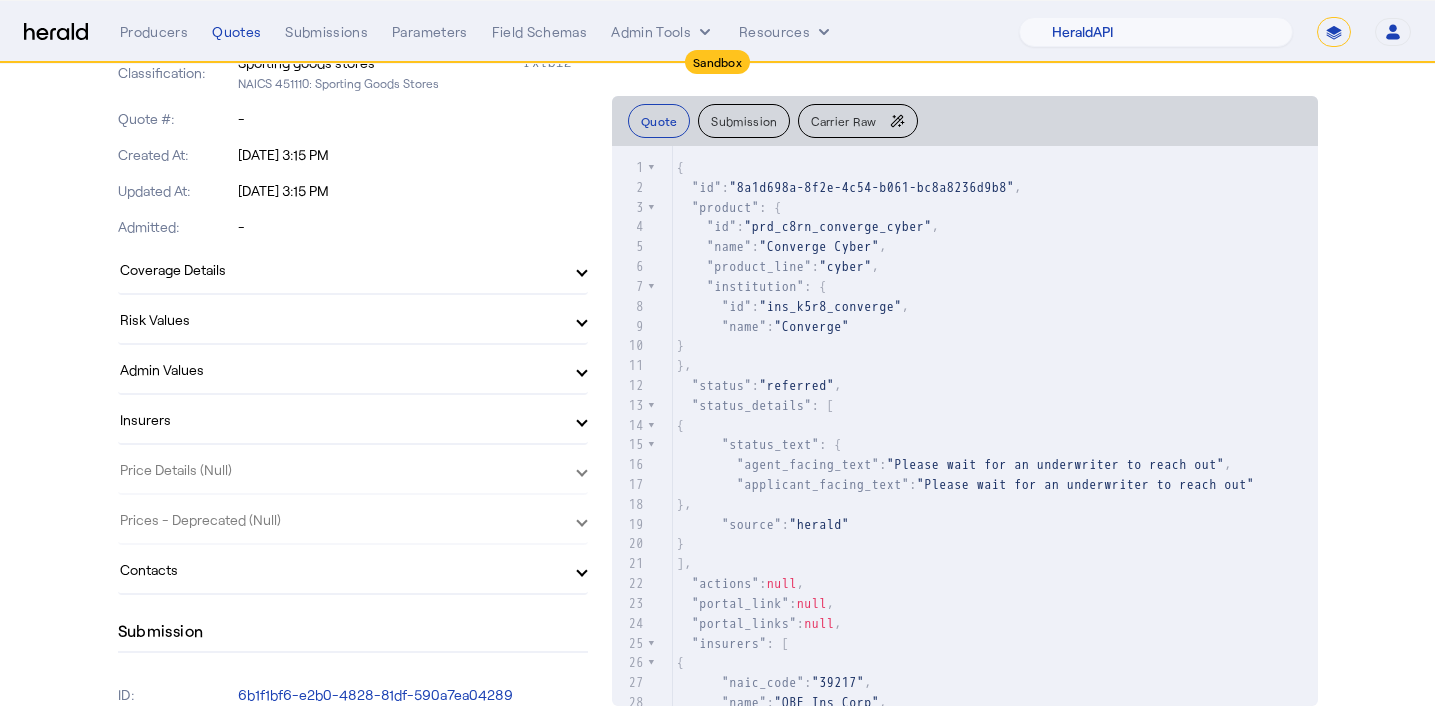 scroll, scrollTop: 0, scrollLeft: 0, axis: both 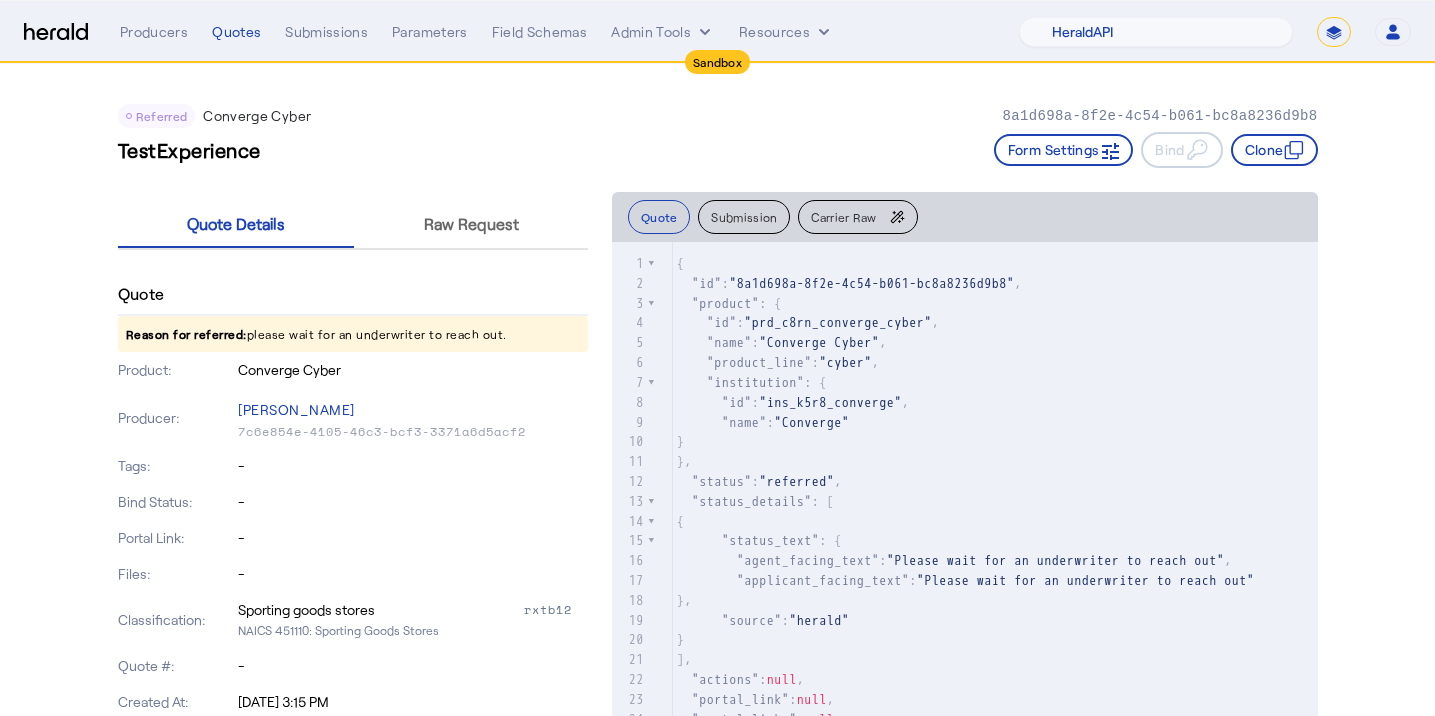 click on "Referred  Converge Cyber   8a1d698a-8f2e-4c54-b061-bc8a8236d9b8" 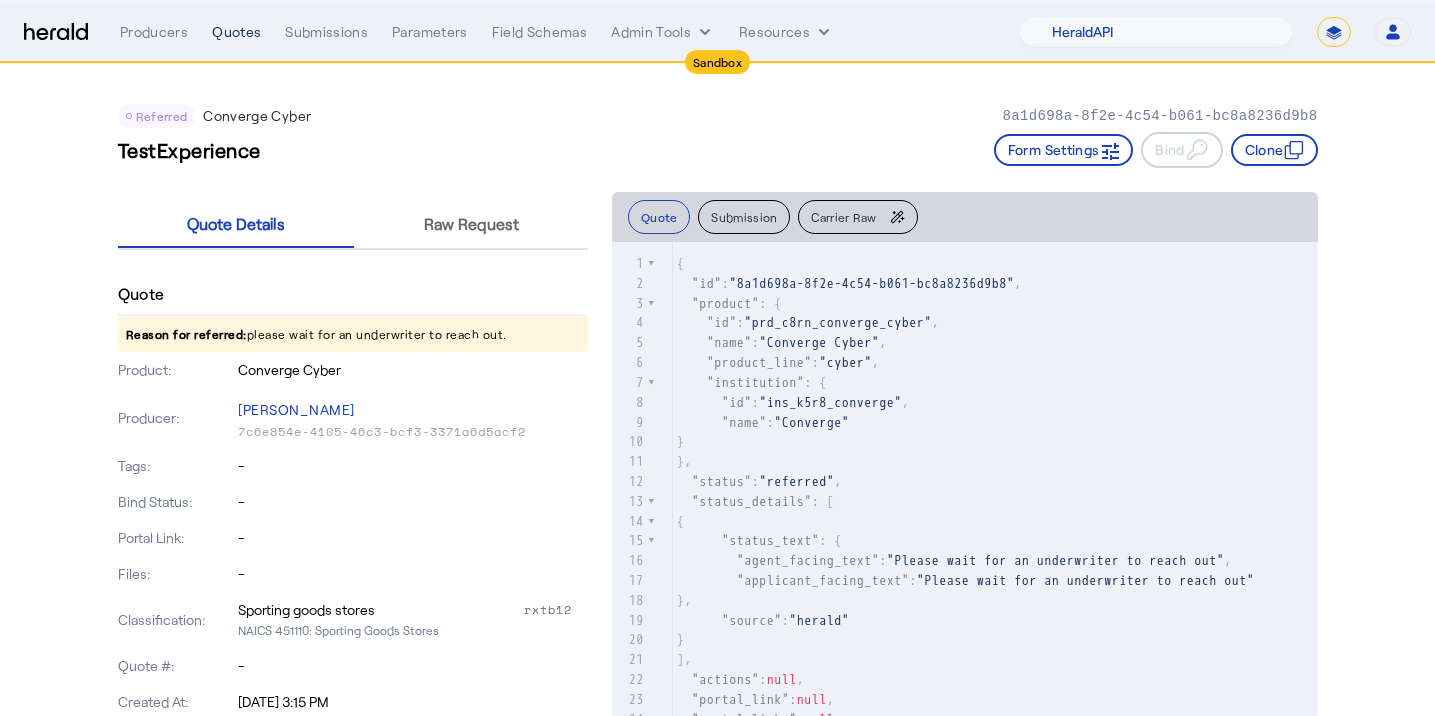click on "Quotes" at bounding box center [236, 32] 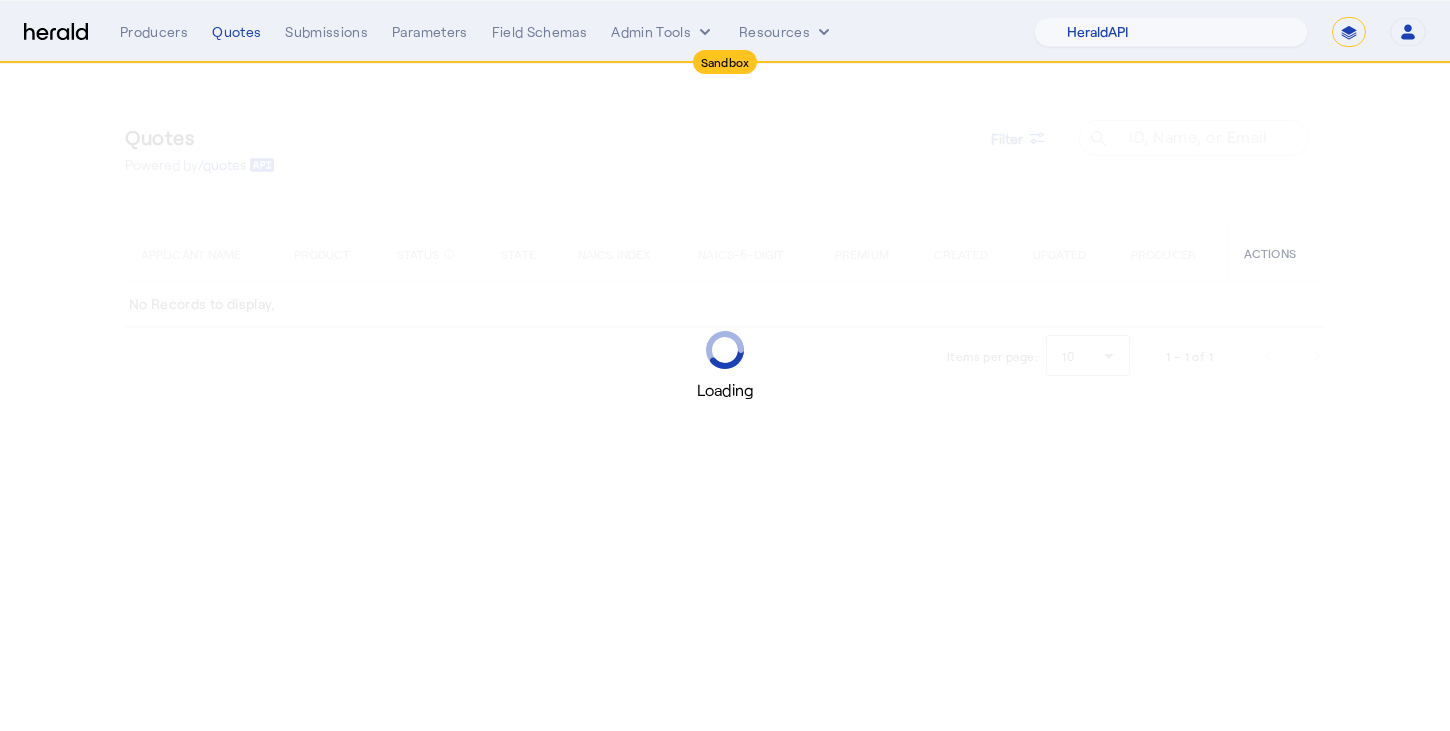 click on "Loading" at bounding box center (725, 365) 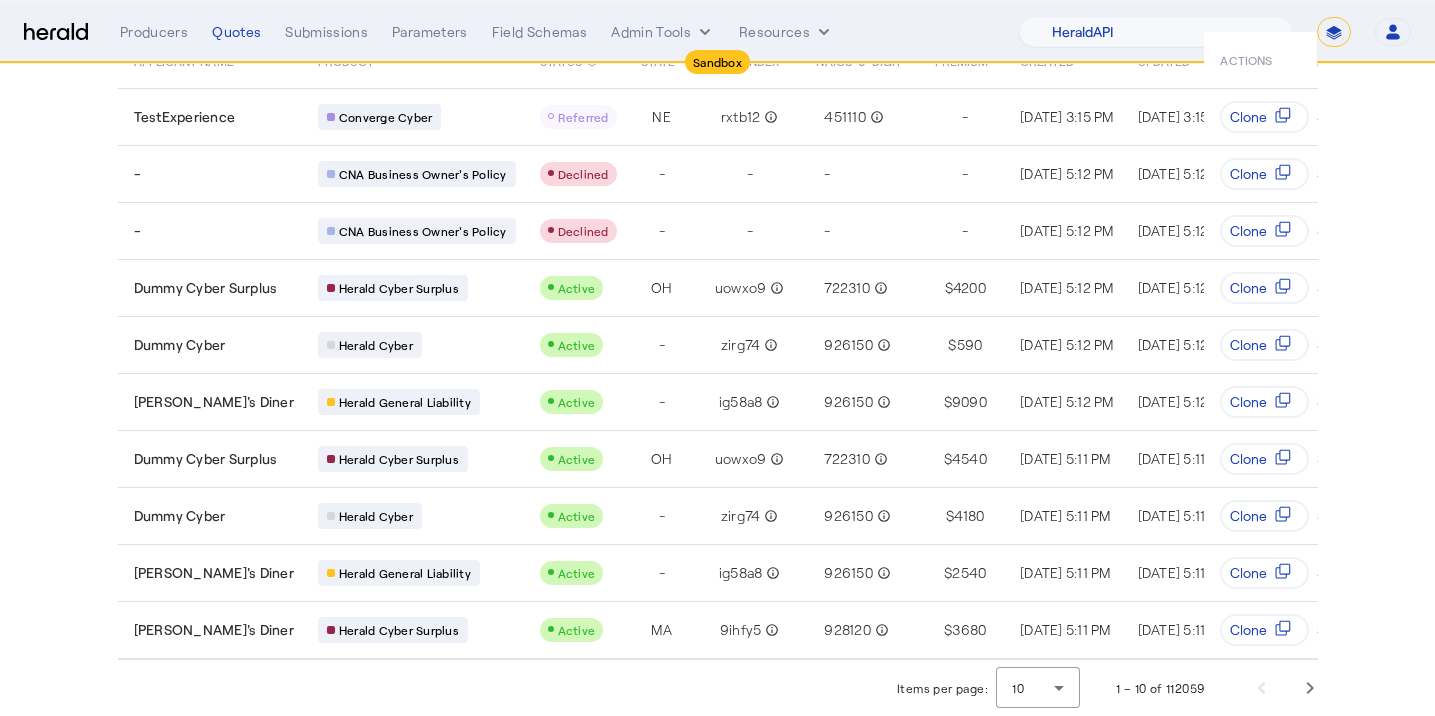 scroll, scrollTop: 0, scrollLeft: 0, axis: both 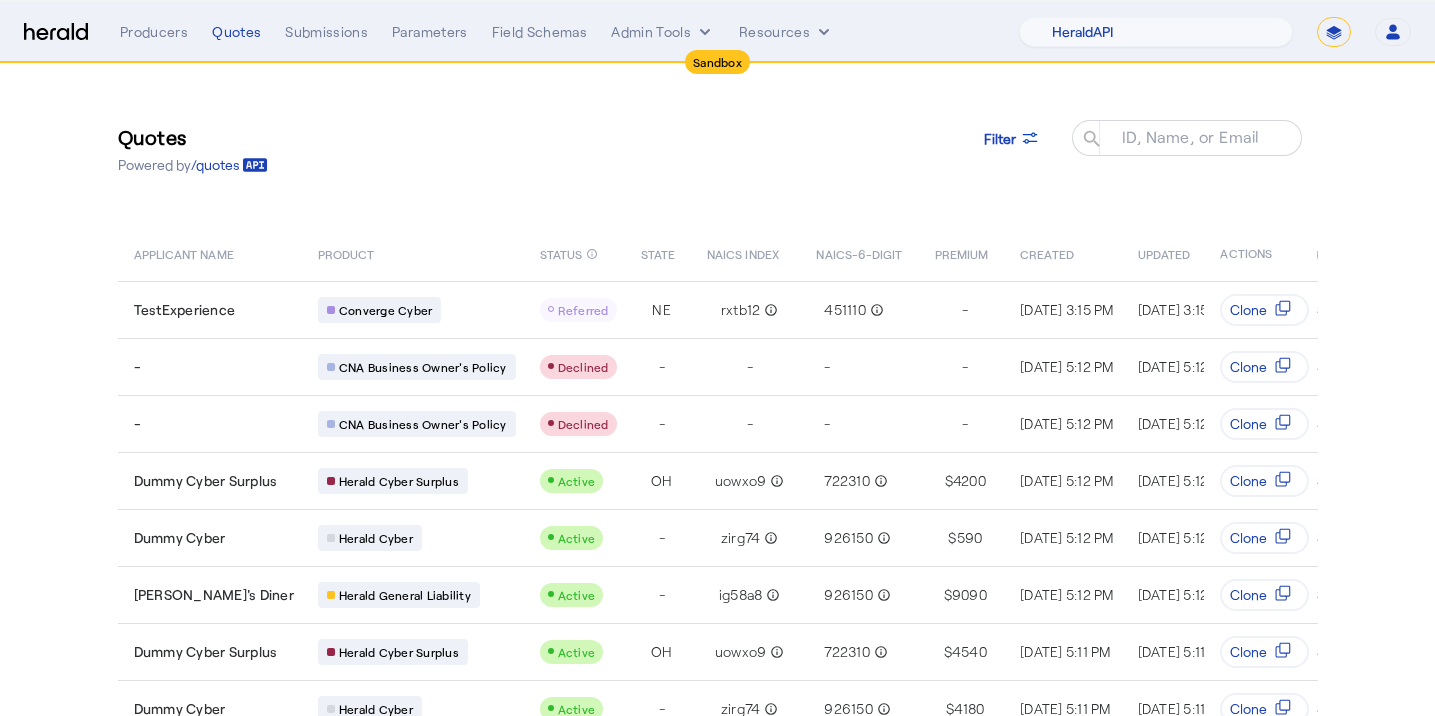 click on "Quotes  Powered by  /quotes
Filter
ID, Name, or Email search" 